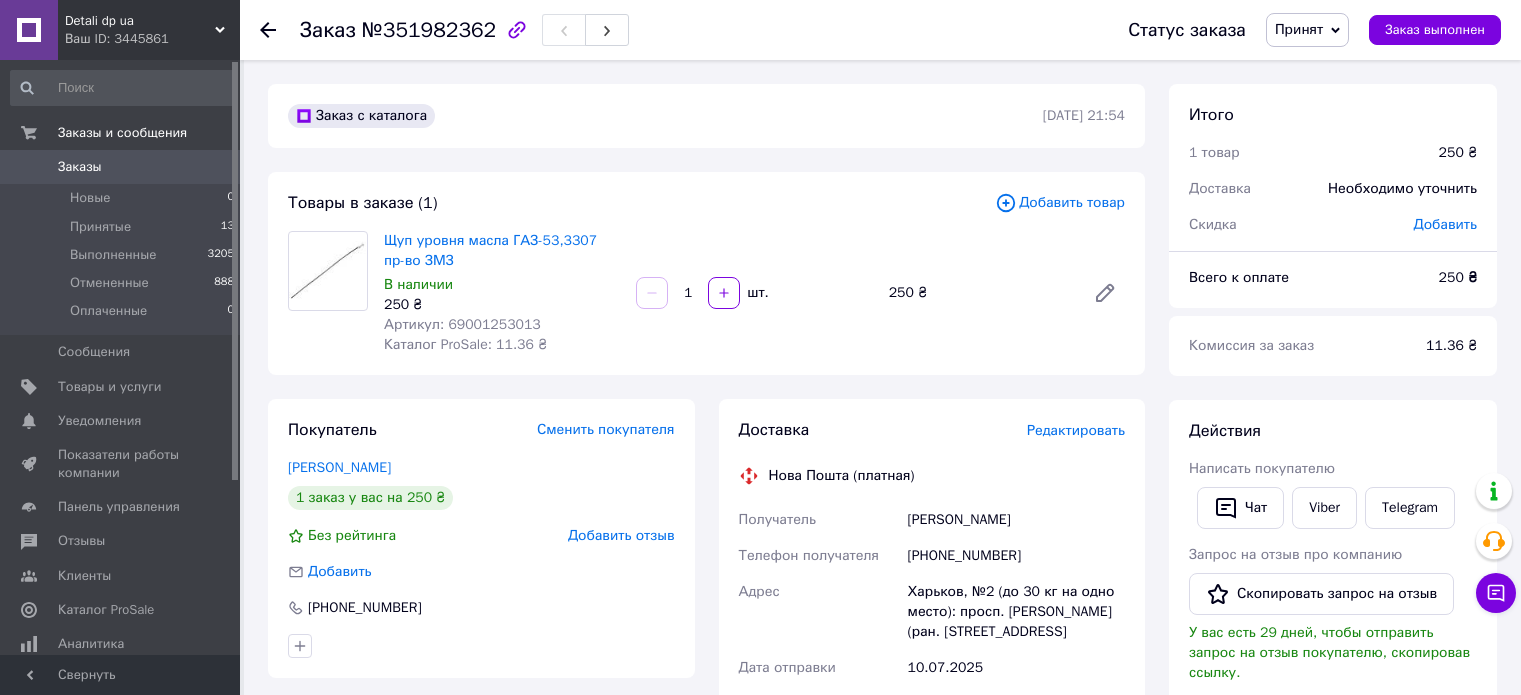 scroll, scrollTop: 0, scrollLeft: 0, axis: both 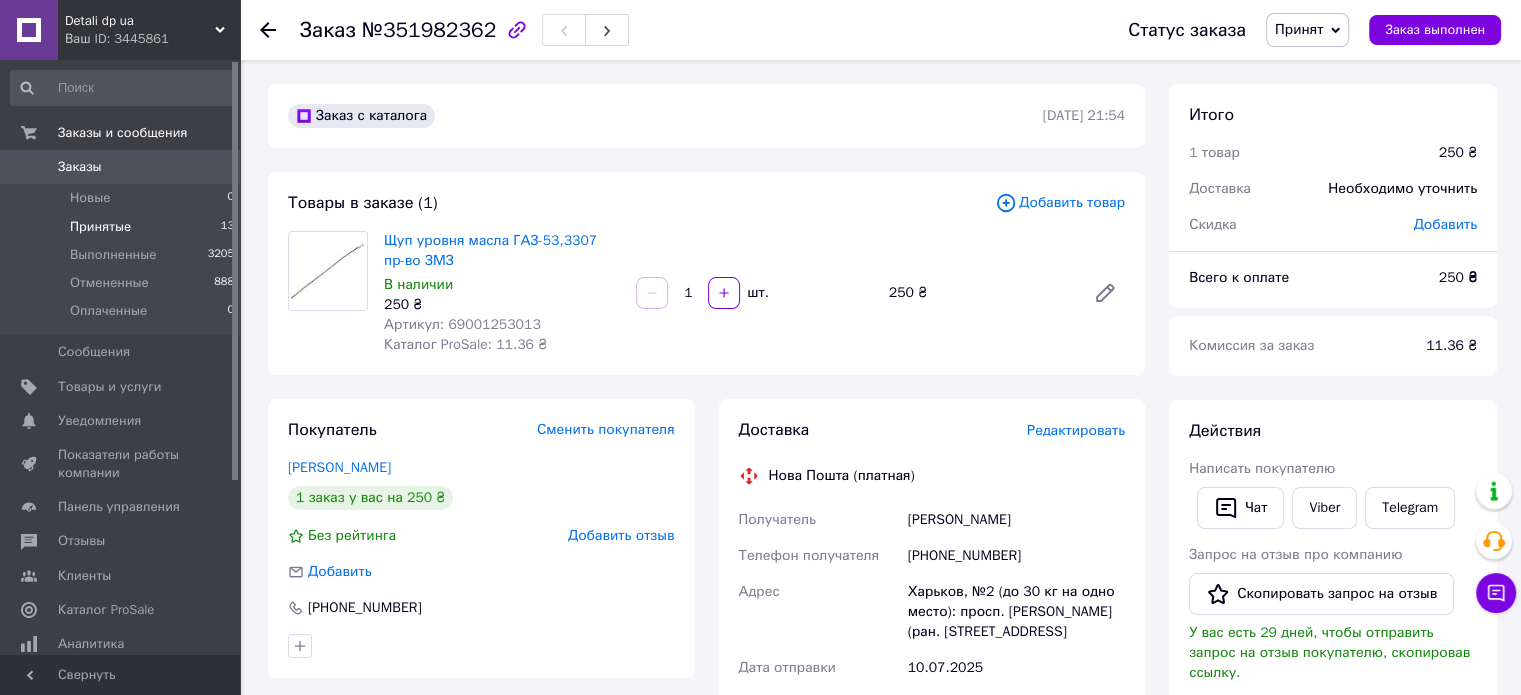 click on "Принятые 13" at bounding box center (123, 227) 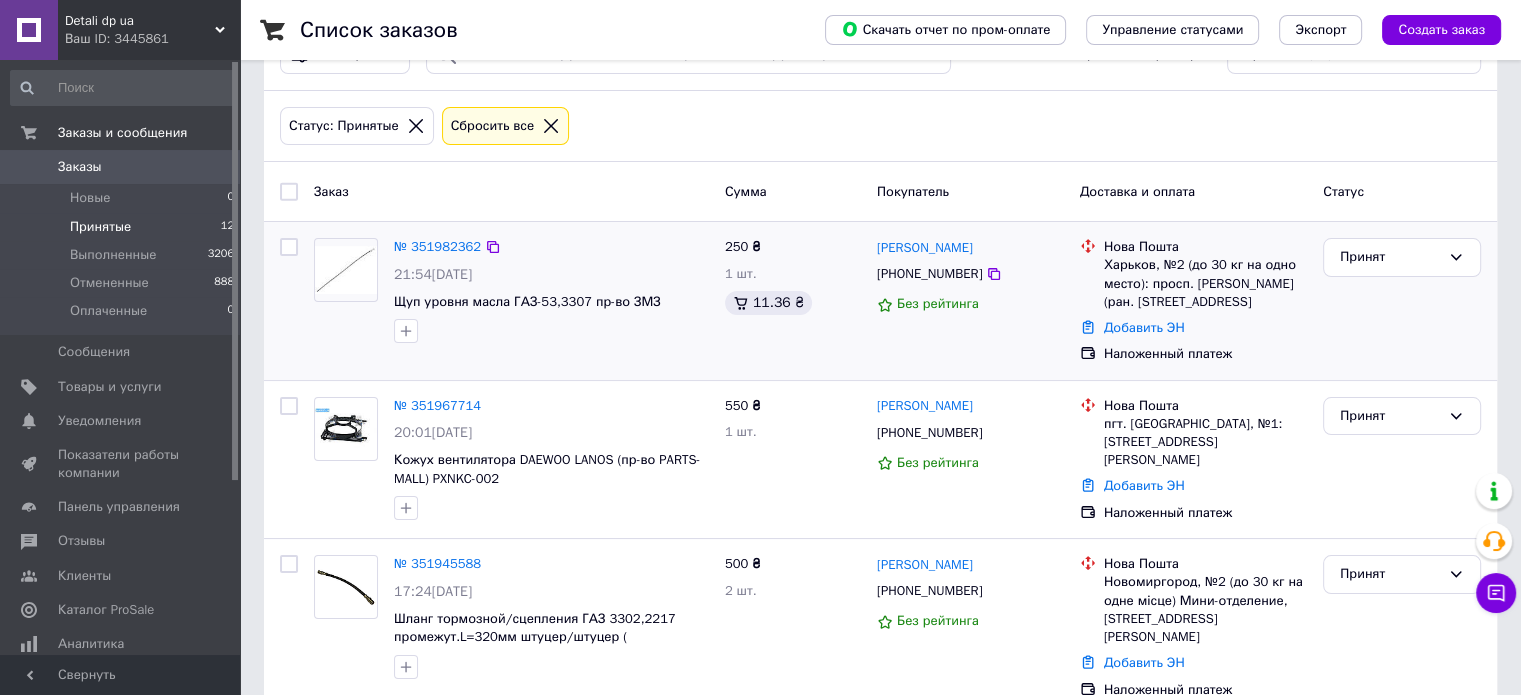 scroll, scrollTop: 100, scrollLeft: 0, axis: vertical 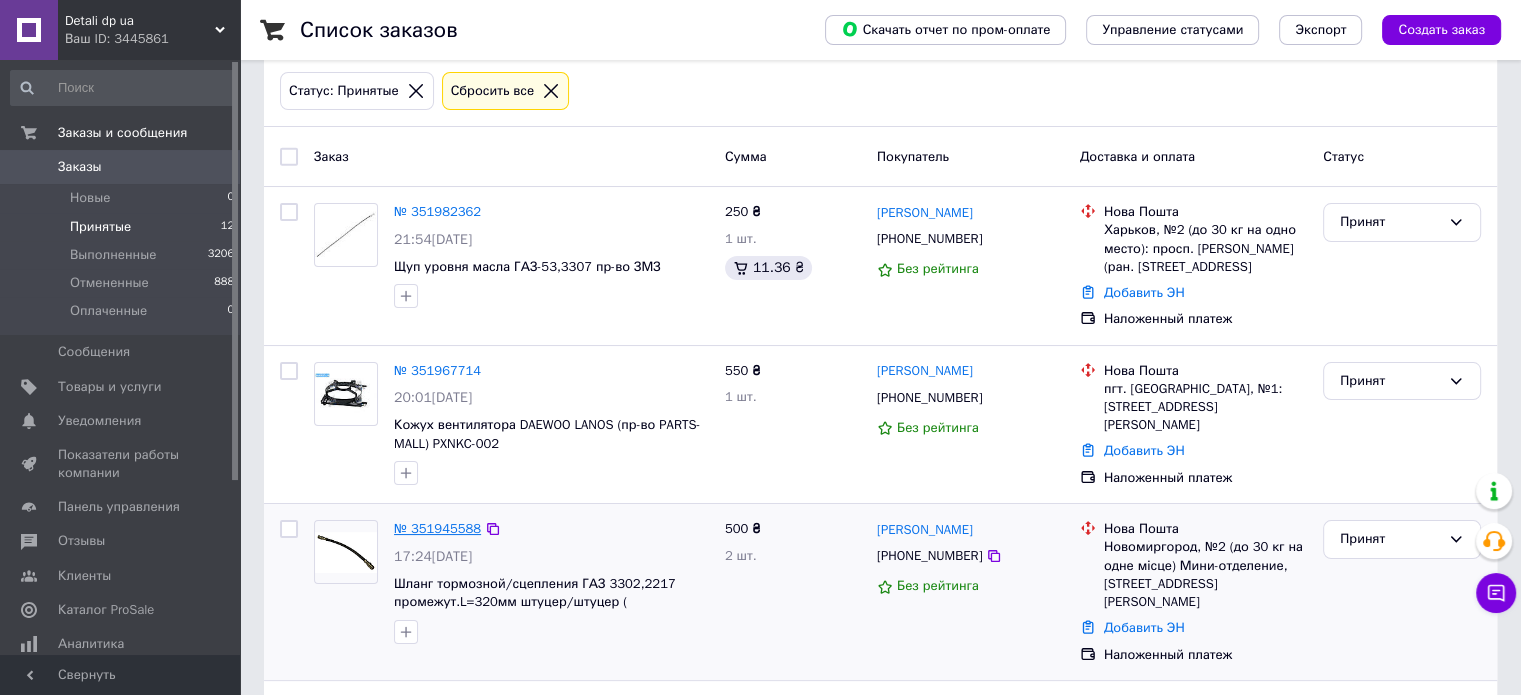 click on "№ 351945588" at bounding box center [437, 528] 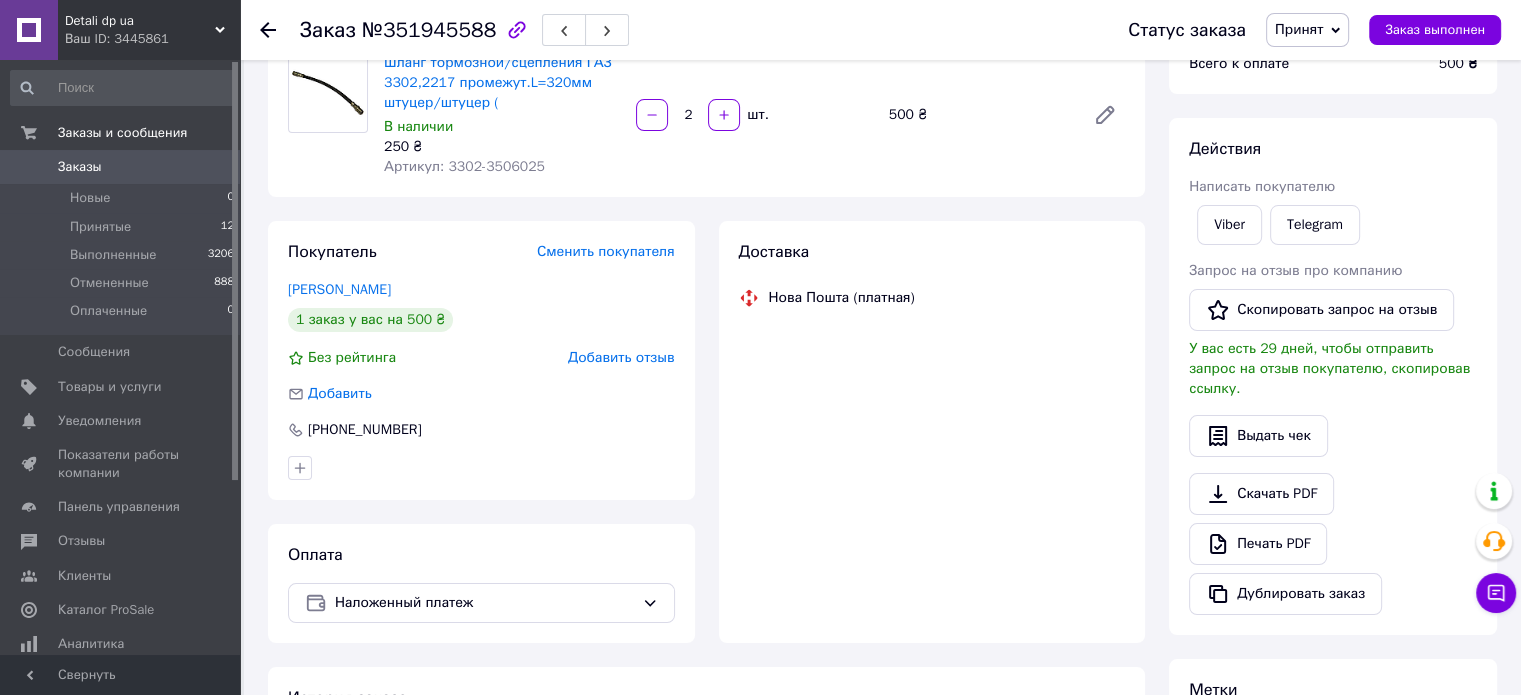 scroll, scrollTop: 0, scrollLeft: 0, axis: both 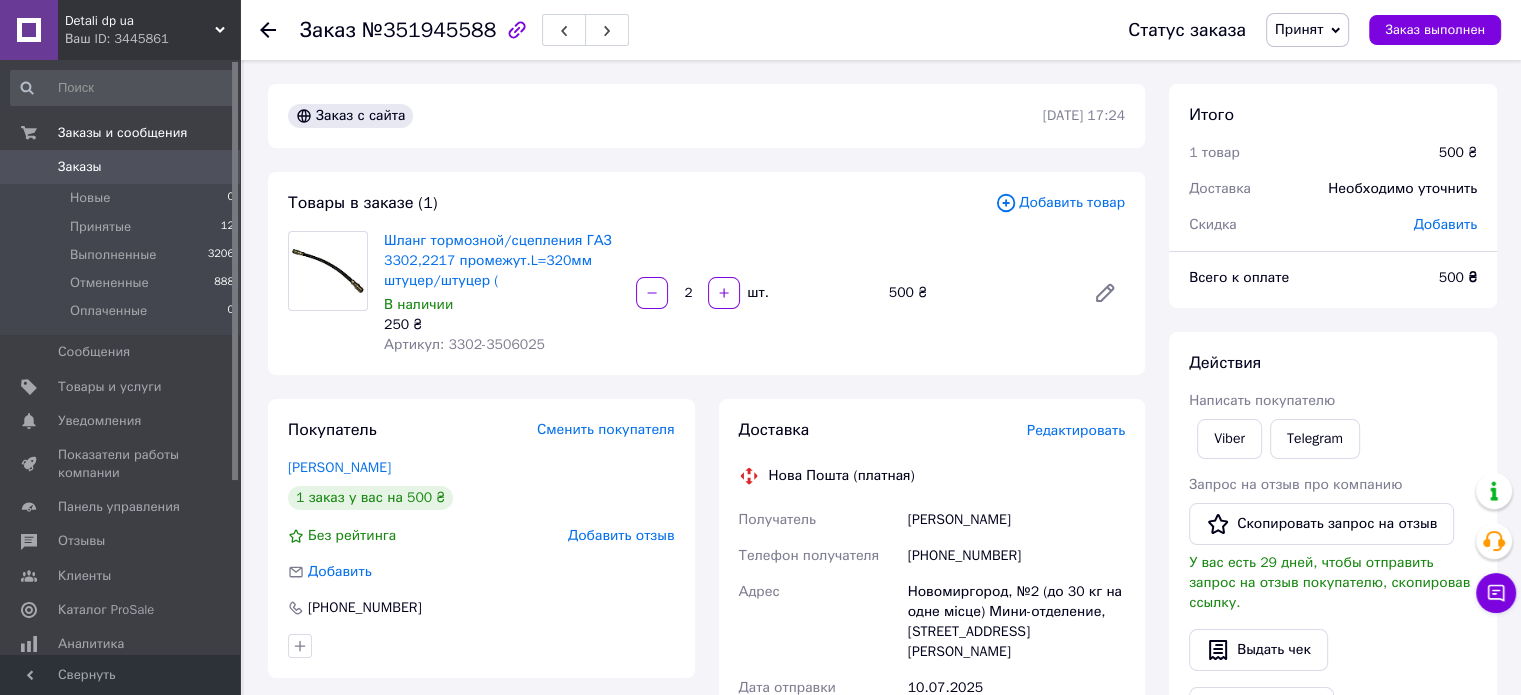 click on "Написать покупателю" at bounding box center [1262, 400] 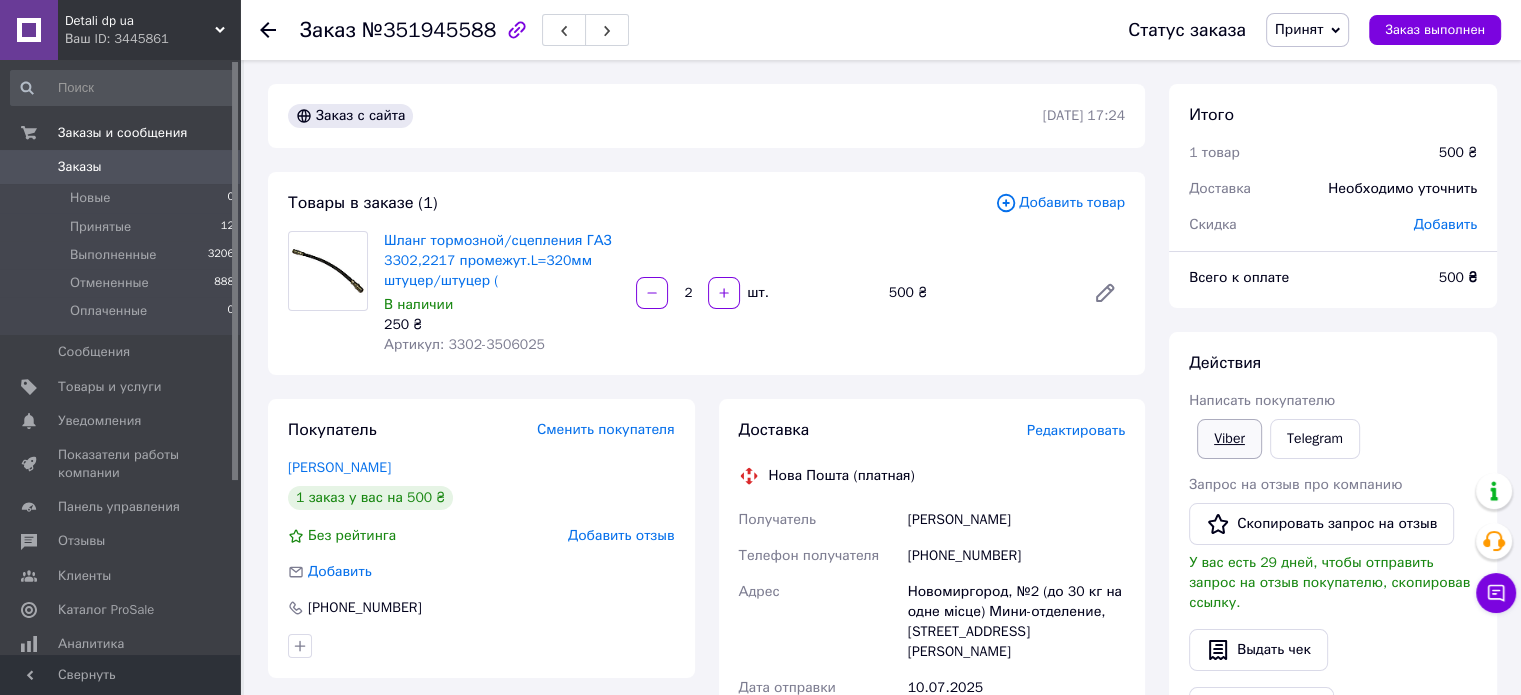 click on "Viber" at bounding box center [1229, 439] 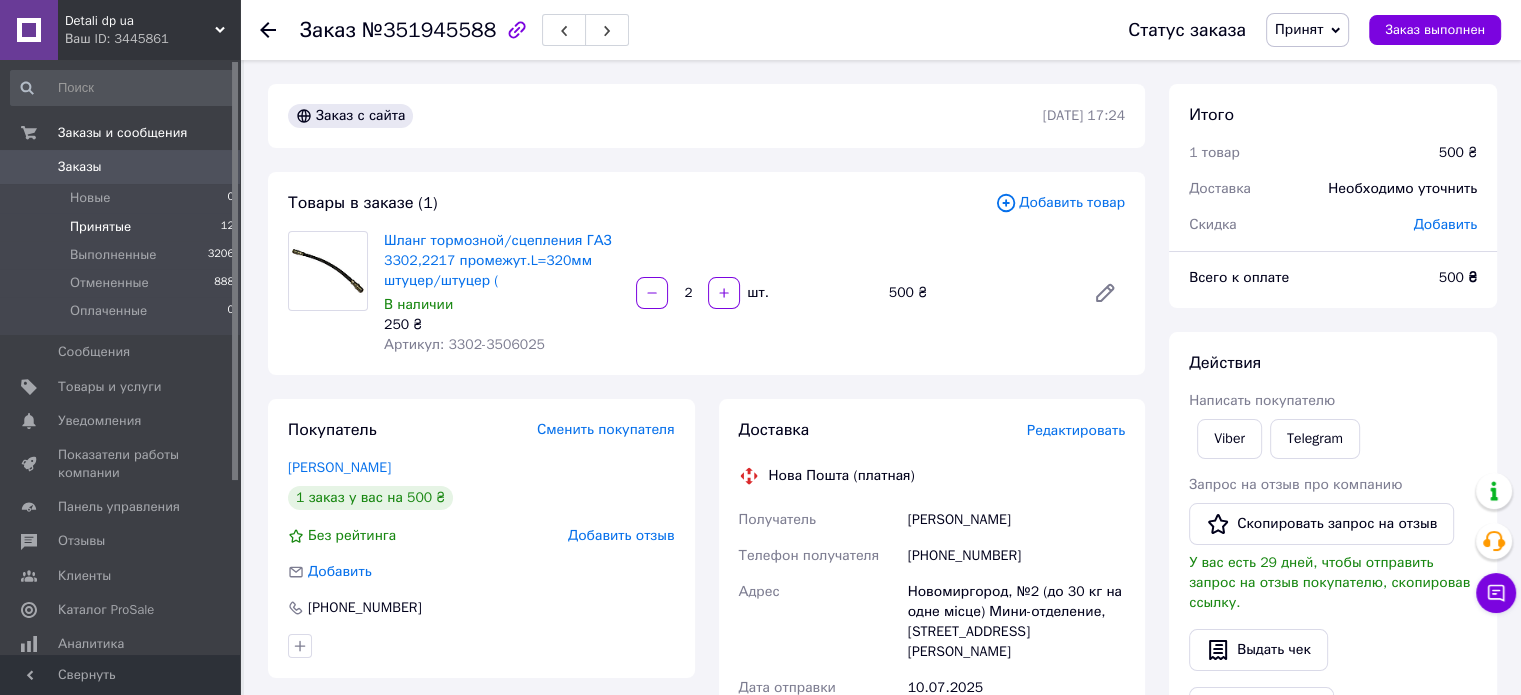 click on "Принятые 12" at bounding box center (123, 227) 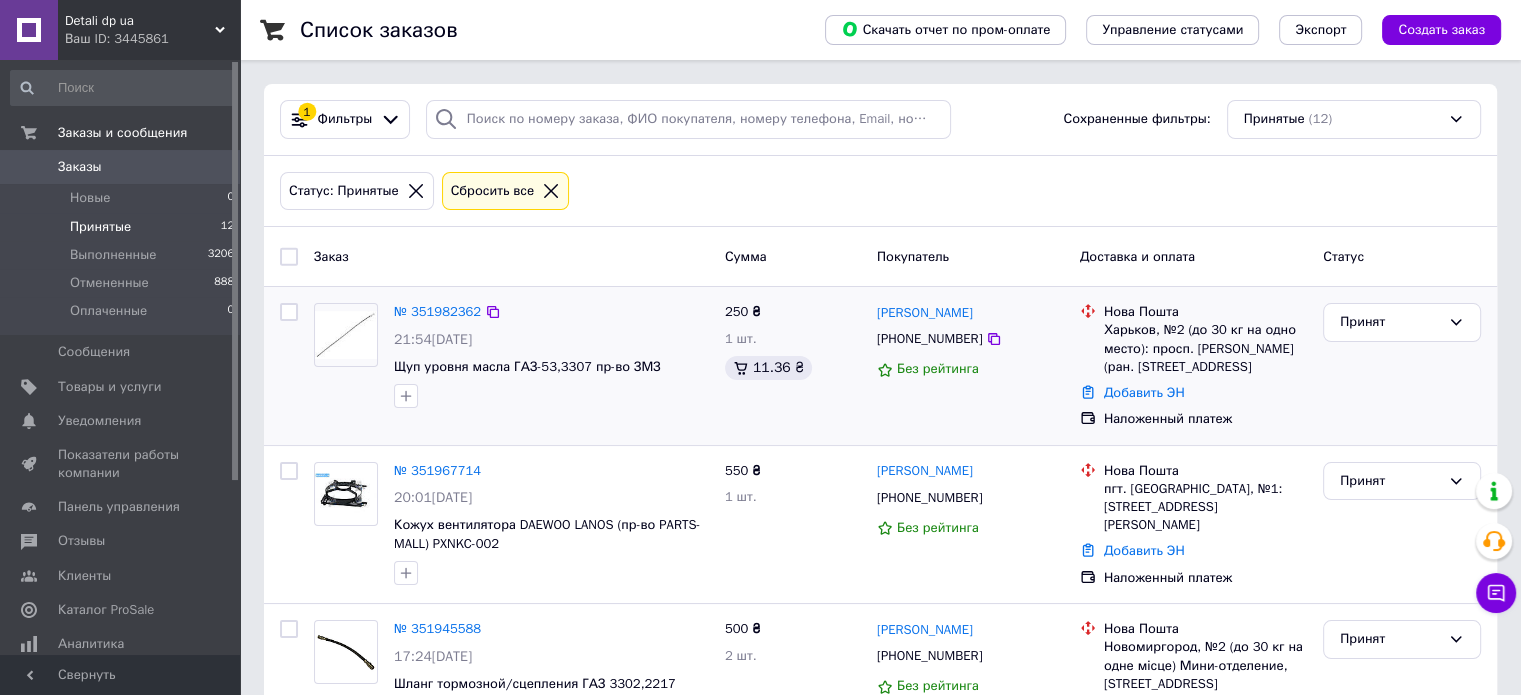 scroll, scrollTop: 400, scrollLeft: 0, axis: vertical 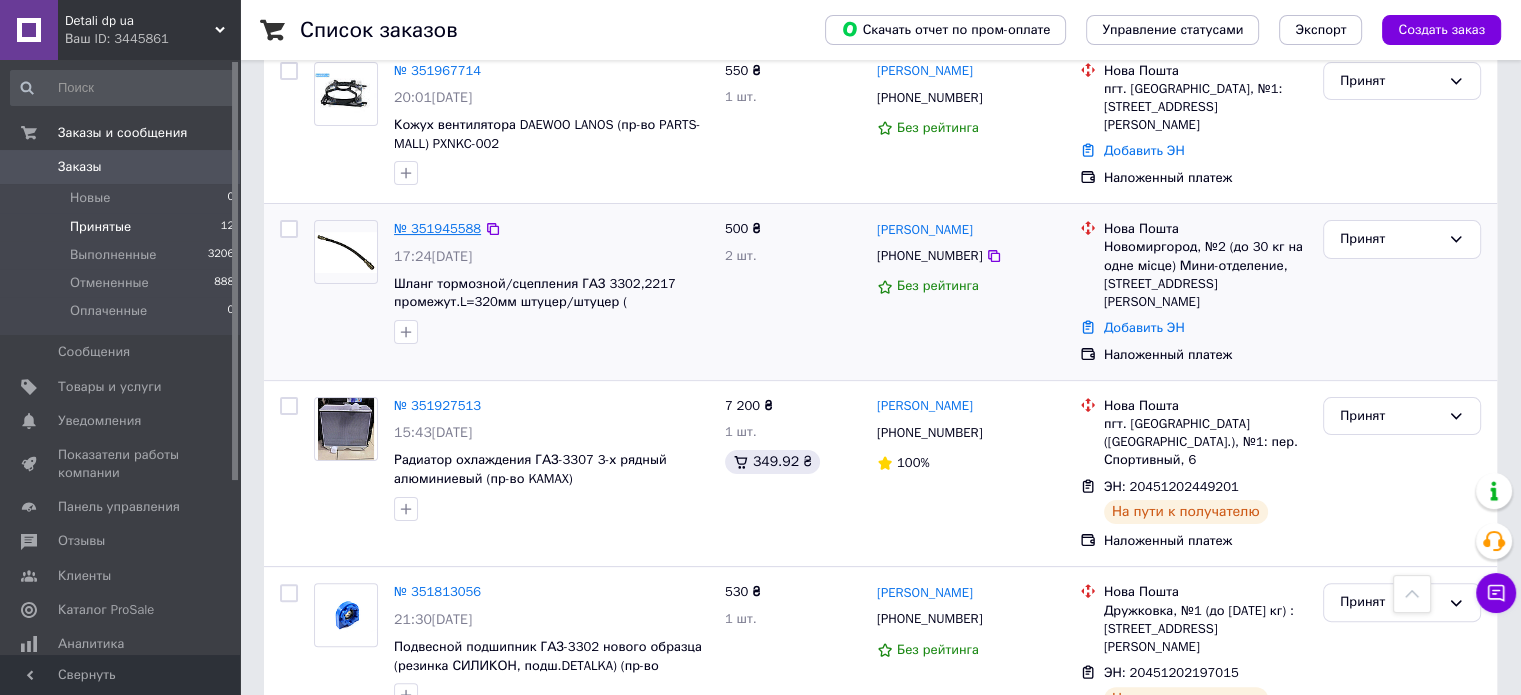 click on "№ 351945588" at bounding box center [437, 228] 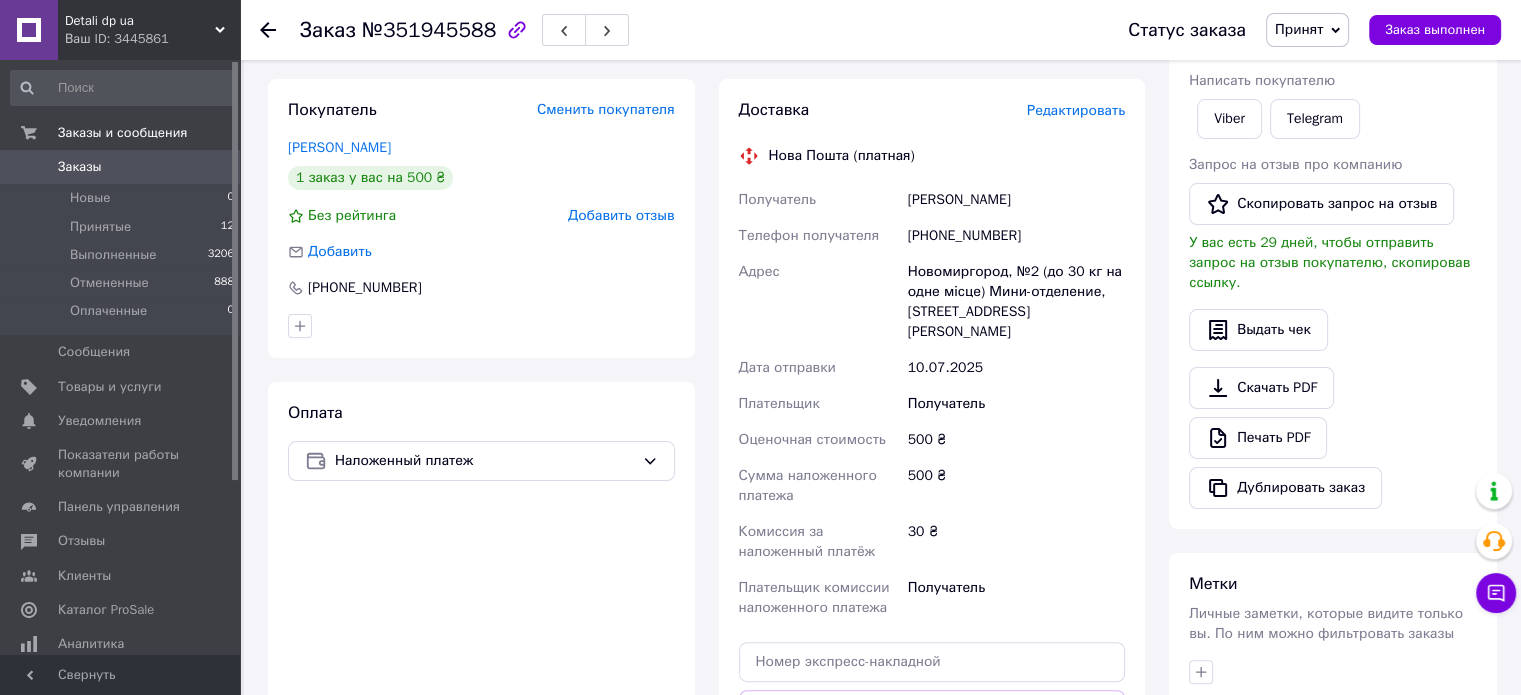 scroll, scrollTop: 0, scrollLeft: 0, axis: both 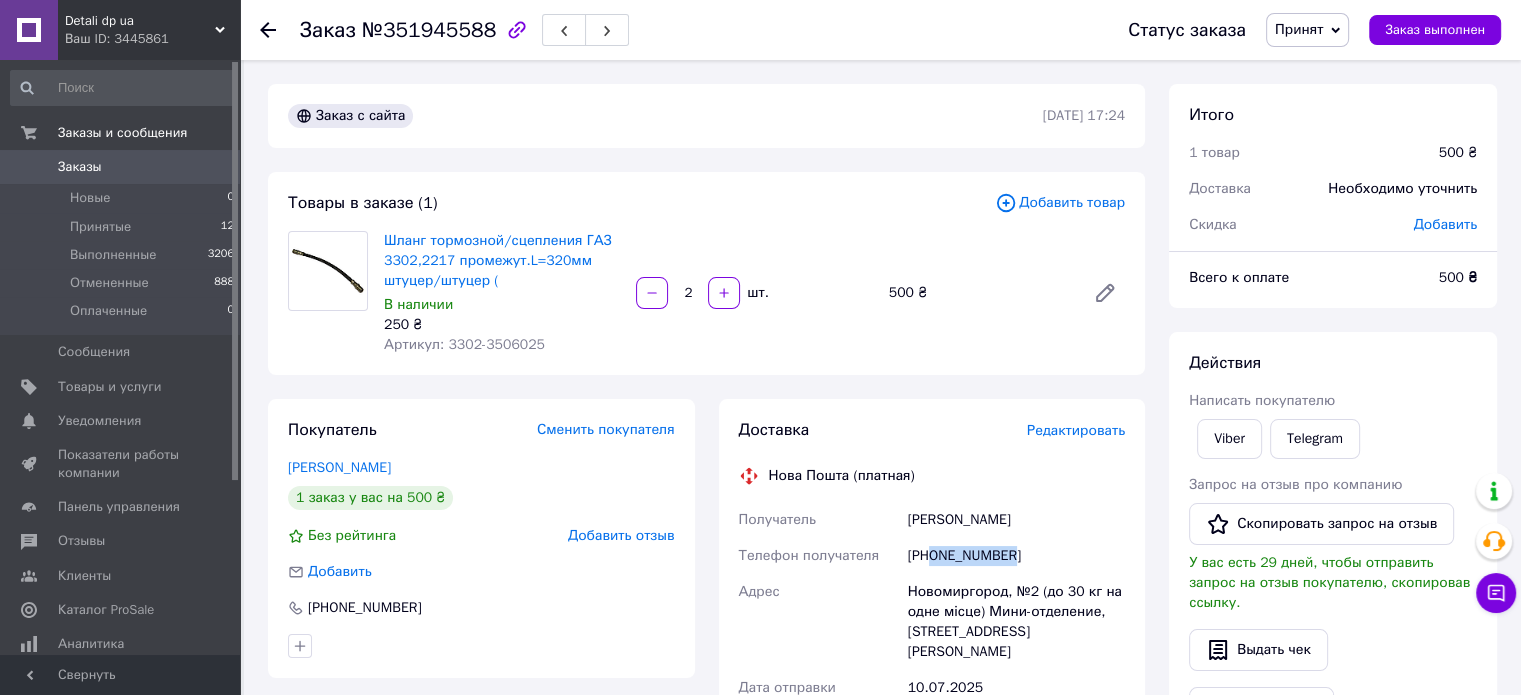 copy on "0969259079" 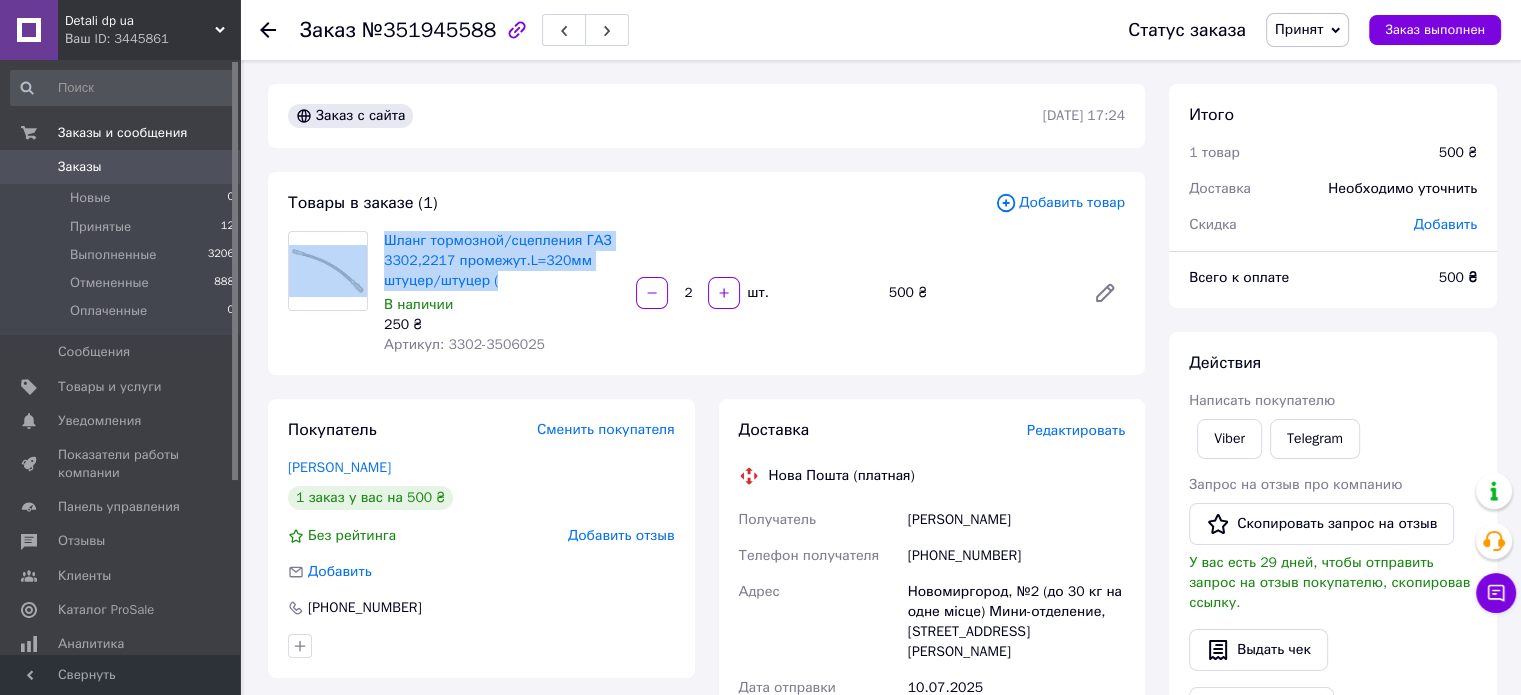 copy on "Шланг тормозной/сцепления ГАЗ 3302,2217 промежут.L=320мм штуцер/штуцер (" 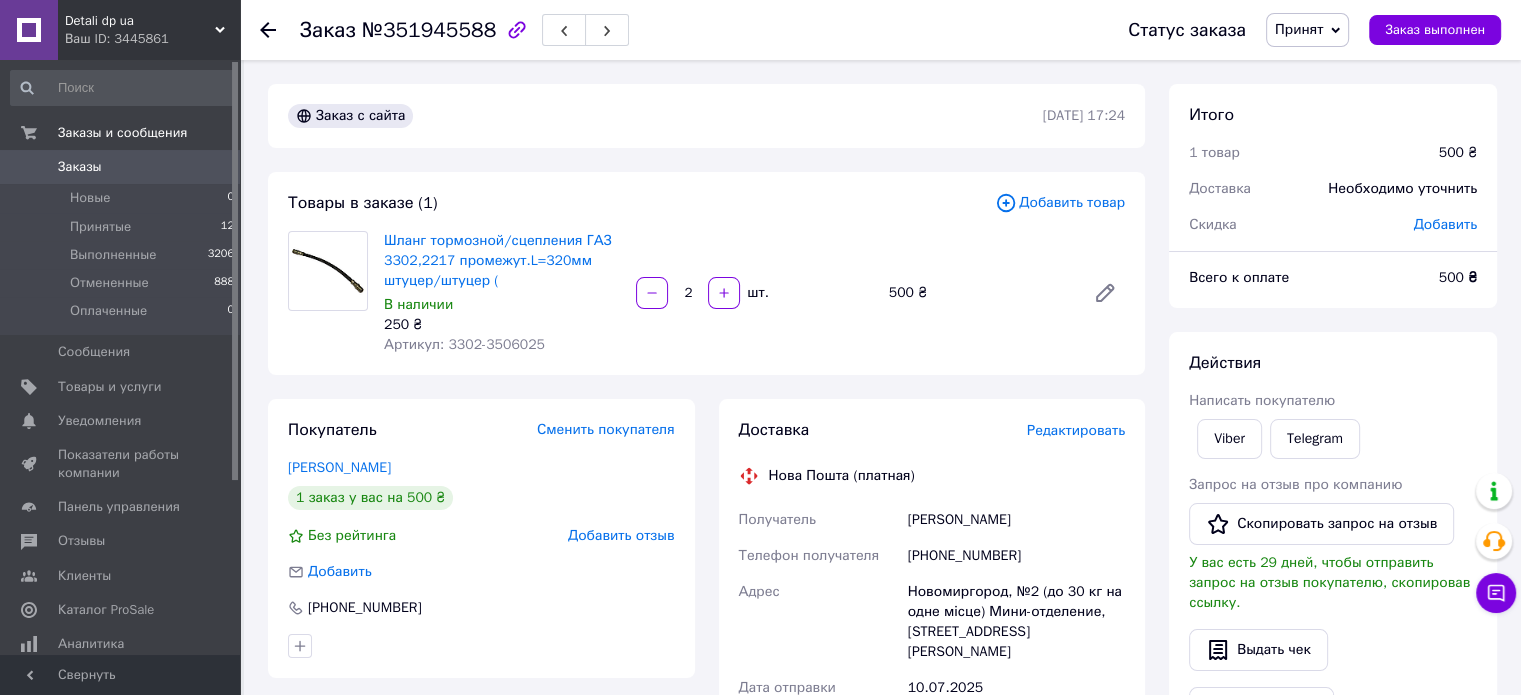 click on "Шланг тормозной/сцепления ГАЗ 3302,2217 промежут.L=320мм штуцер/штуцер (" at bounding box center (502, 261) 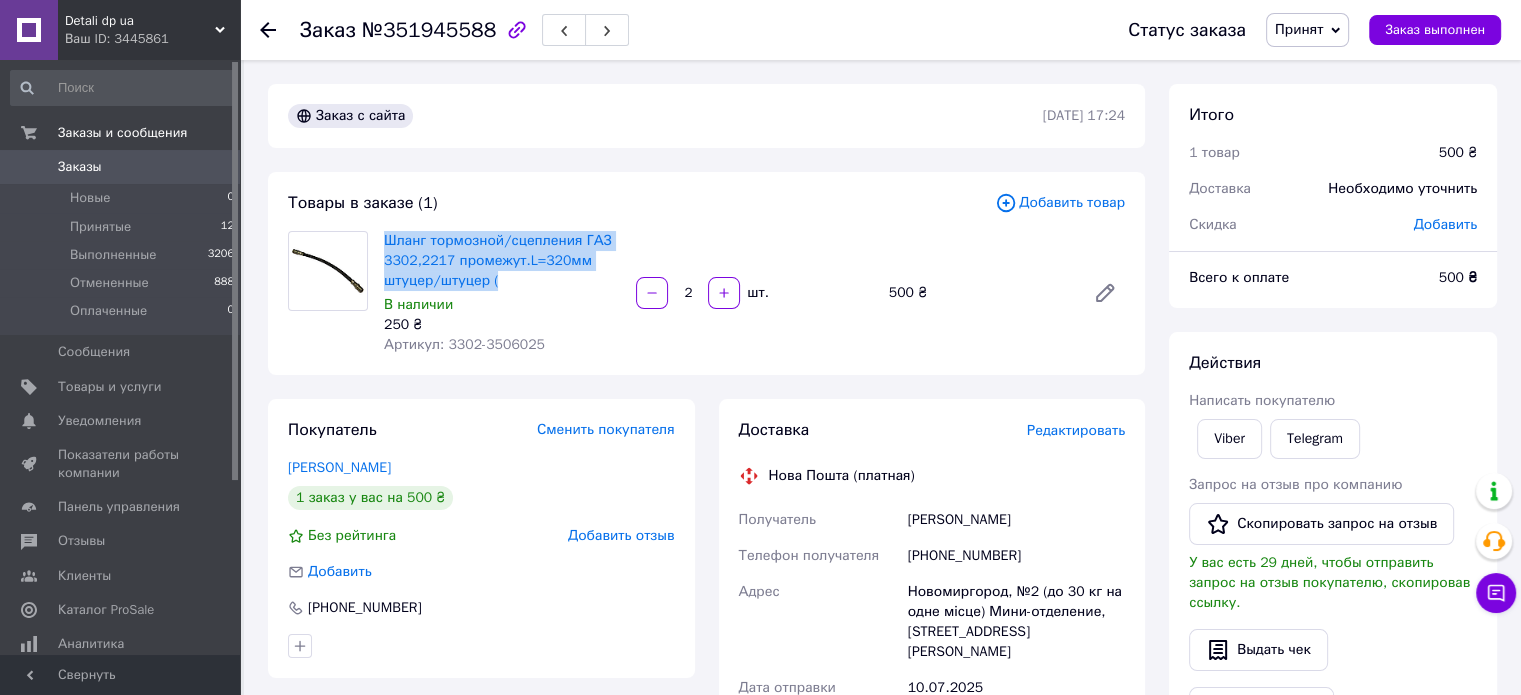 copy on "Шланг тормозной/сцепления ГАЗ 3302,2217 промежут.L=320мм штуцер/штуцер (" 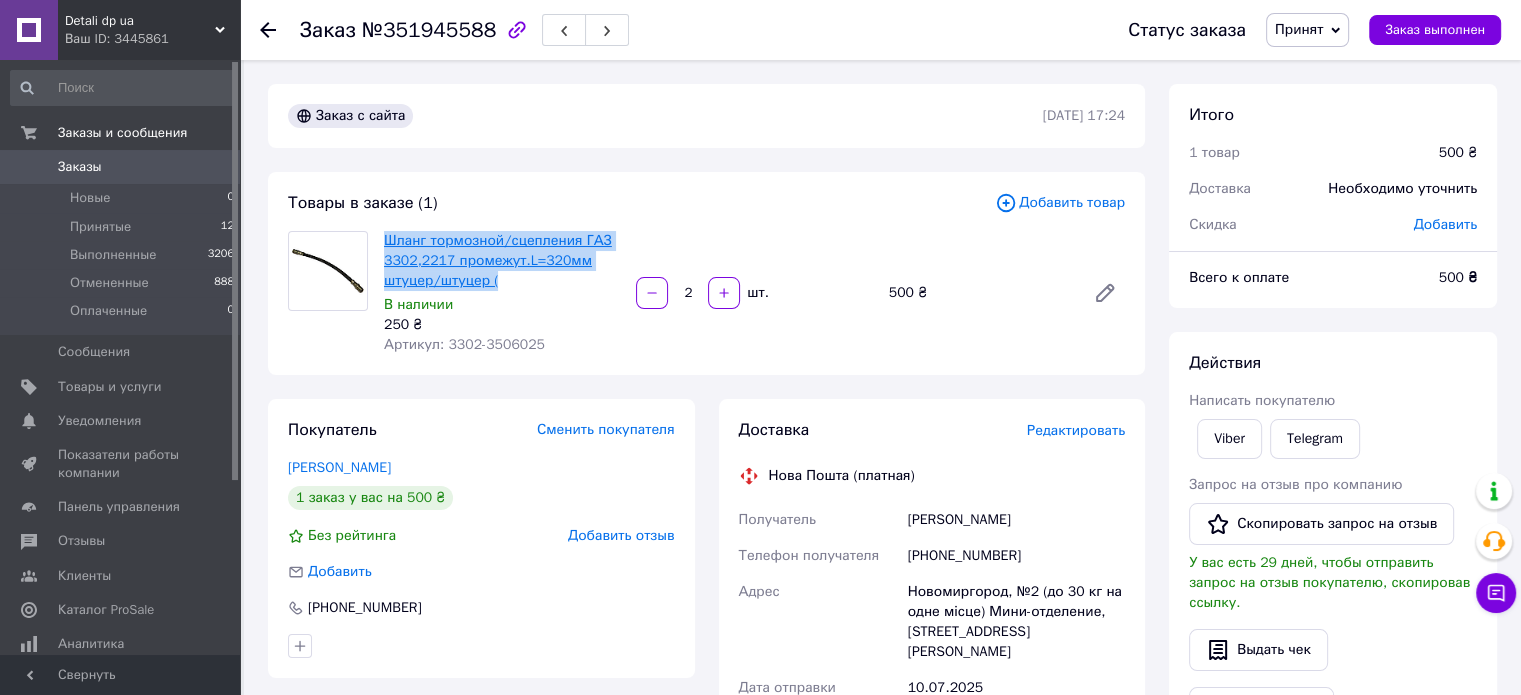 drag, startPoint x: 552, startPoint y: 280, endPoint x: 384, endPoint y: 236, distance: 173.66635 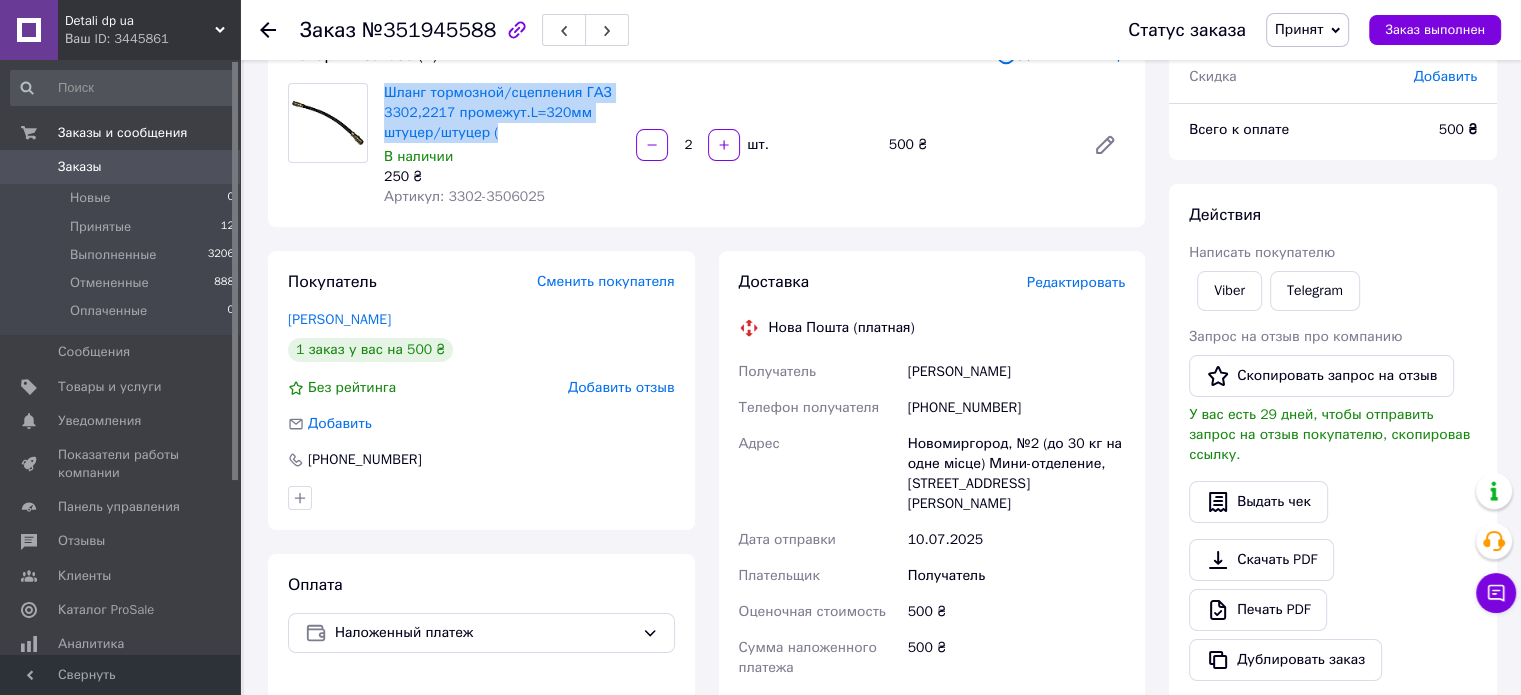scroll, scrollTop: 300, scrollLeft: 0, axis: vertical 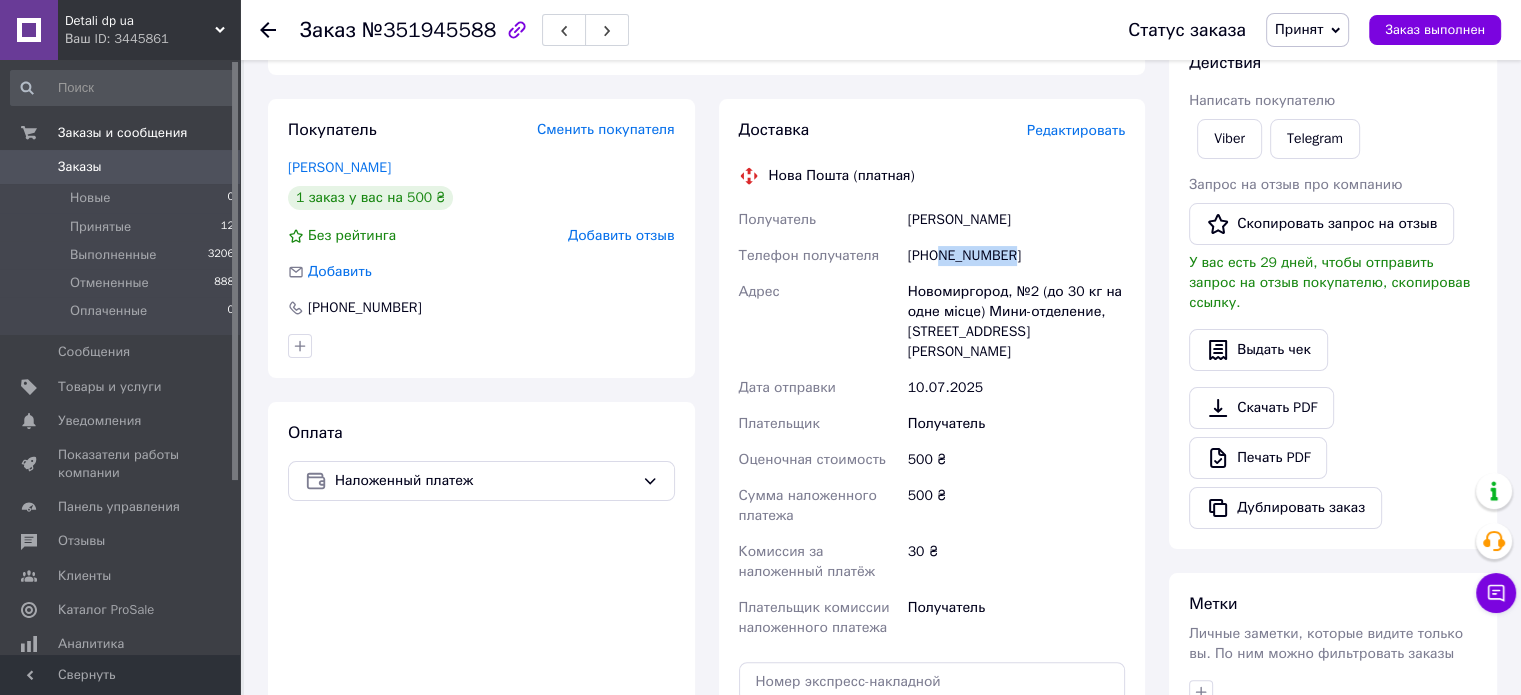 copy on "969259079" 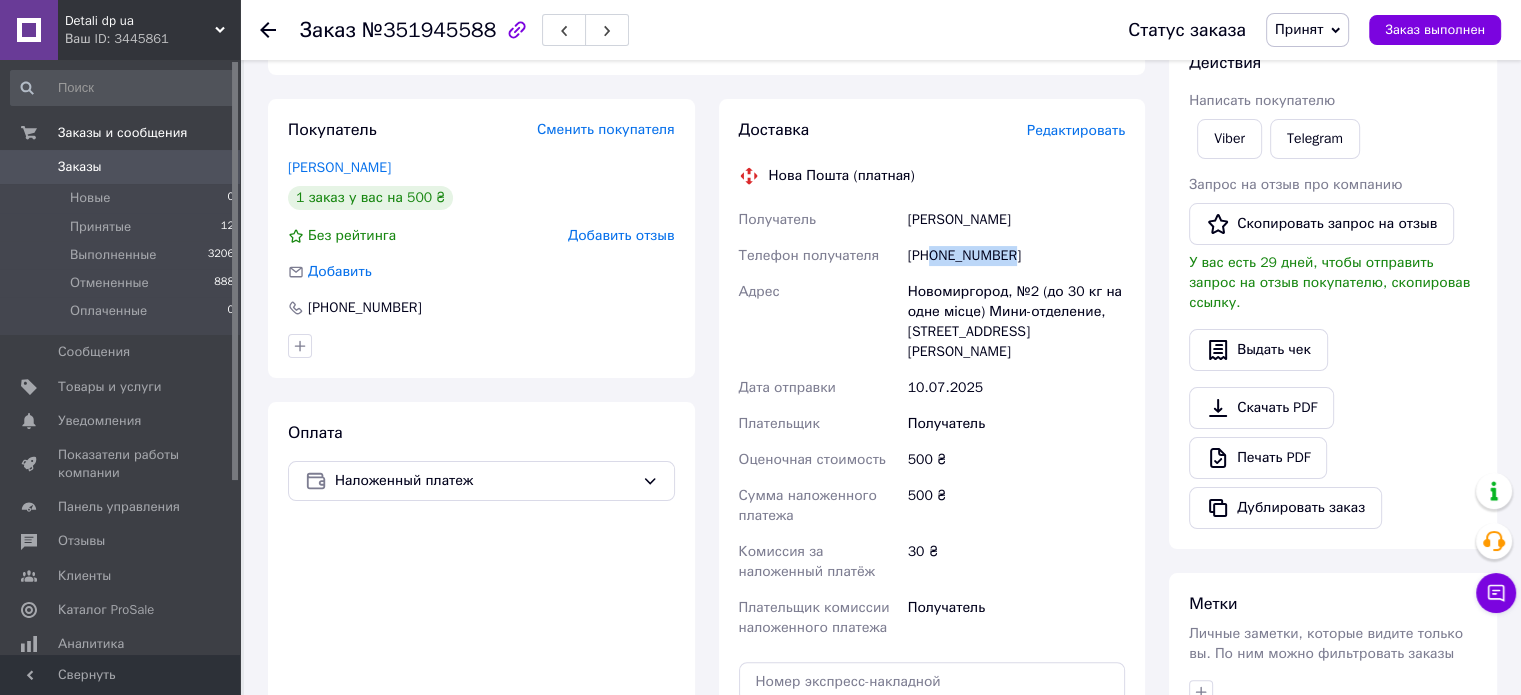 copy on "0969259079" 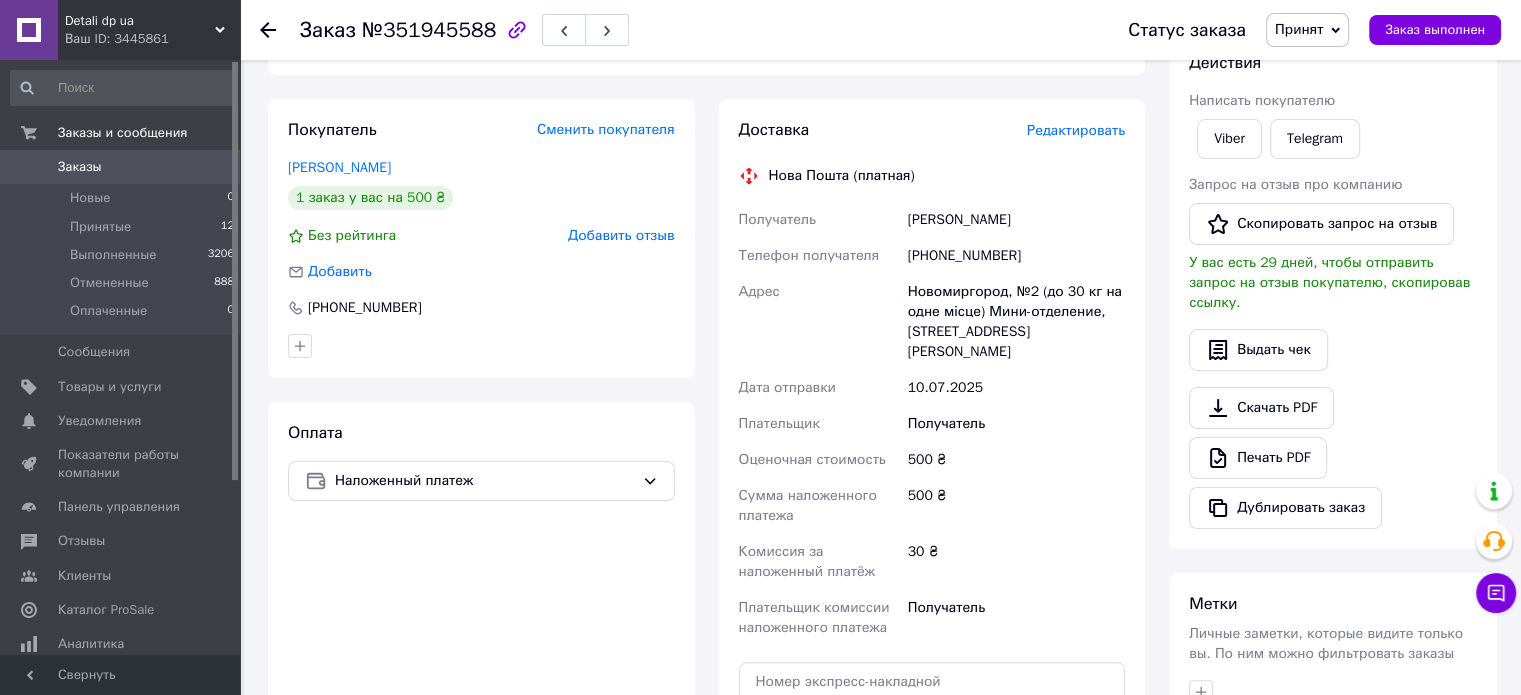click on "Новомиргород, №2 (до 30 кг на одне місце) Мини-отделение, [STREET_ADDRESS][PERSON_NAME]" at bounding box center (1016, 322) 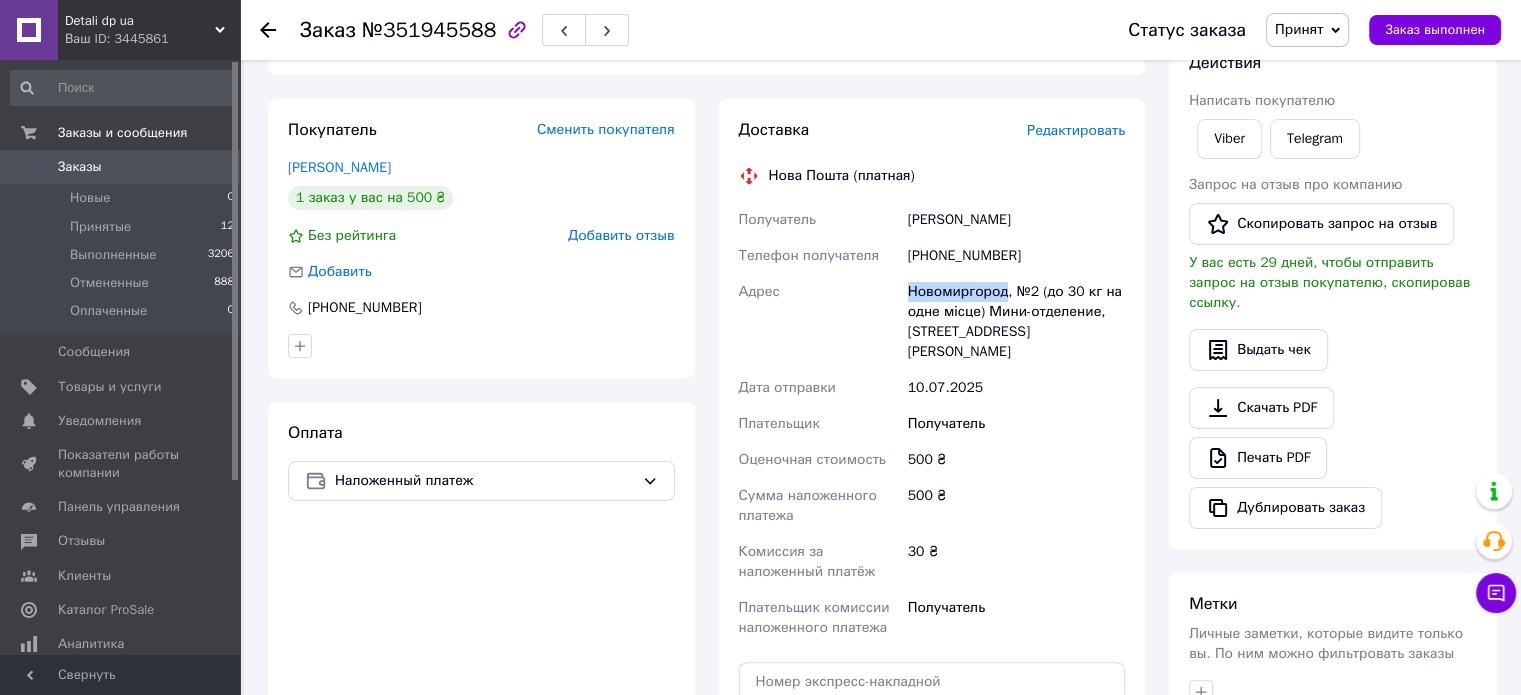 click on "Новомиргород, №2 (до 30 кг на одне місце) Мини-отделение, [STREET_ADDRESS][PERSON_NAME]" at bounding box center (1016, 322) 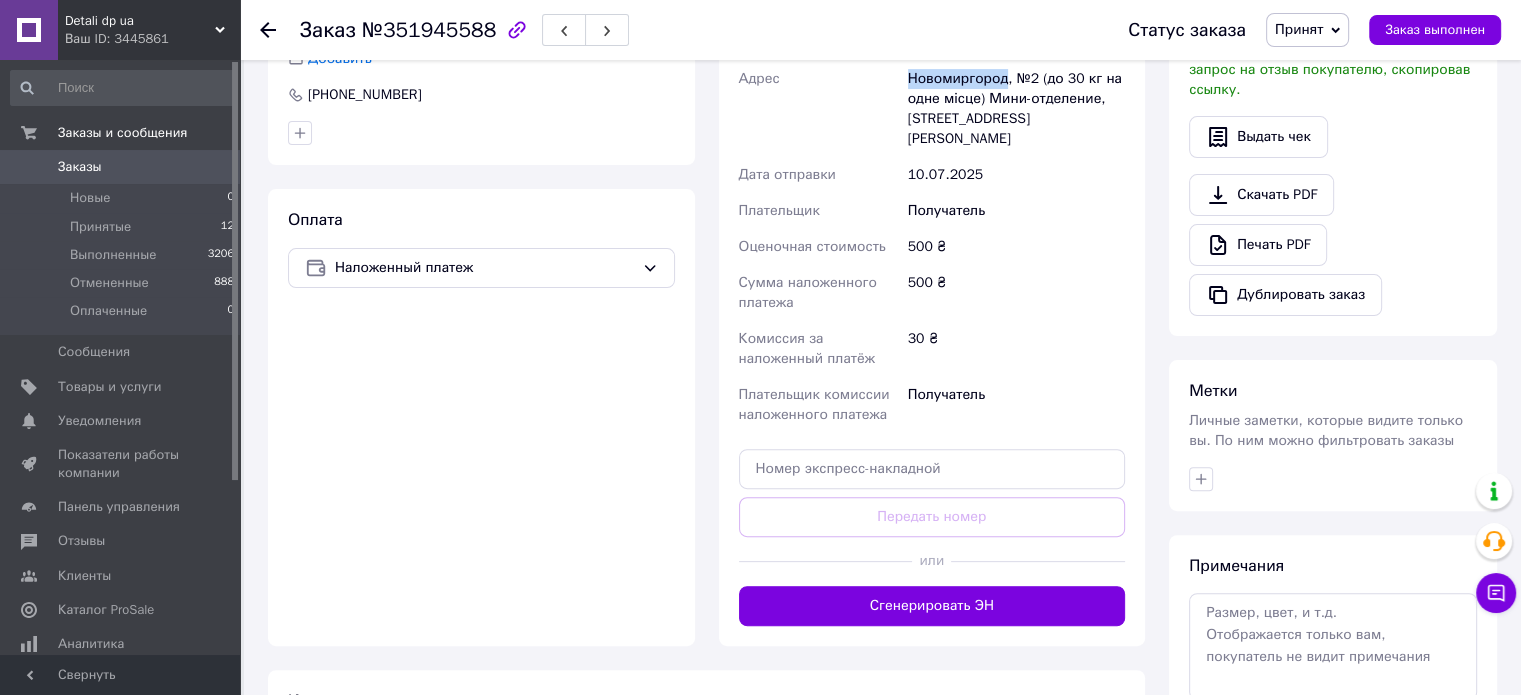 scroll, scrollTop: 658, scrollLeft: 0, axis: vertical 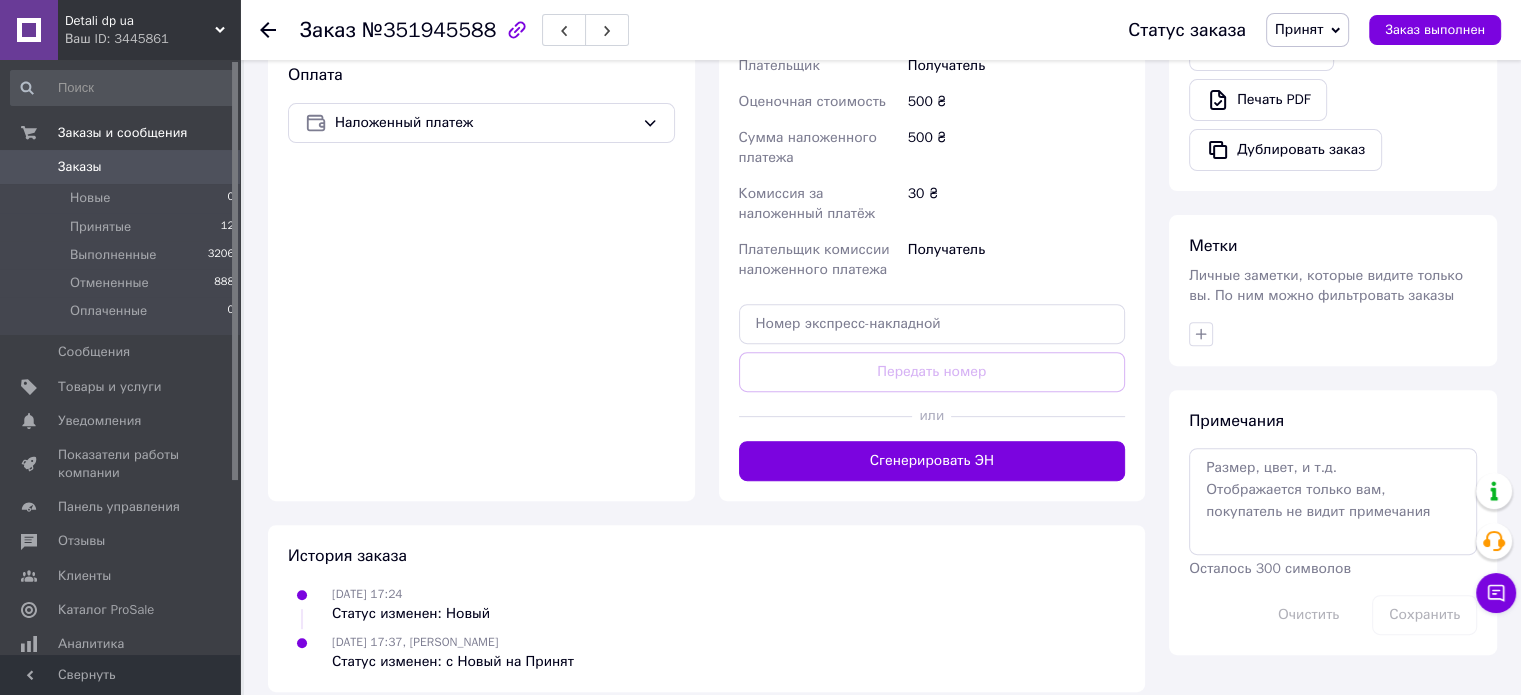drag, startPoint x: 973, startPoint y: 351, endPoint x: 980, endPoint y: 323, distance: 28.86174 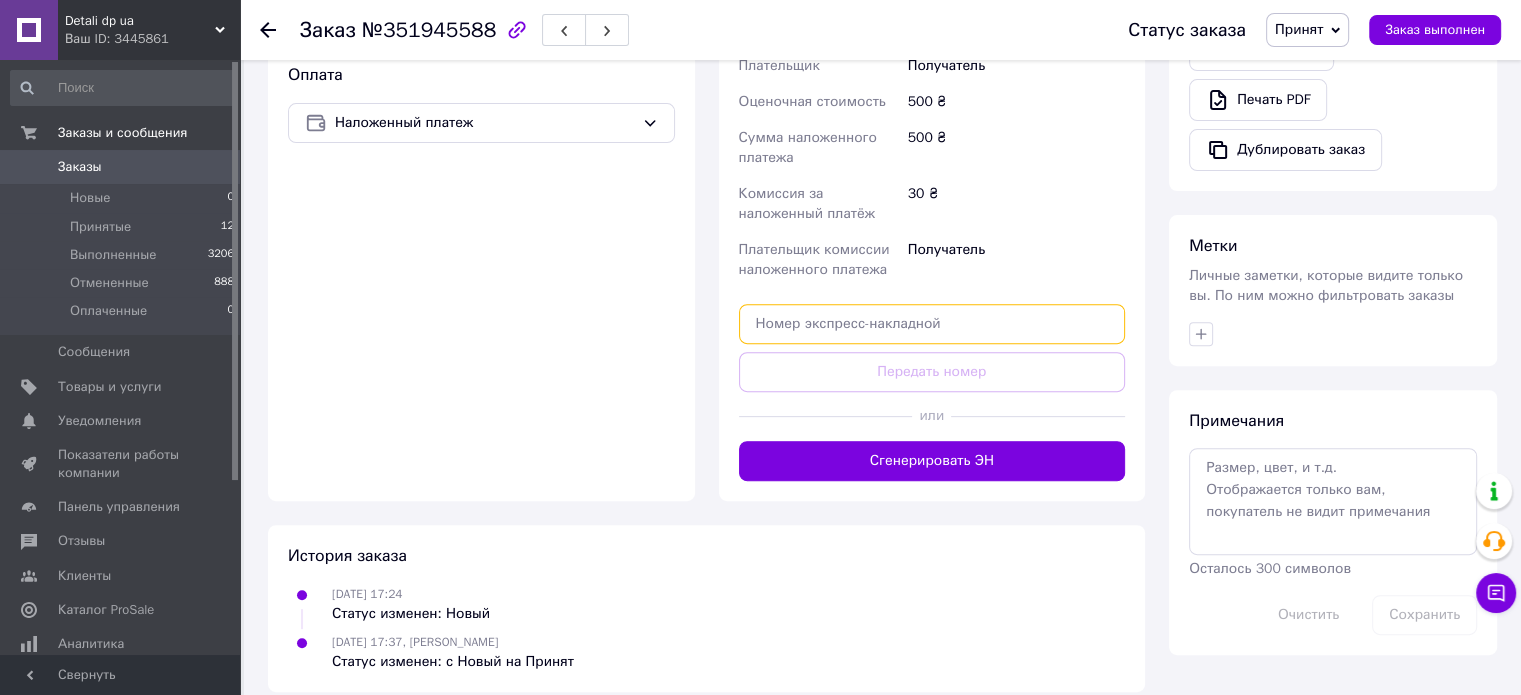 click at bounding box center (932, 324) 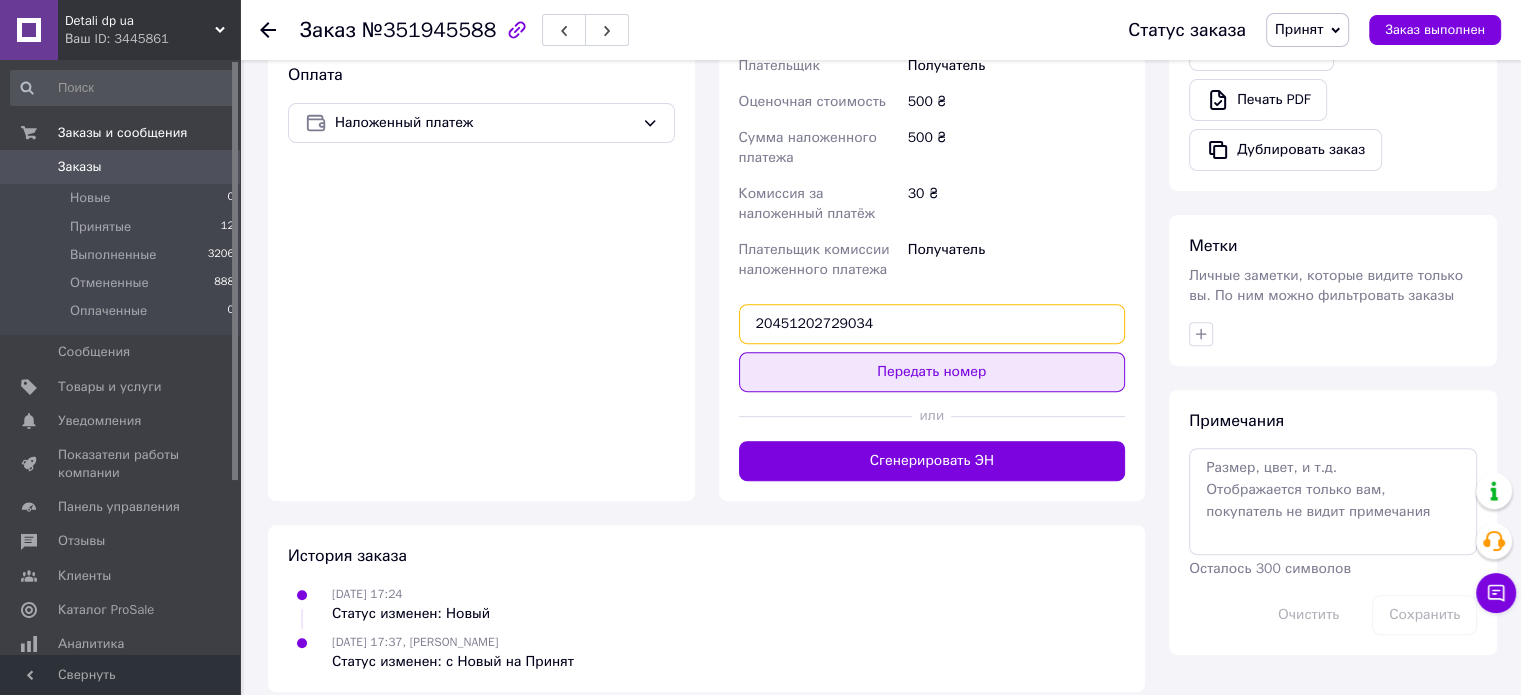 type on "20451202729034" 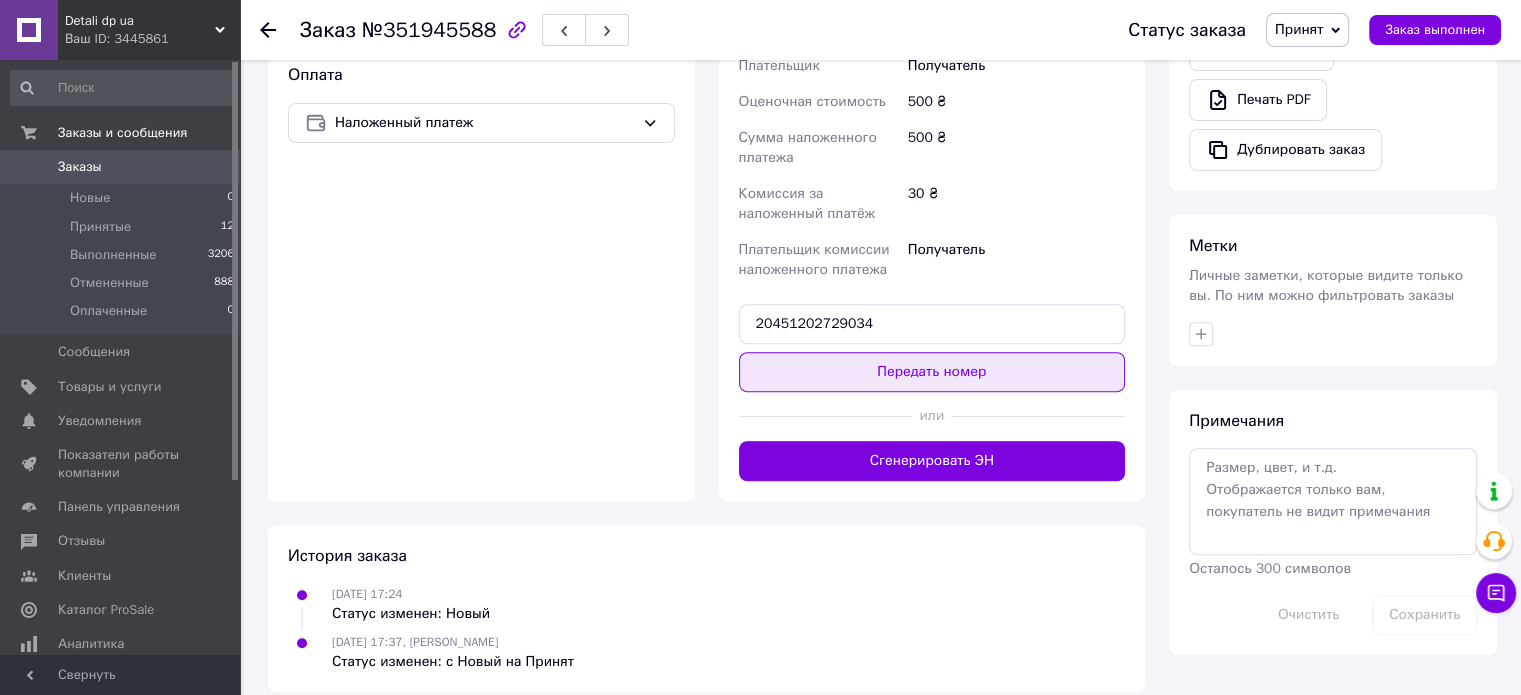 click on "Передать номер" at bounding box center (932, 372) 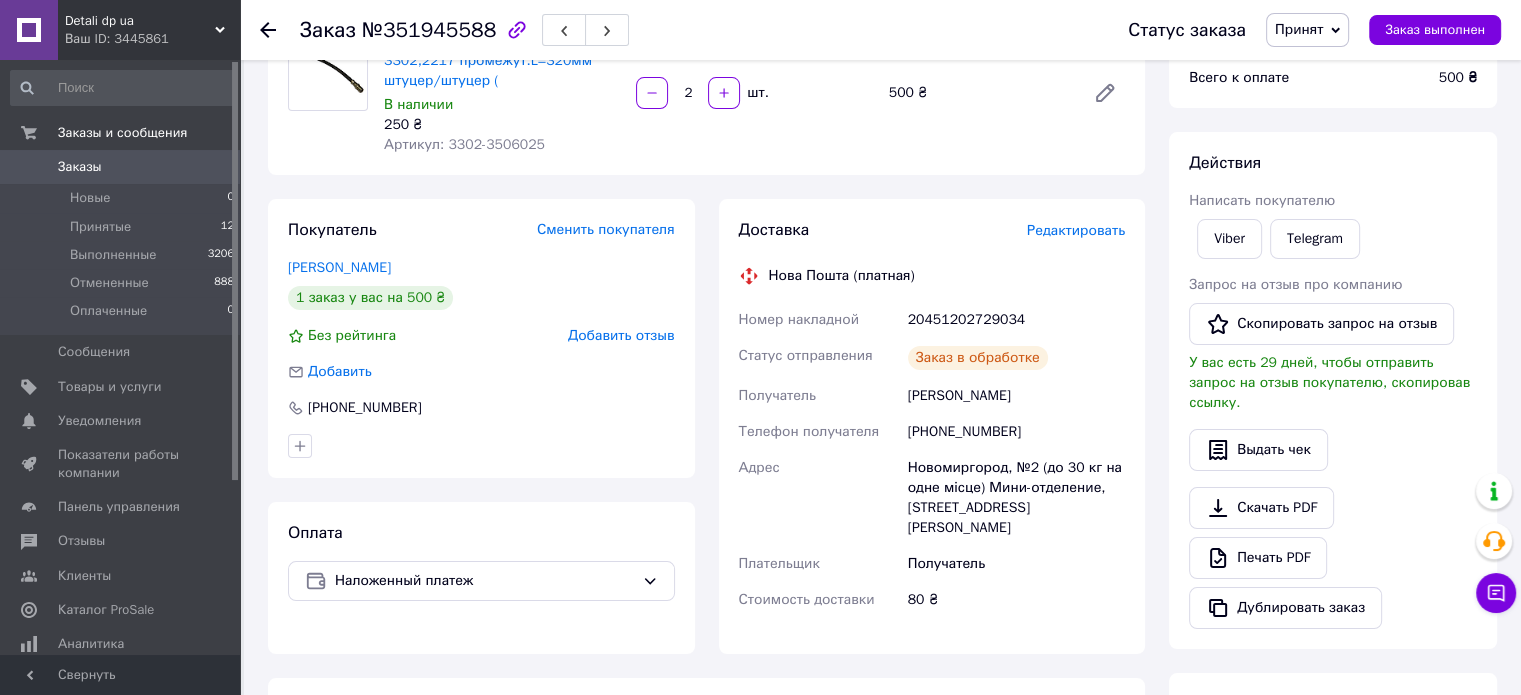 scroll, scrollTop: 100, scrollLeft: 0, axis: vertical 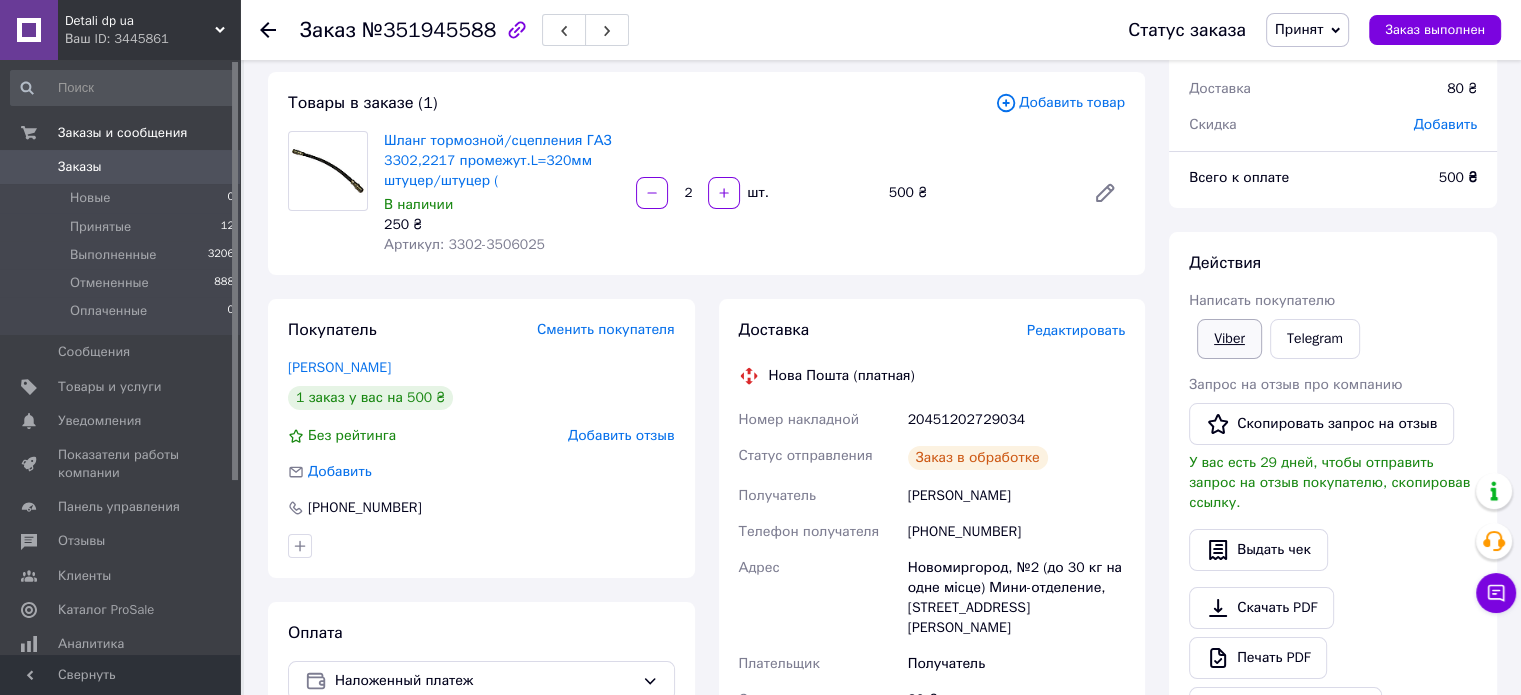 click on "Viber" at bounding box center [1229, 339] 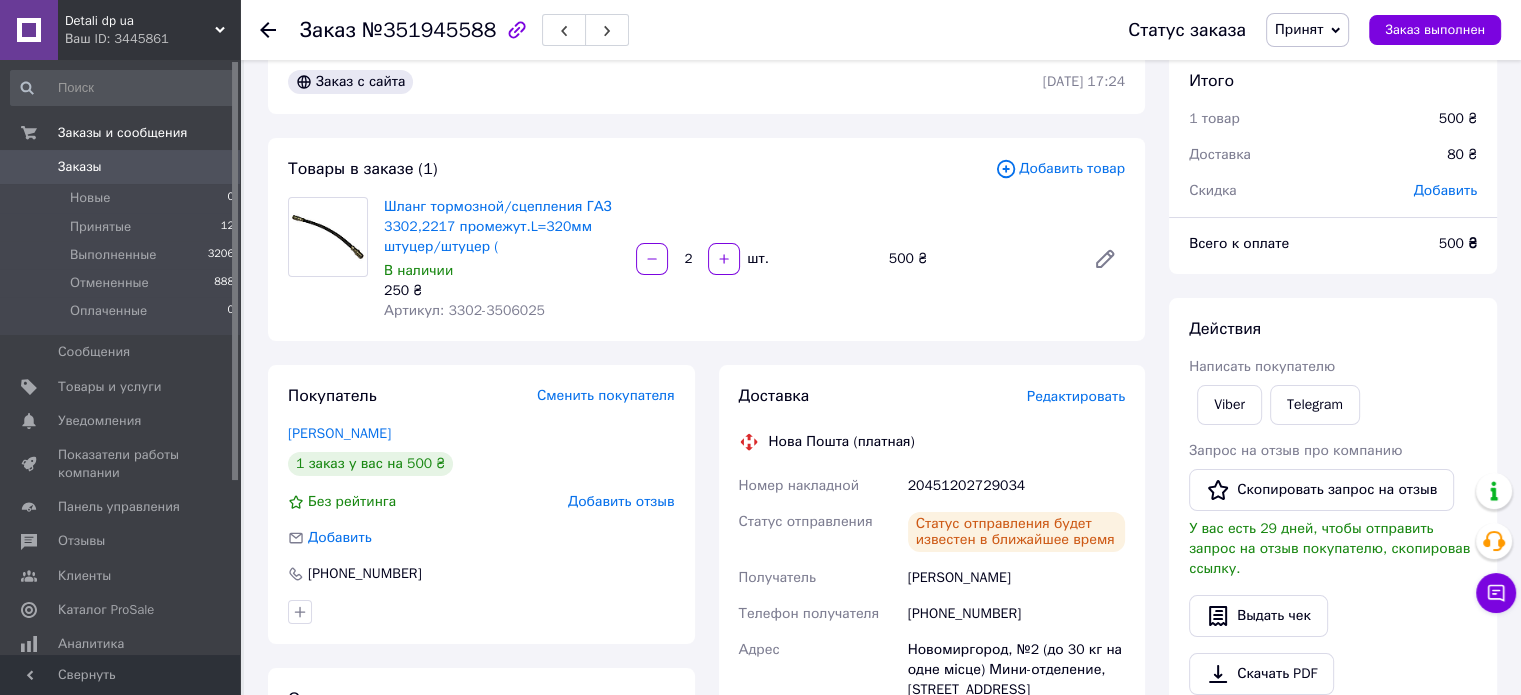 scroll, scrollTop: 0, scrollLeft: 0, axis: both 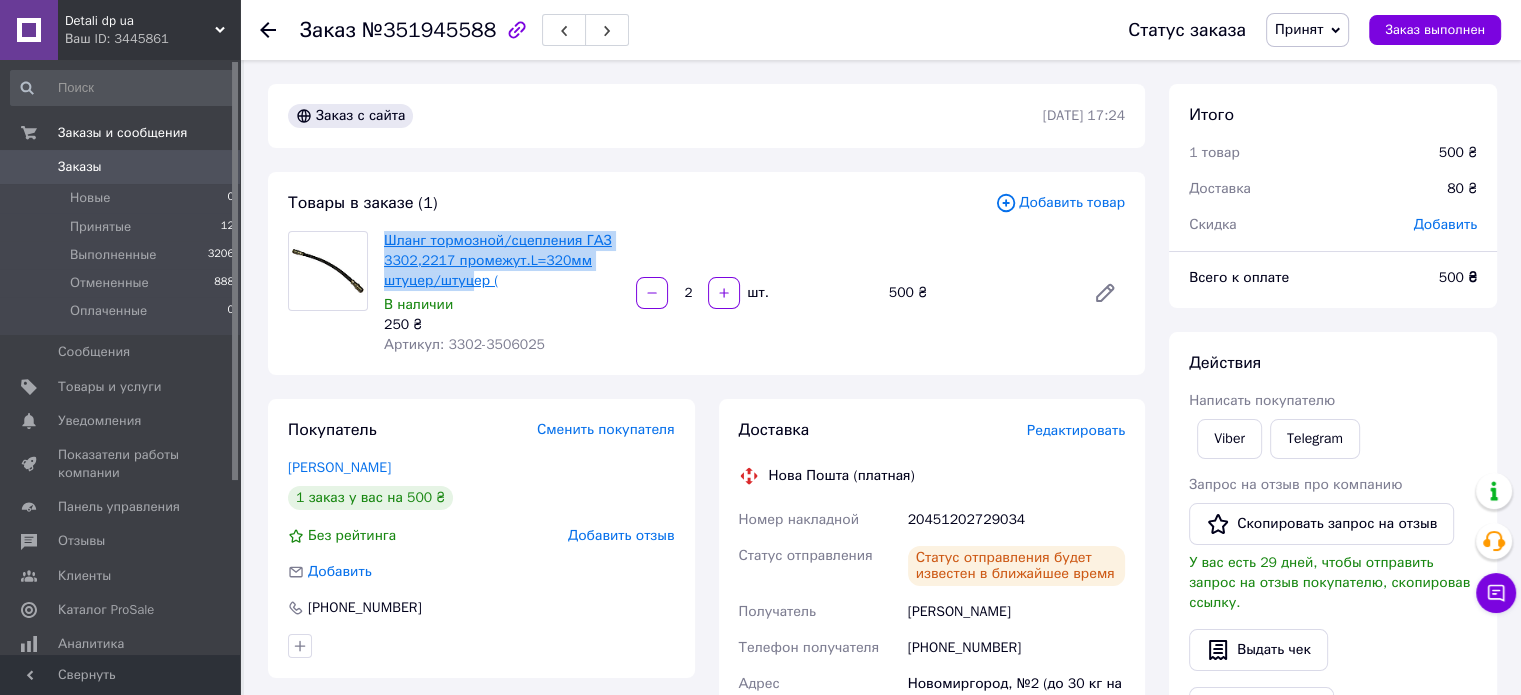 copy on "Шланг тормозной/сцепления ГАЗ 3302,2217 промежут.L=320мм штуцер/штуц" 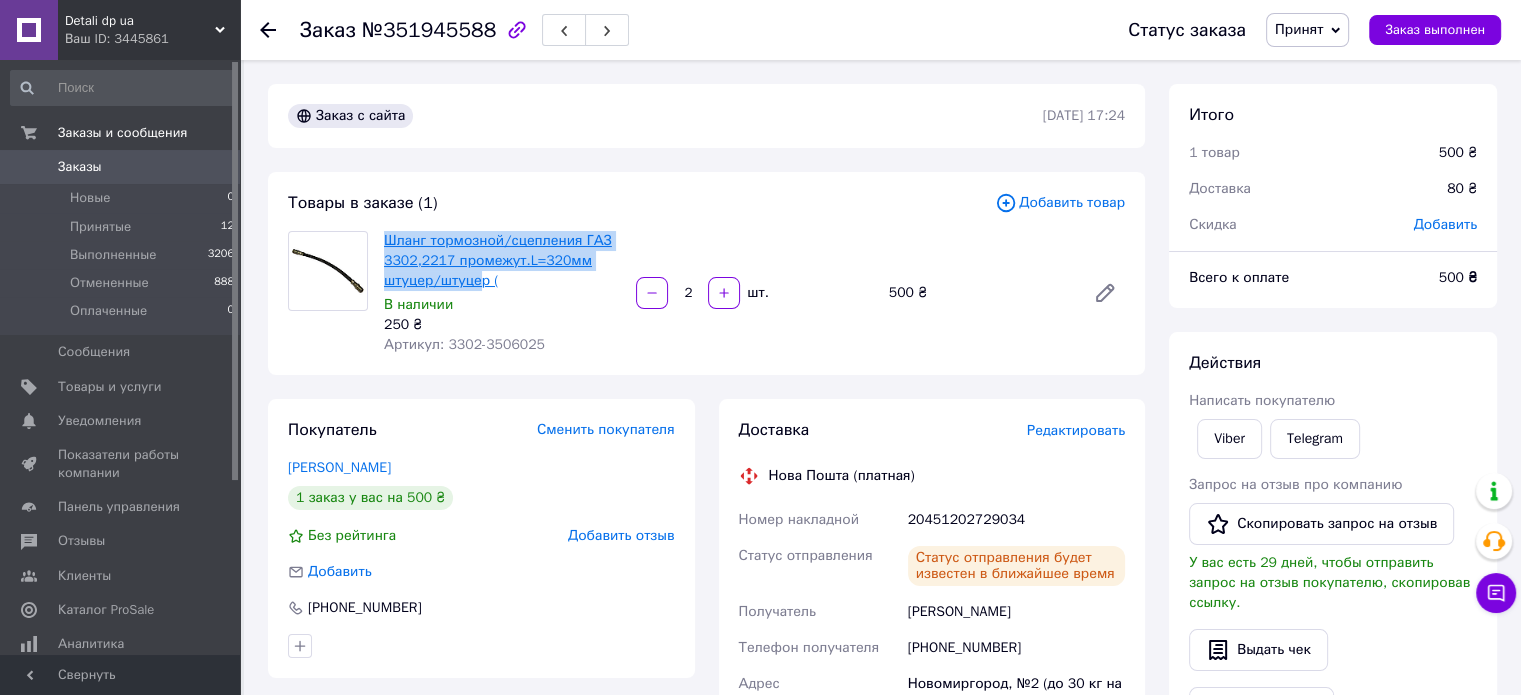 copy on "Шланг тормозной/сцепления ГАЗ 3302,2217 промежут.L=320мм штуцер/штуце" 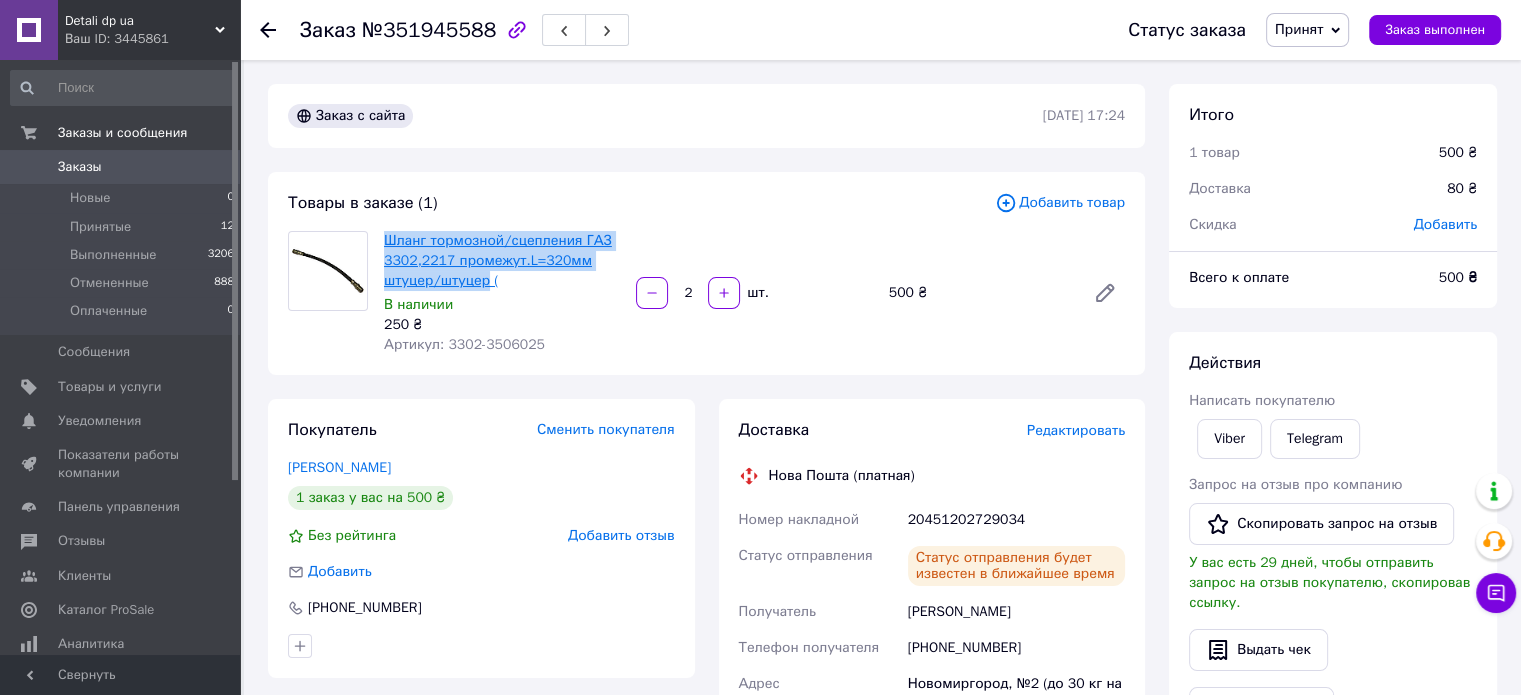 copy on "Шланг тормозной/сцепления ГАЗ 3302,2217 промежут.L=320мм штуцер/штуцер" 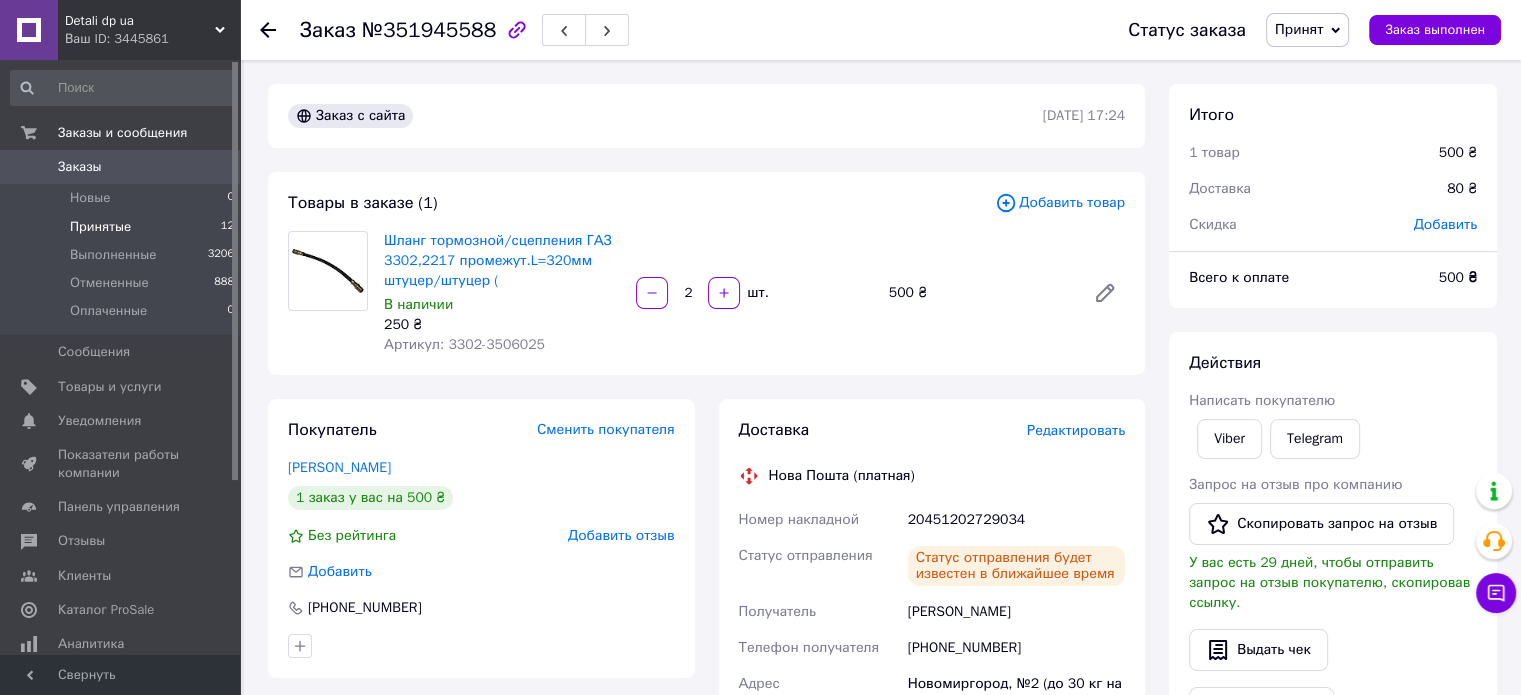 click on "Принятые 12" at bounding box center [123, 227] 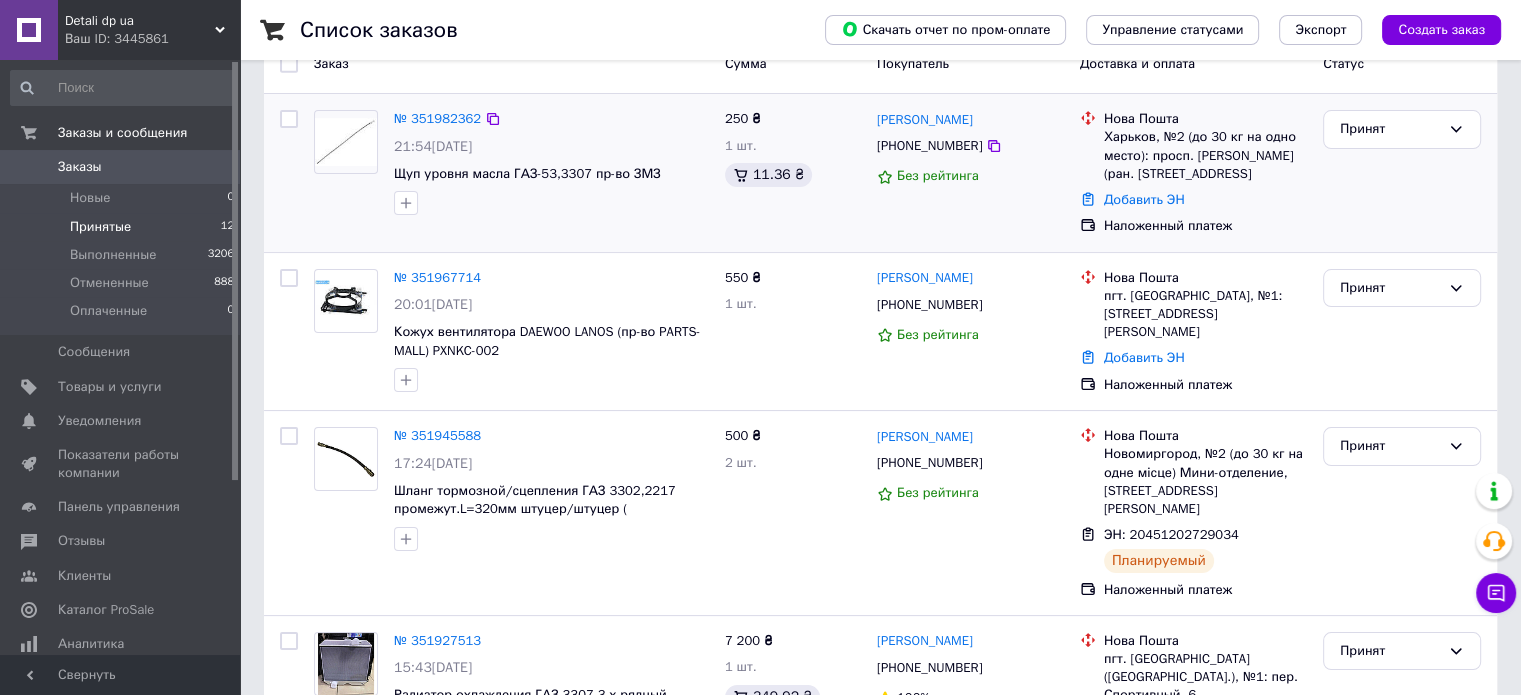 scroll, scrollTop: 200, scrollLeft: 0, axis: vertical 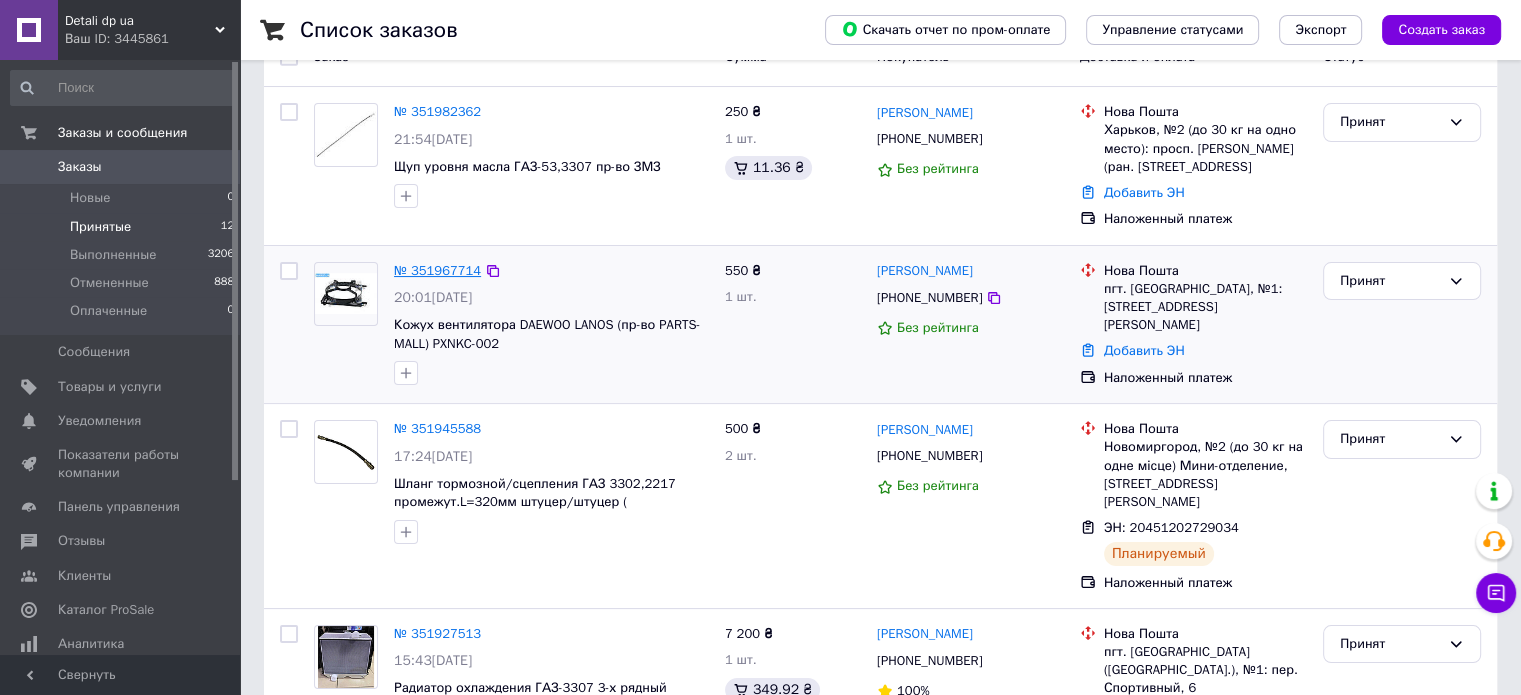 click on "№ 351967714" at bounding box center (437, 270) 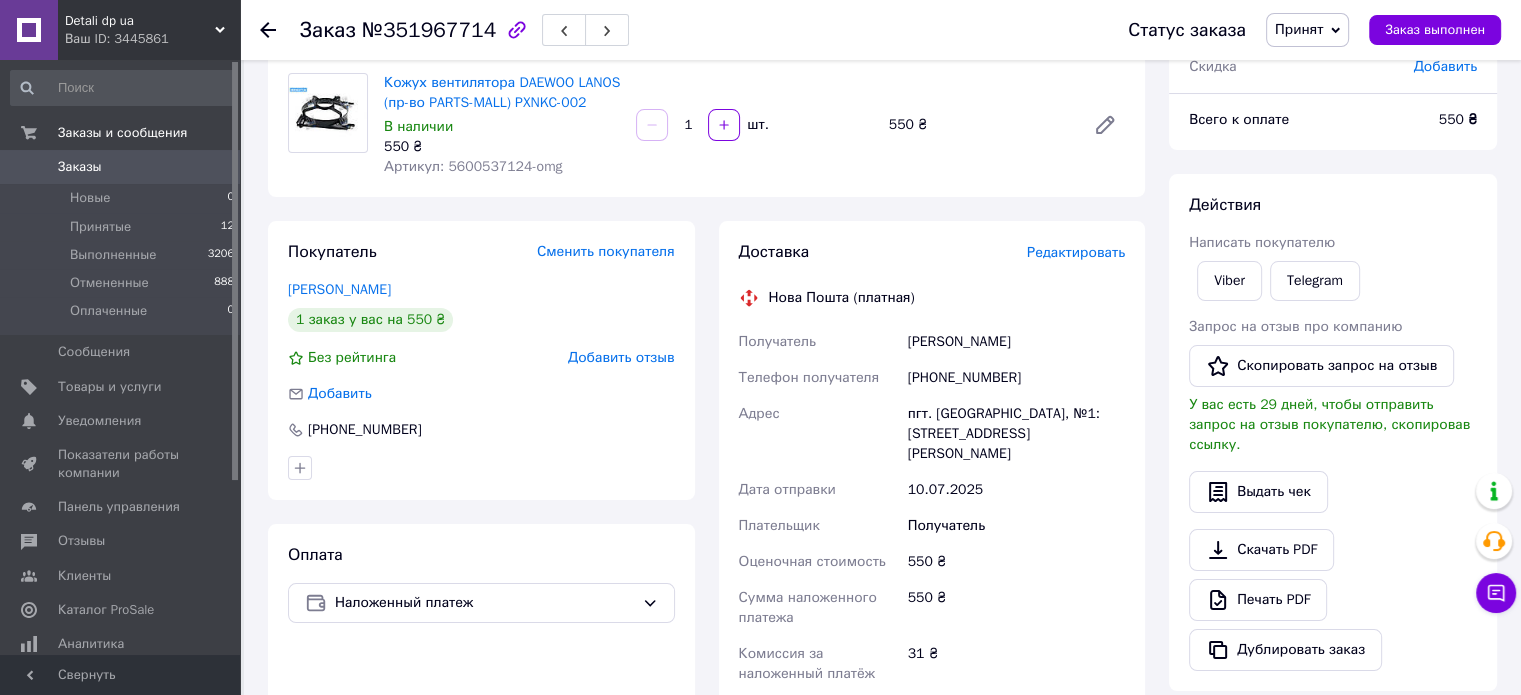 scroll, scrollTop: 200, scrollLeft: 0, axis: vertical 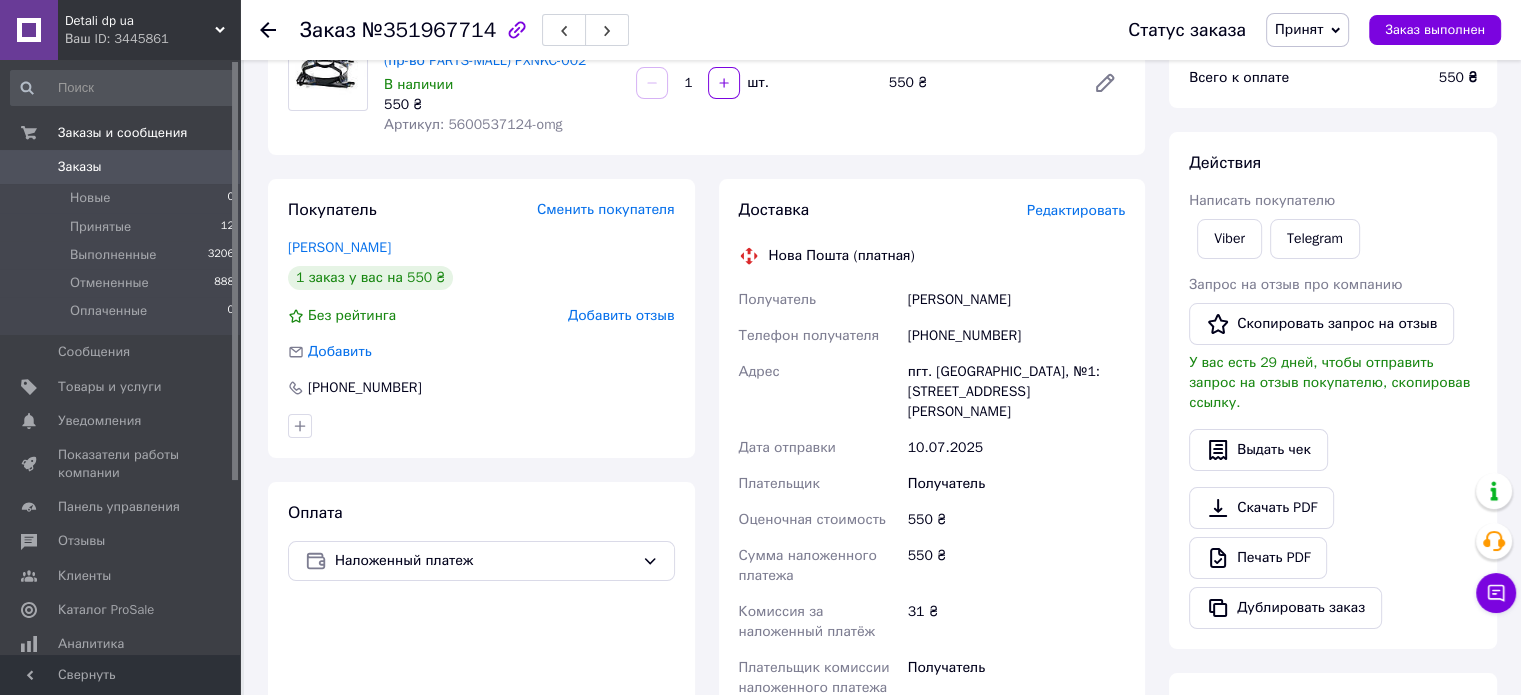 click on "Адрес" at bounding box center (759, 371) 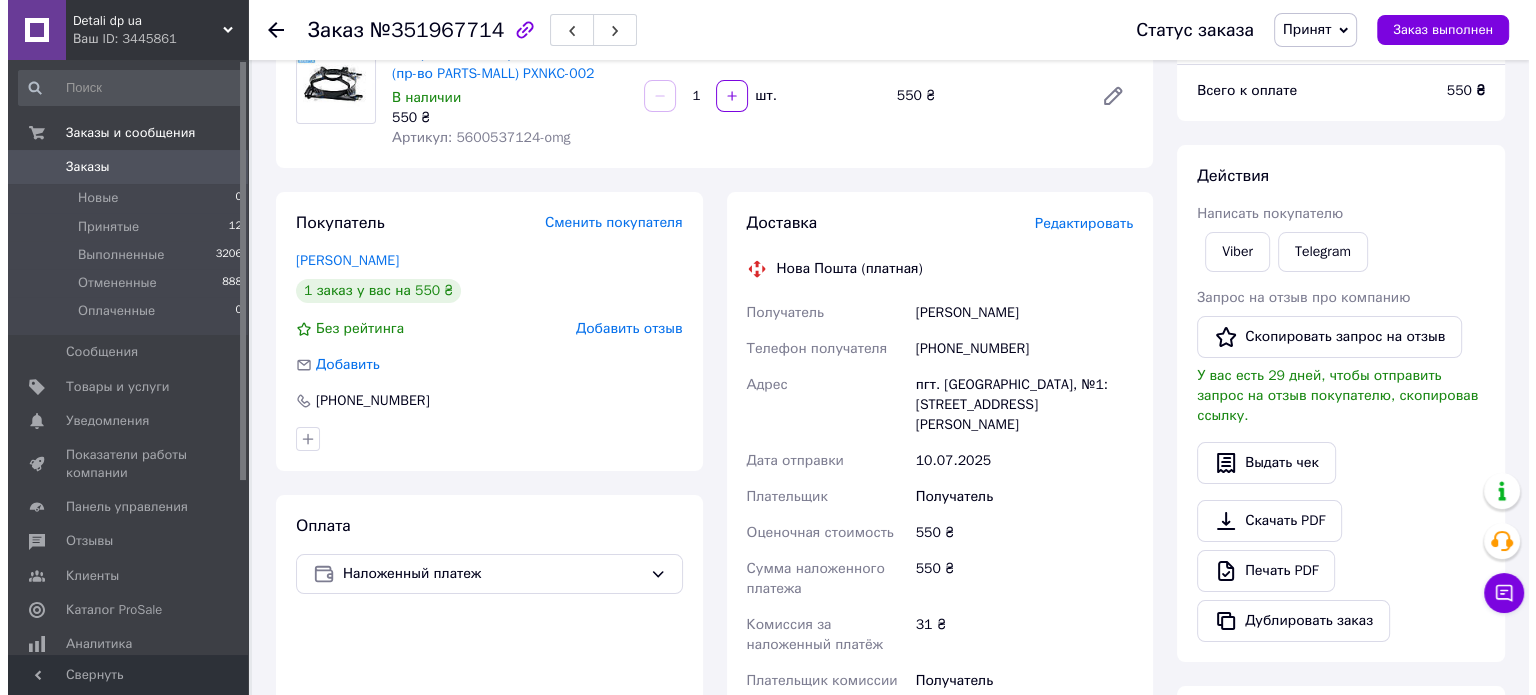 scroll, scrollTop: 0, scrollLeft: 0, axis: both 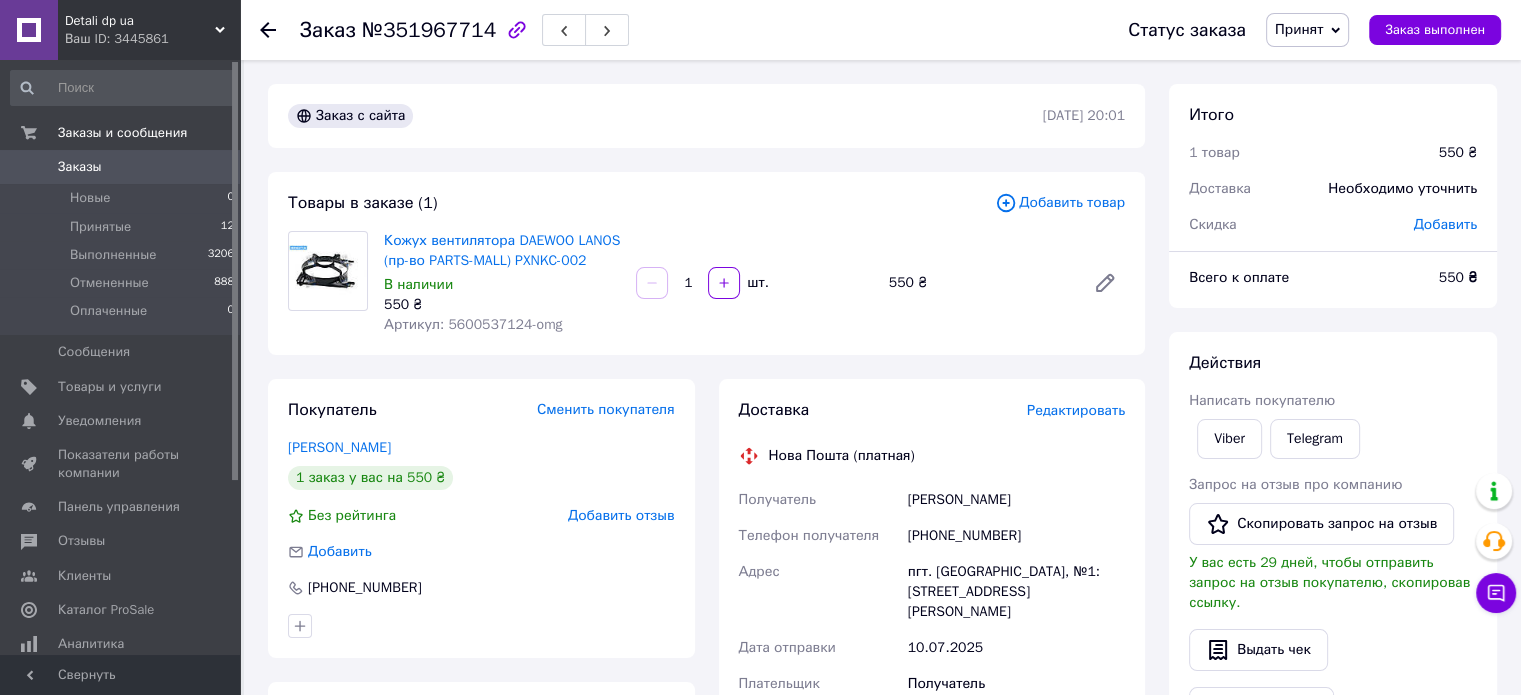 click on "Принят" at bounding box center (1299, 29) 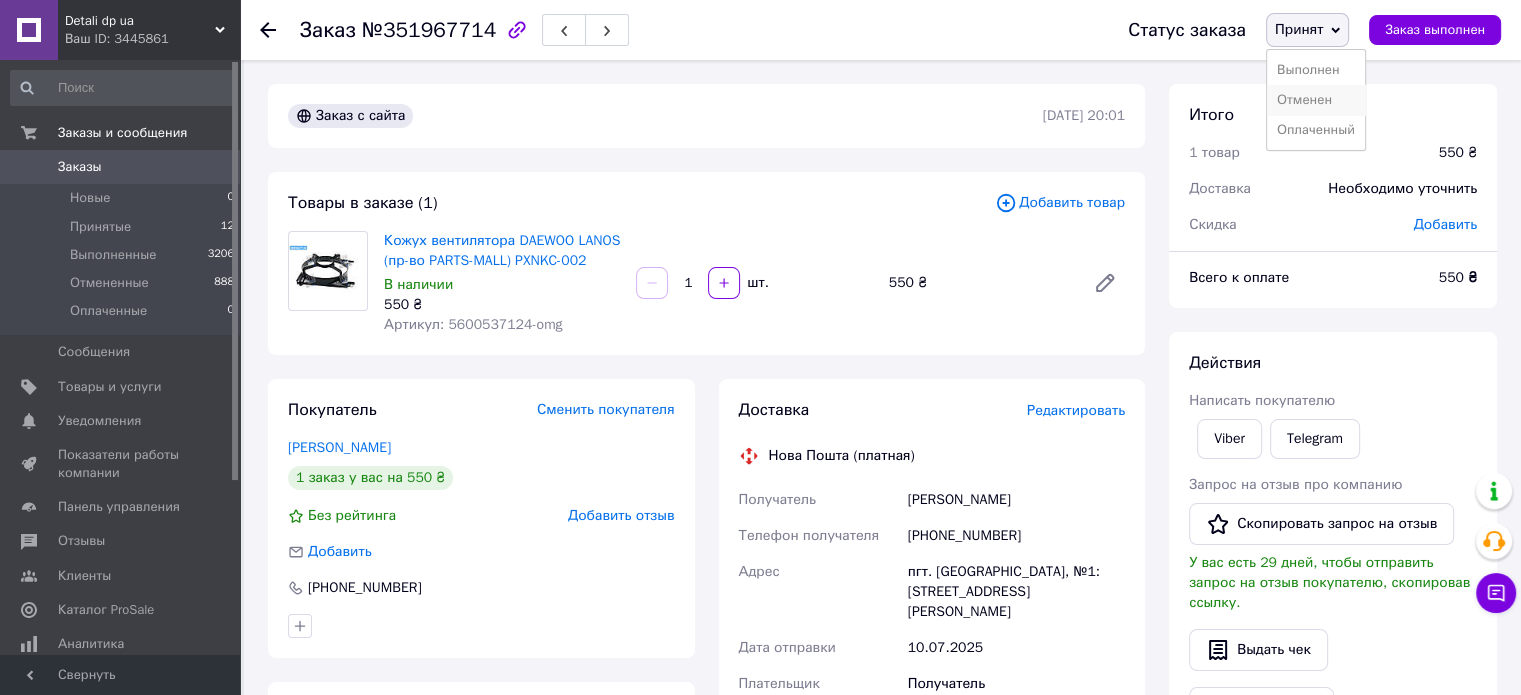 click on "Отменен" at bounding box center [1316, 100] 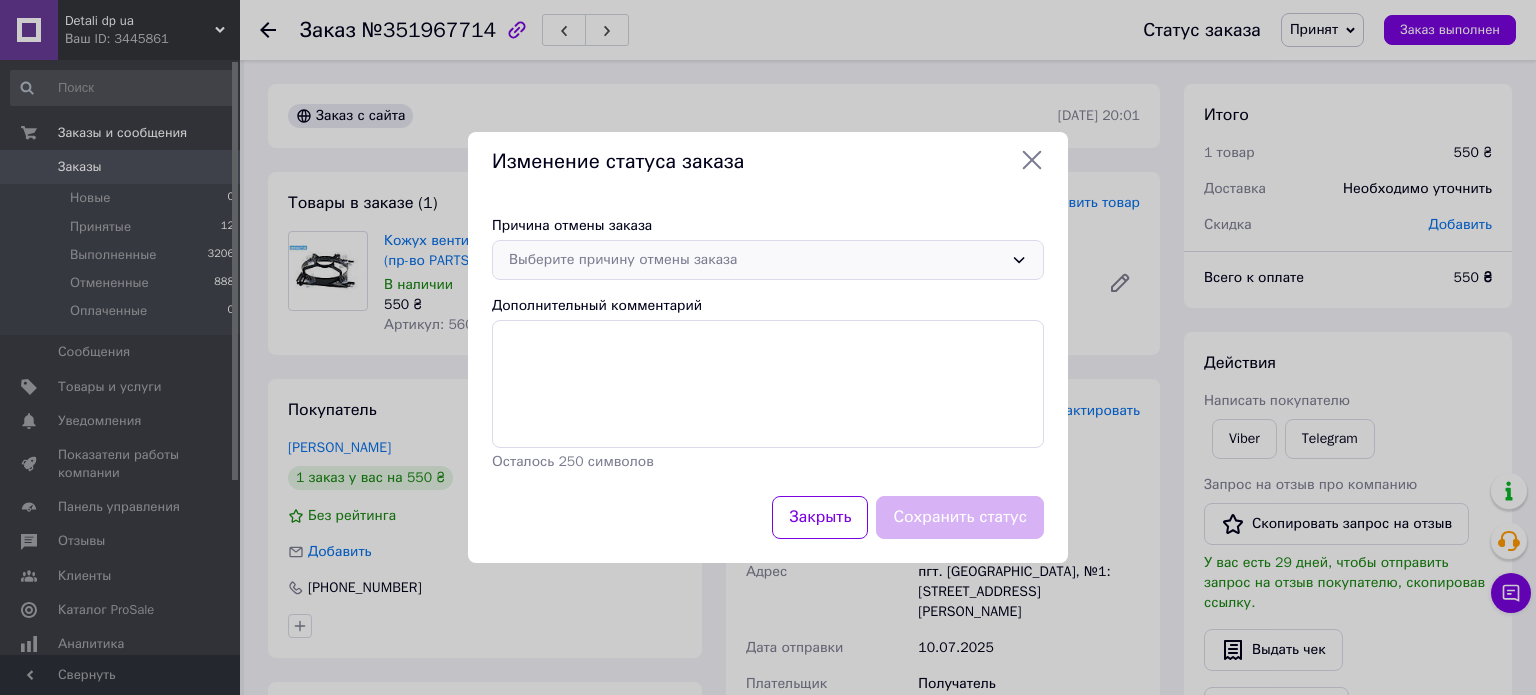 click on "Выберите причину отмены заказа" at bounding box center (768, 260) 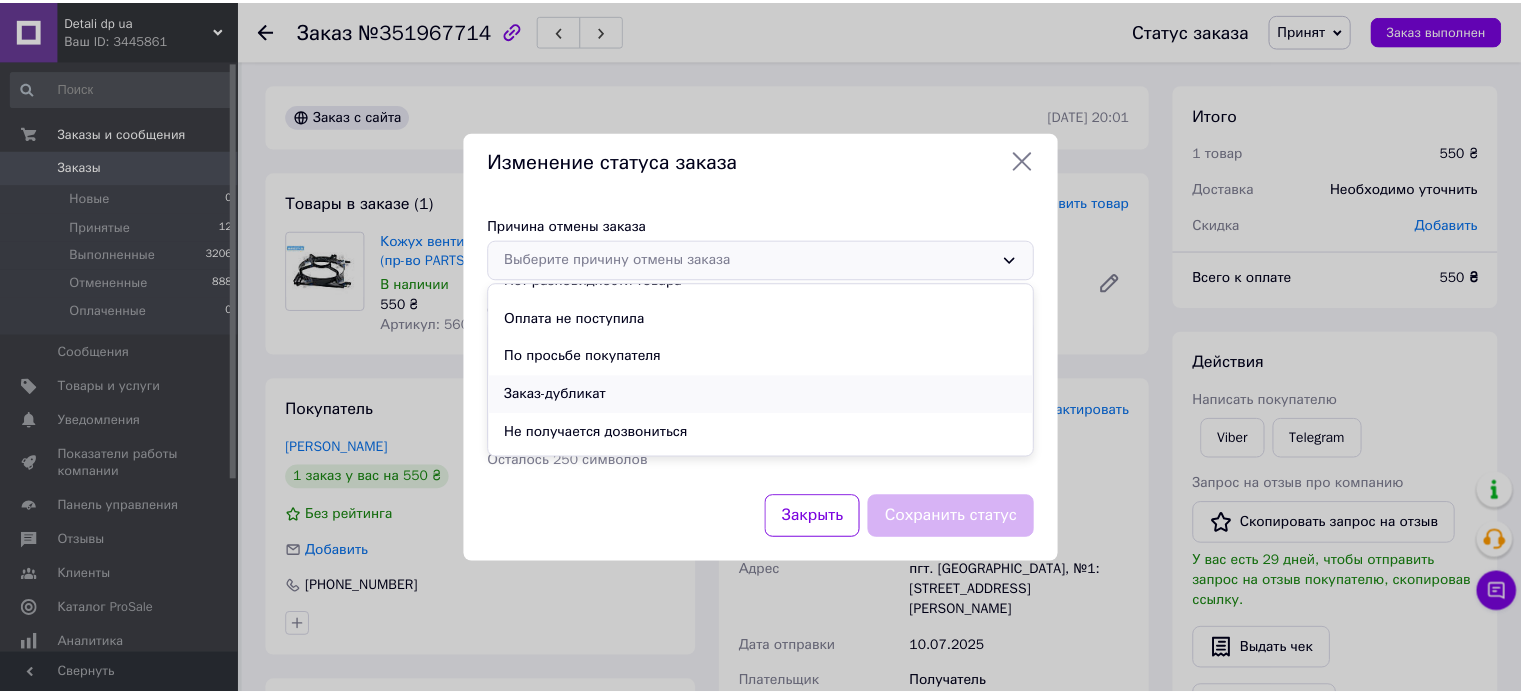scroll, scrollTop: 93, scrollLeft: 0, axis: vertical 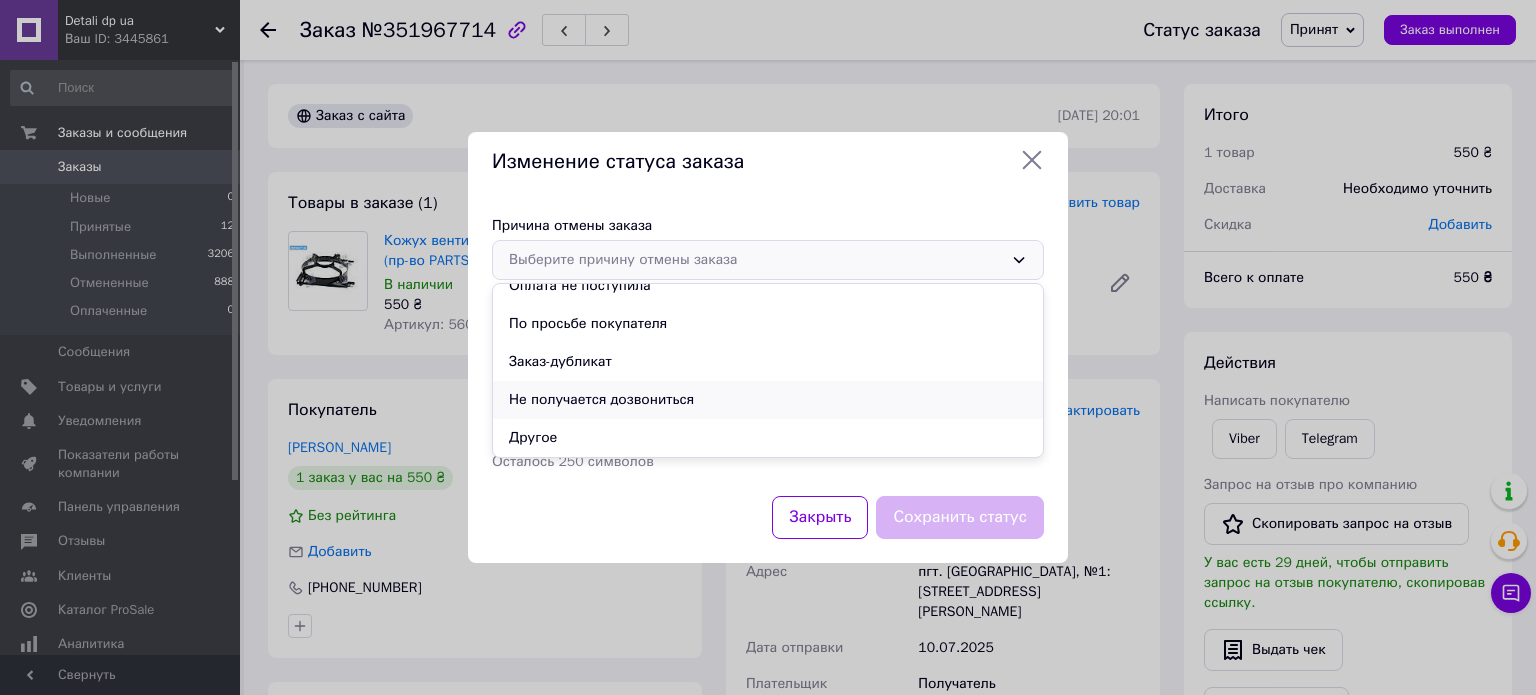 click on "Не получается дозвониться" at bounding box center (768, 400) 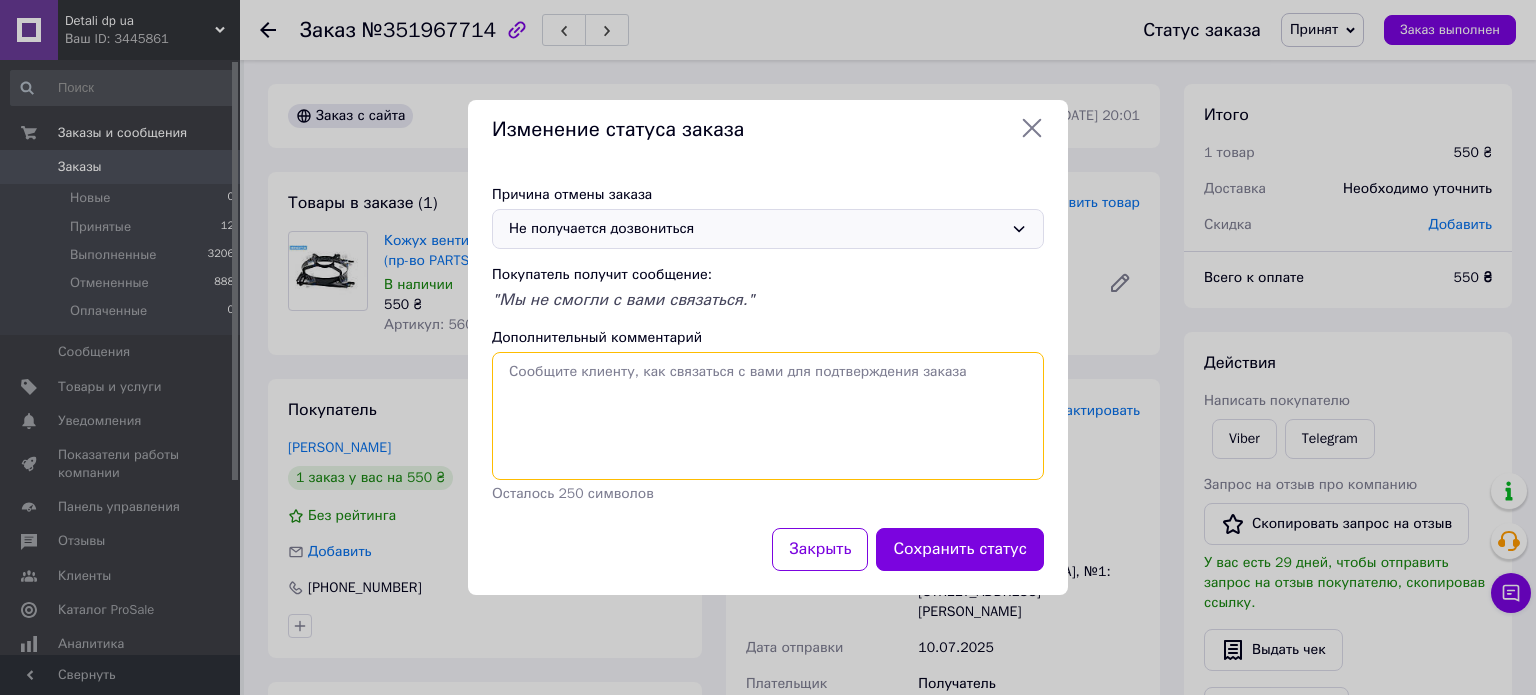 click on "Дополнительный комментарий" at bounding box center (768, 416) 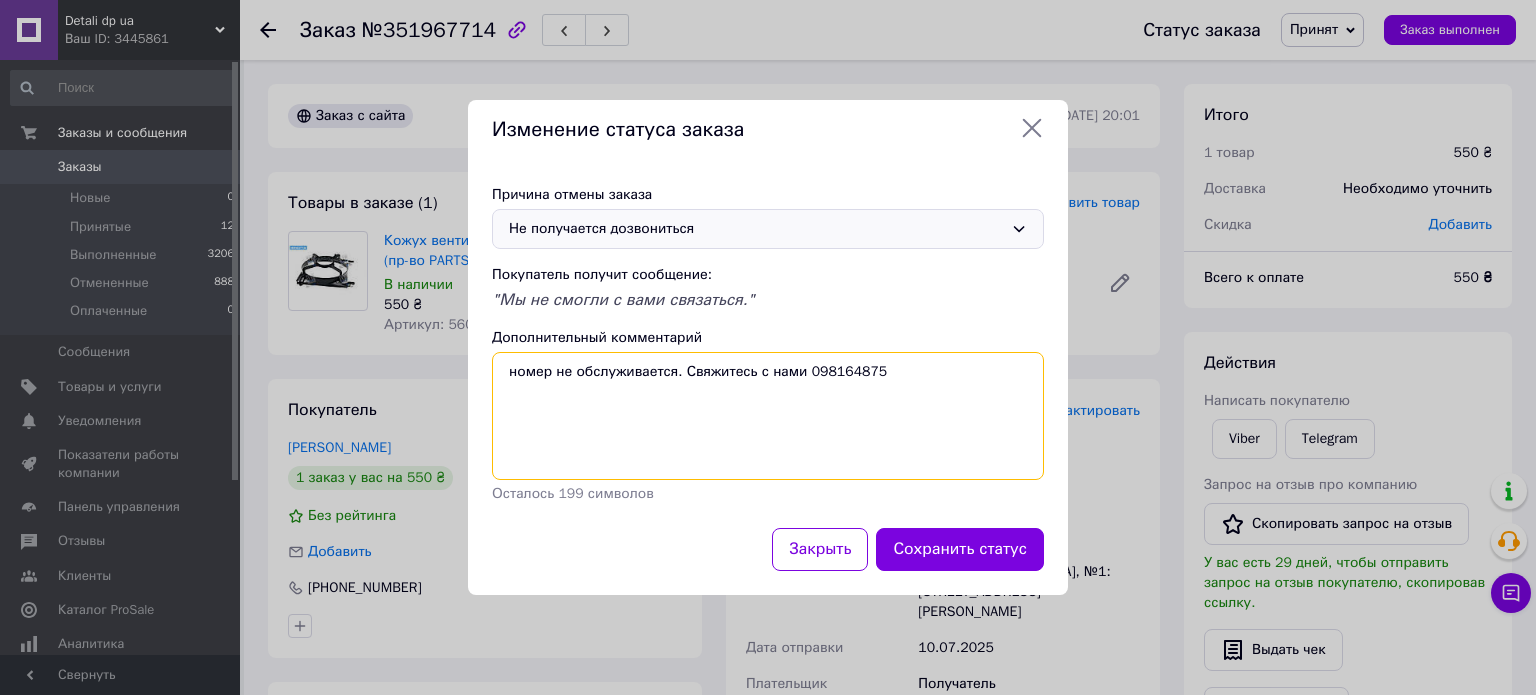 type on "номер не обслуживается. Свяжитесь с нами 098164875" 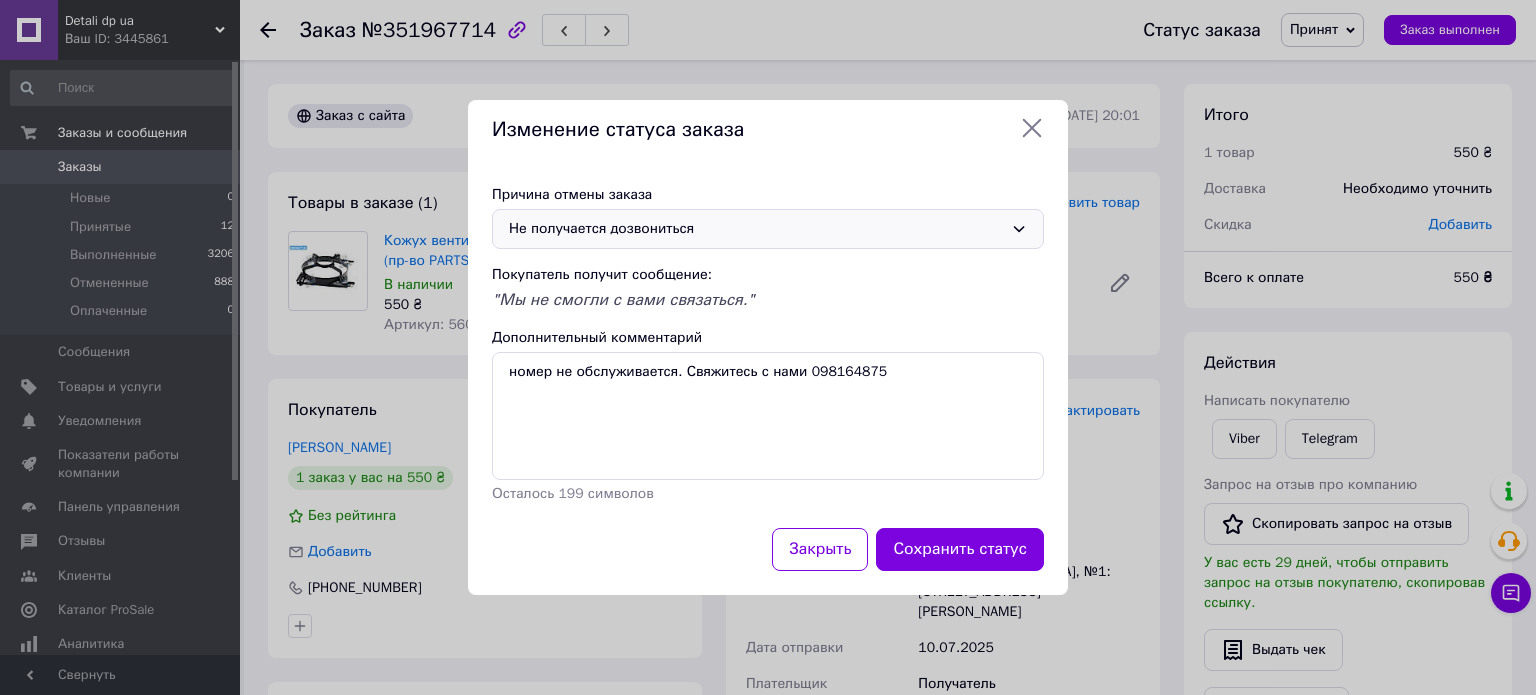 click on "Закрыть Сохранить статус" at bounding box center [768, 561] 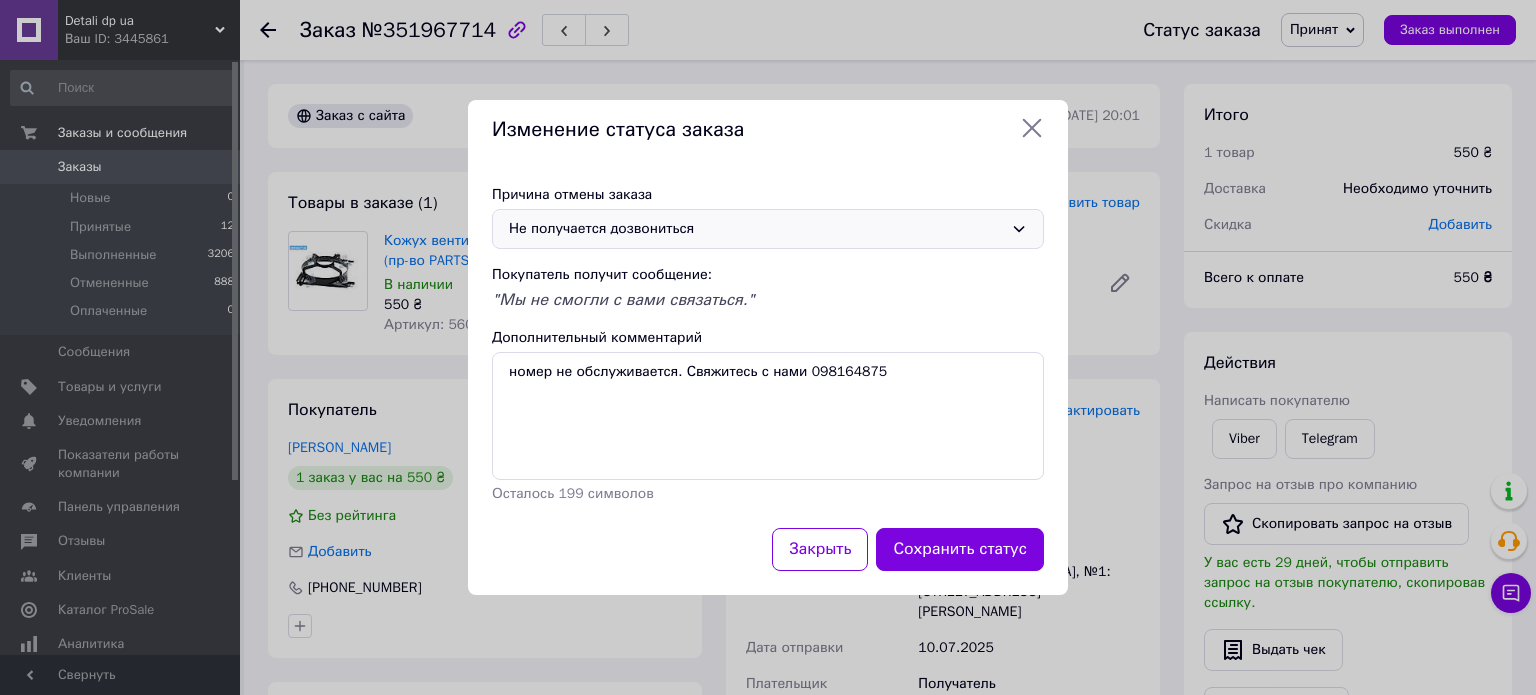 click on "Сохранить статус" at bounding box center (960, 549) 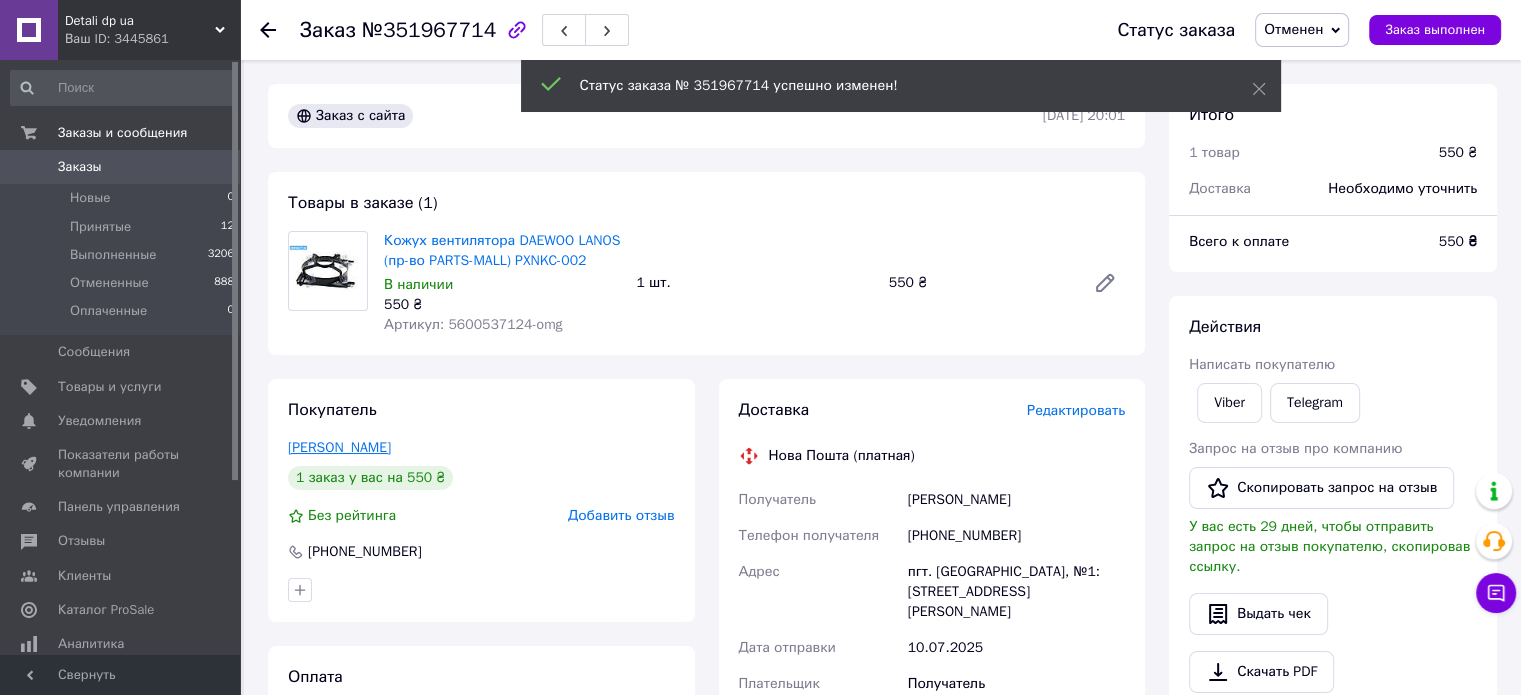 click on "[PERSON_NAME]" at bounding box center [339, 447] 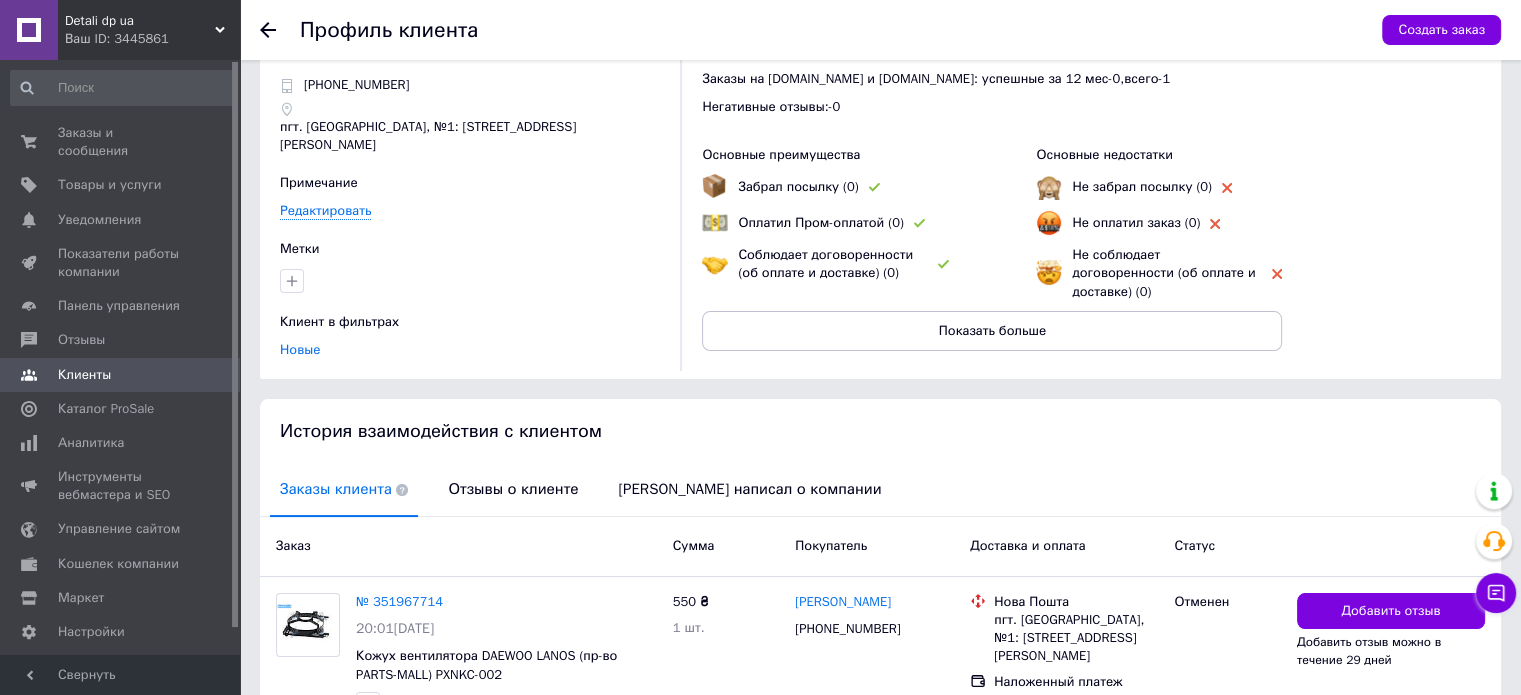 scroll, scrollTop: 100, scrollLeft: 0, axis: vertical 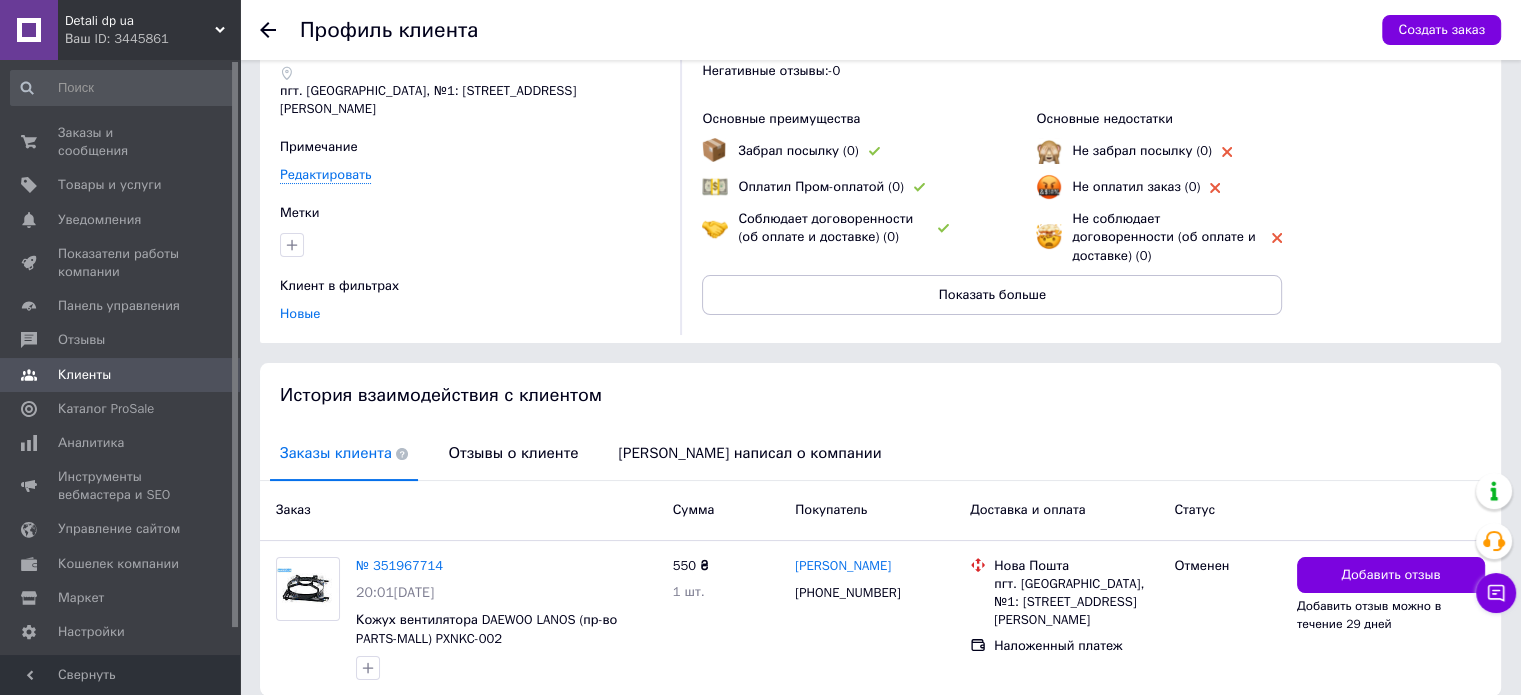 click on "Заказ Сумма Покупатель Доставка и оплата Статус" at bounding box center (880, 511) 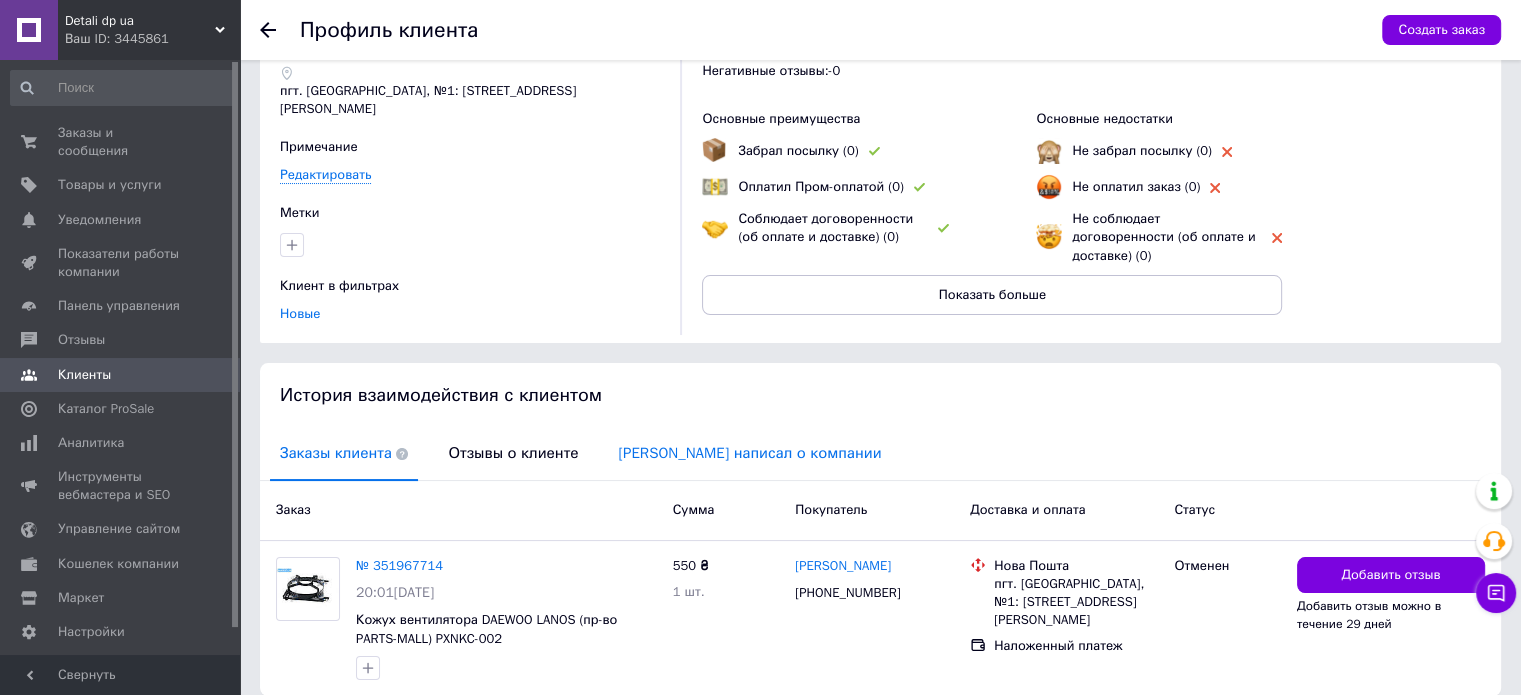 click on "[PERSON_NAME] написал о компании" at bounding box center (749, 453) 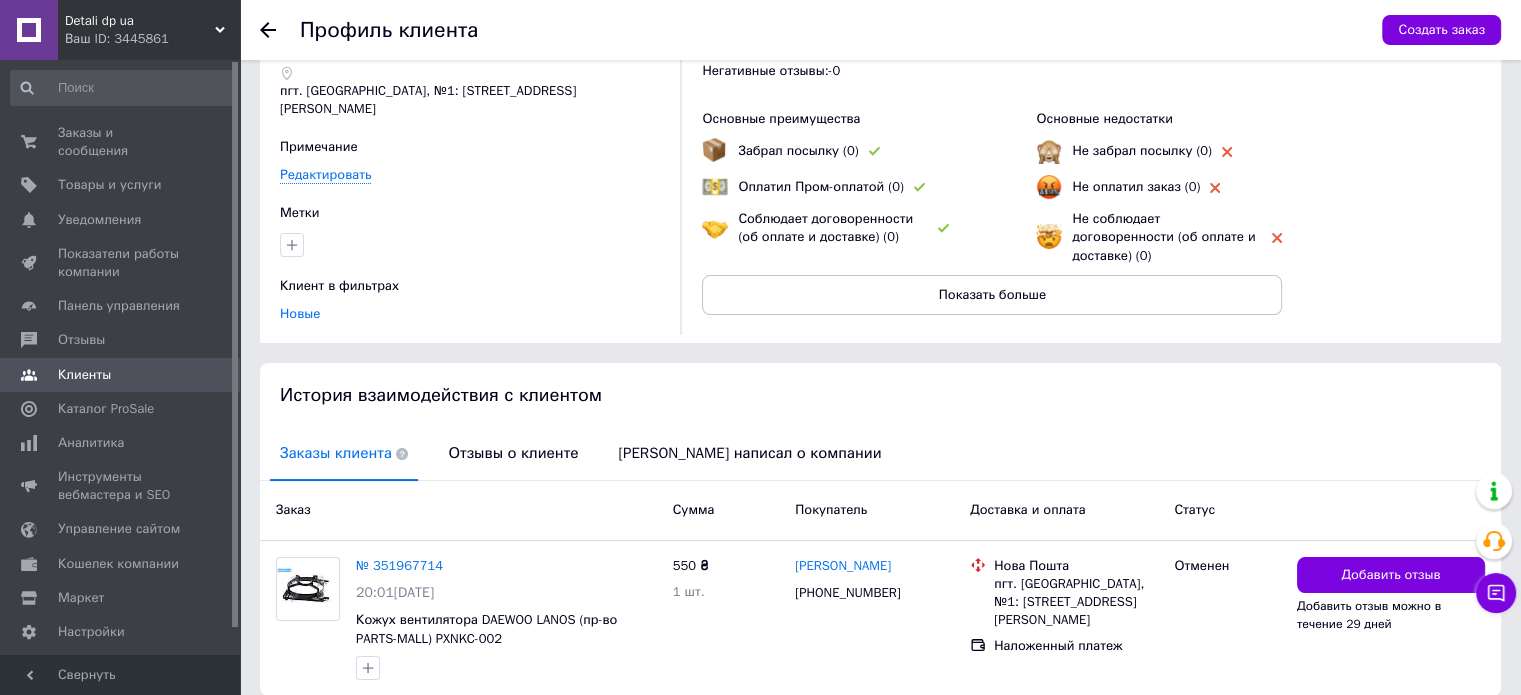 scroll, scrollTop: 0, scrollLeft: 0, axis: both 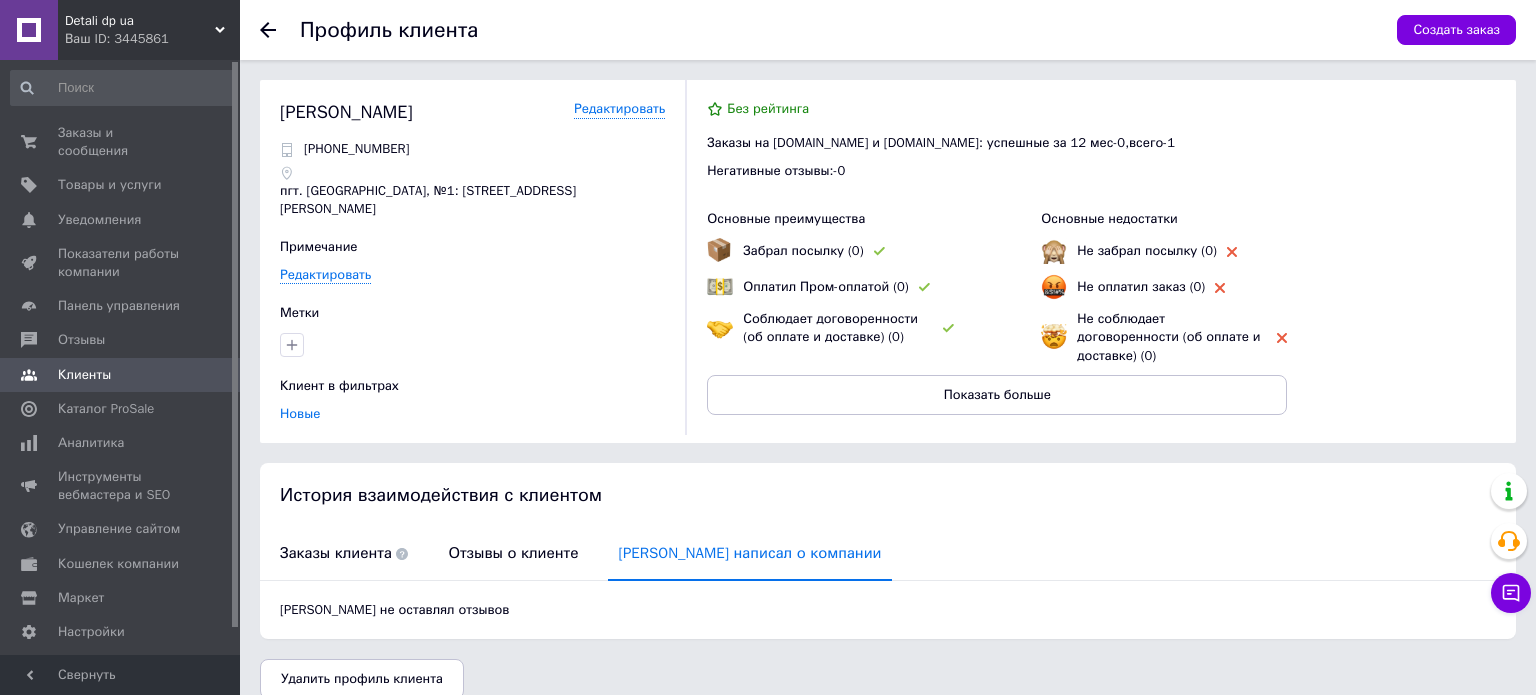 click on "Профиль клиента Создать заказ [PERSON_NAME] [PHONE_NUMBER] пгт. Новая Водолага, №1: [STREET_ADDRESS][PERSON_NAME]-А Примечание Редактировать Метки Клиент в фильтрах Новые Без рейтинга Заказы на [DOMAIN_NAME] и [DOMAIN_NAME]: успешные за 12 мес  -  0 ,  всего  -  1 Негативные отзывы:   -  0 Основные преимущества Забрал посылку (0) Оплатил Пром-оплатой (0) Соблюдает договоренности (об оплате и доставке) (0) Основные недостатки Не забрал посылку (0) Не оплатил заказ (0) Не соблюдает договоренности (об оплате и доставке) (0) Показать больше История взаимодействия с клиентом" at bounding box center (888, 359) 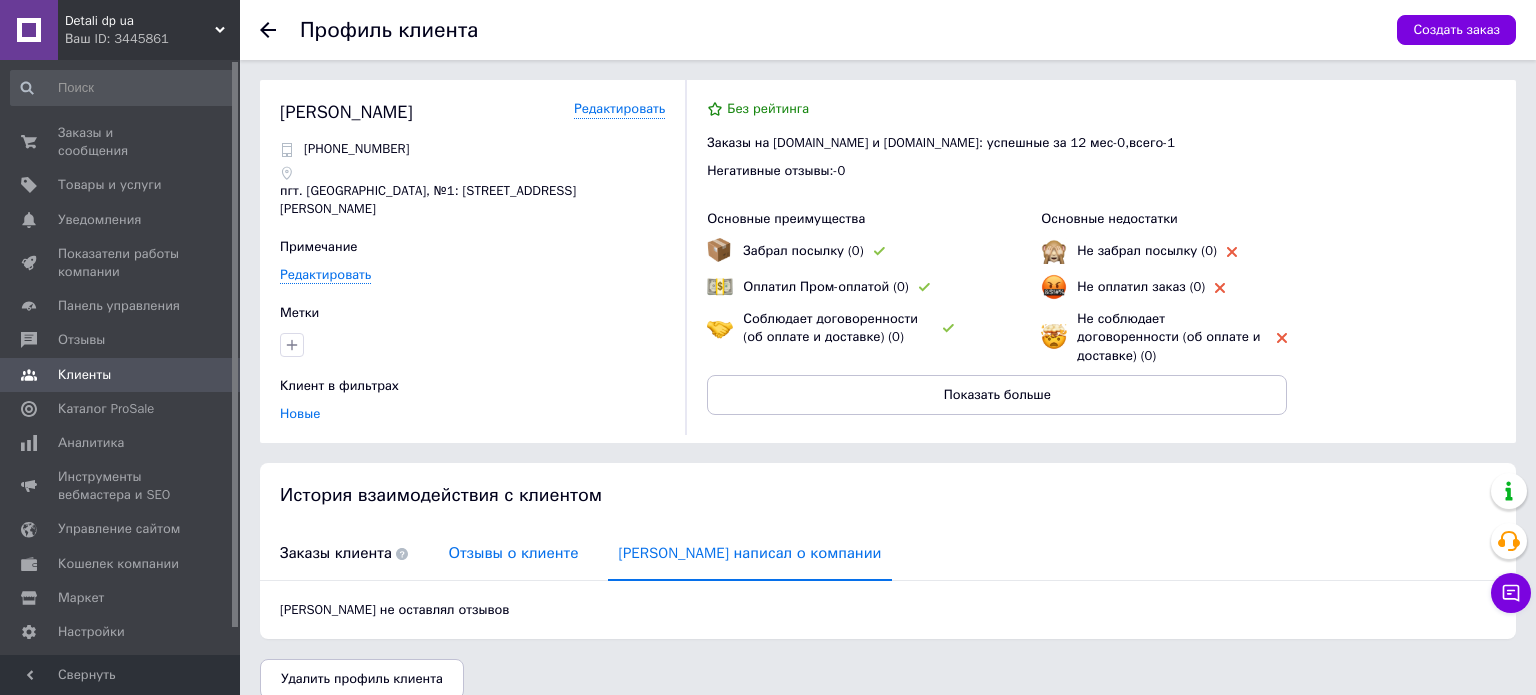 click on "Отзывы о клиенте" at bounding box center [513, 553] 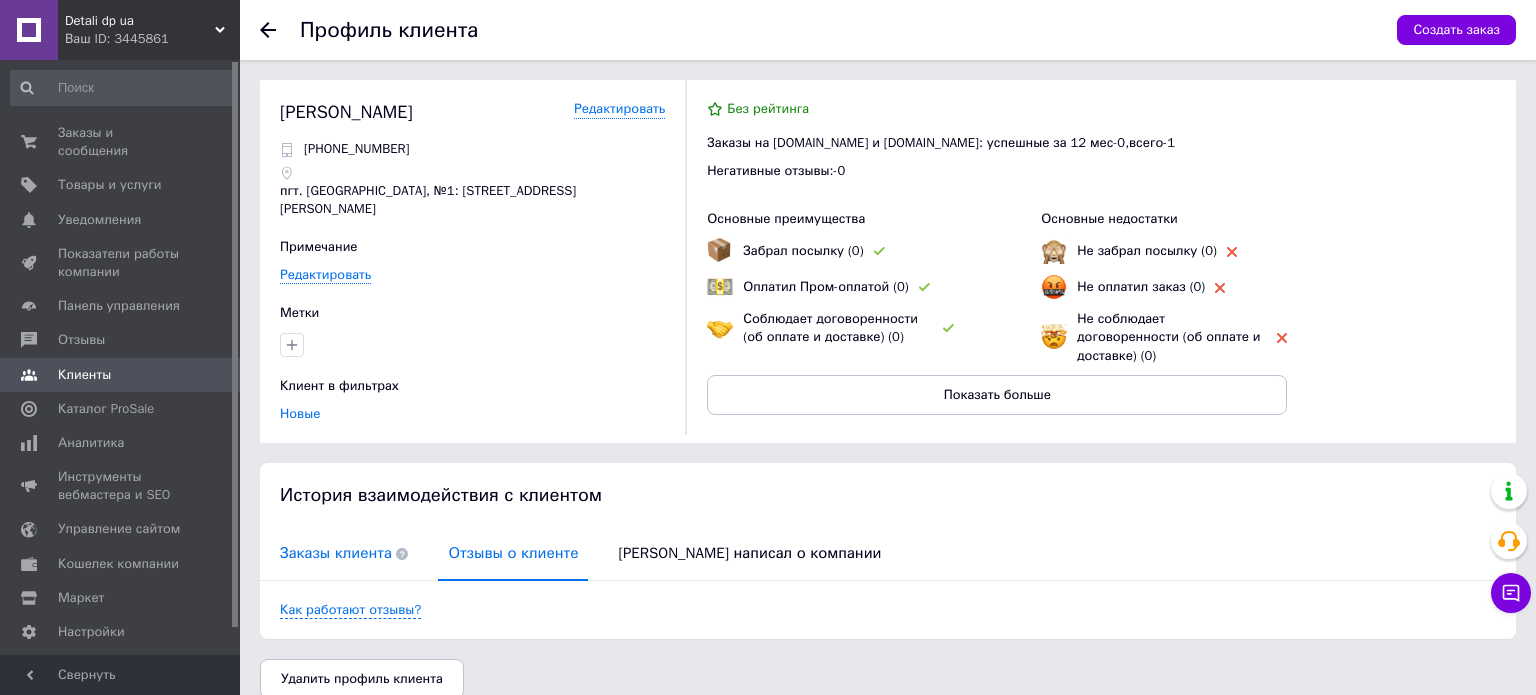 click on "Заказы клиента" at bounding box center [344, 553] 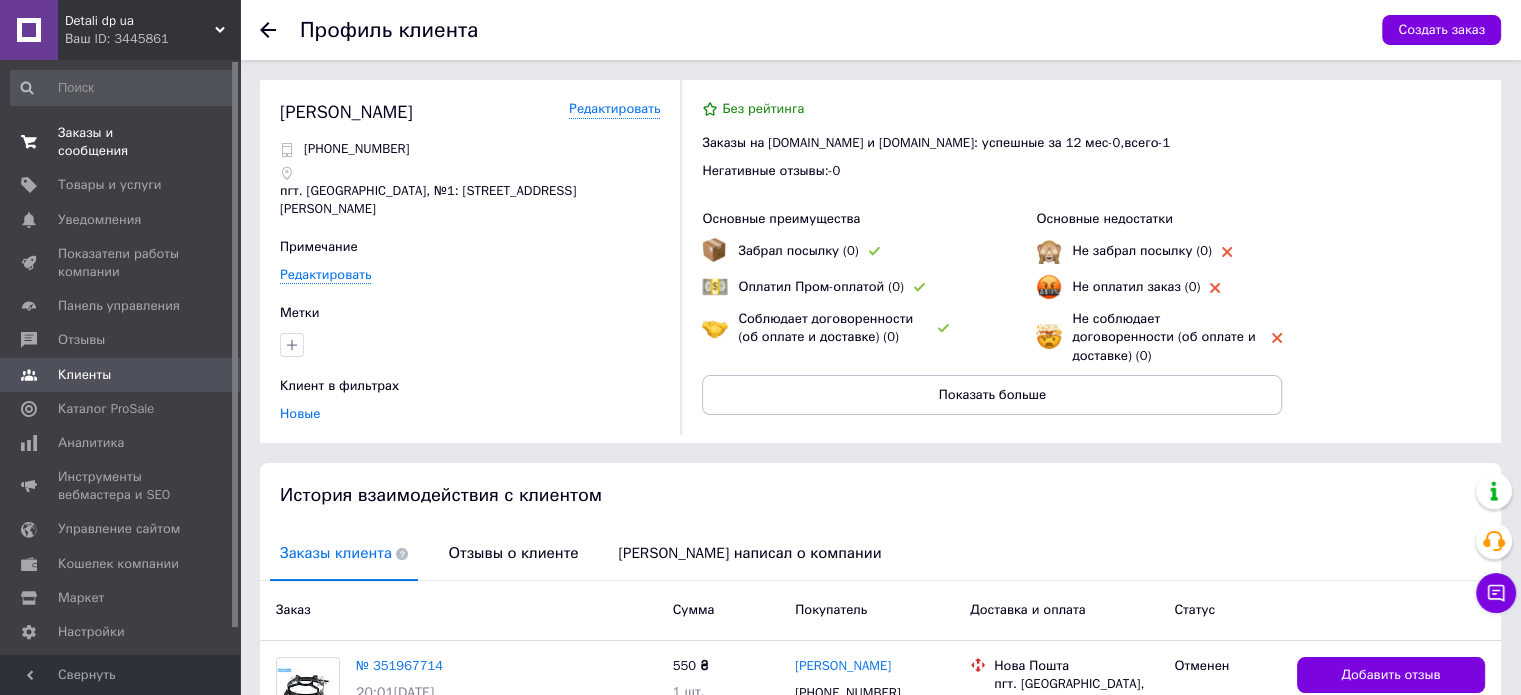 click on "Заказы и сообщения" at bounding box center (121, 142) 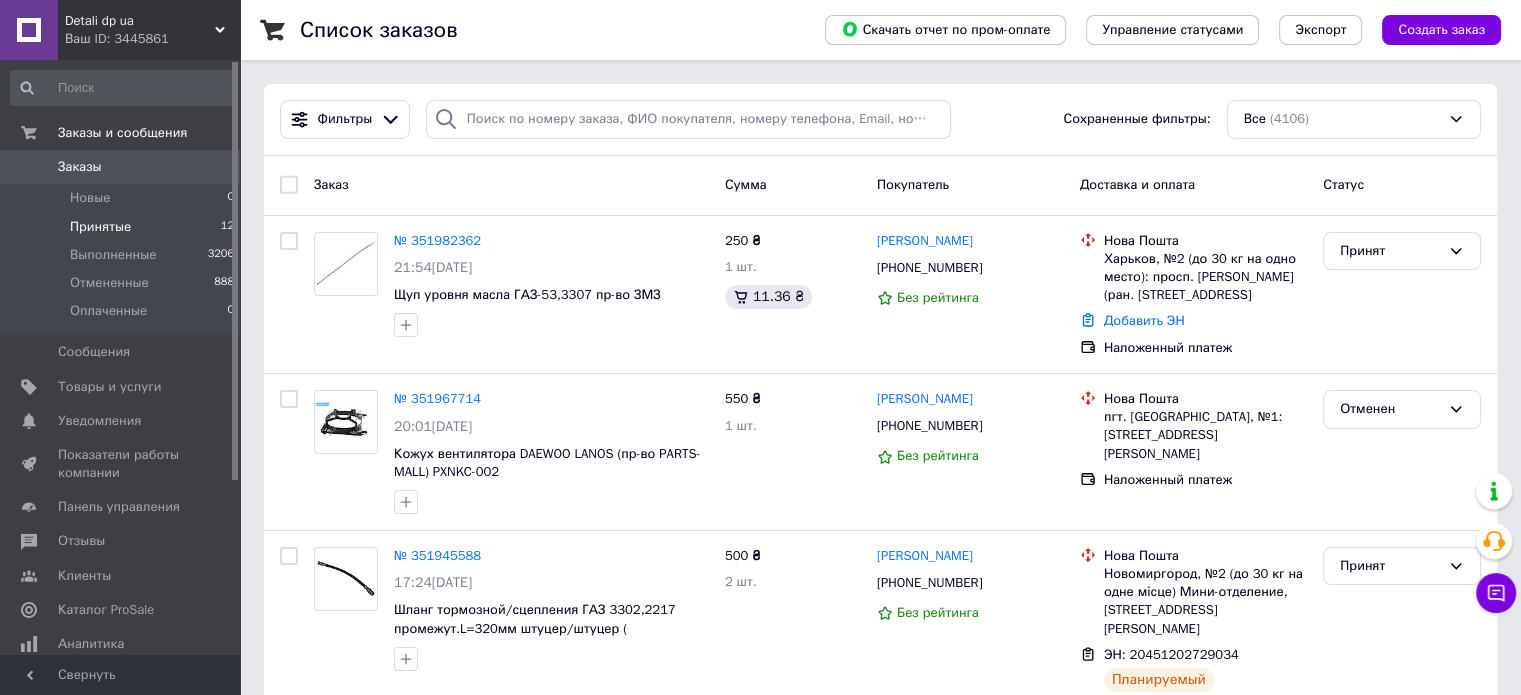 click on "Принятые 12" at bounding box center [123, 227] 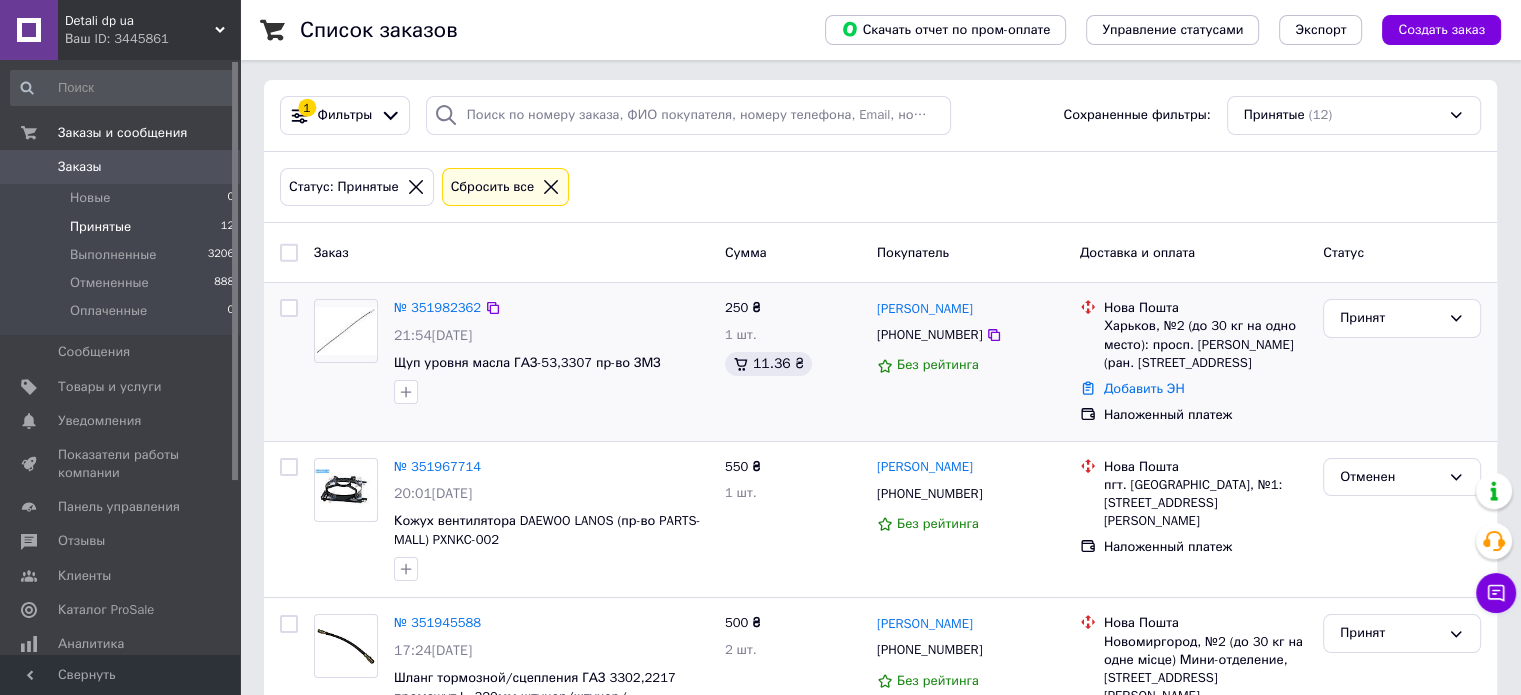 scroll, scrollTop: 0, scrollLeft: 0, axis: both 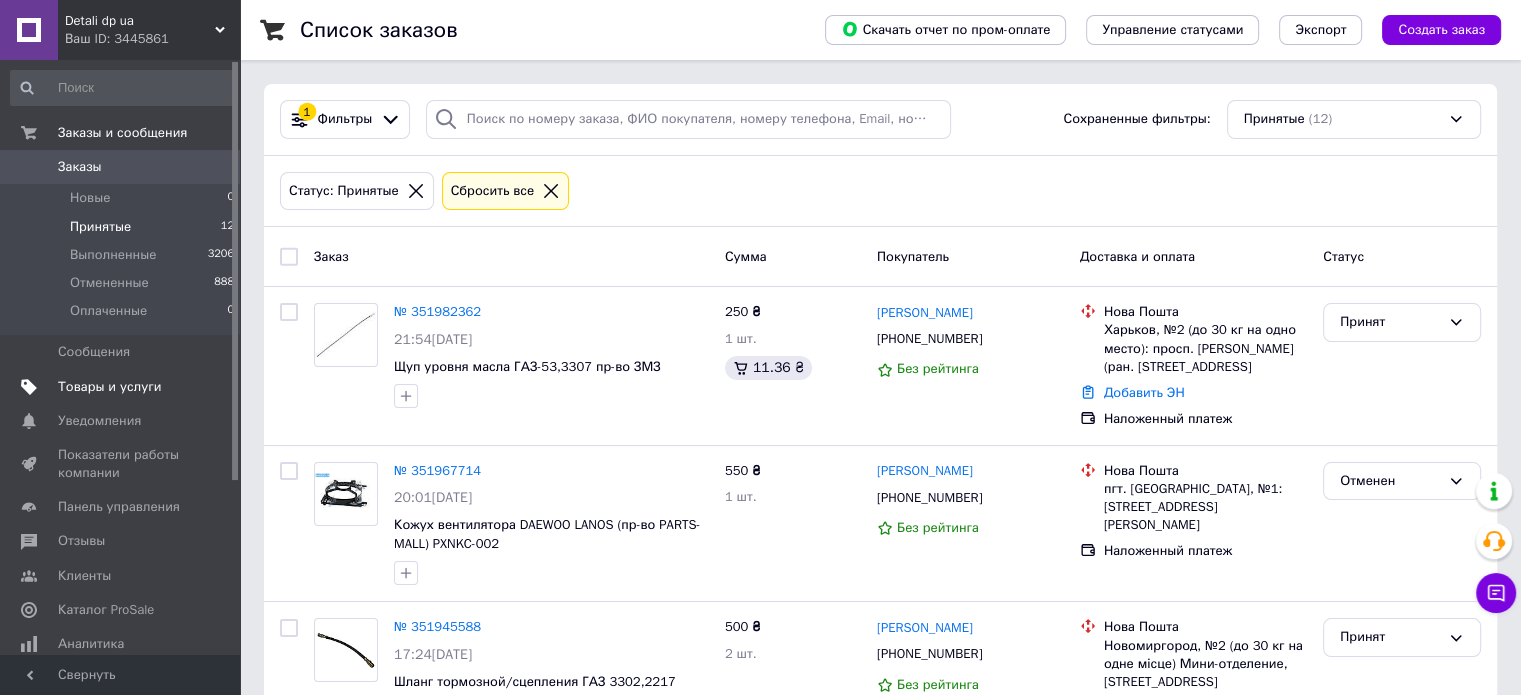 click on "Товары и услуги" at bounding box center [121, 387] 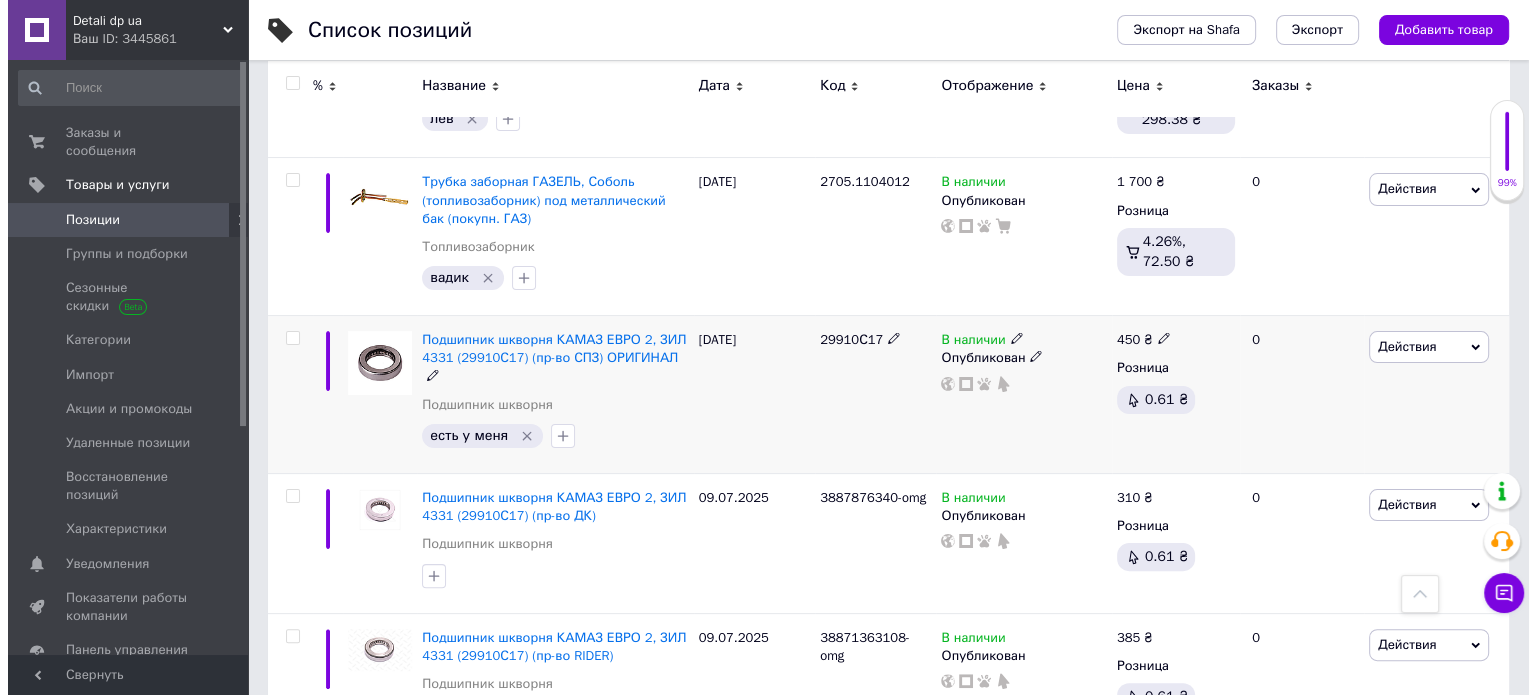 scroll, scrollTop: 0, scrollLeft: 0, axis: both 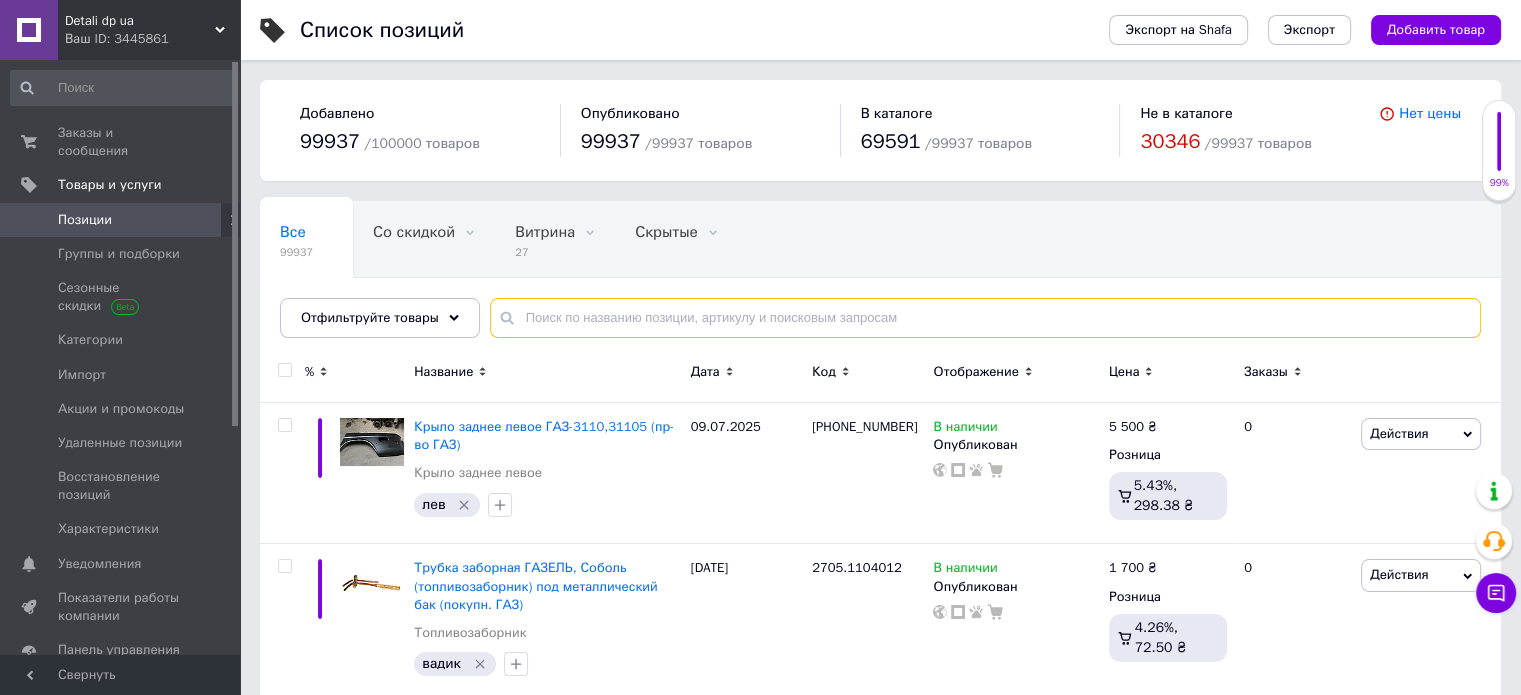 click at bounding box center [985, 318] 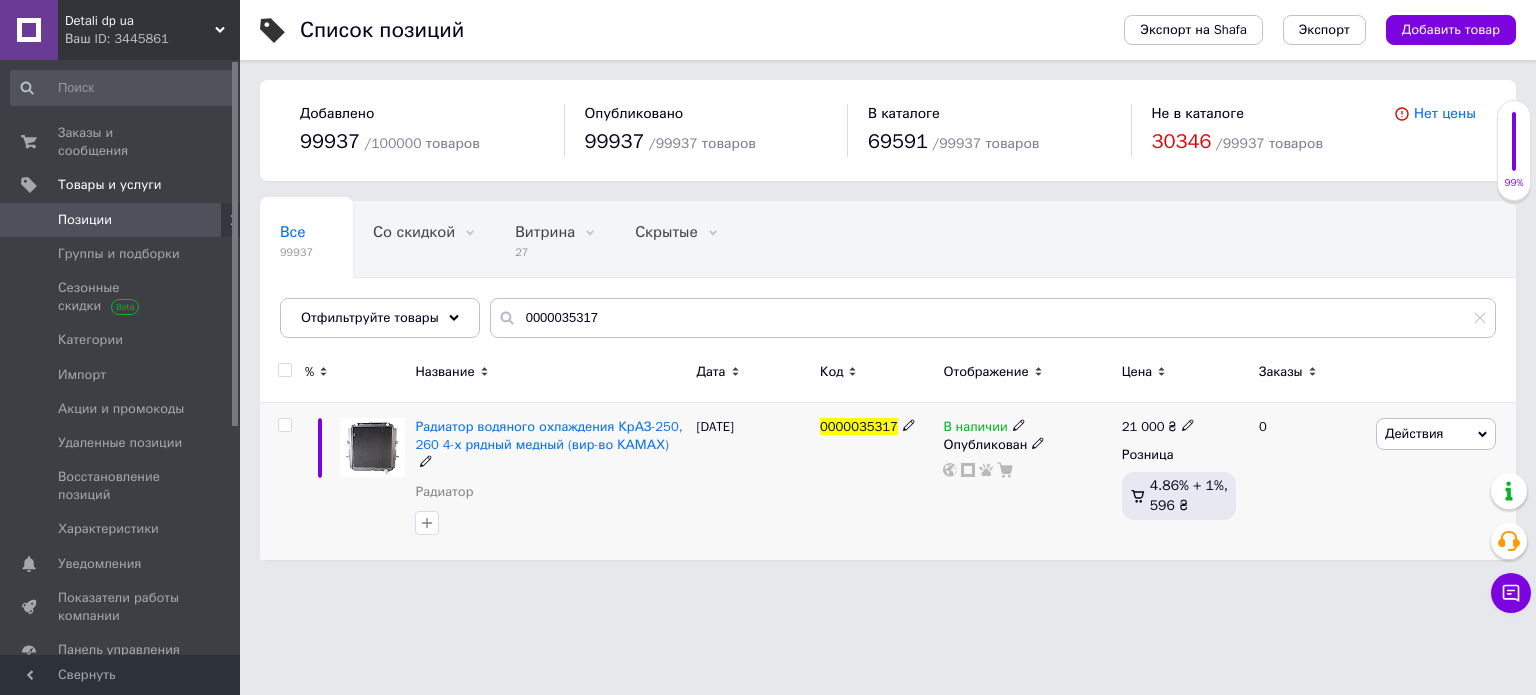 click 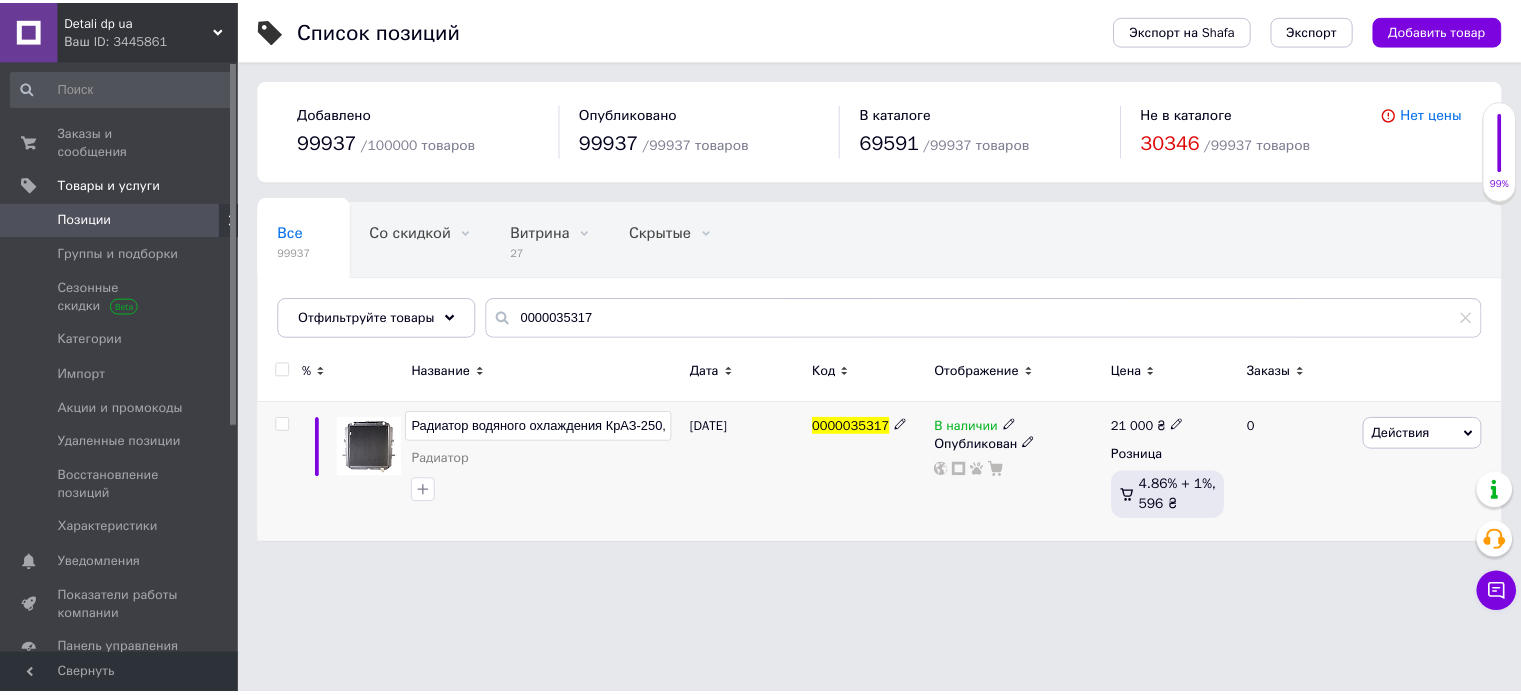 scroll, scrollTop: 0, scrollLeft: 247, axis: horizontal 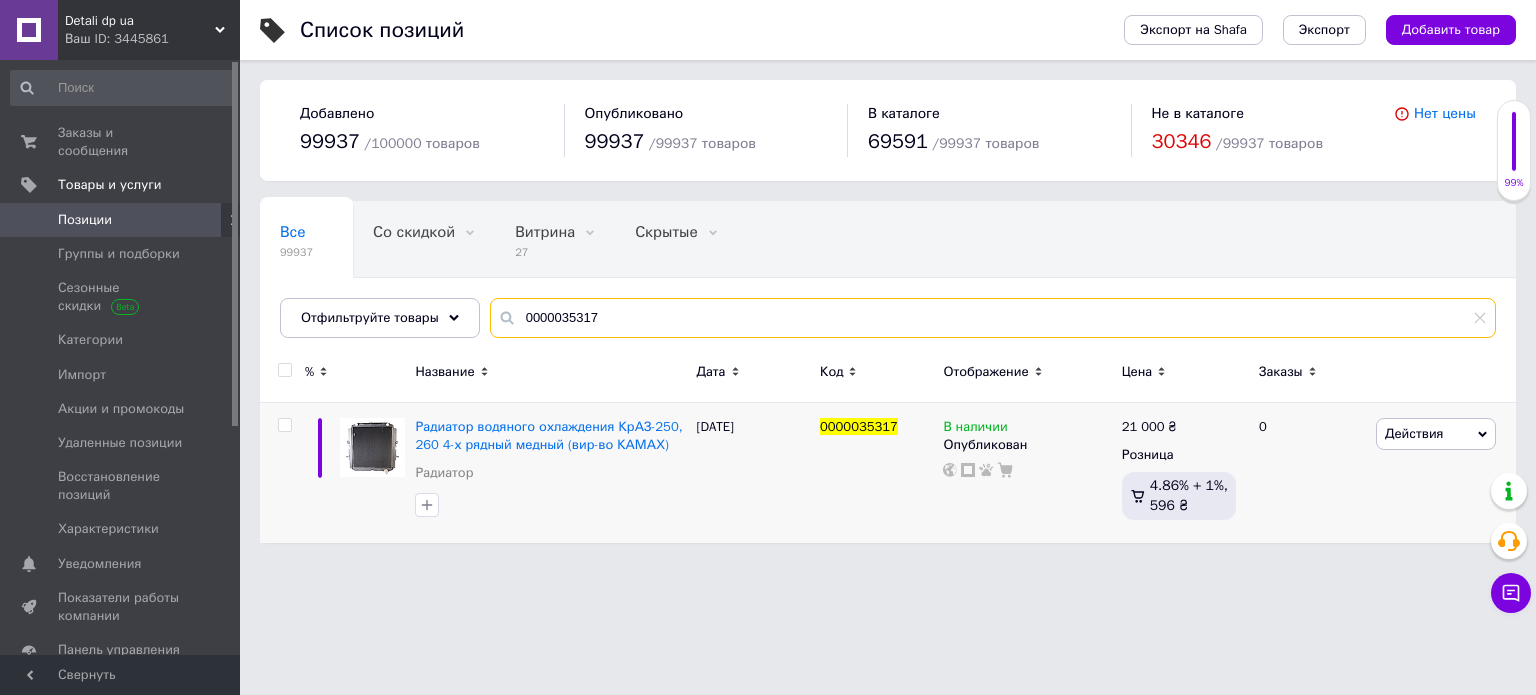 click on "0000035317" at bounding box center [993, 318] 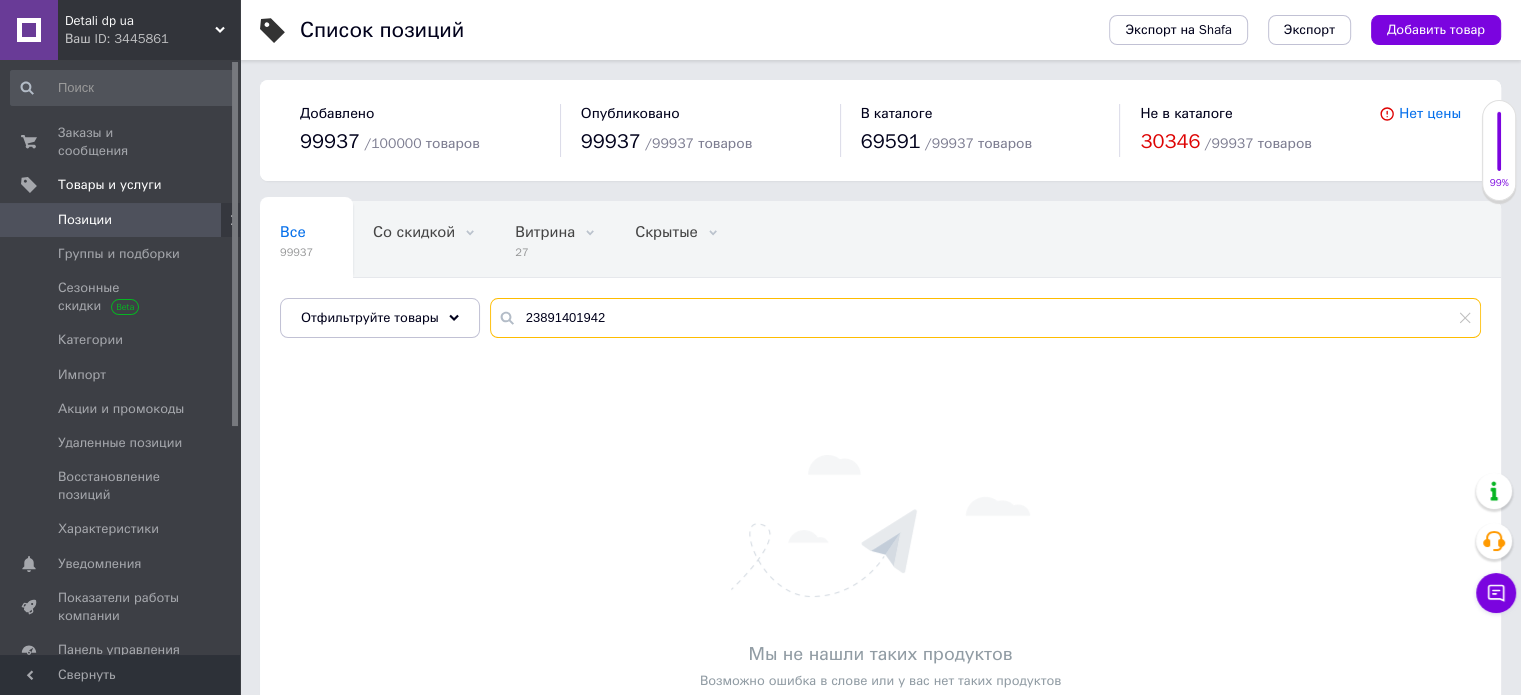 type on "23891401942" 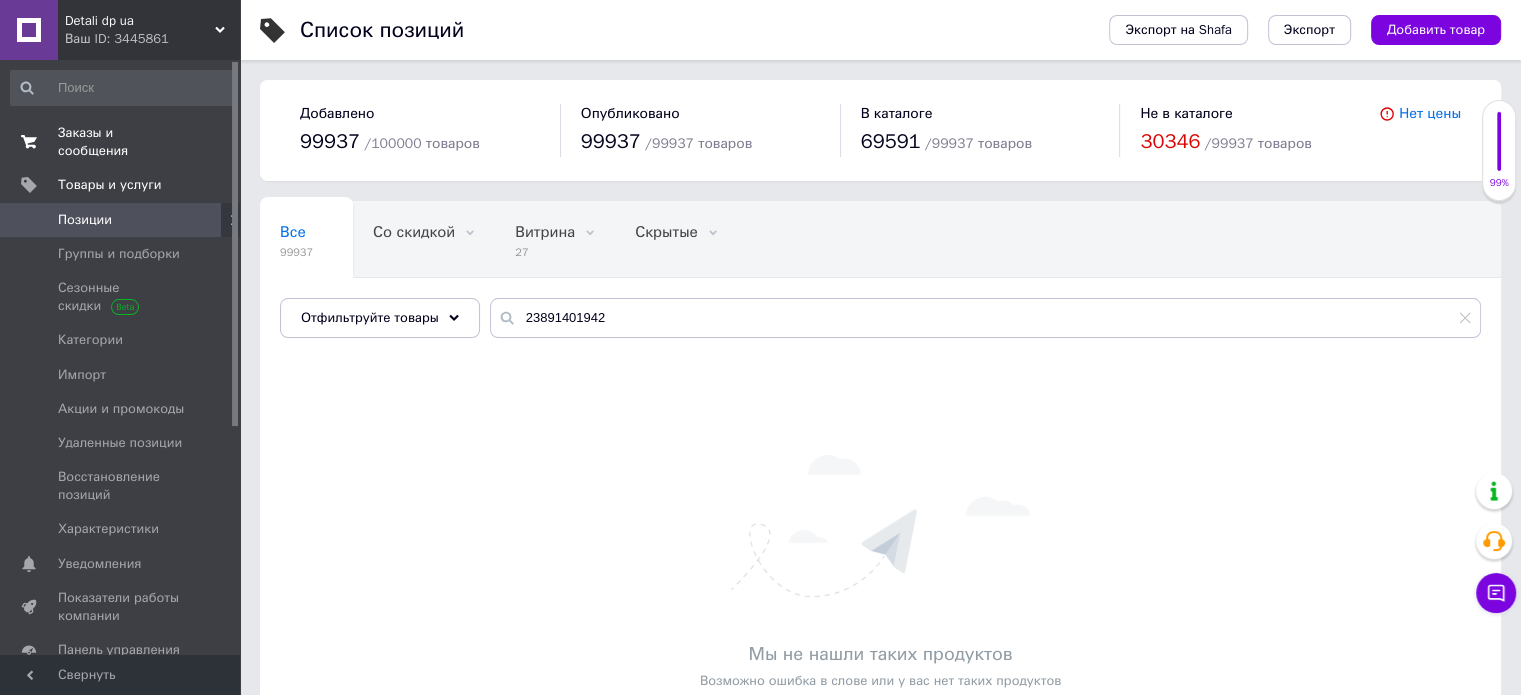 click on "Заказы и сообщения 0 0" at bounding box center [123, 142] 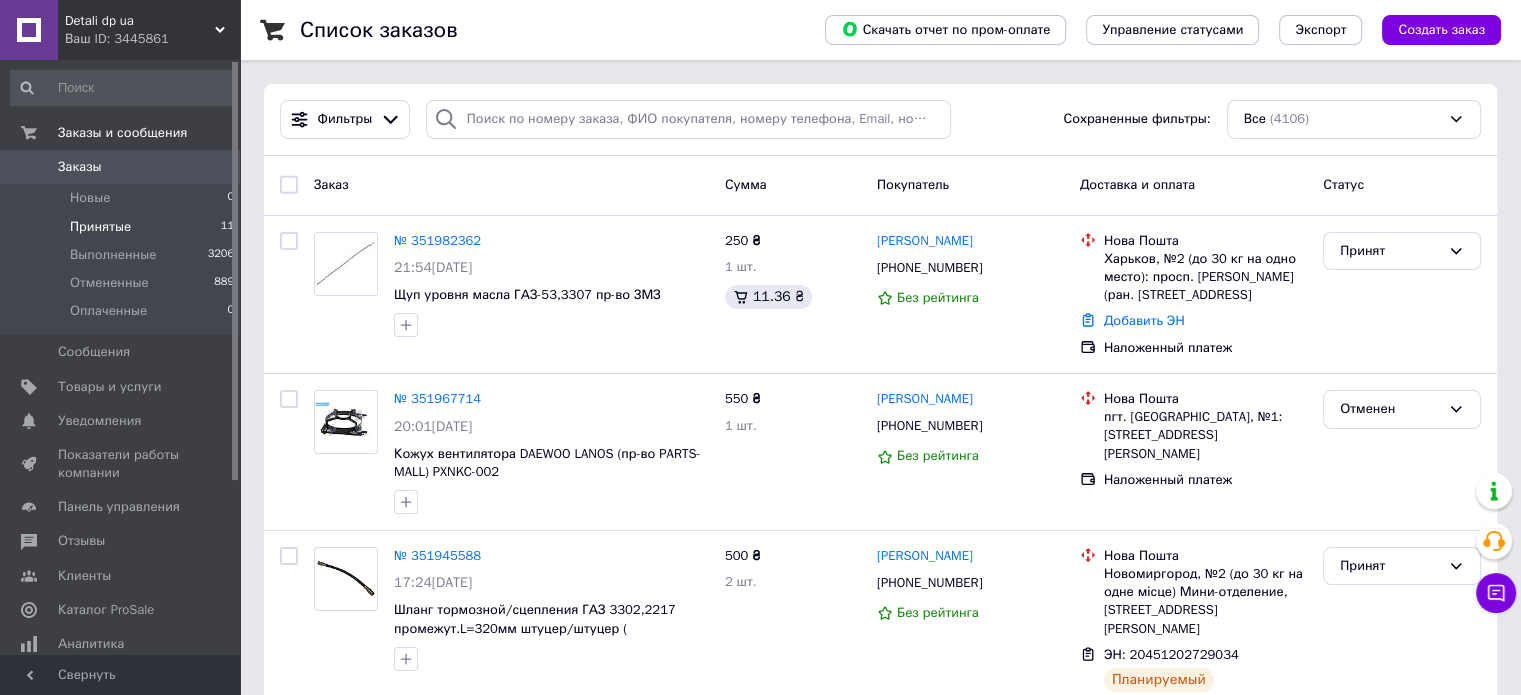 drag, startPoint x: 87, startPoint y: 223, endPoint x: 135, endPoint y: 225, distance: 48.04165 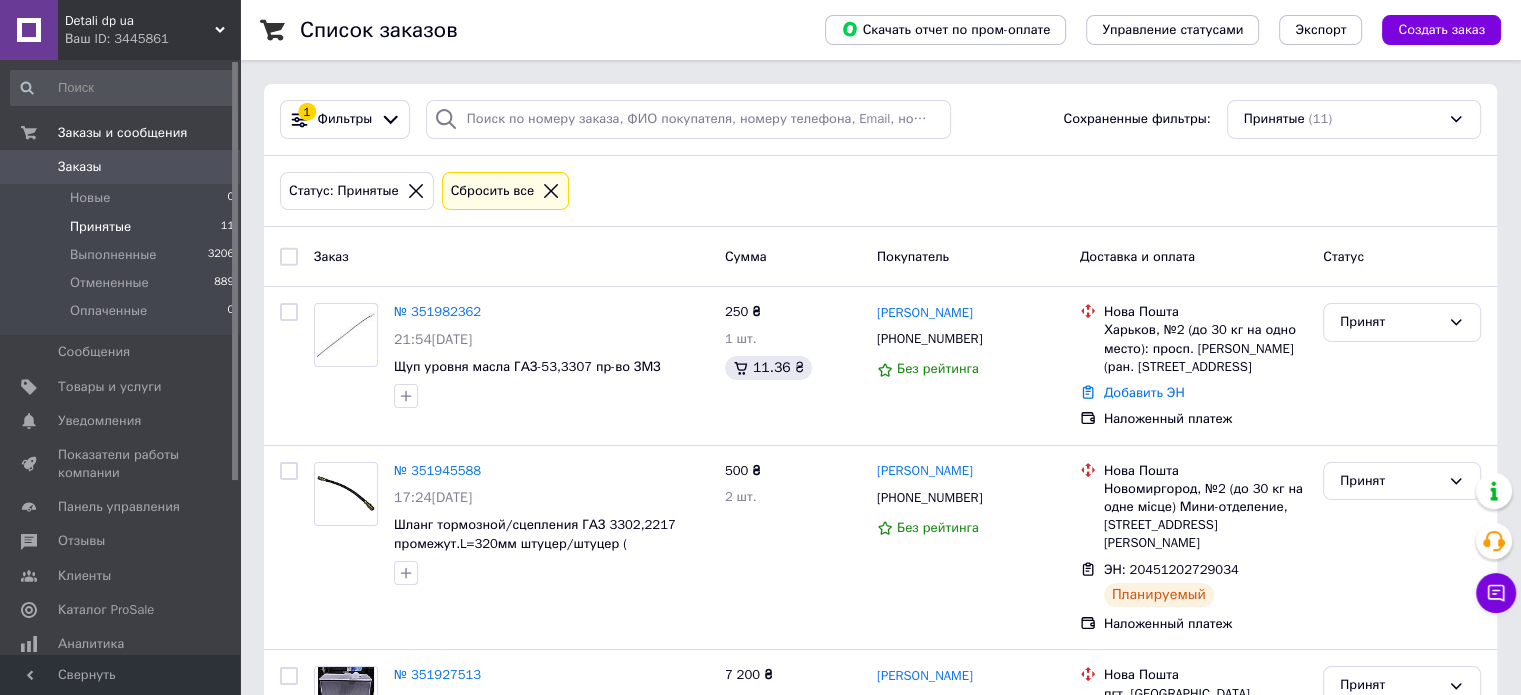 drag, startPoint x: 1269, startPoint y: 2, endPoint x: 831, endPoint y: 182, distance: 473.5441 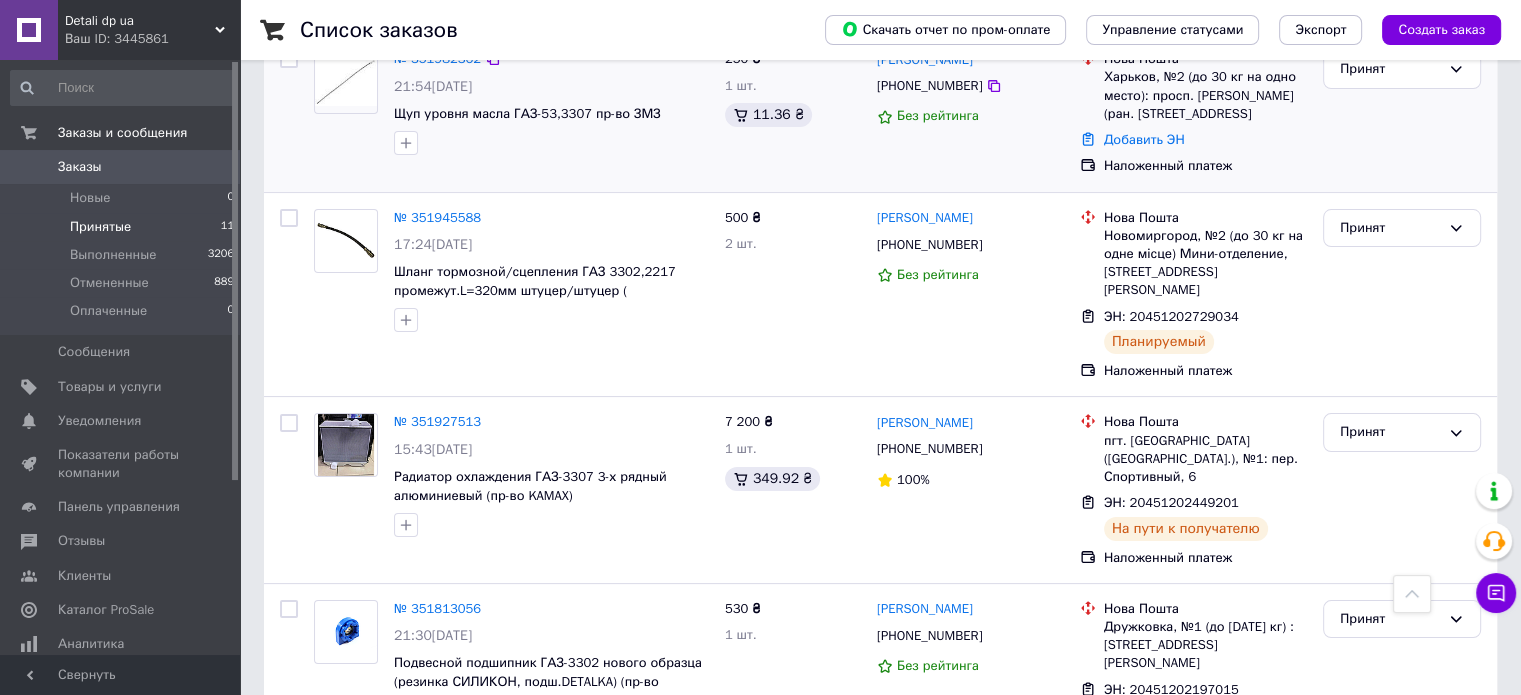 scroll, scrollTop: 0, scrollLeft: 0, axis: both 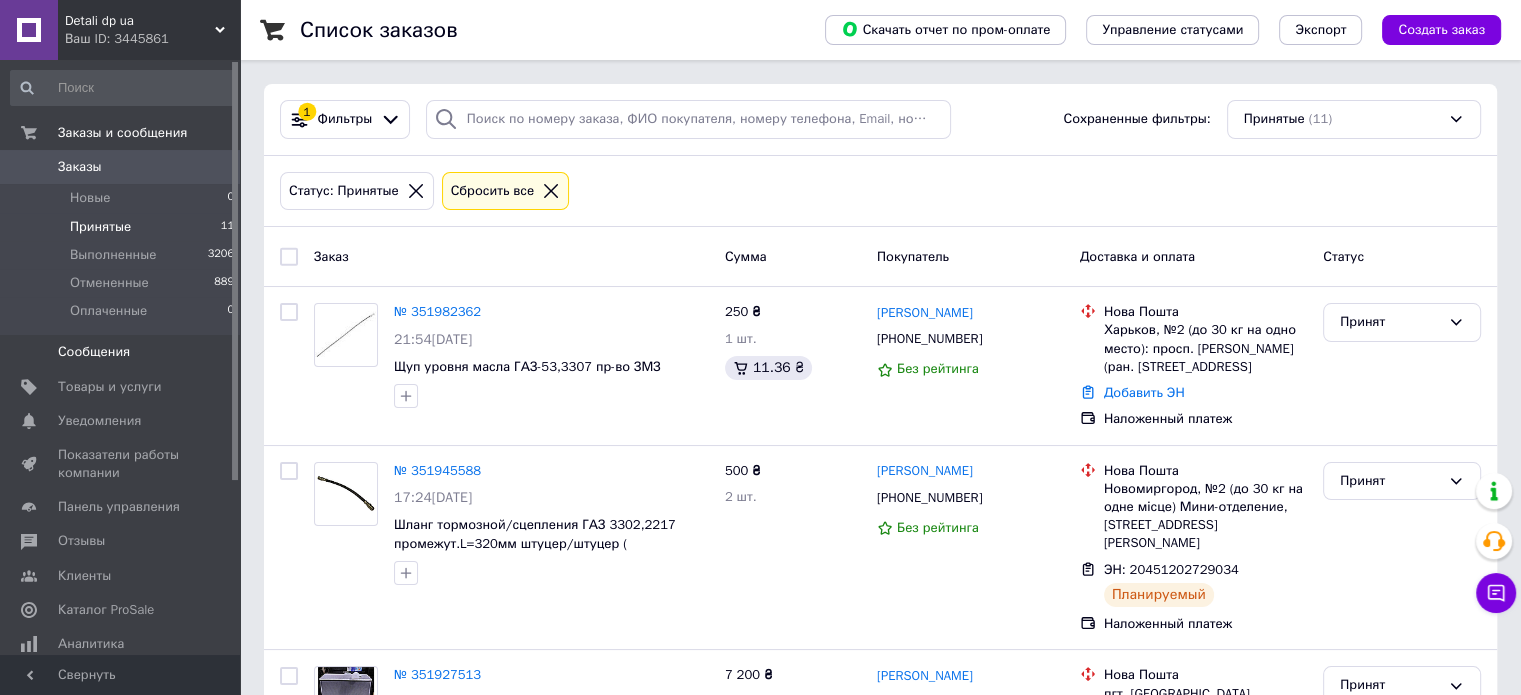 click on "Сообщения 0" at bounding box center (123, 352) 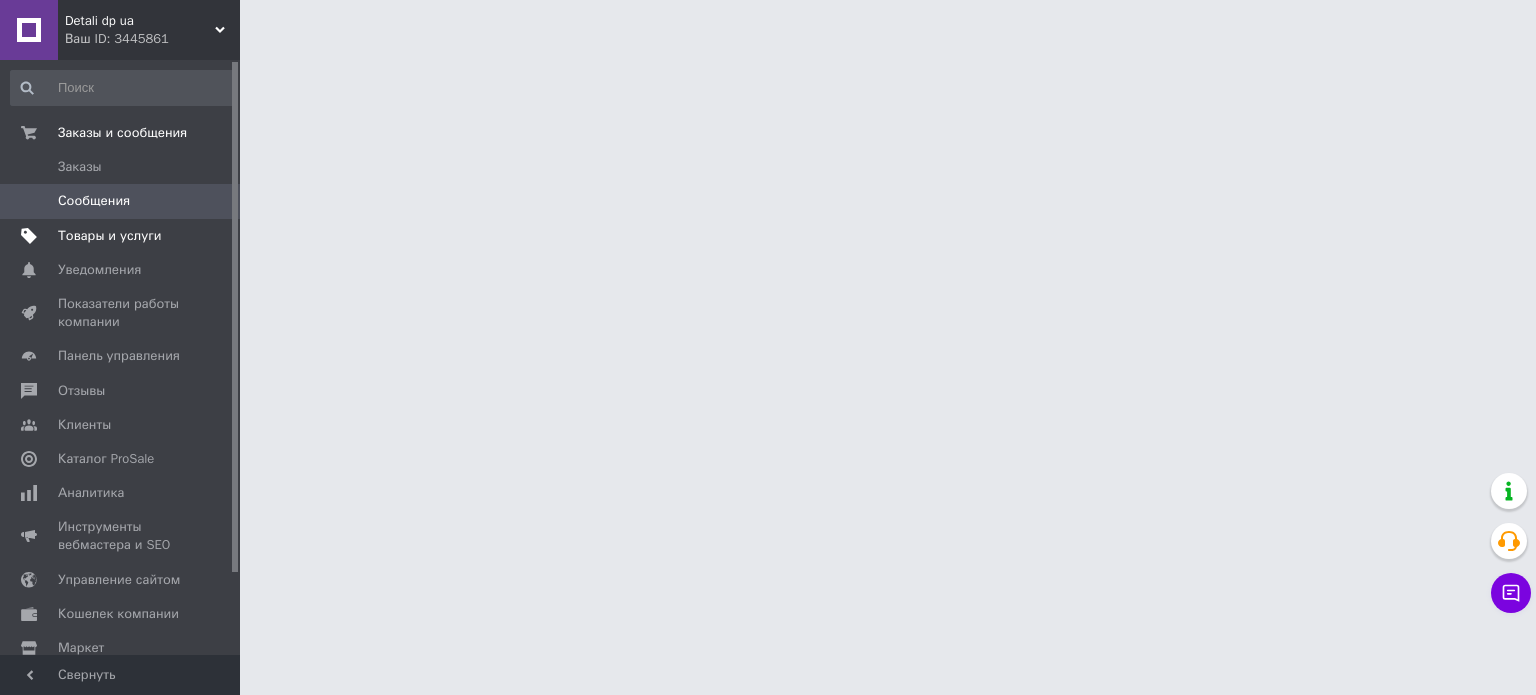 click on "Товары и услуги" at bounding box center (110, 236) 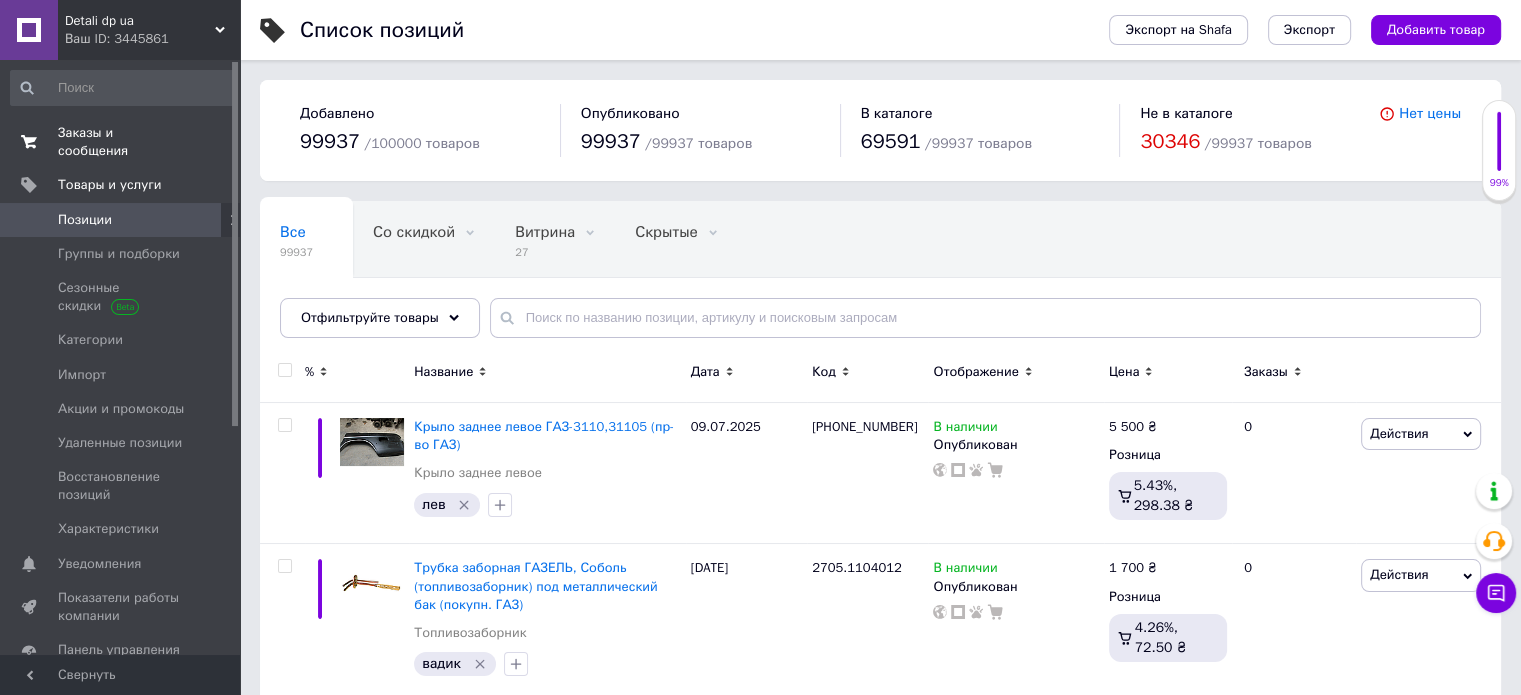 click on "Заказы и сообщения 0 0" at bounding box center (123, 142) 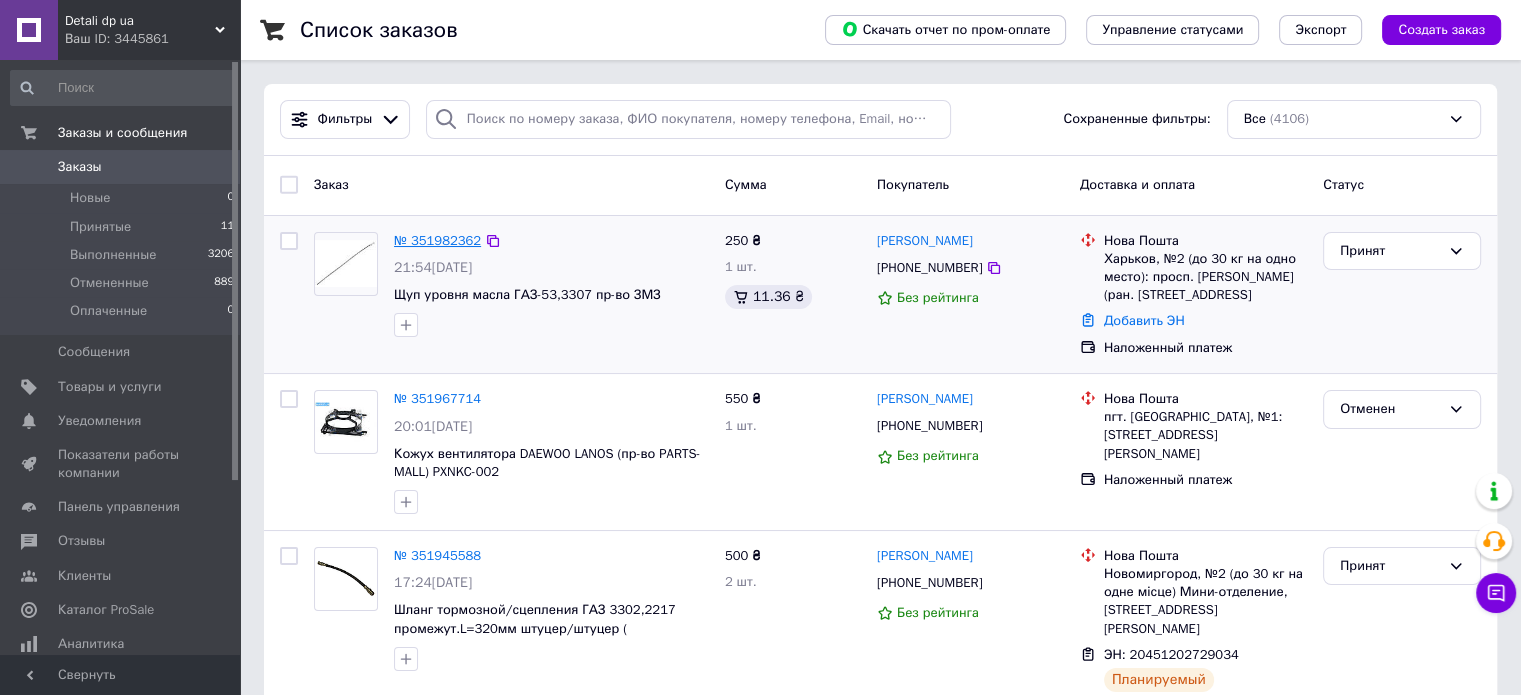 click on "№ 351982362" at bounding box center (437, 240) 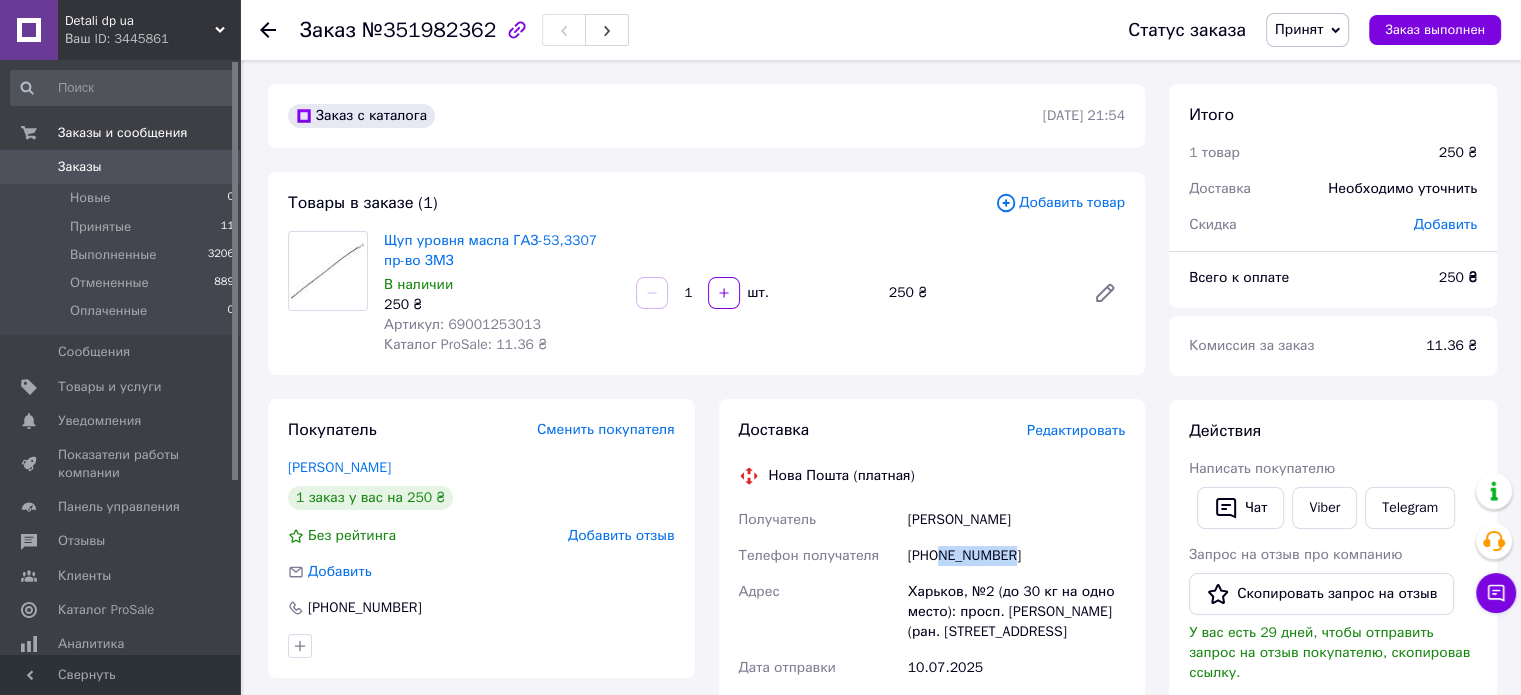 drag, startPoint x: 1021, startPoint y: 551, endPoint x: 936, endPoint y: 557, distance: 85.2115 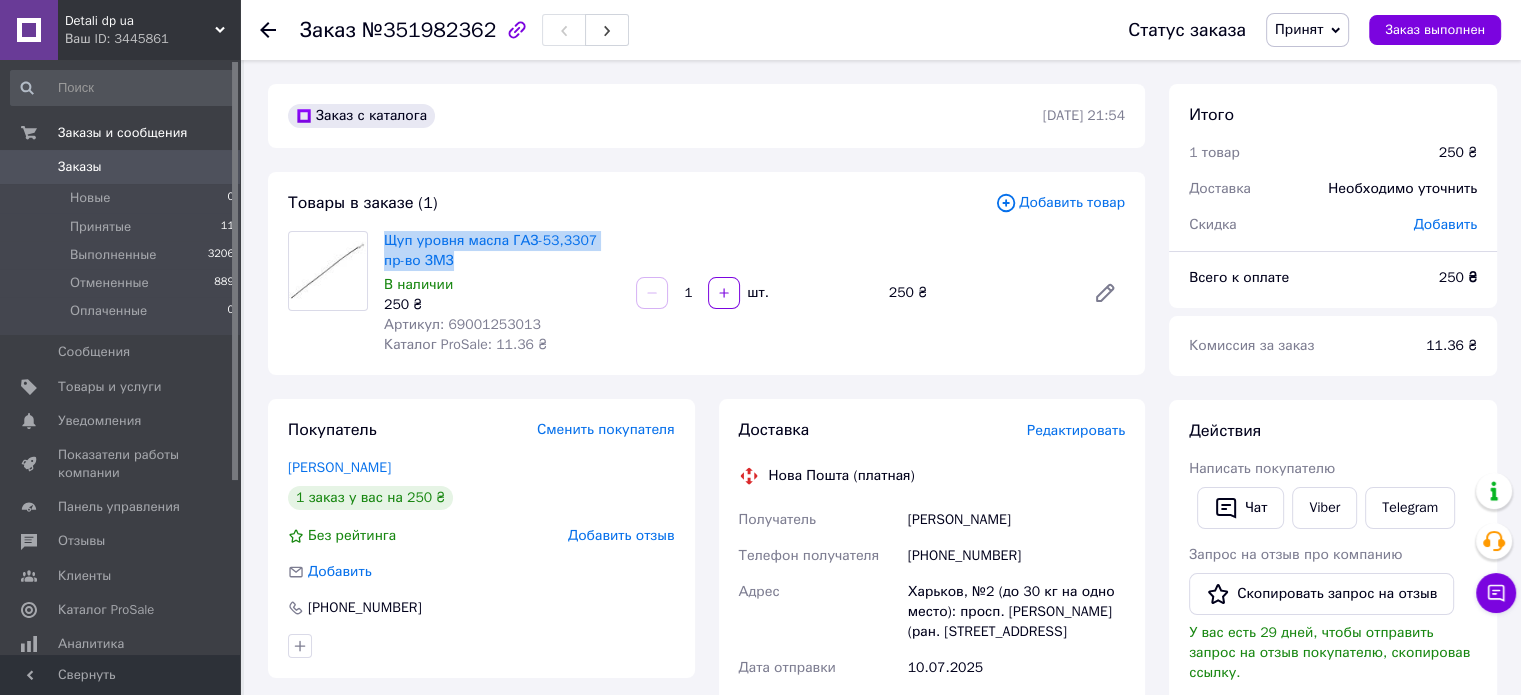 drag, startPoint x: 513, startPoint y: 262, endPoint x: 376, endPoint y: 236, distance: 139.44533 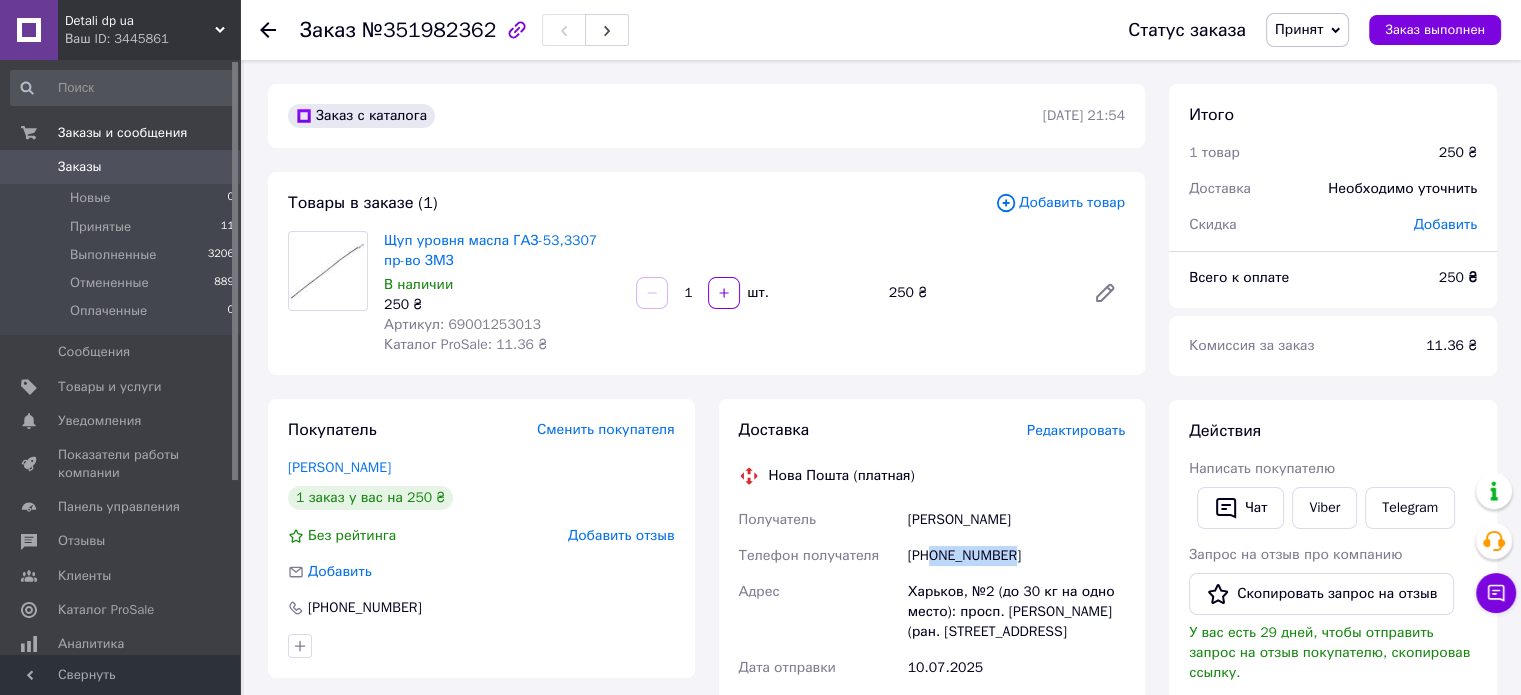 drag, startPoint x: 1005, startPoint y: 552, endPoint x: 932, endPoint y: 559, distance: 73.33485 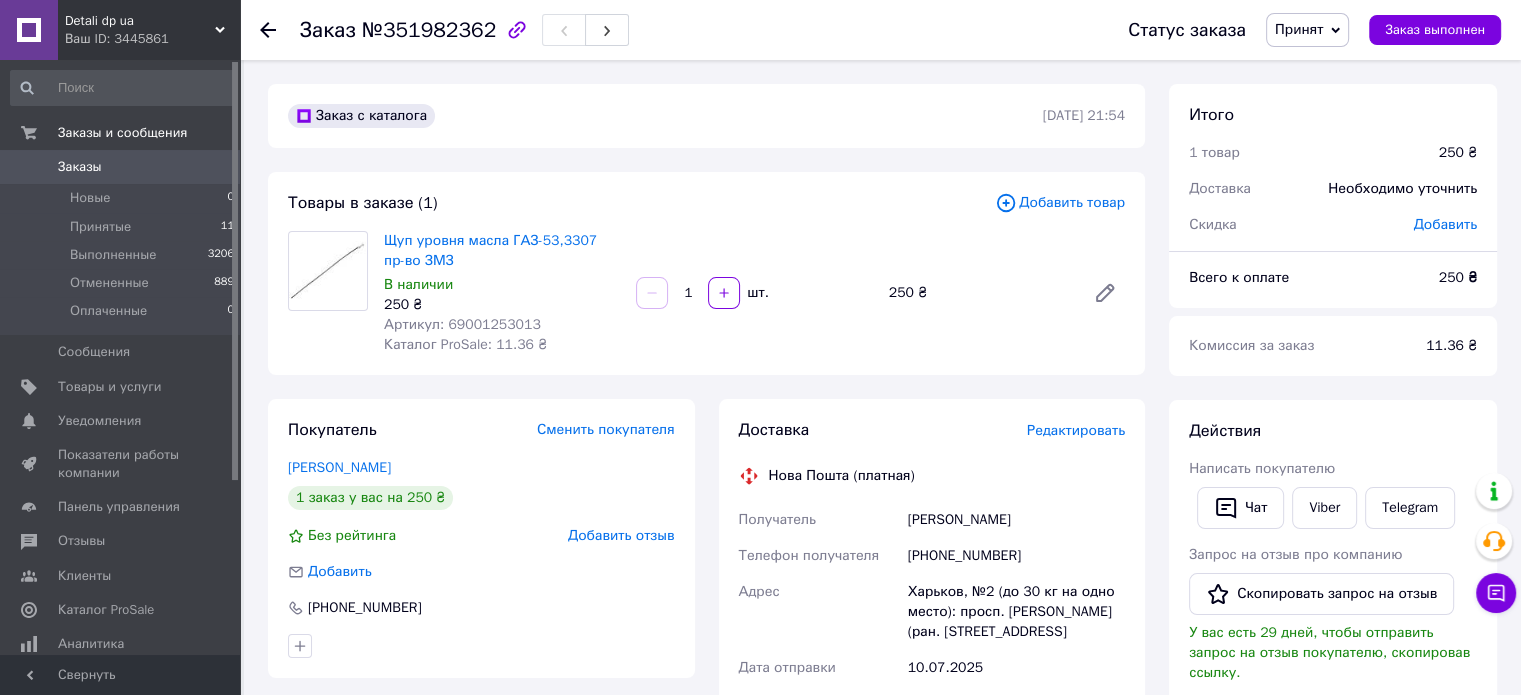 click on "Харьков, №2 (до 30 кг на одно место): просп. [PERSON_NAME] (ран. [STREET_ADDRESS]" at bounding box center [1016, 612] 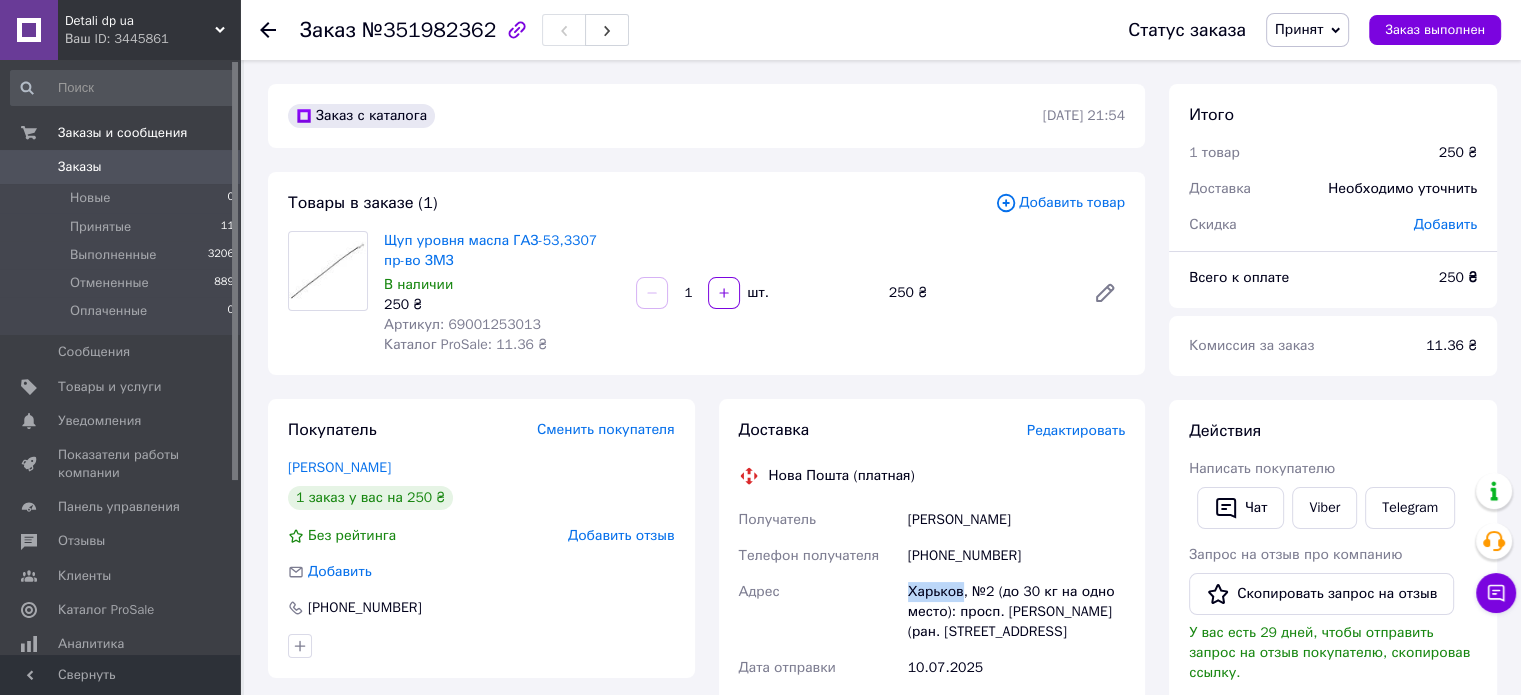 click on "Харьков, №2 (до 30 кг на одно место): просп. [PERSON_NAME] (ран. [STREET_ADDRESS]" at bounding box center (1016, 612) 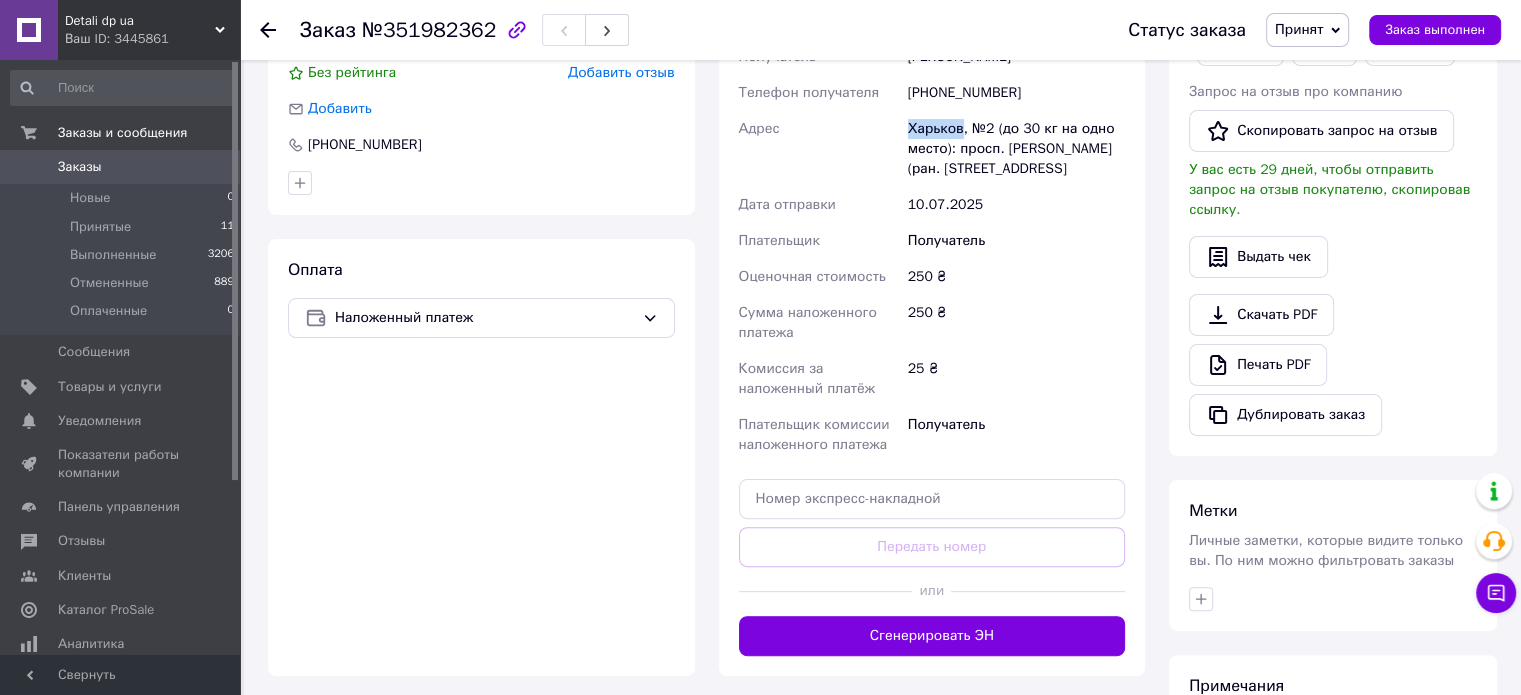 scroll, scrollTop: 500, scrollLeft: 0, axis: vertical 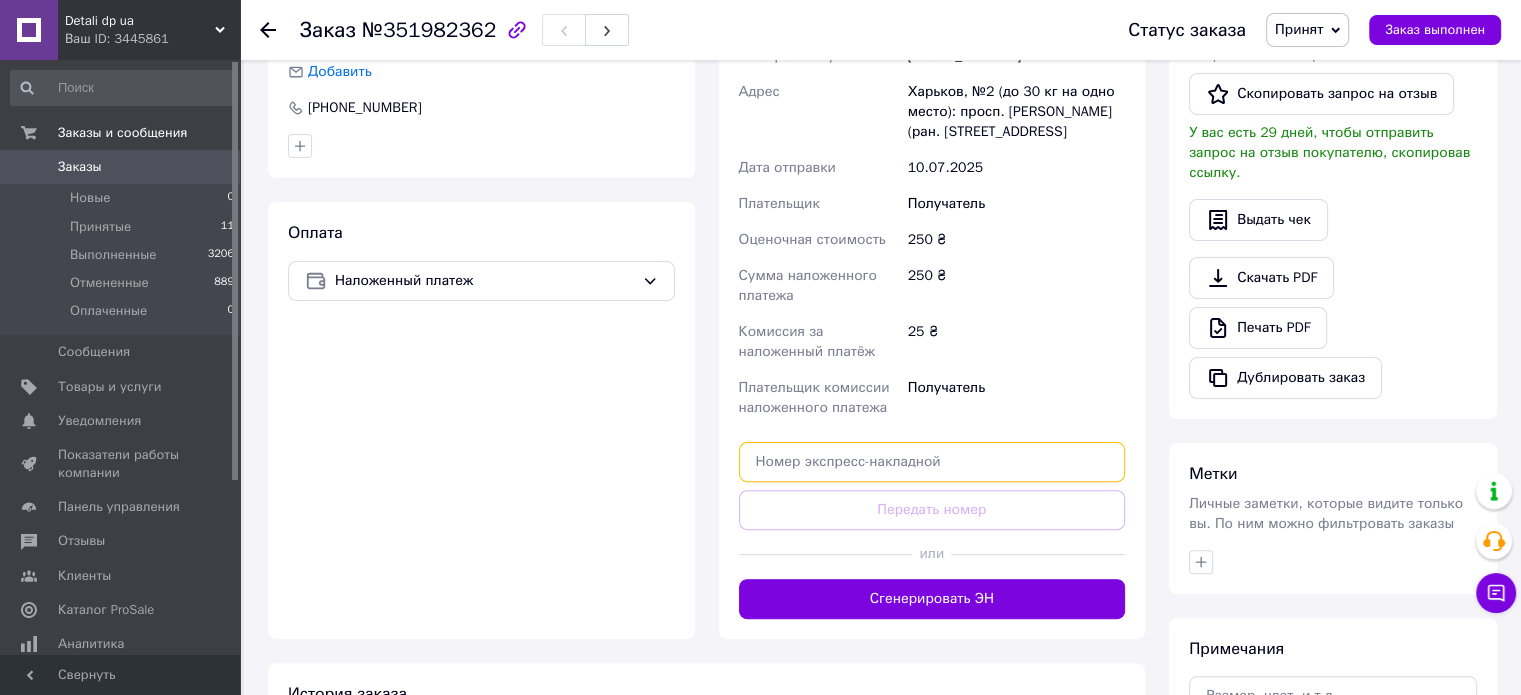 click at bounding box center [932, 462] 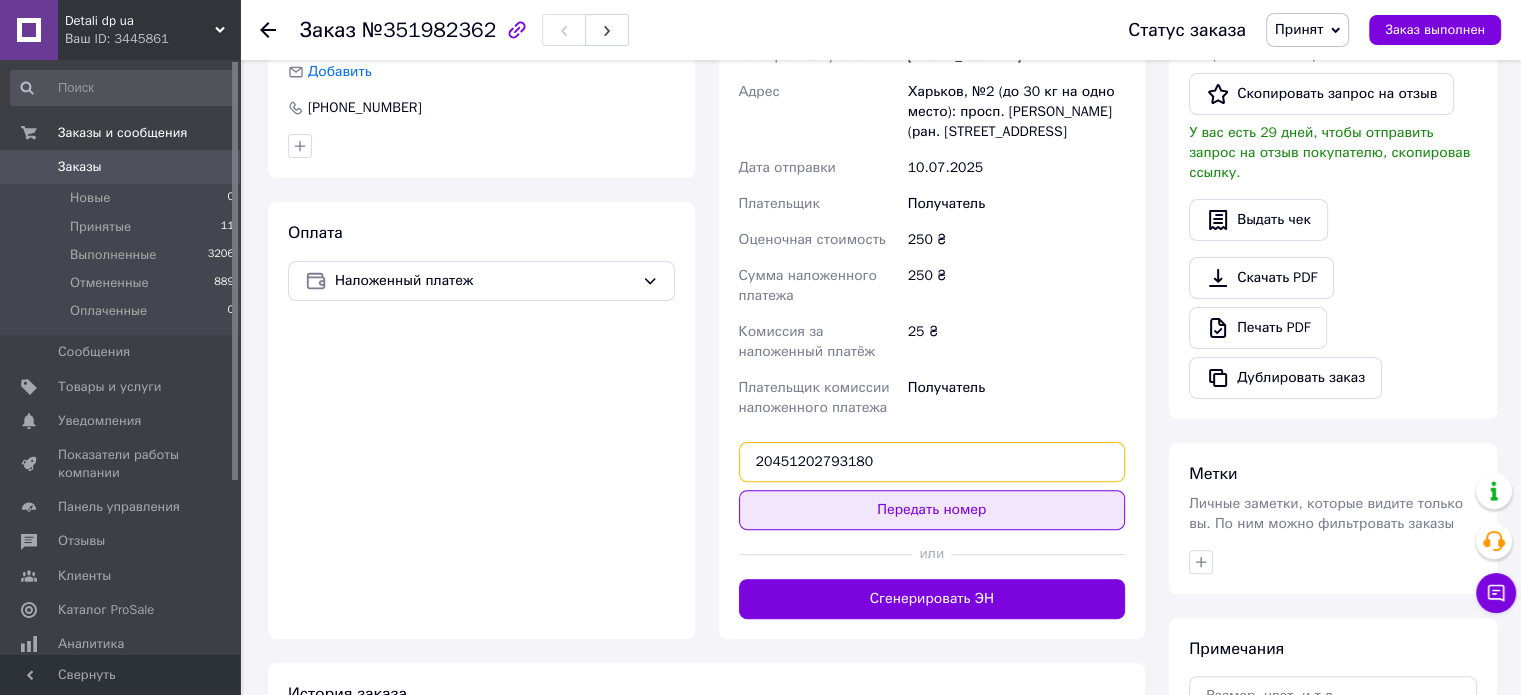 type on "20451202793180" 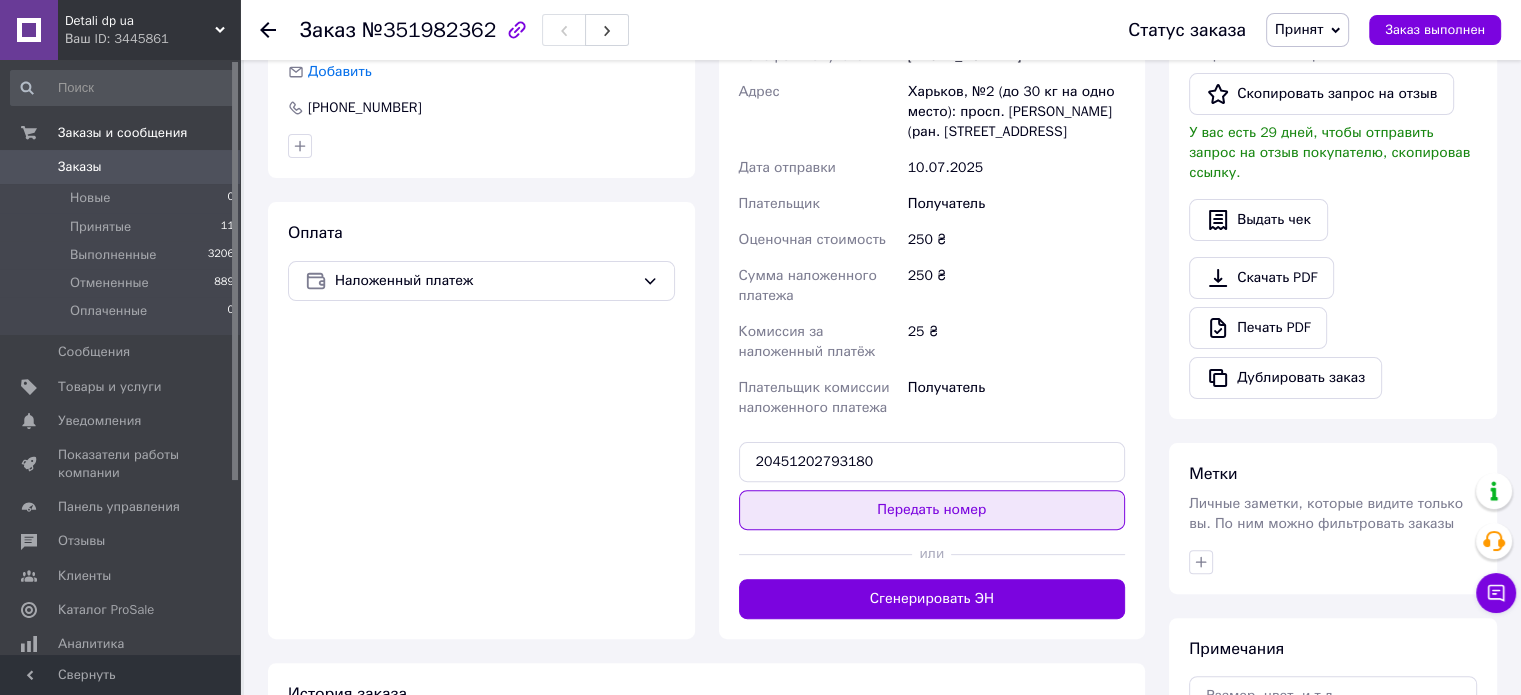 type 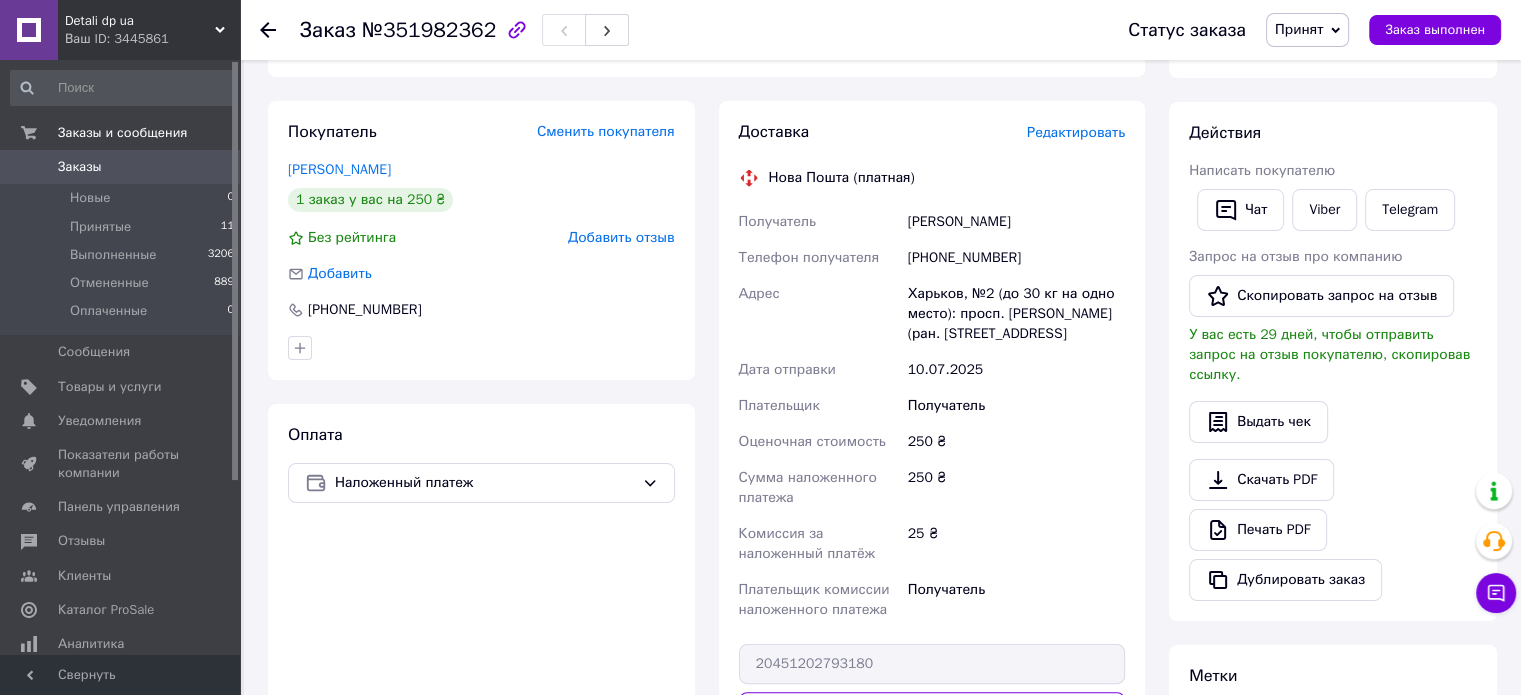 scroll, scrollTop: 100, scrollLeft: 0, axis: vertical 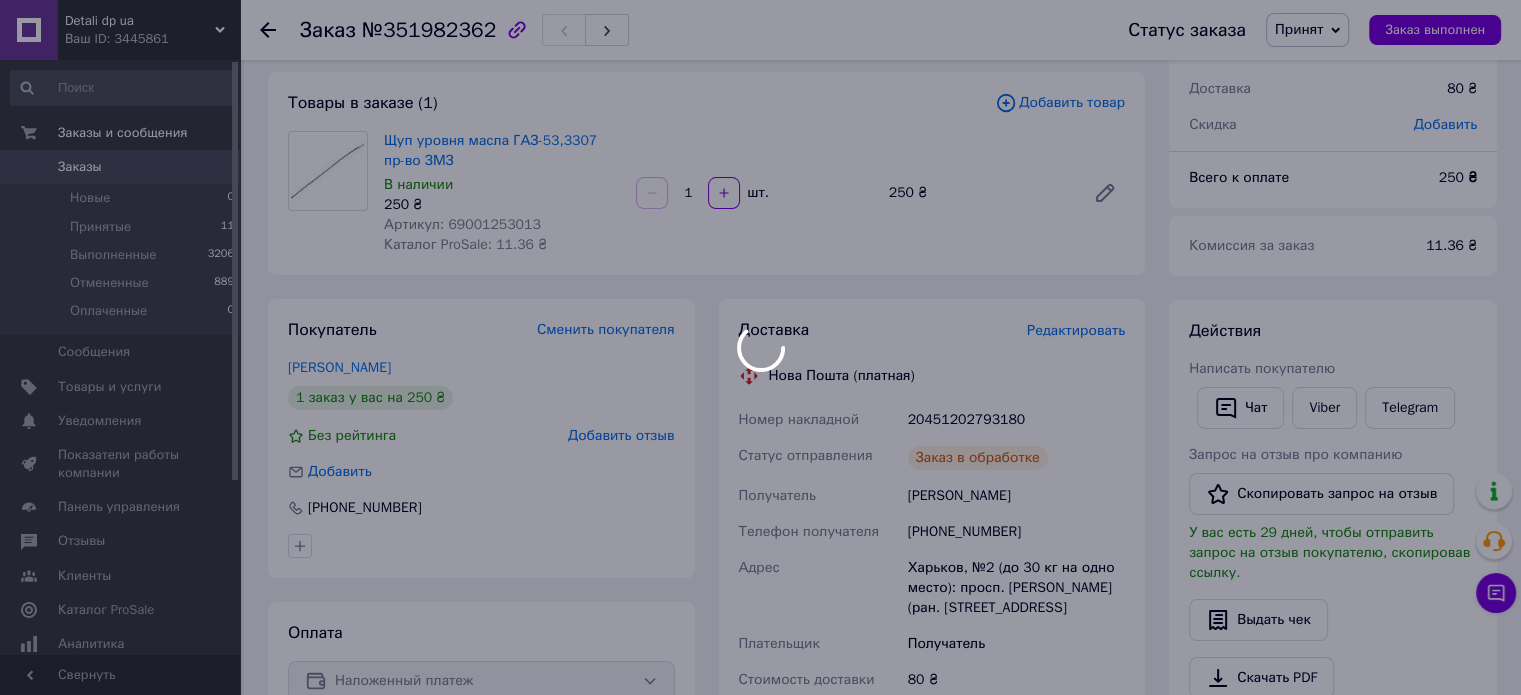 click at bounding box center (760, 347) 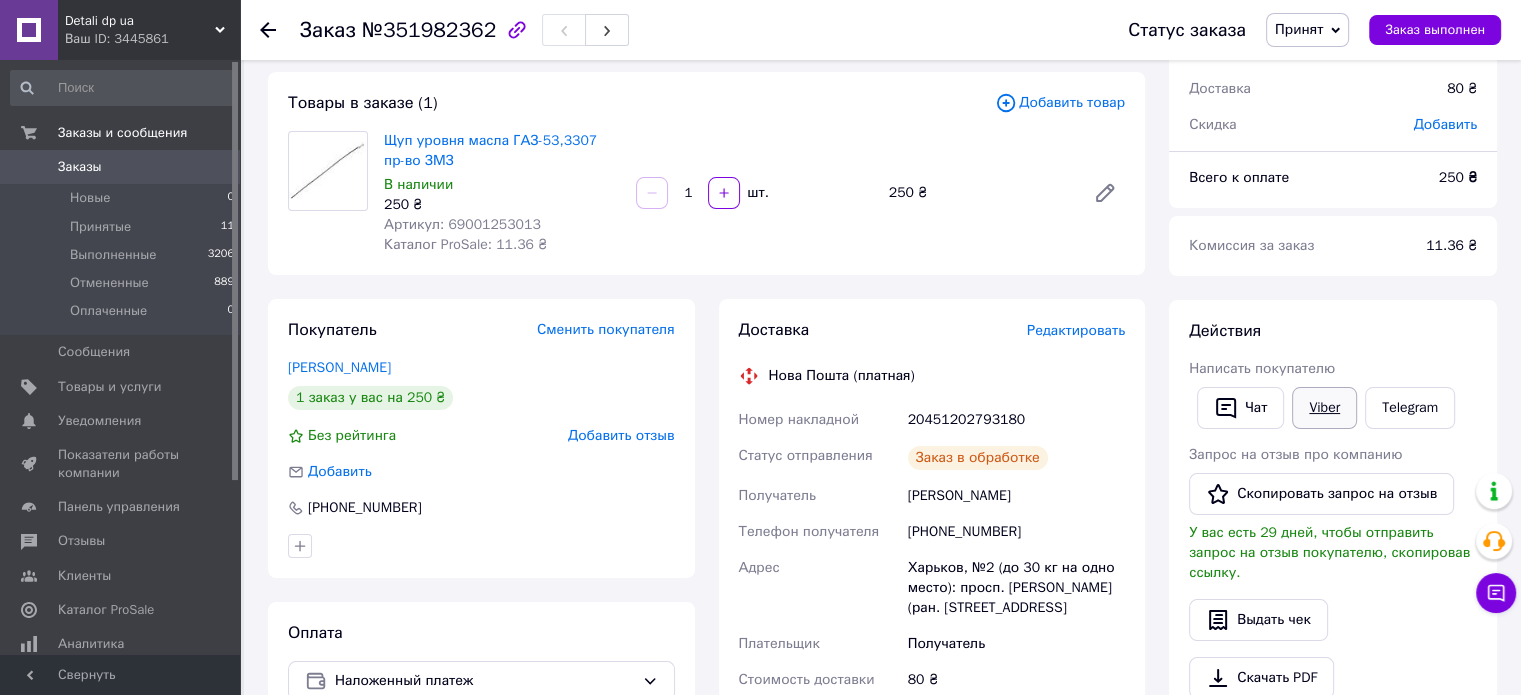 click on "Viber" at bounding box center (1324, 408) 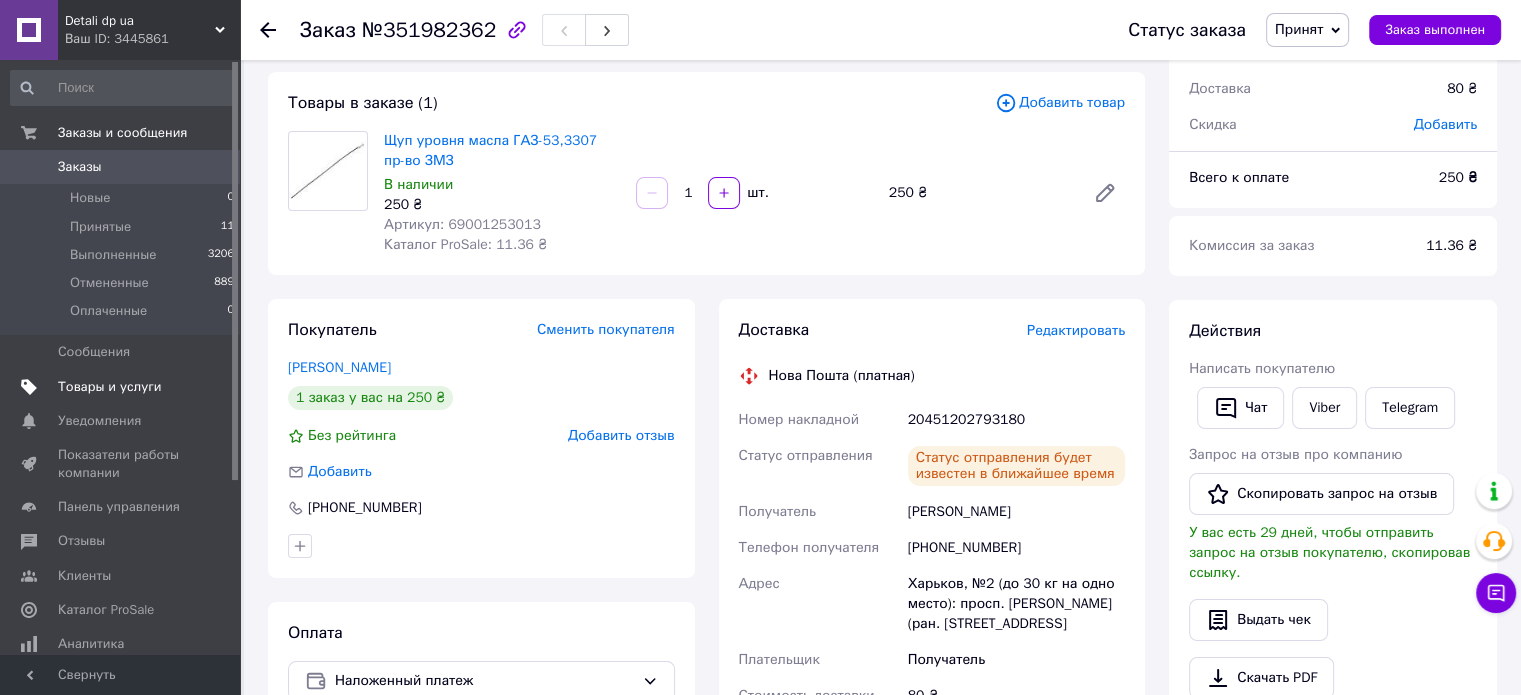 click on "Товары и услуги" at bounding box center [123, 387] 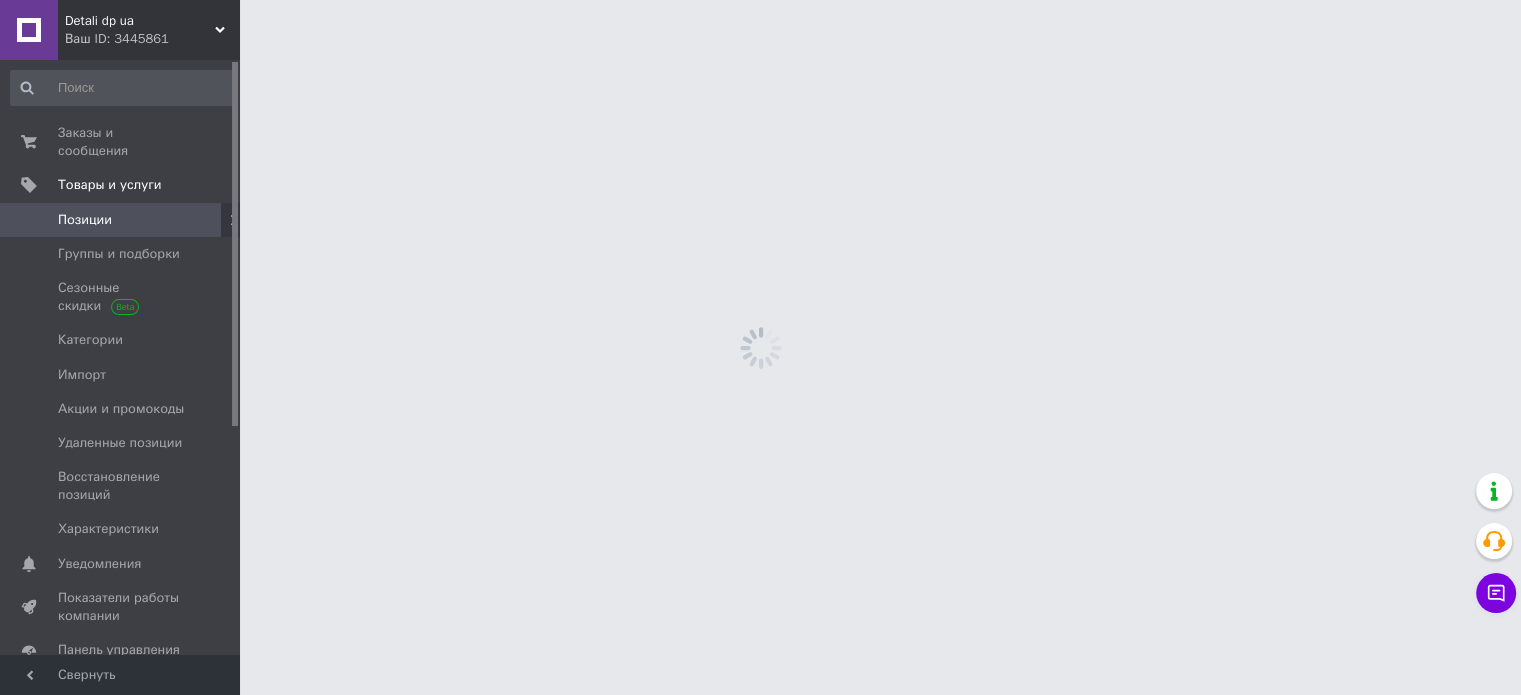 scroll, scrollTop: 0, scrollLeft: 0, axis: both 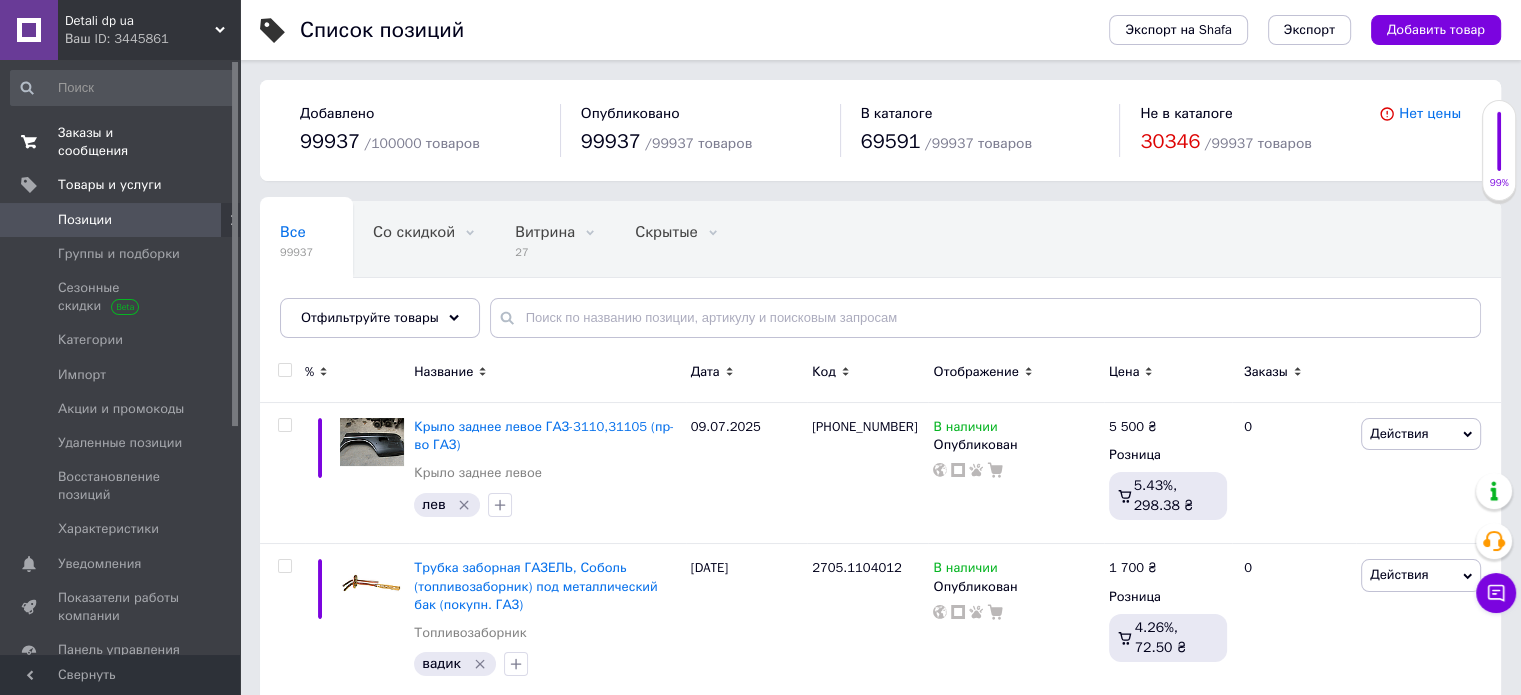 click on "Заказы и сообщения 0 0" at bounding box center (123, 142) 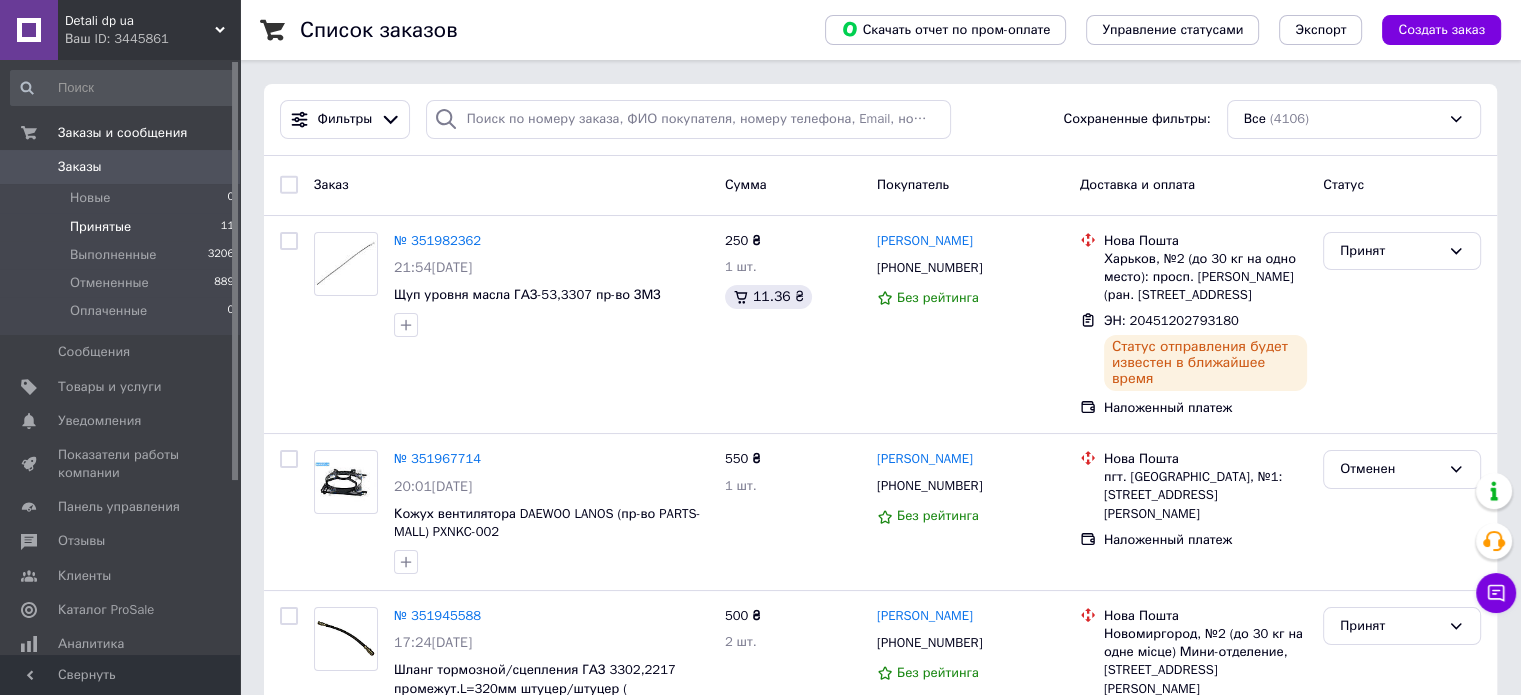 click on "Принятые" at bounding box center (100, 227) 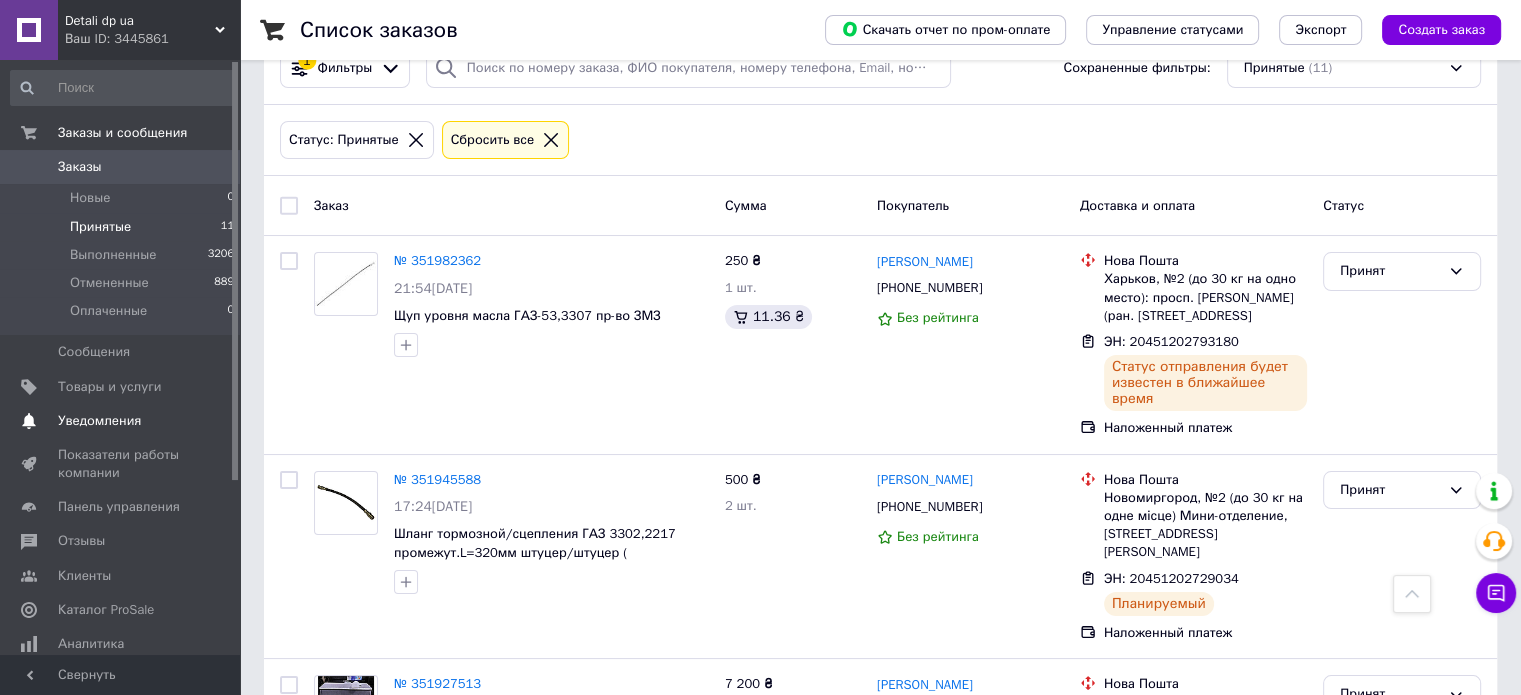 scroll, scrollTop: 0, scrollLeft: 0, axis: both 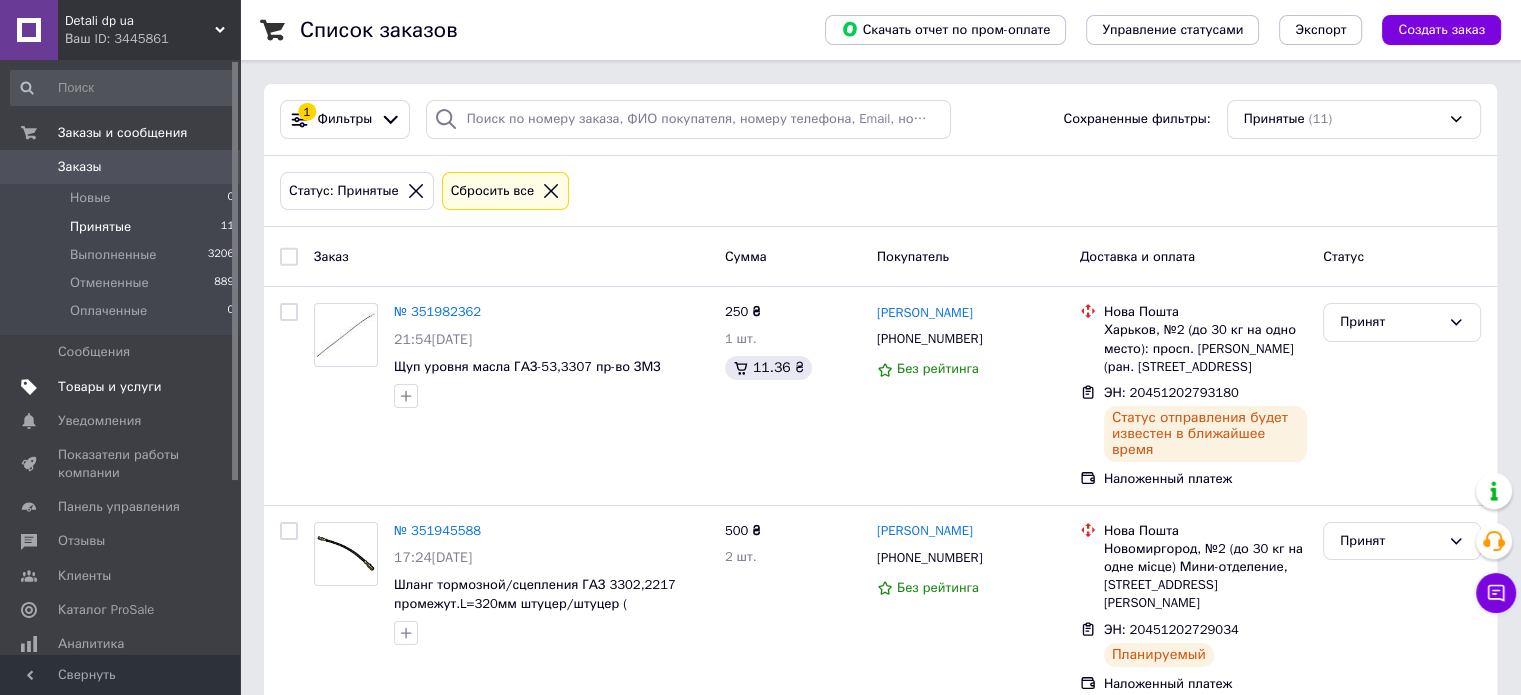 click on "Товары и услуги" at bounding box center (110, 387) 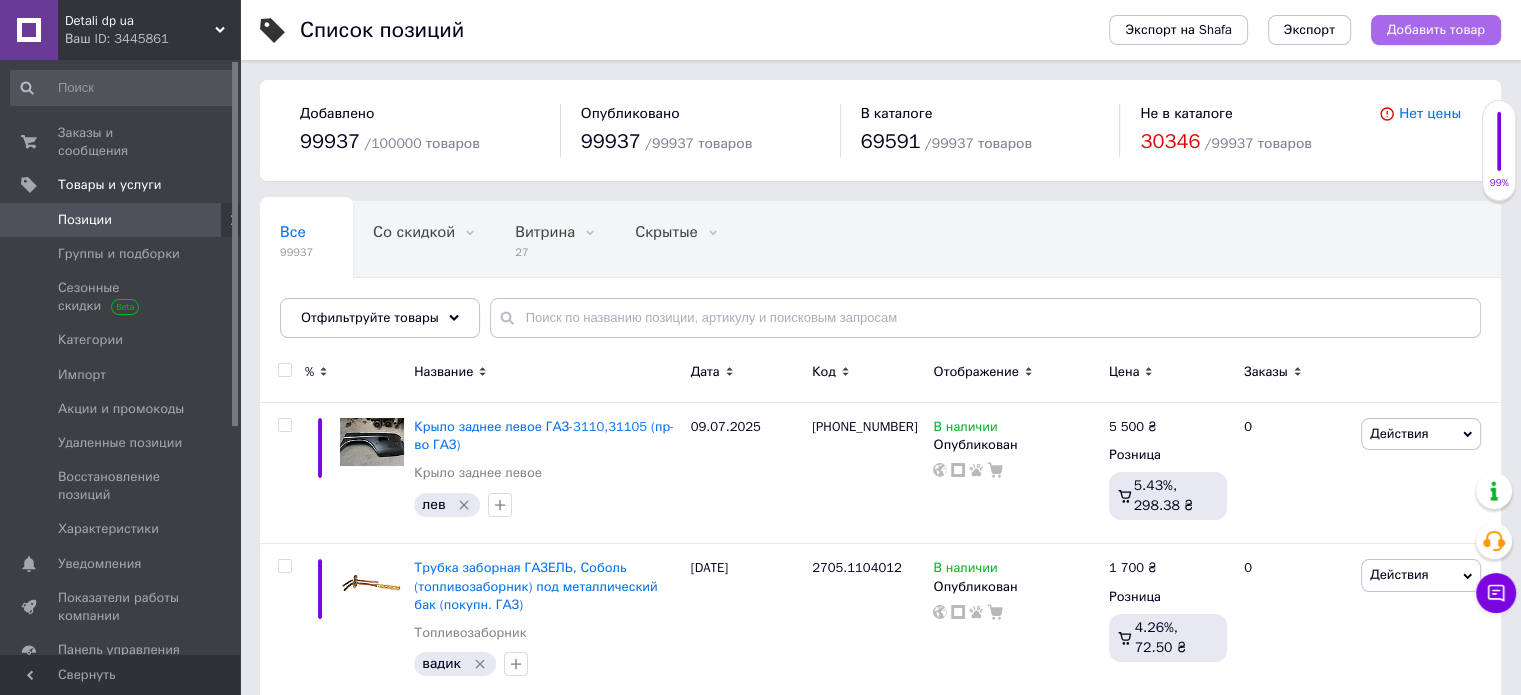 click on "Добавить товар" at bounding box center (1436, 30) 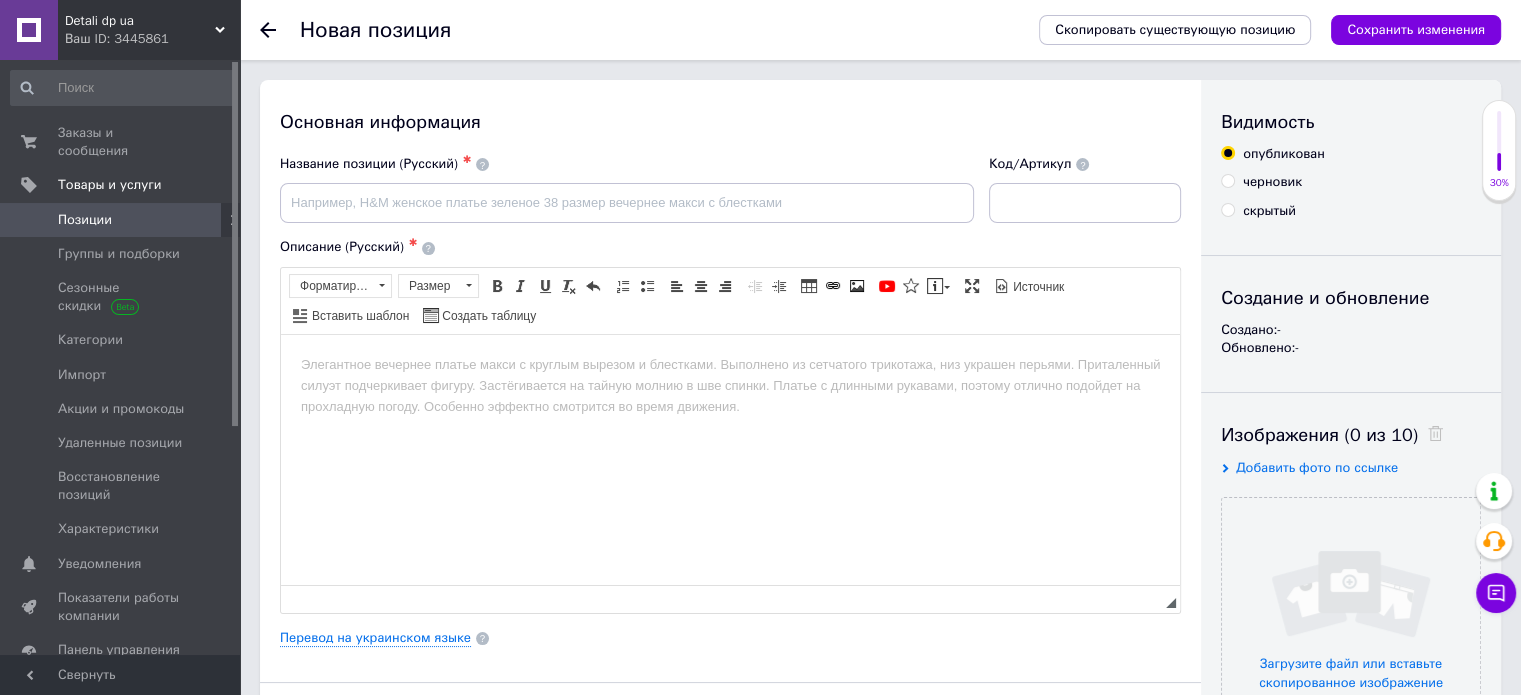 scroll, scrollTop: 0, scrollLeft: 0, axis: both 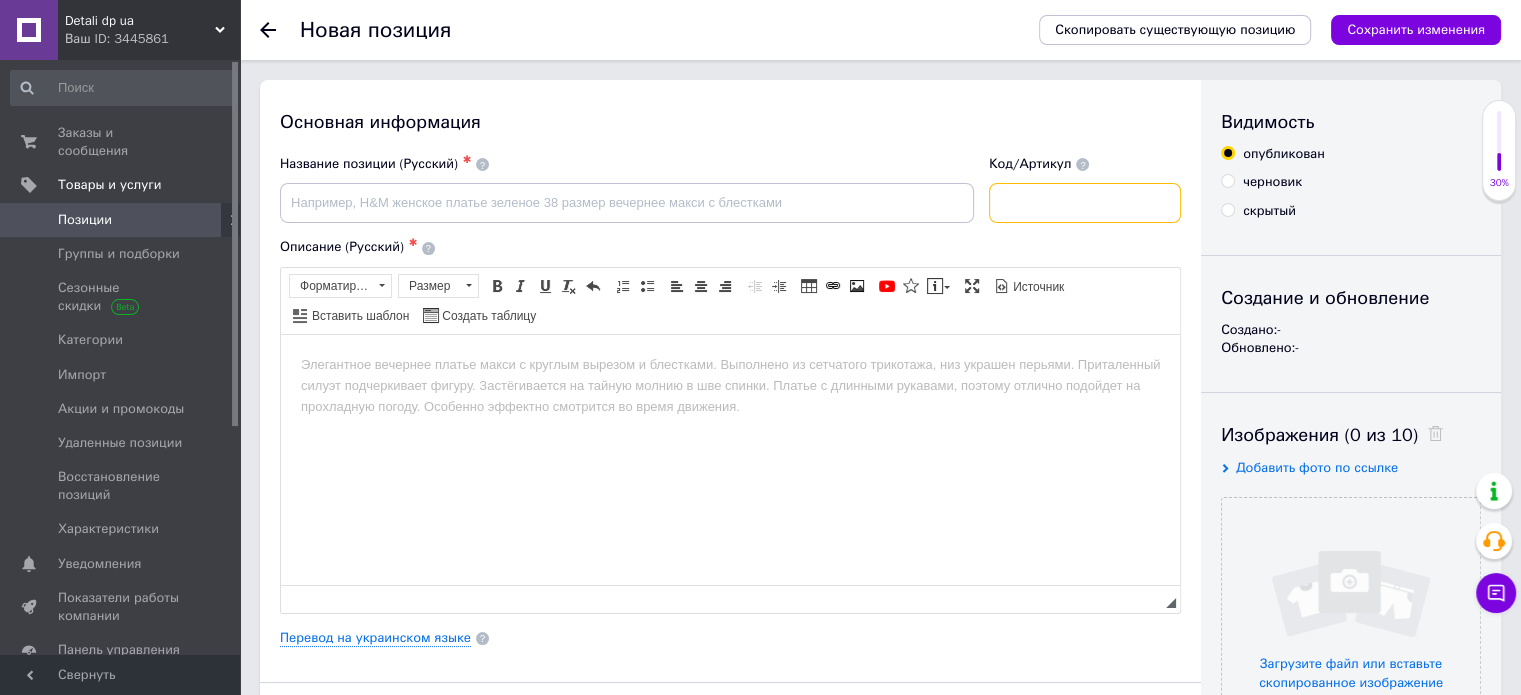 click at bounding box center (1085, 203) 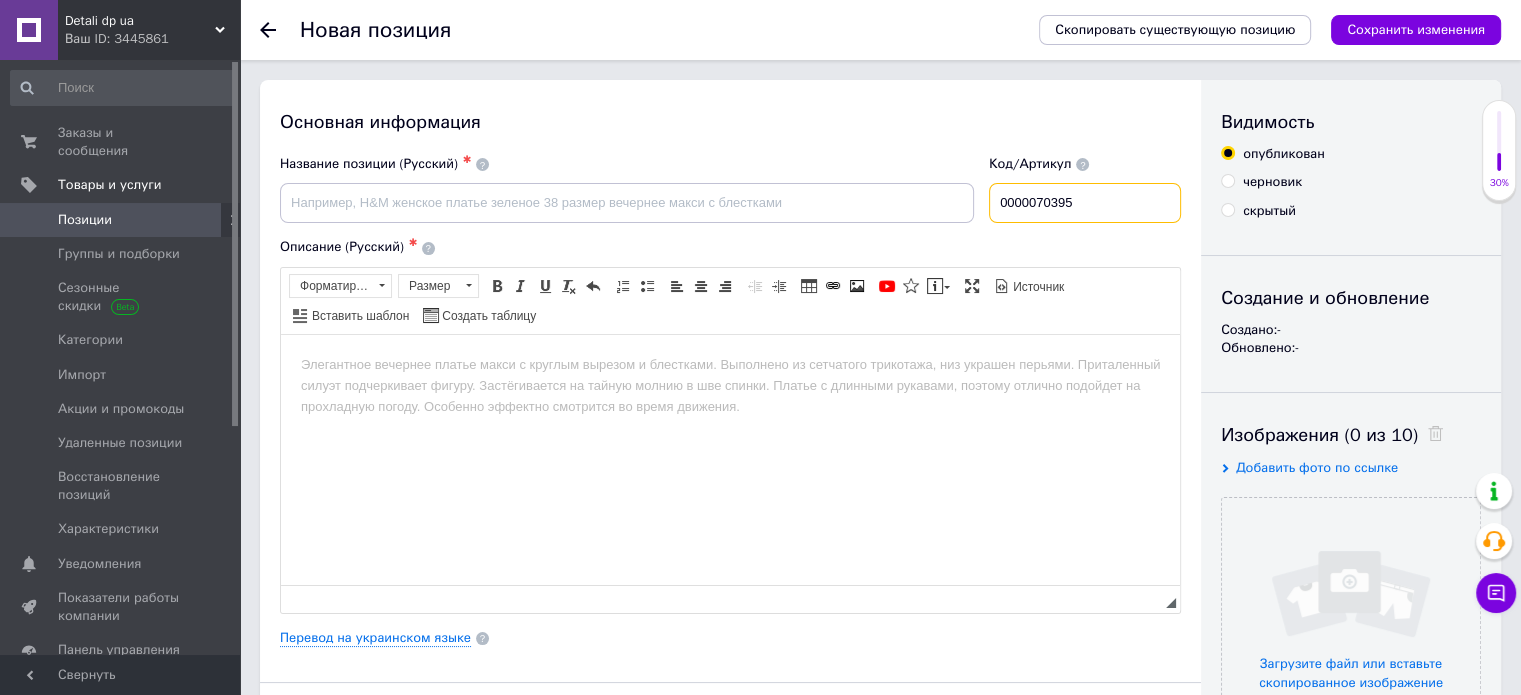 type on "0000070395" 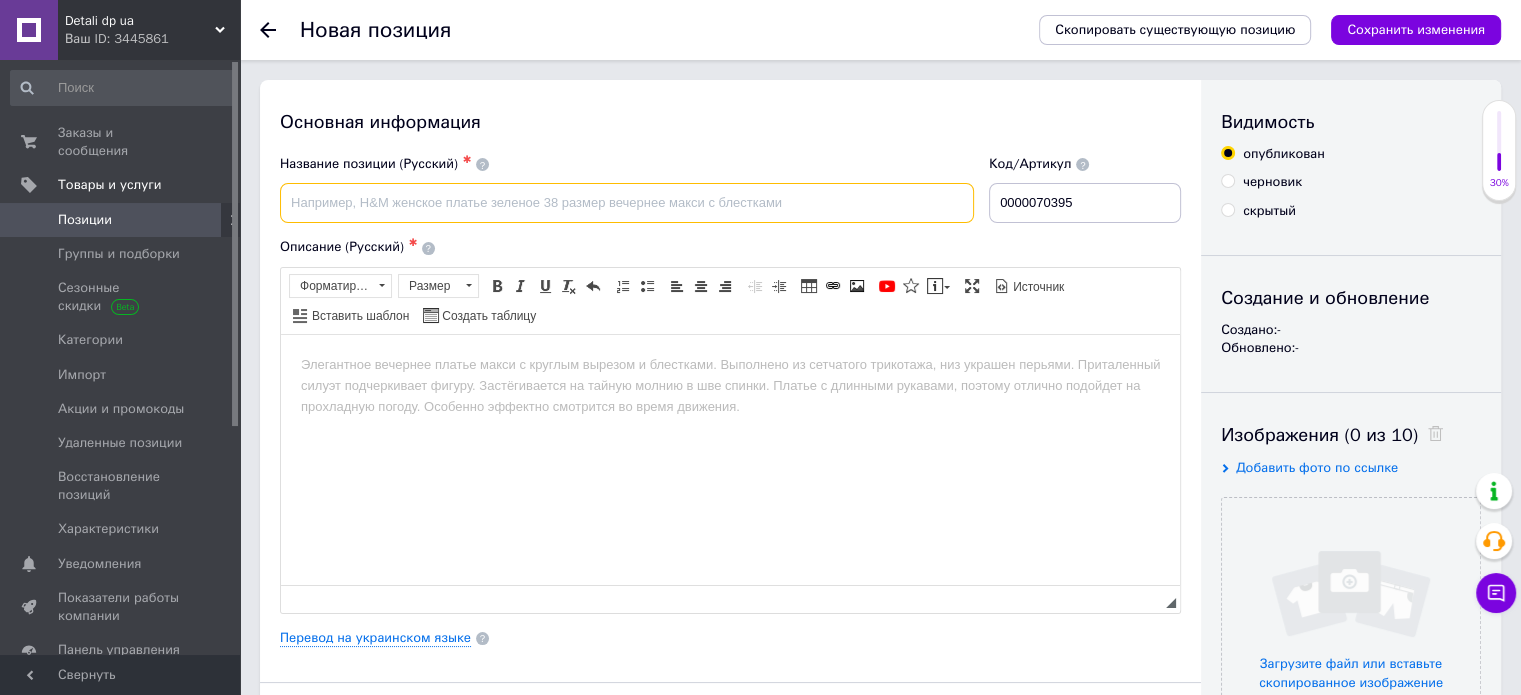 drag, startPoint x: 627, startPoint y: 187, endPoint x: 624, endPoint y: 197, distance: 10.440307 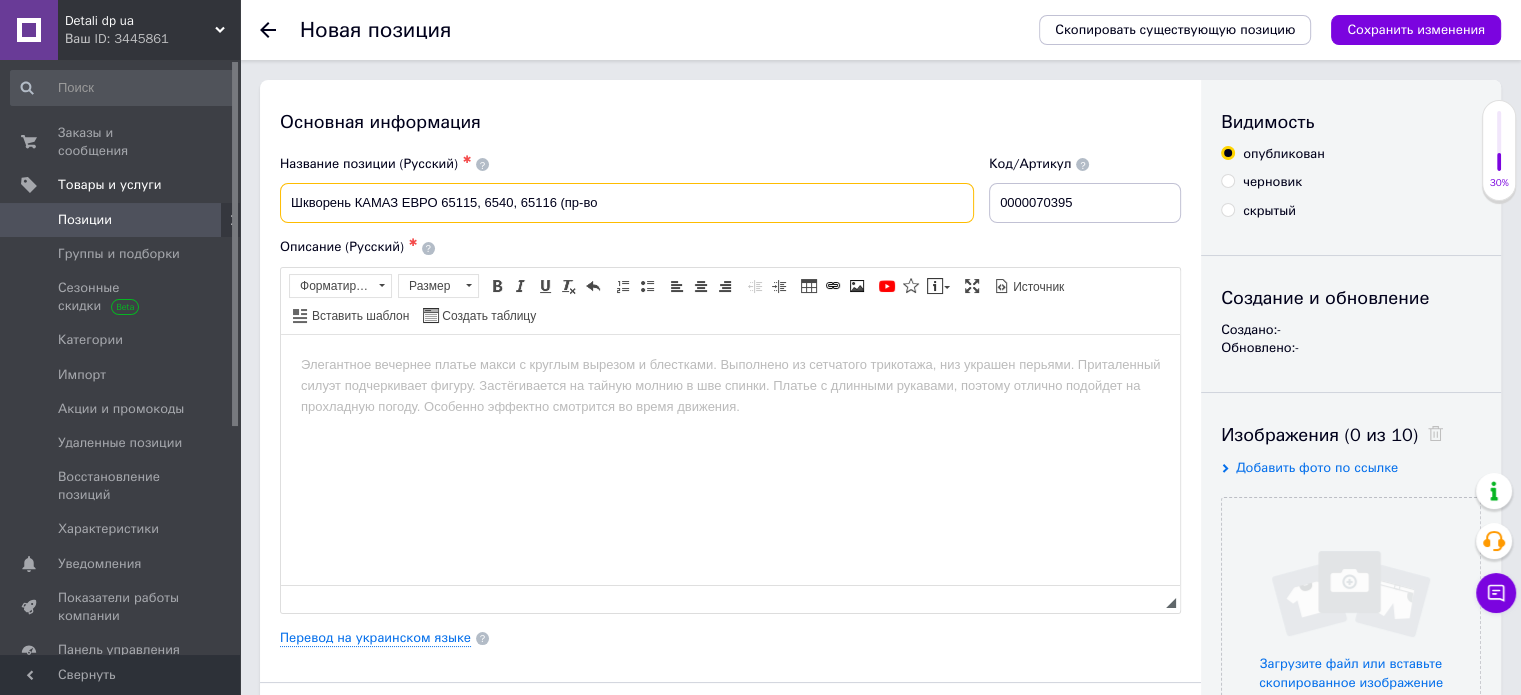 paste on "DEHENG)" 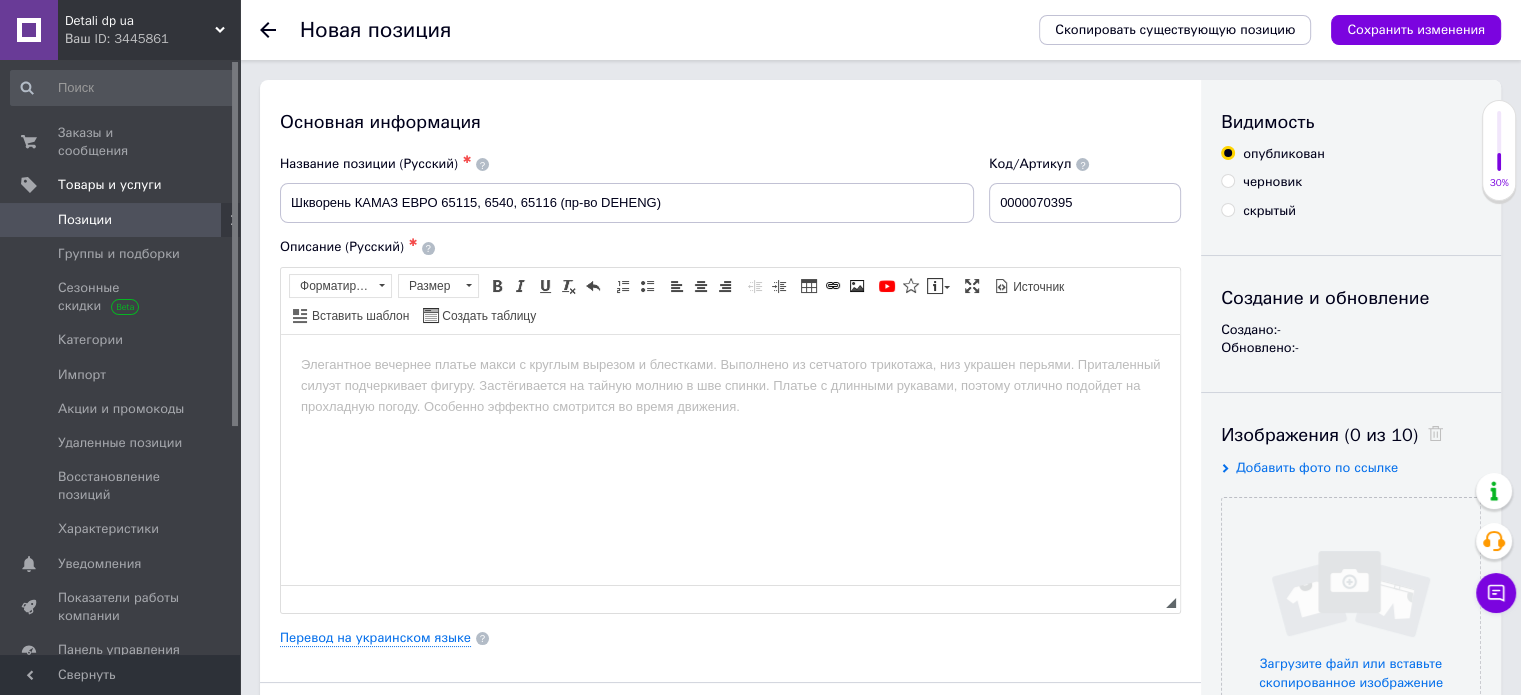 click at bounding box center [730, 364] 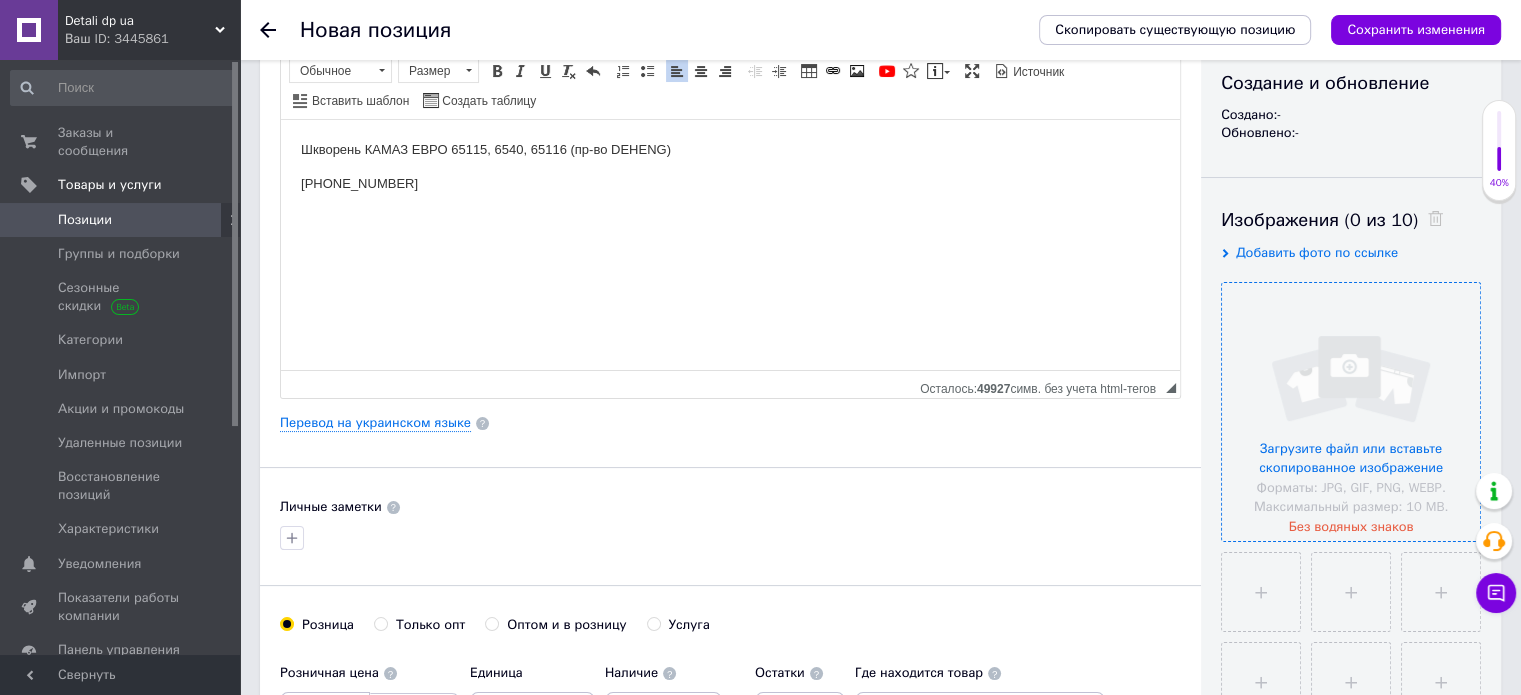 scroll, scrollTop: 300, scrollLeft: 0, axis: vertical 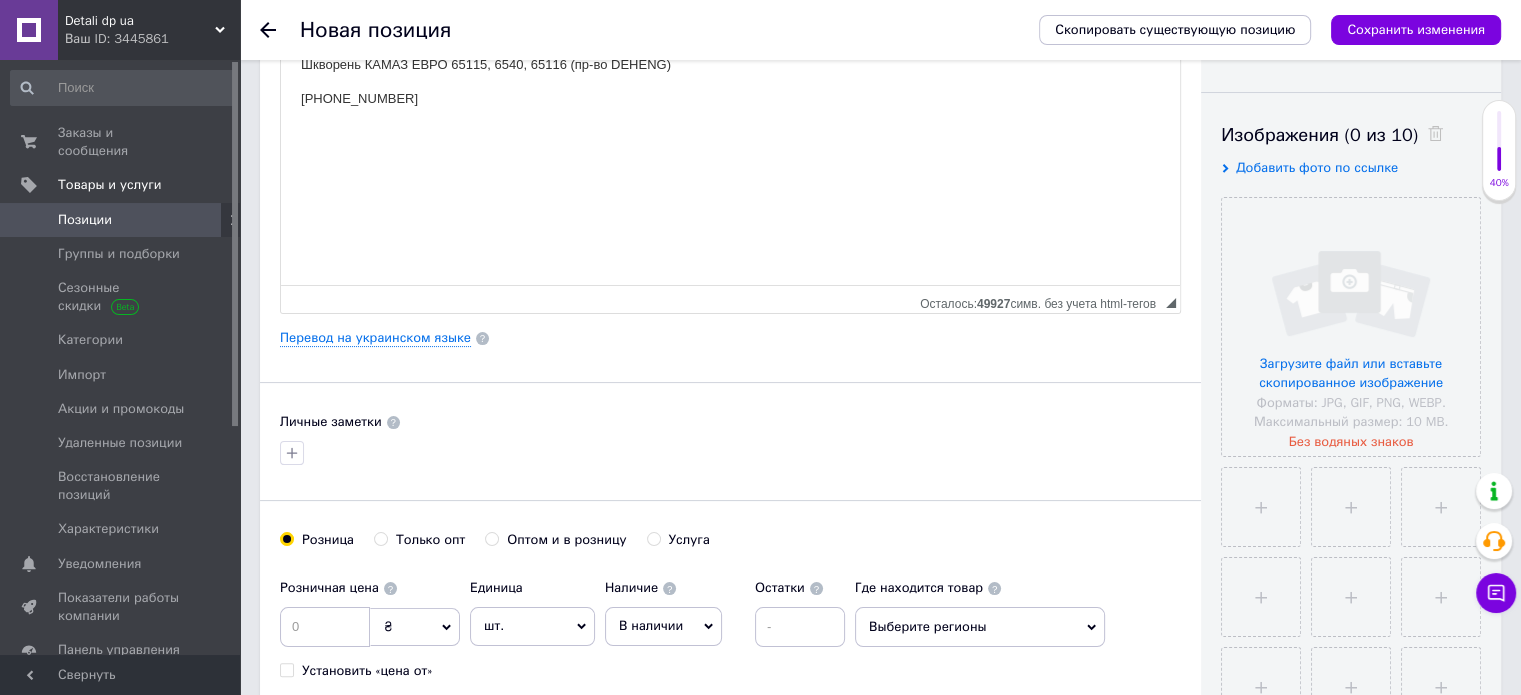 click on "Изображения (0 из 10) Добавить фото по ссылке Загрузите файл или вставьте скопированное изображение Форматы: JPG, GIF, PNG, WEBP. Максимальный размер: 10 MB. Без водяных знаков" at bounding box center (1351, 424) 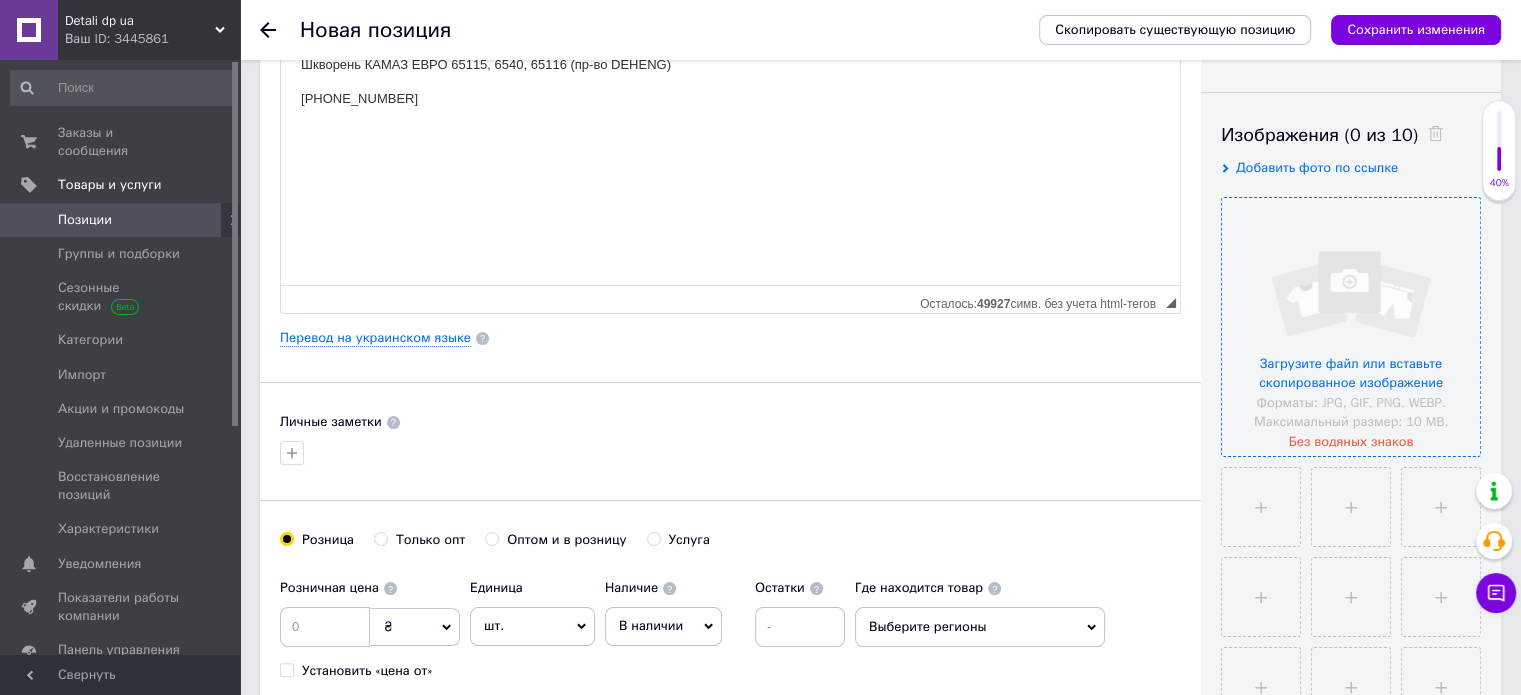 click at bounding box center (1351, 327) 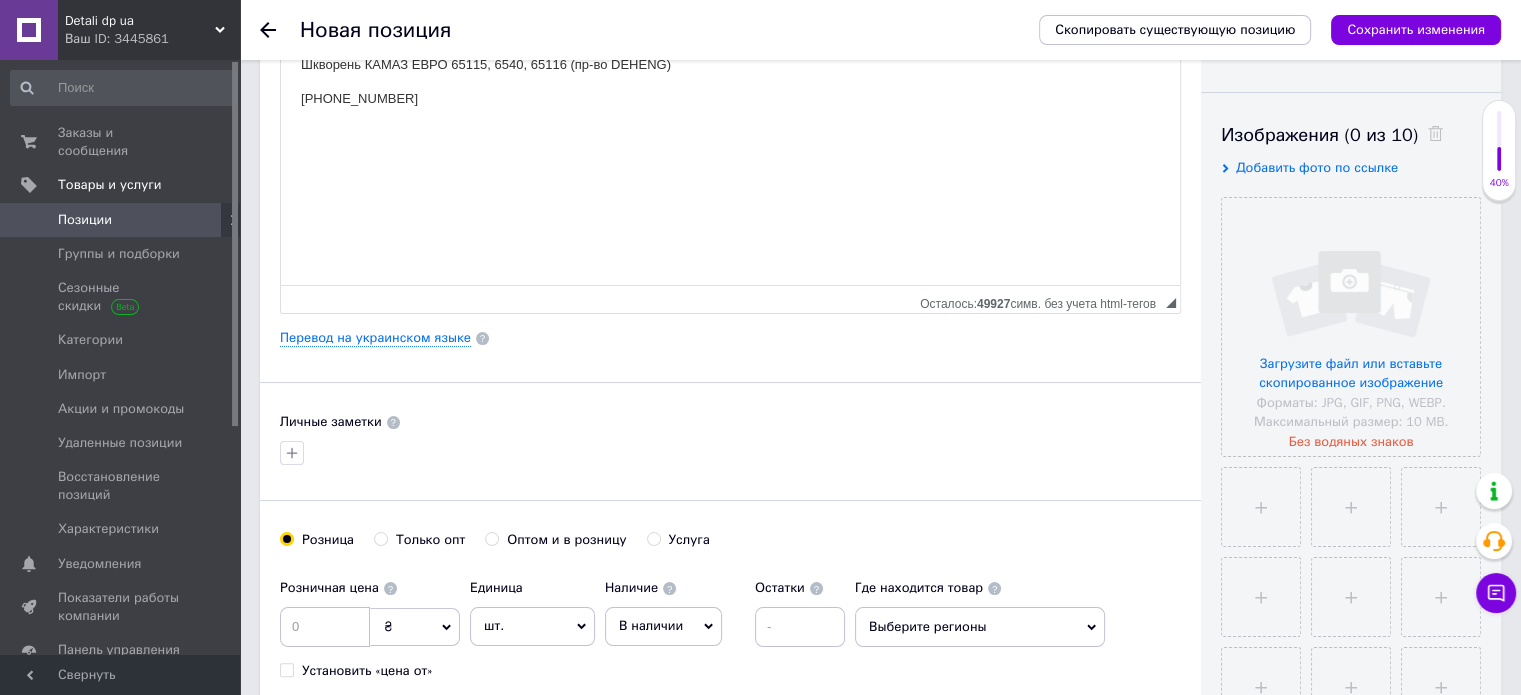 click on "Добавить фото по ссылке" at bounding box center [1317, 167] 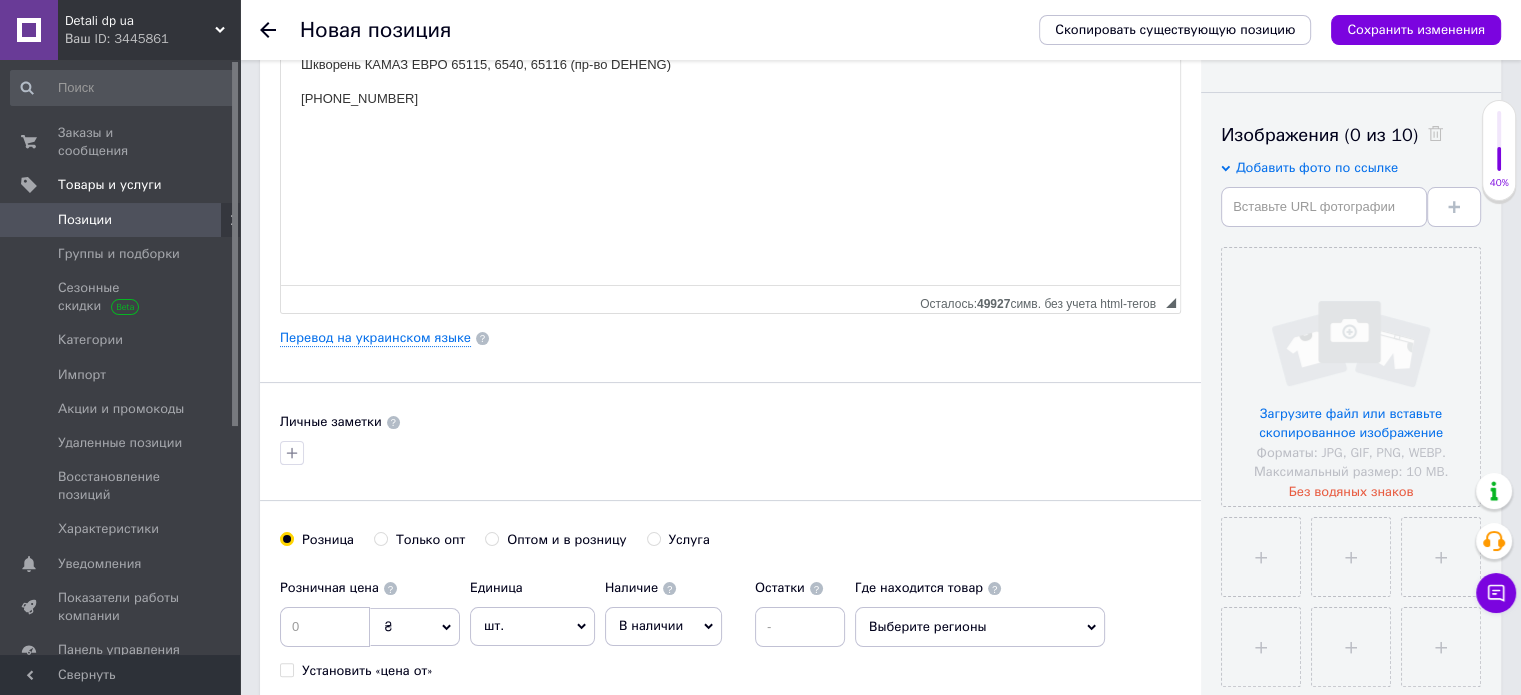 click at bounding box center (1324, 207) 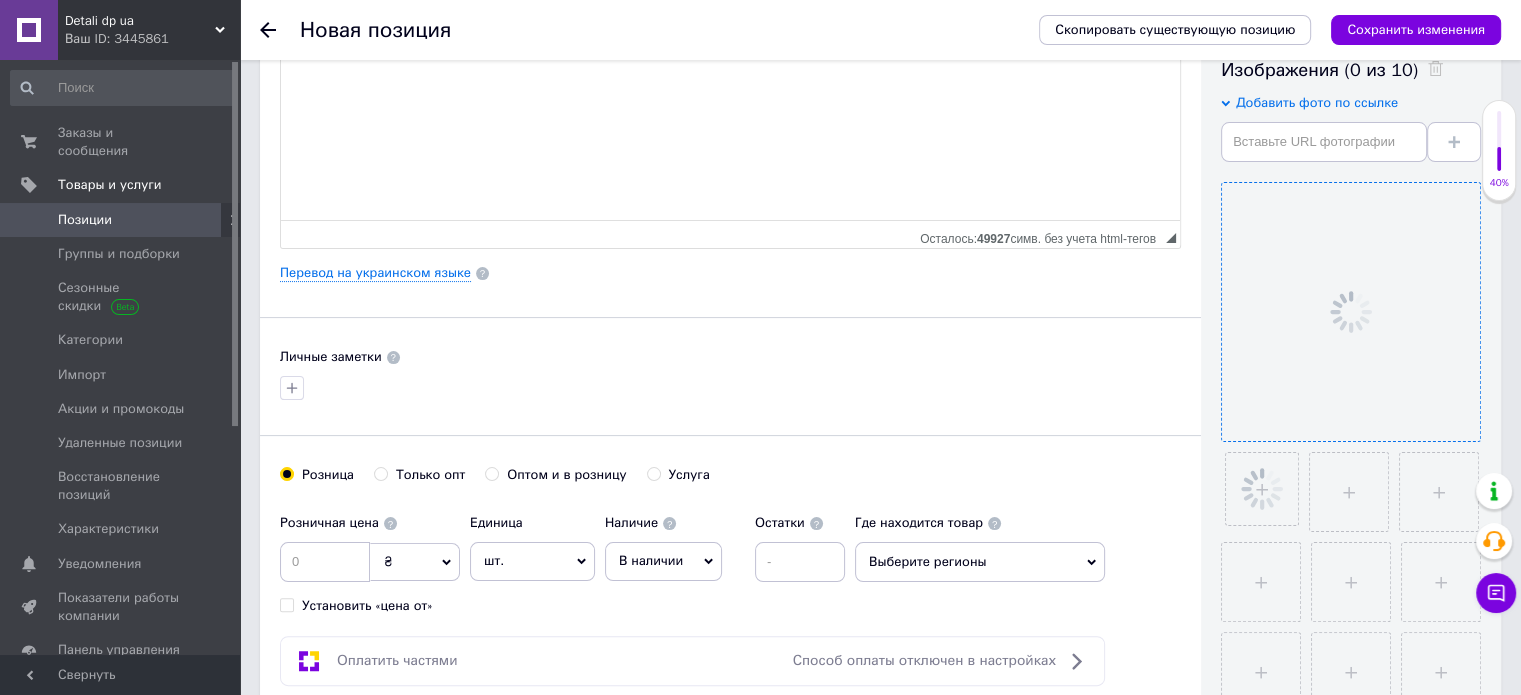 scroll, scrollTop: 400, scrollLeft: 0, axis: vertical 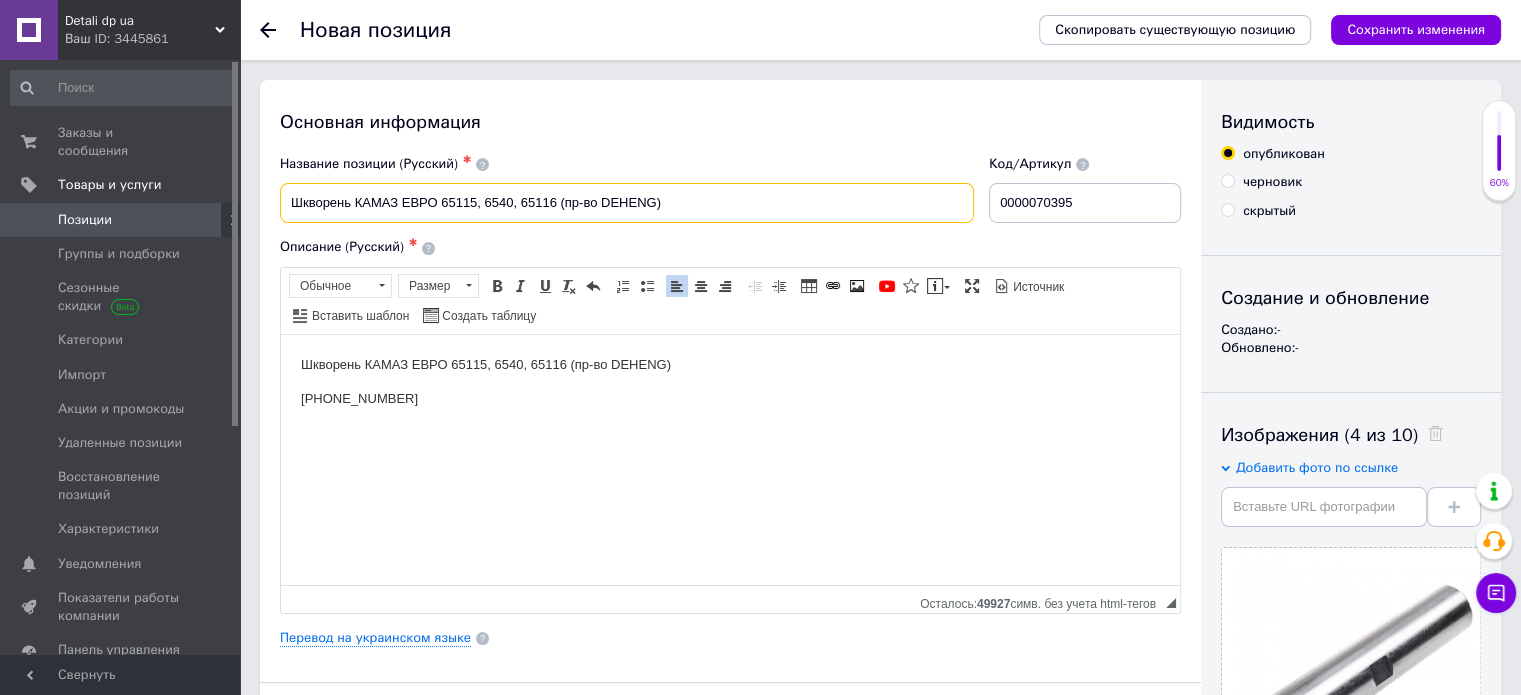 click on "Шкворень КАМАЗ ЕВРО 65115, 6540, 65116 (пр-во DEHENG)" at bounding box center [627, 203] 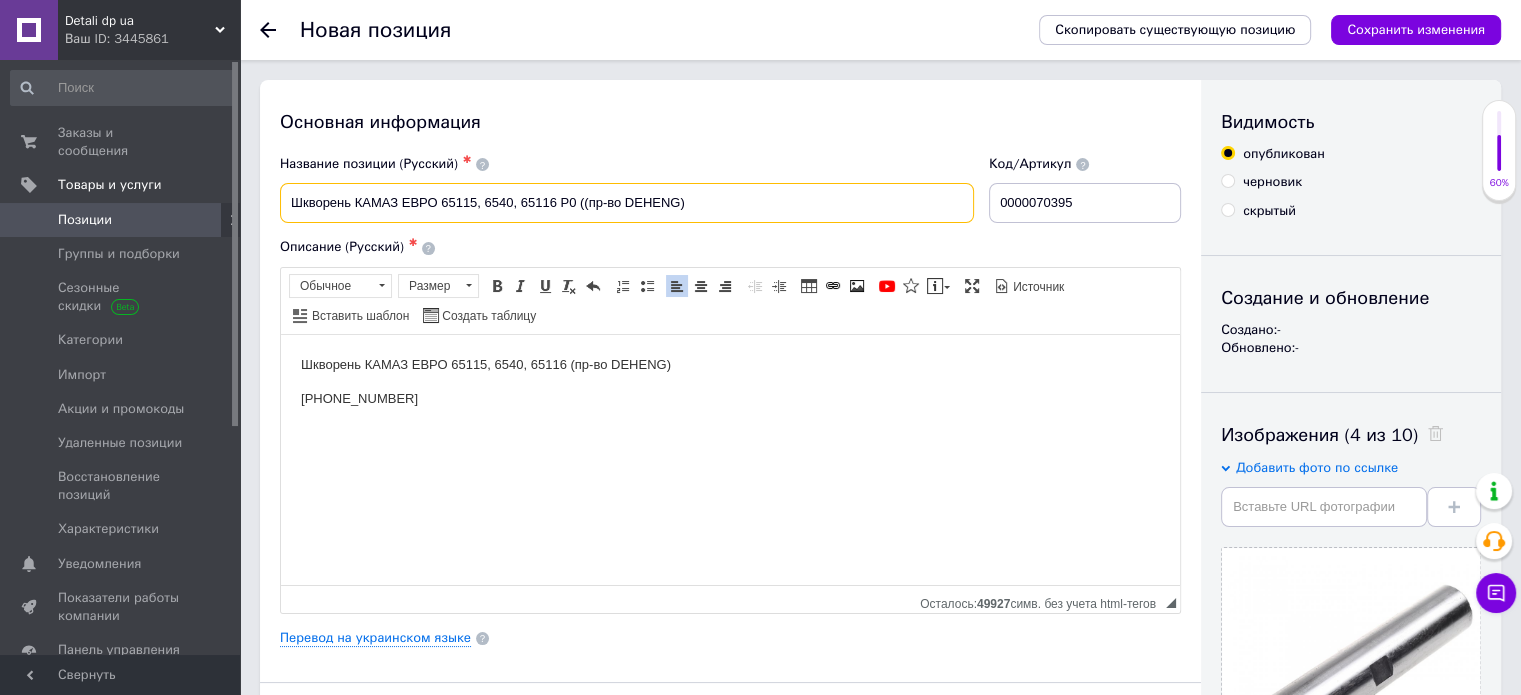 paste on "45 мм" 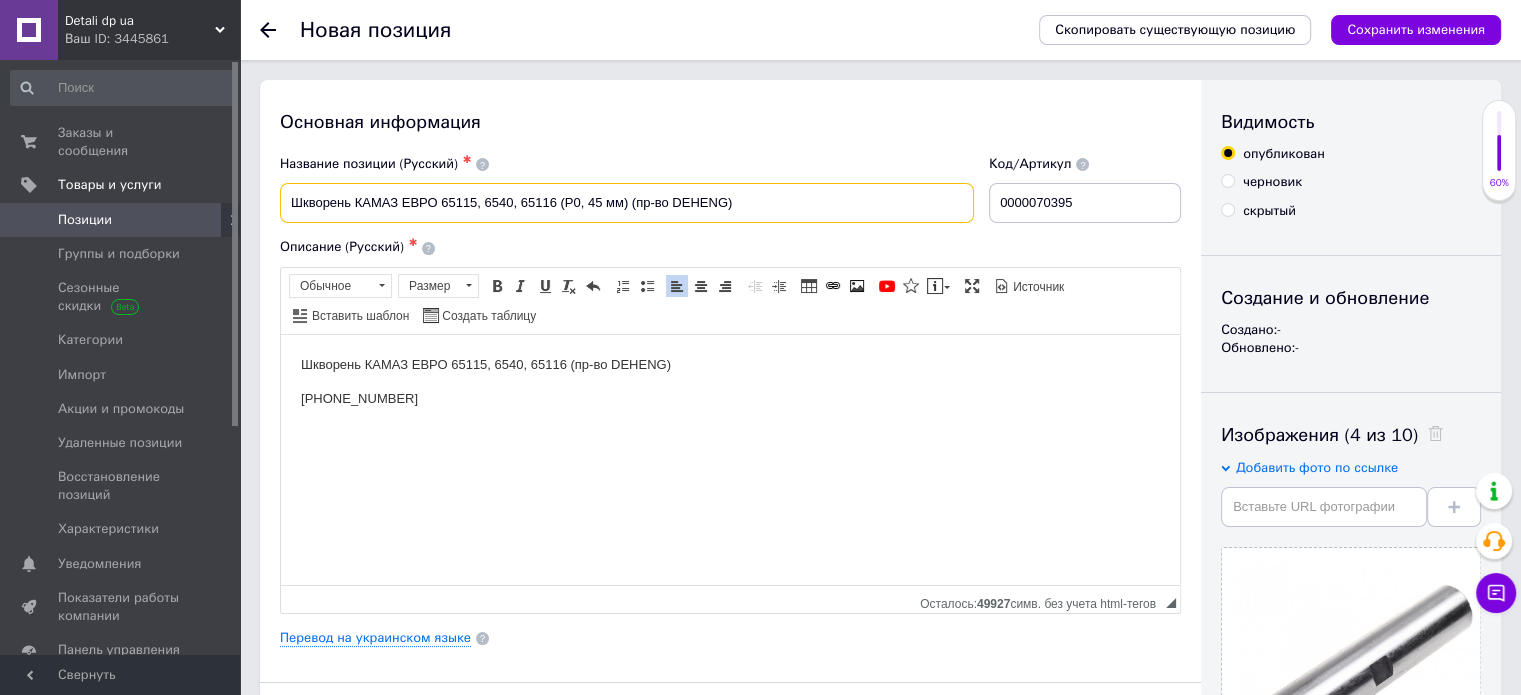 type on "Шкворень КАМАЗ ЕВРО 65115, 6540, 65116 (Р0, 45 мм) (пр-во DEHENG)" 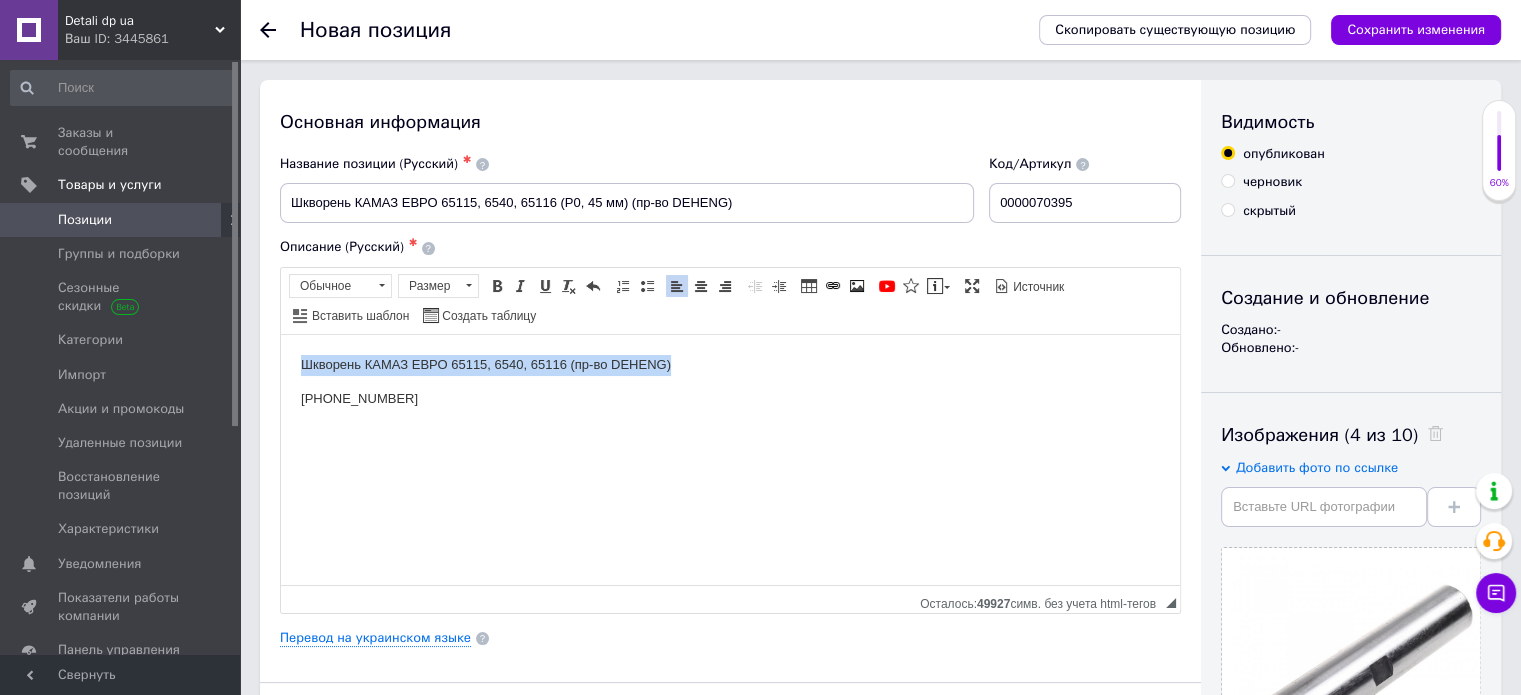 drag, startPoint x: 620, startPoint y: 358, endPoint x: 291, endPoint y: 340, distance: 329.49203 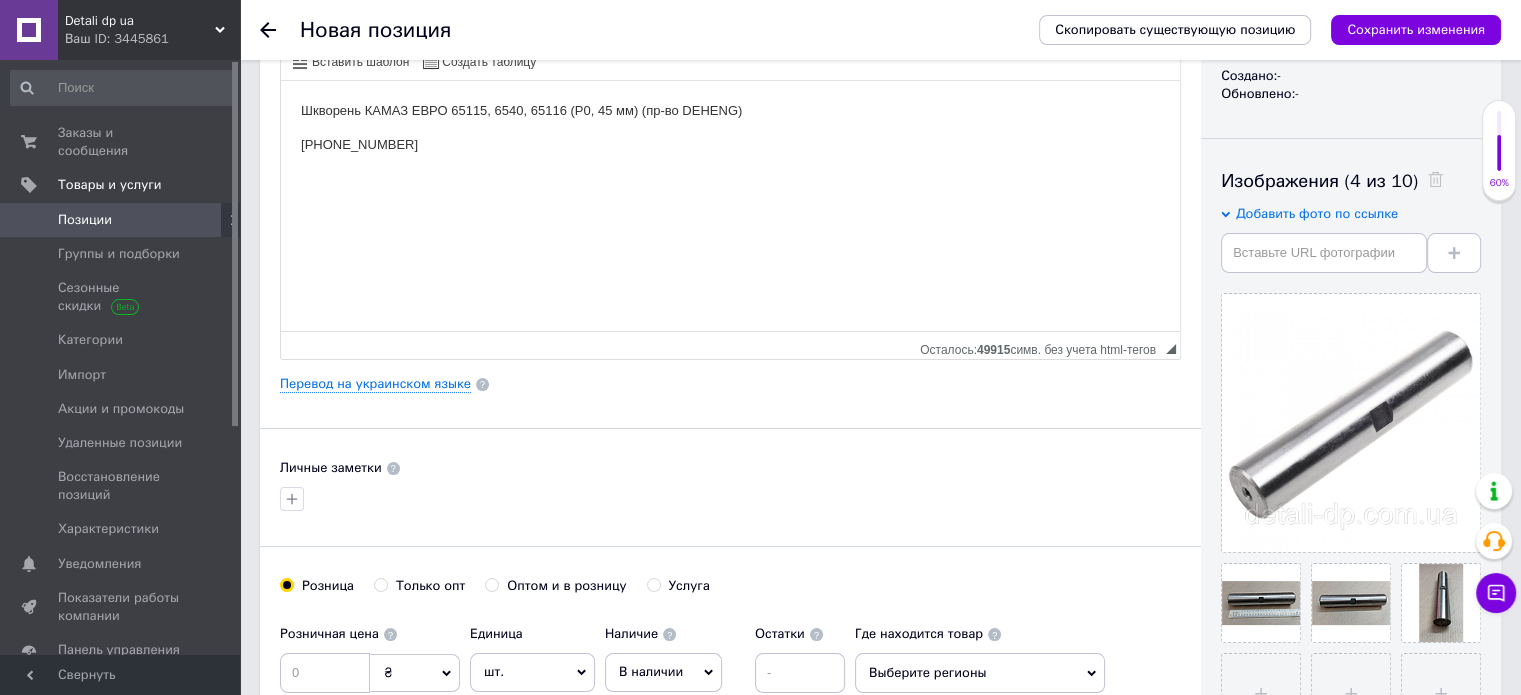 scroll, scrollTop: 500, scrollLeft: 0, axis: vertical 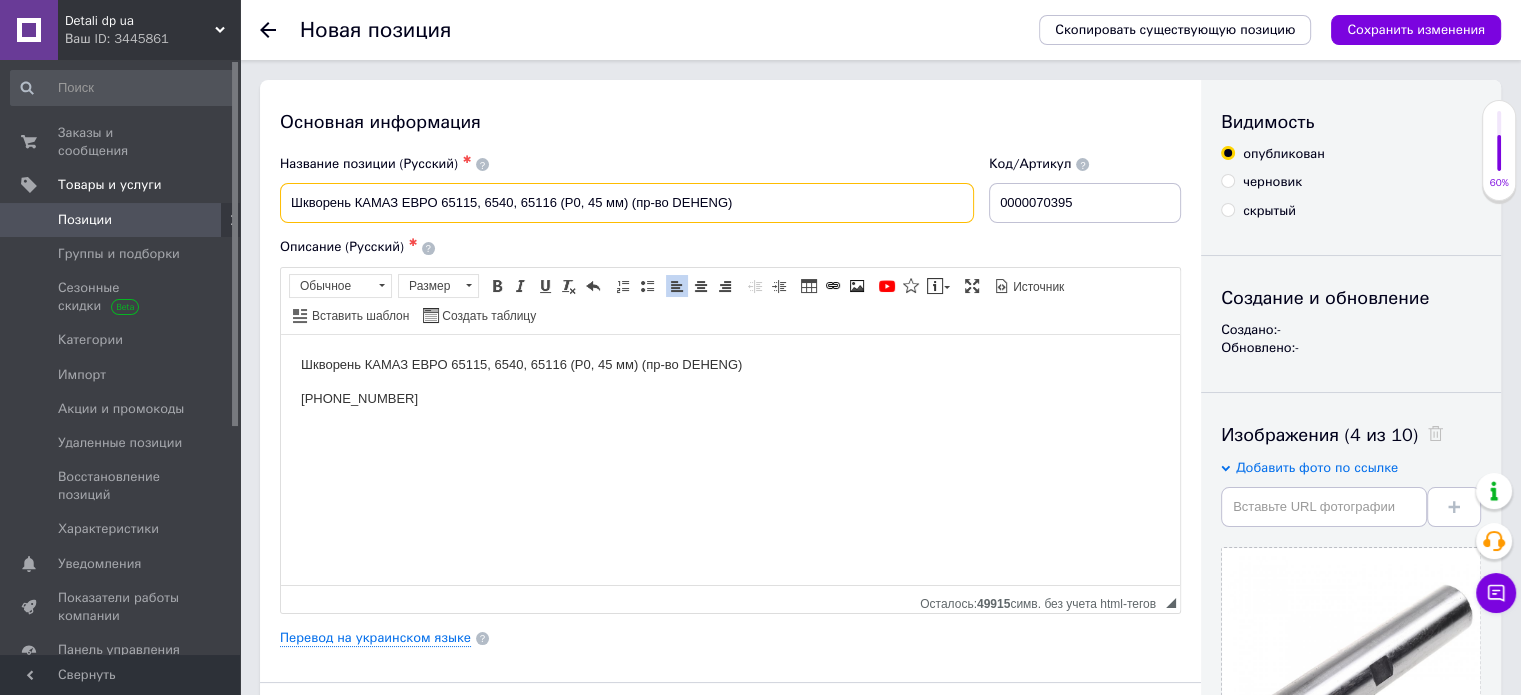 click on "Шкворень КАМАЗ ЕВРО 65115, 6540, 65116 (Р0, 45 мм) (пр-во DEHENG)" at bounding box center (627, 203) 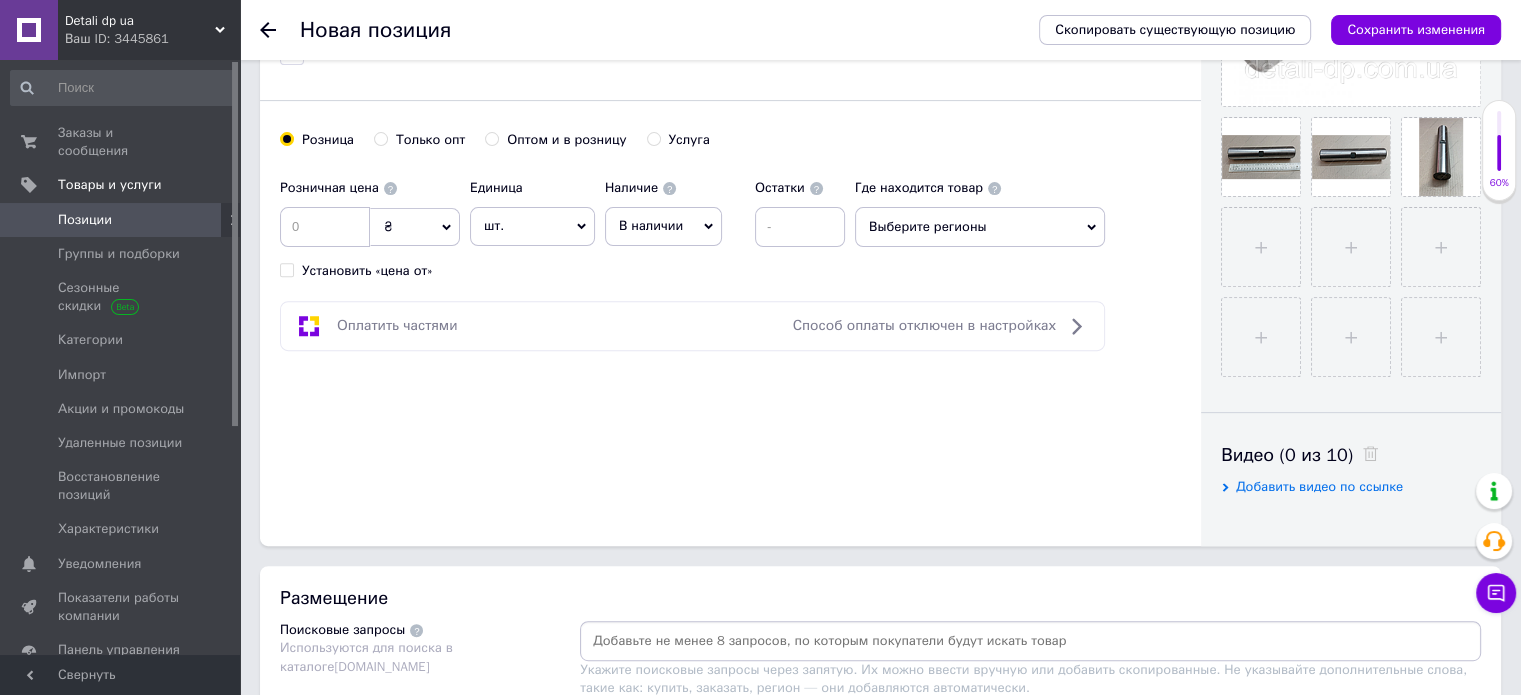scroll, scrollTop: 1000, scrollLeft: 0, axis: vertical 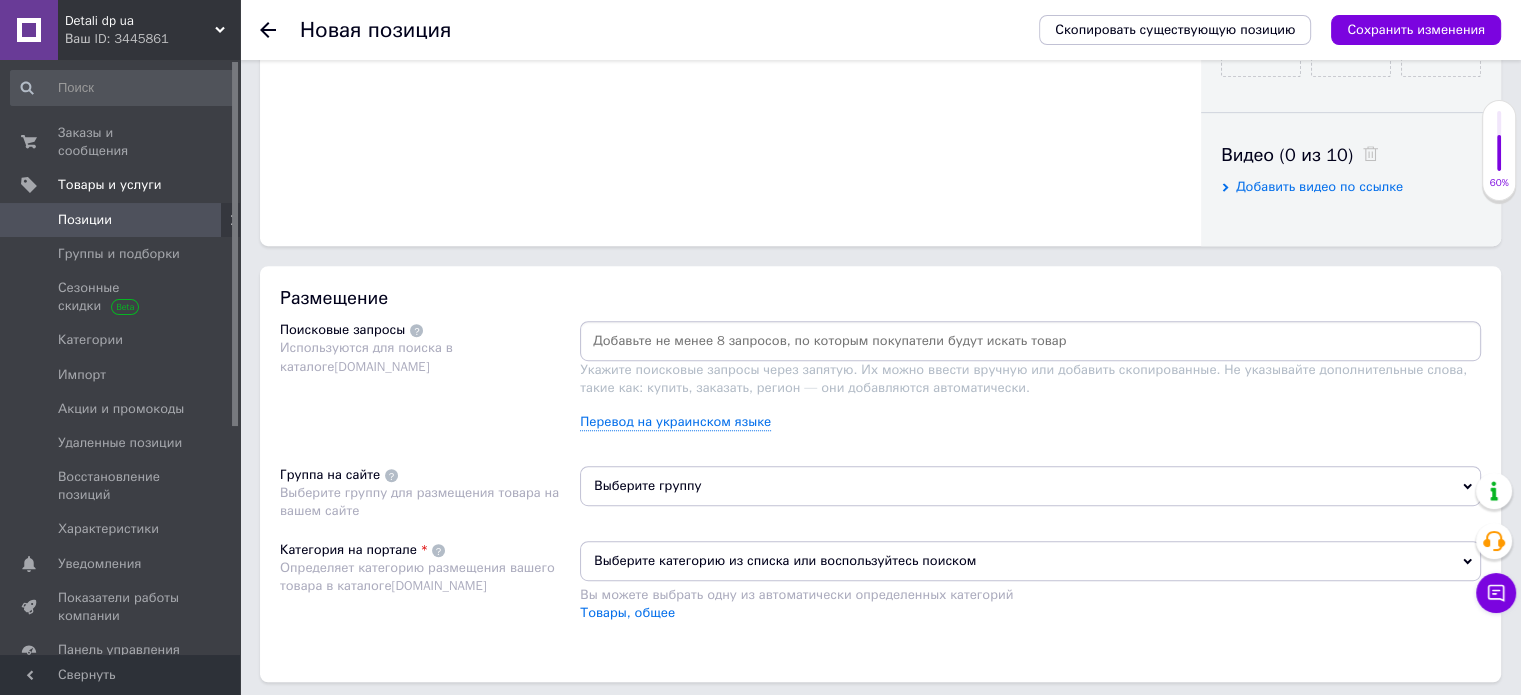 drag, startPoint x: 720, startPoint y: 359, endPoint x: 722, endPoint y: 343, distance: 16.124516 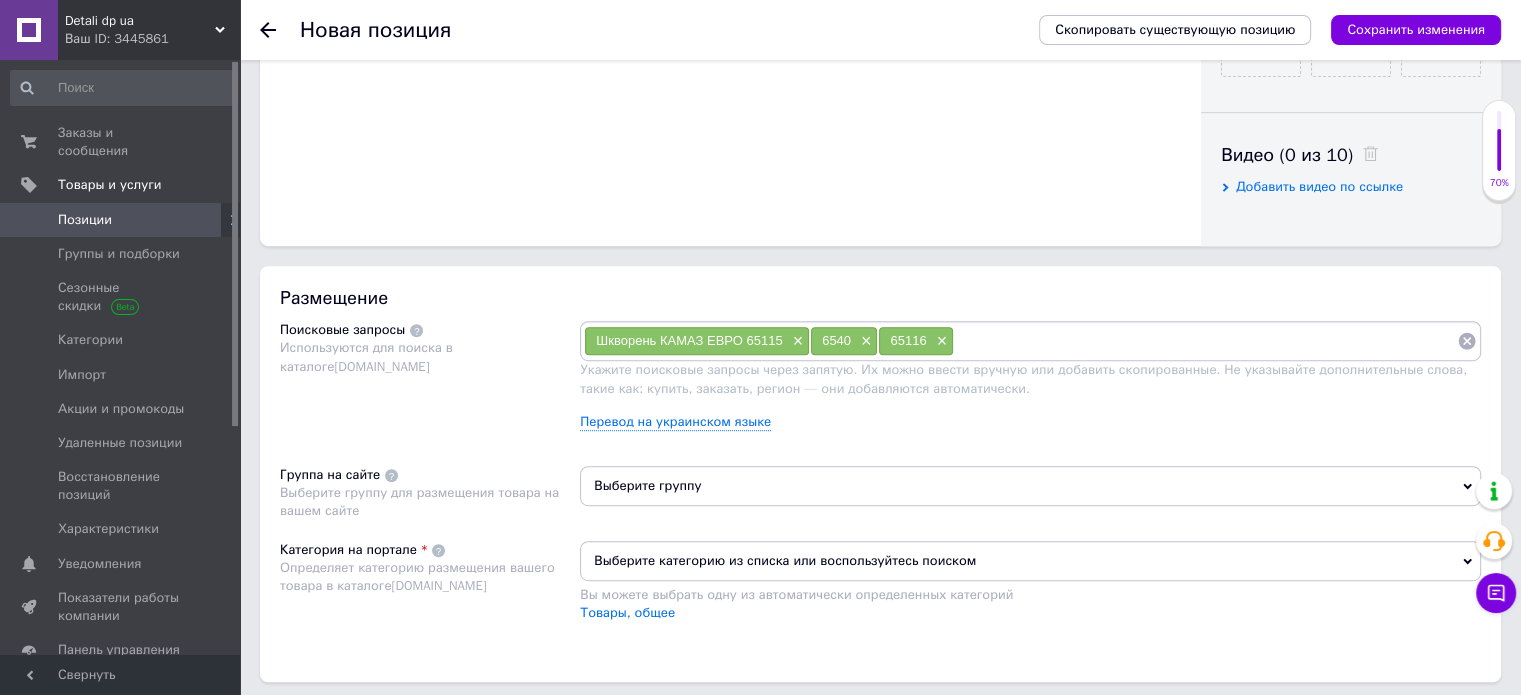 scroll, scrollTop: 500, scrollLeft: 0, axis: vertical 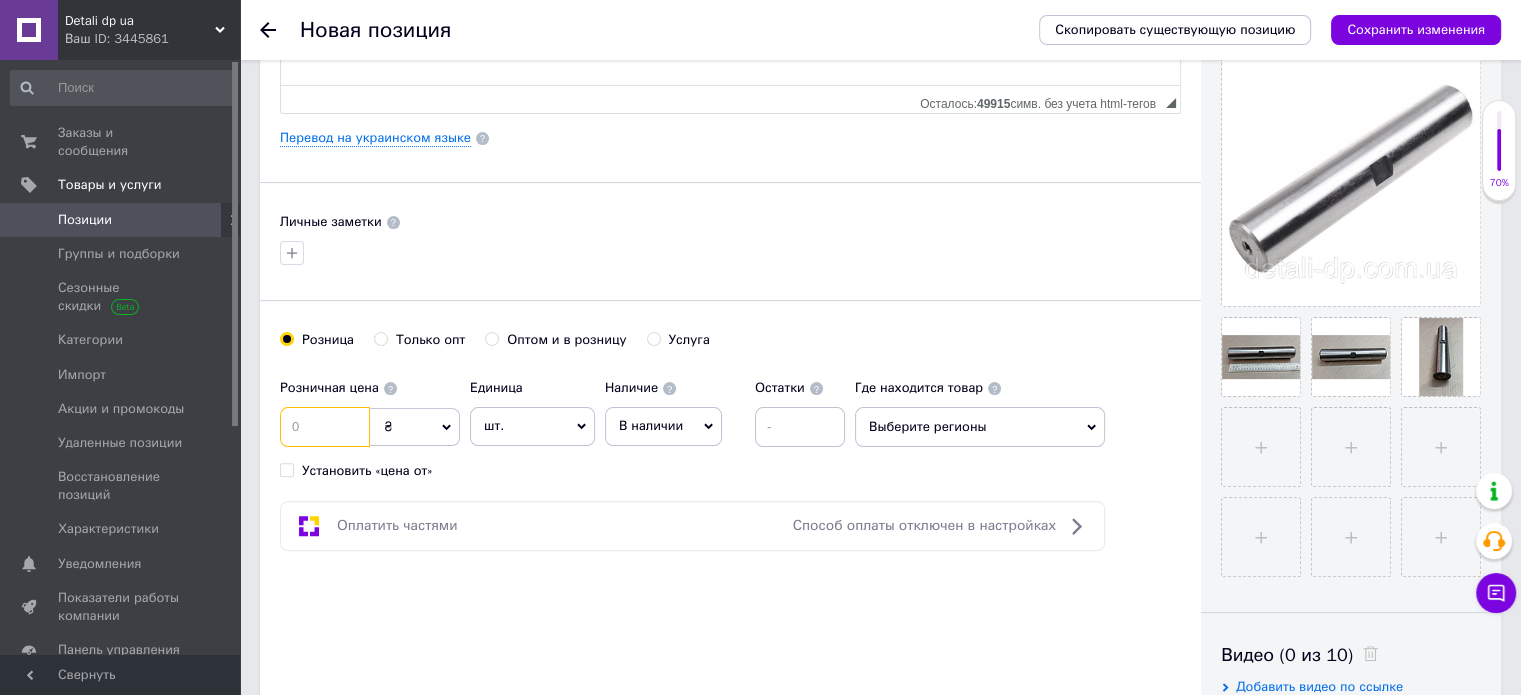 click at bounding box center [325, 427] 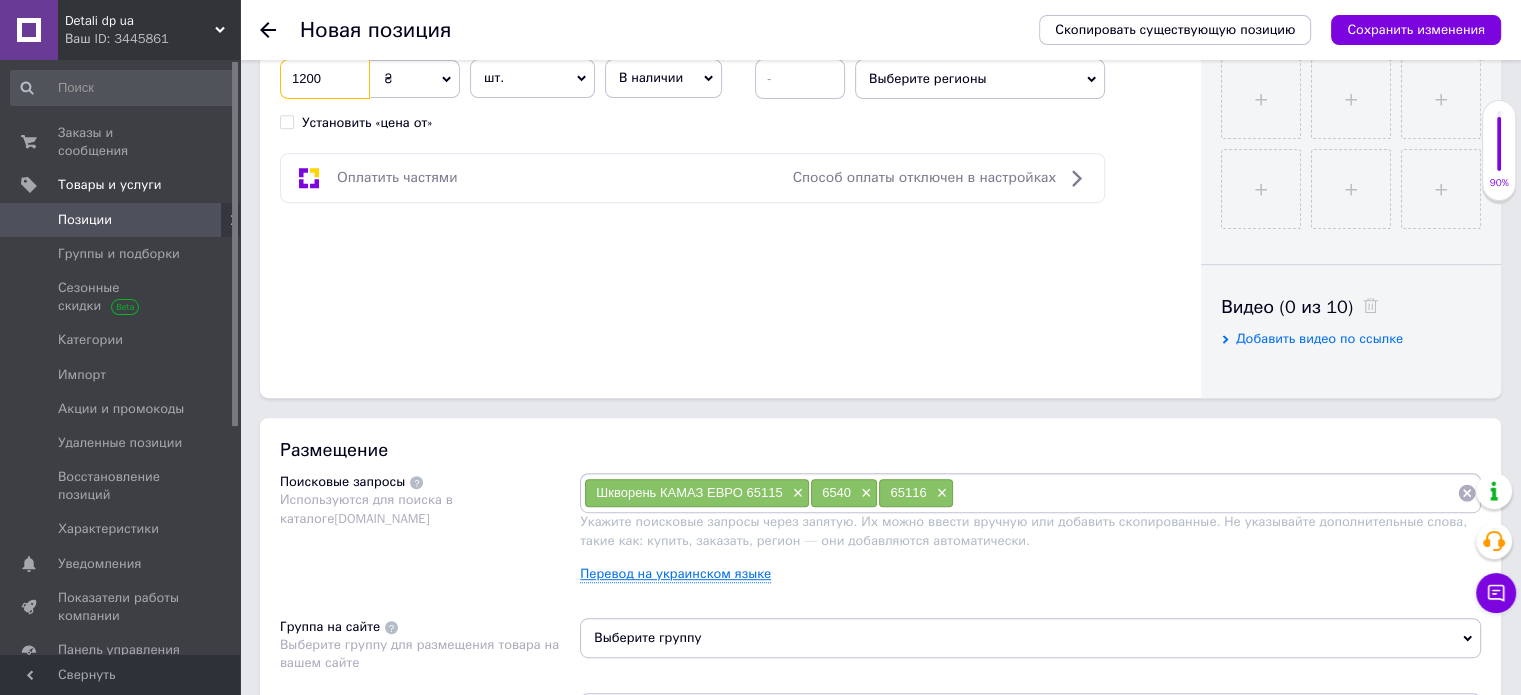 scroll, scrollTop: 1100, scrollLeft: 0, axis: vertical 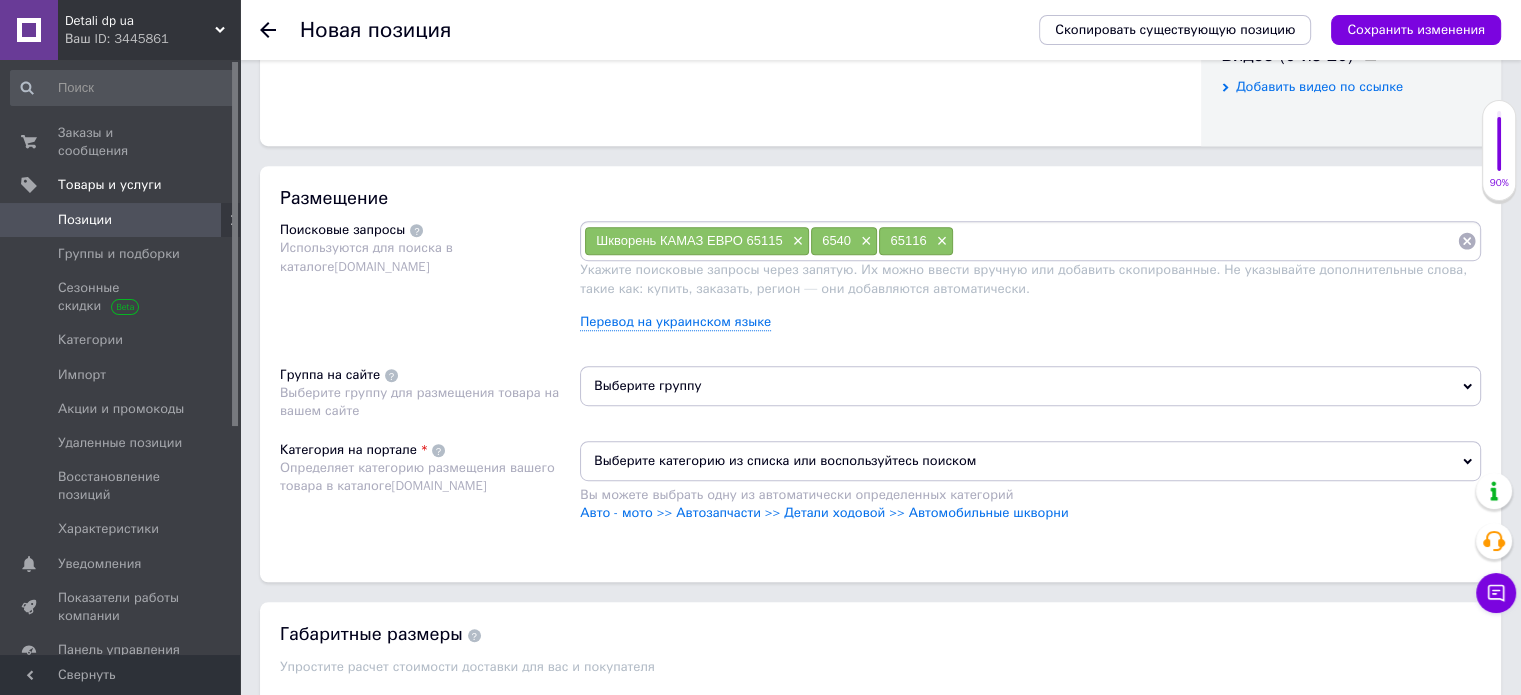 type on "1200" 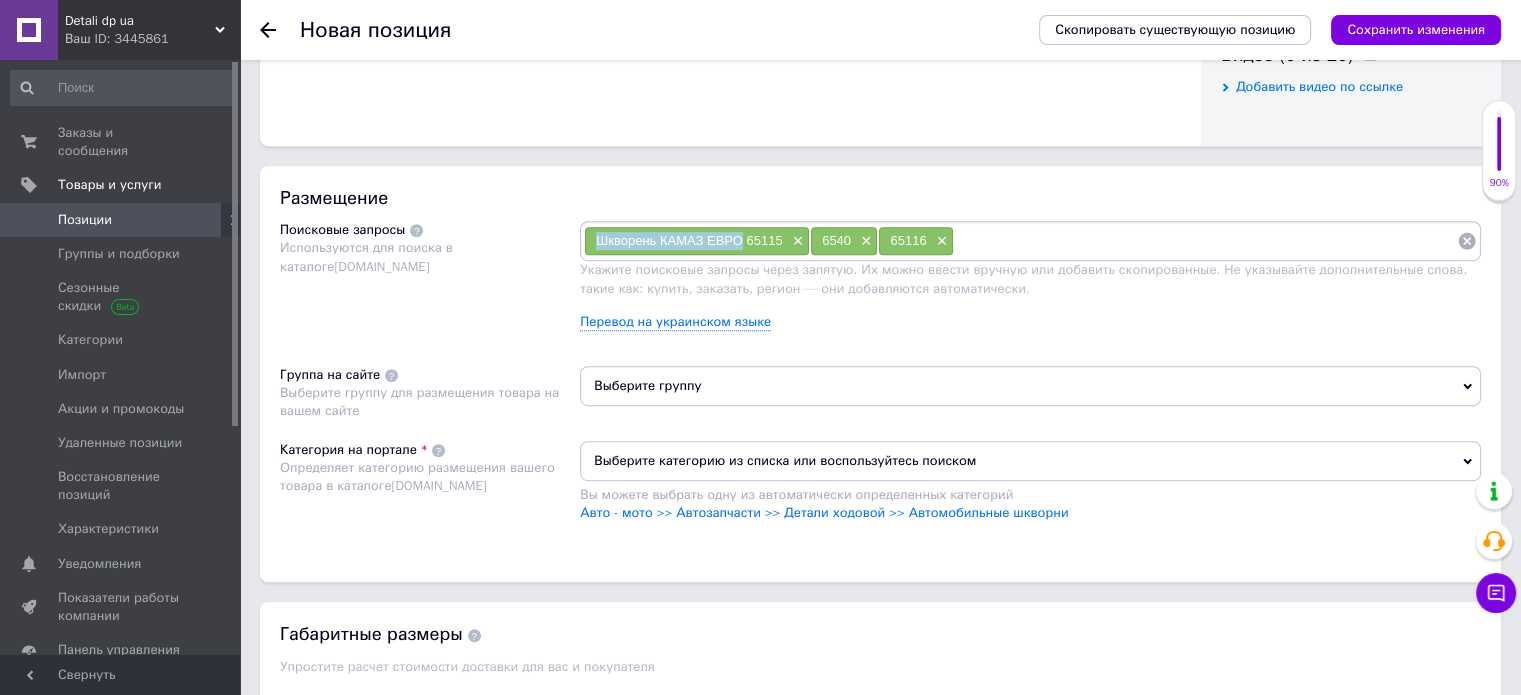 drag, startPoint x: 593, startPoint y: 245, endPoint x: 738, endPoint y: 248, distance: 145.03104 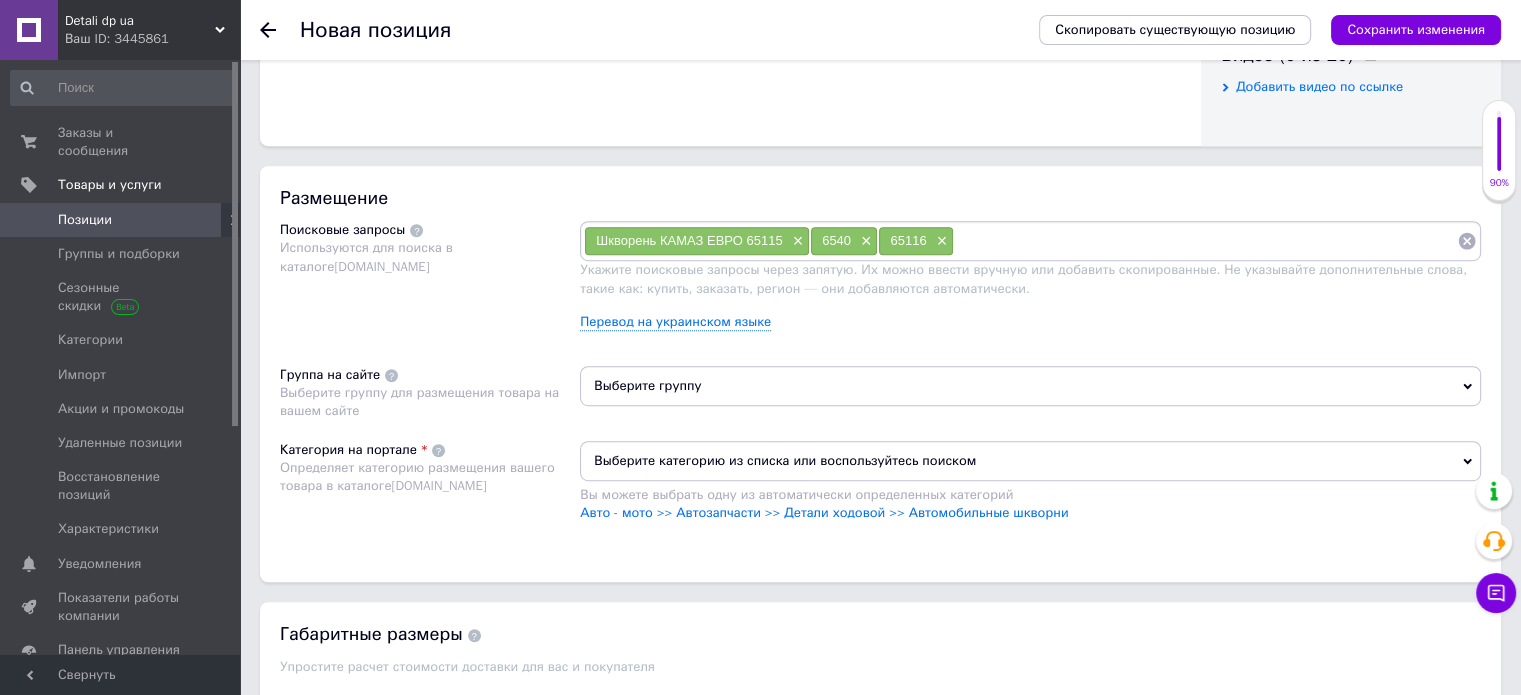 click on "Размещение" at bounding box center [880, 198] 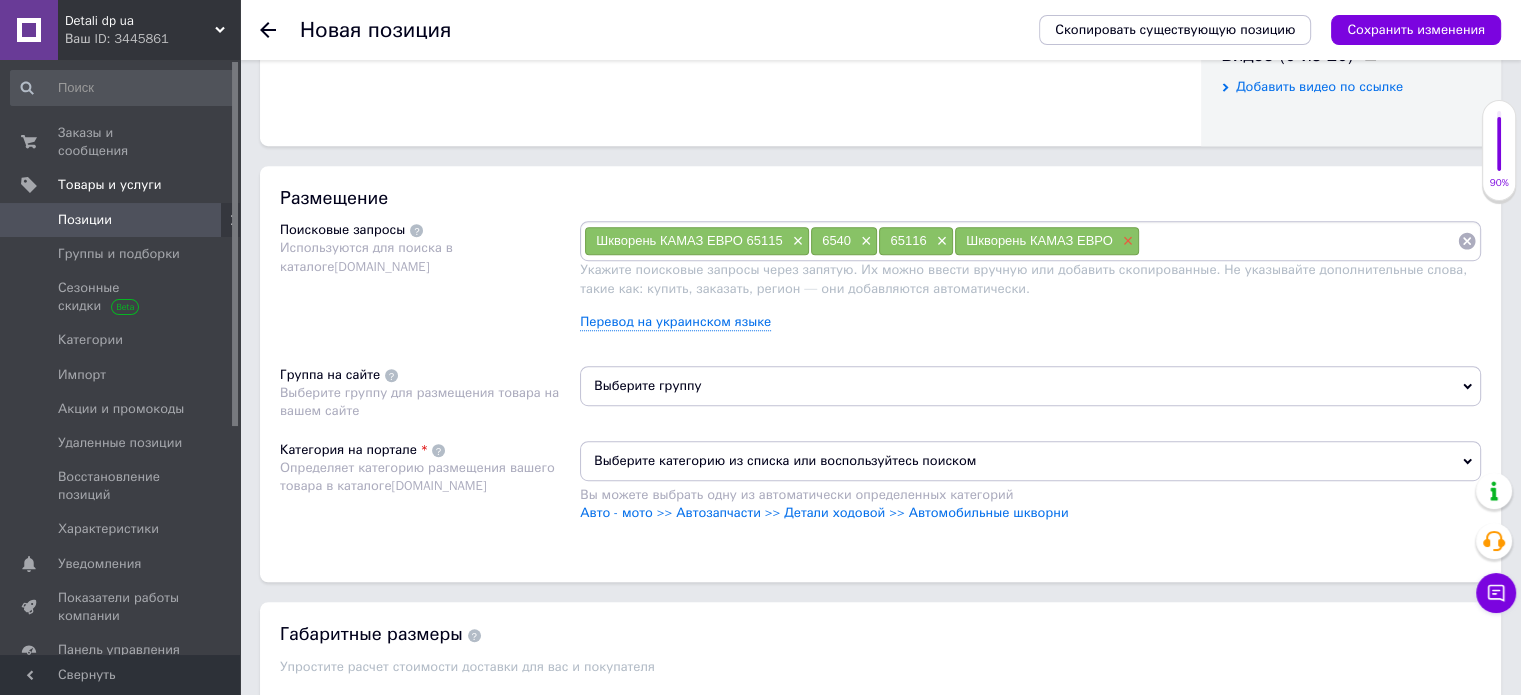 paste on "Шкворень КАМАЗ ЕВРО" 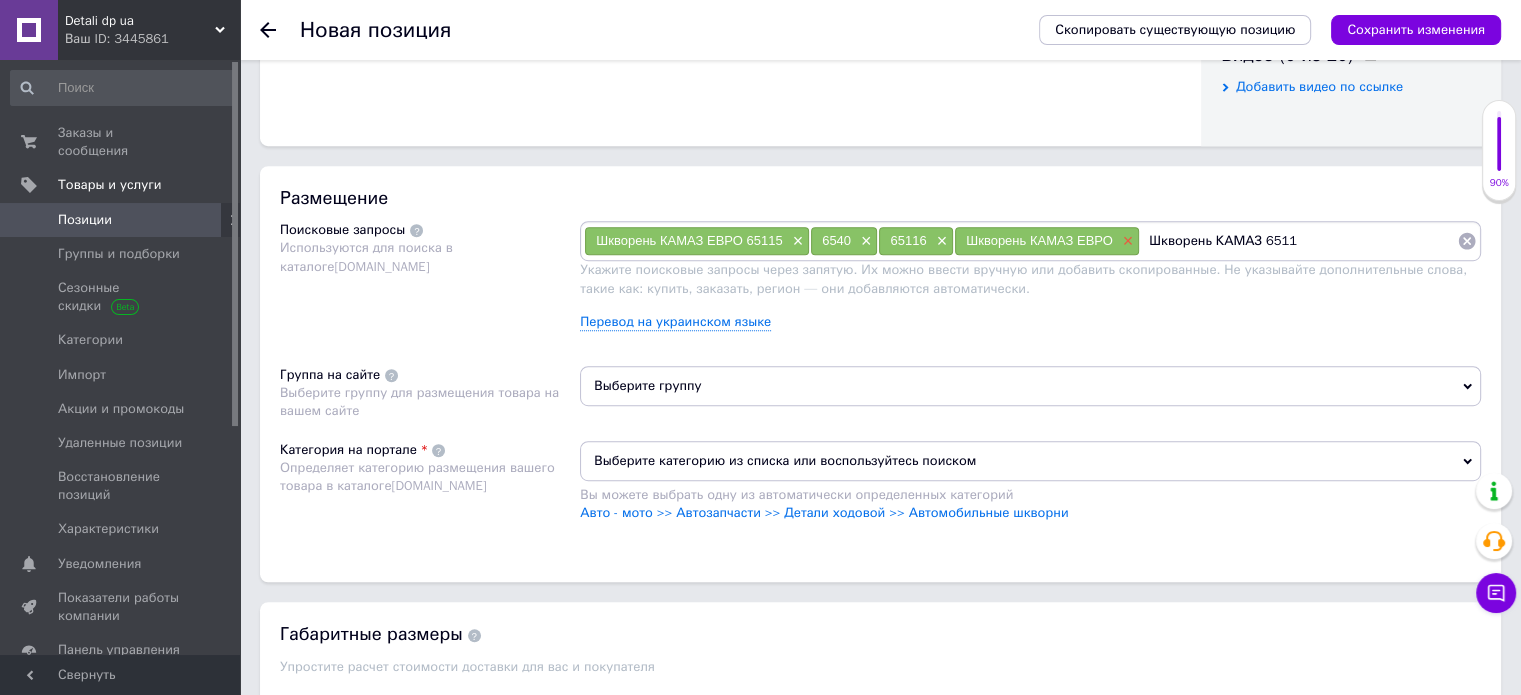 type on "Шкворень КАМАЗ 65115" 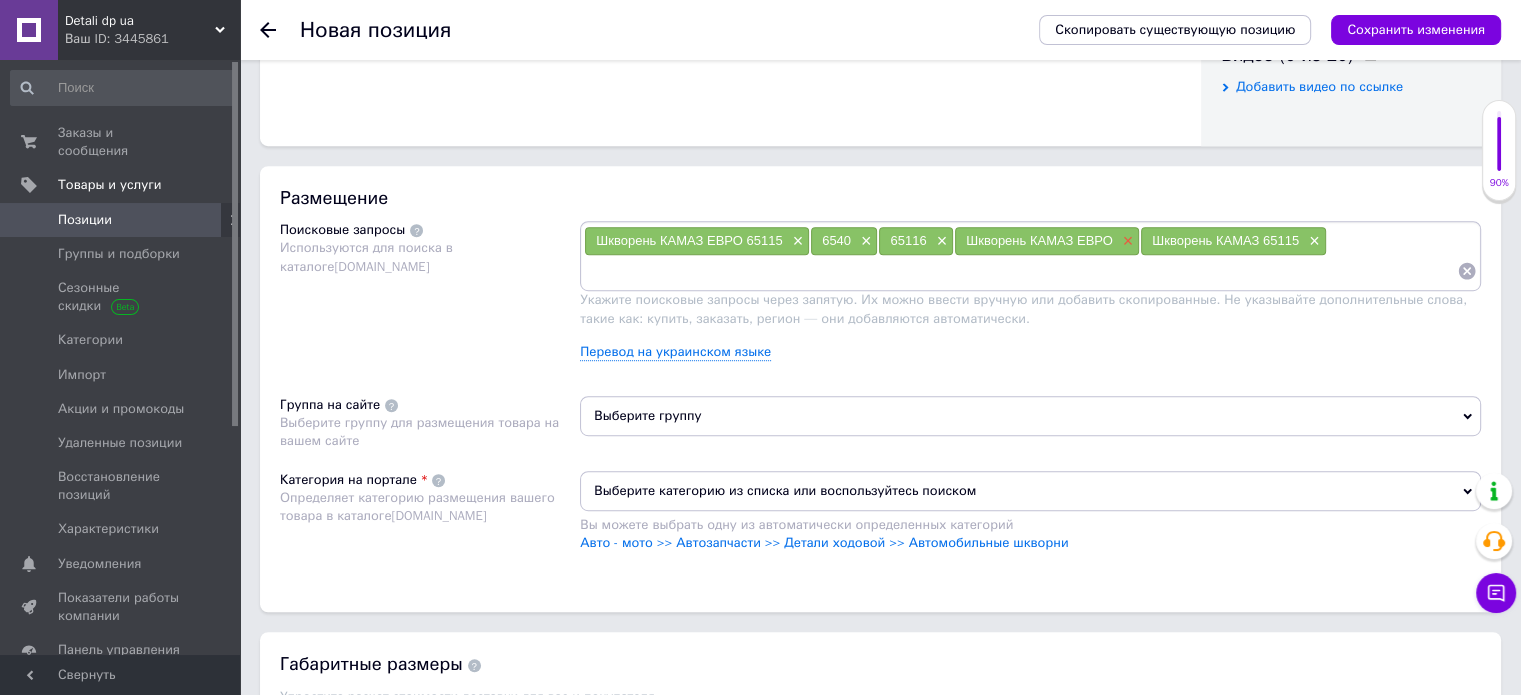 paste on "Шкворень КАМАЗ" 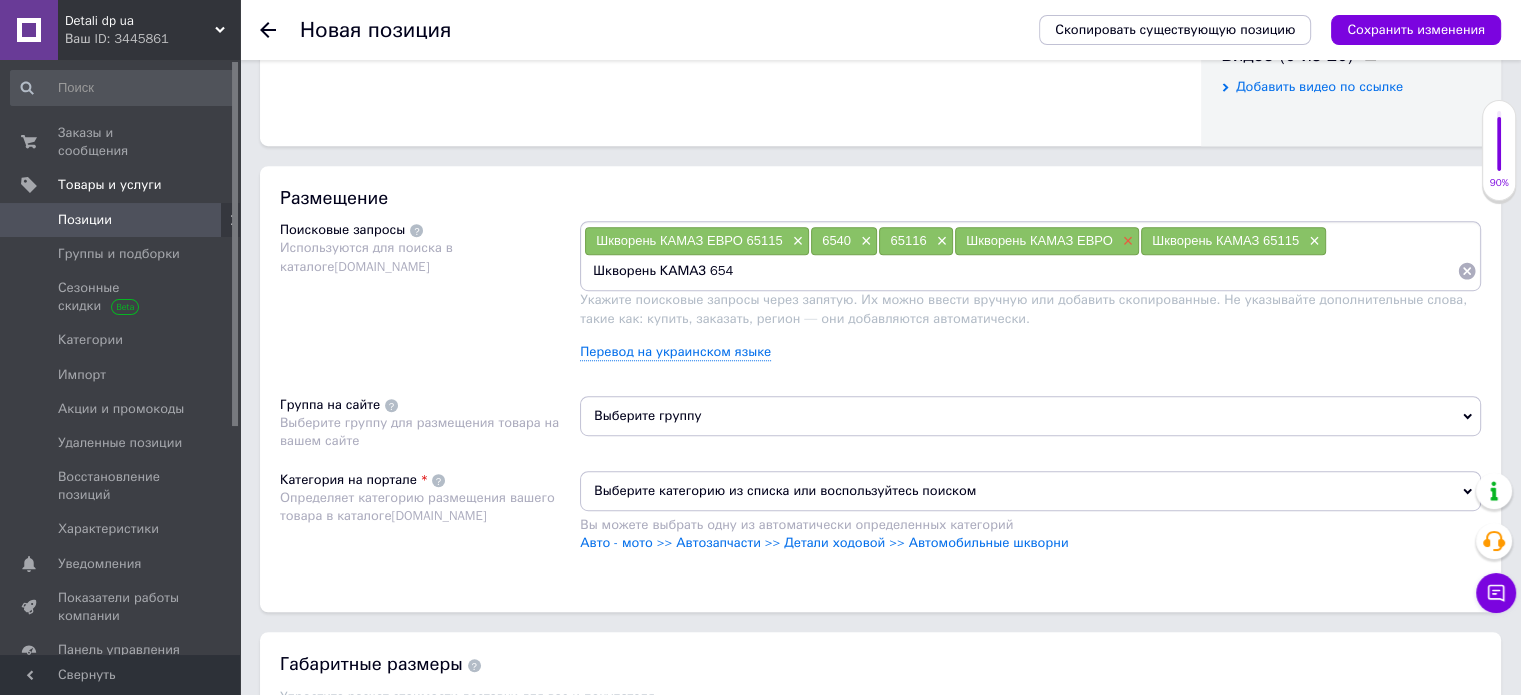 type on "Шкворень КАМАЗ 6540" 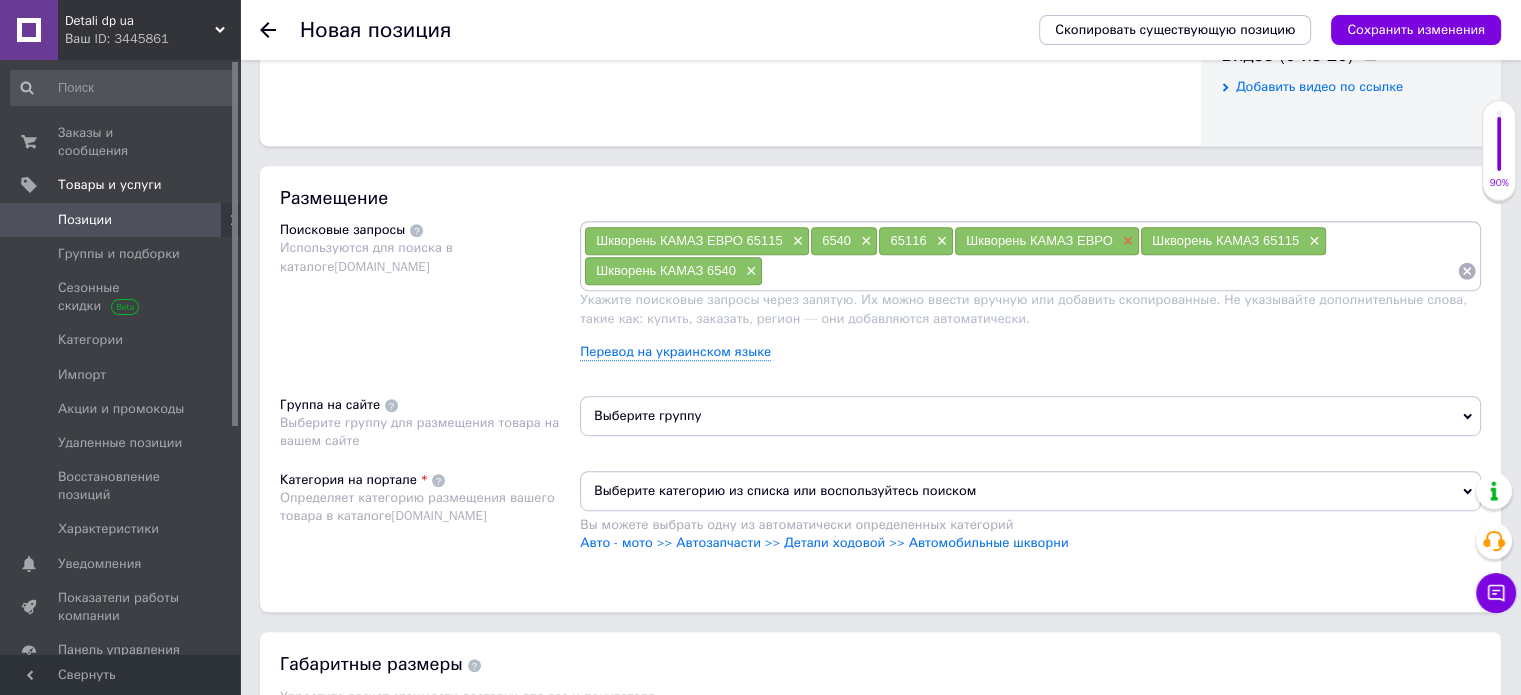 paste on "Шкворень КАМАЗ" 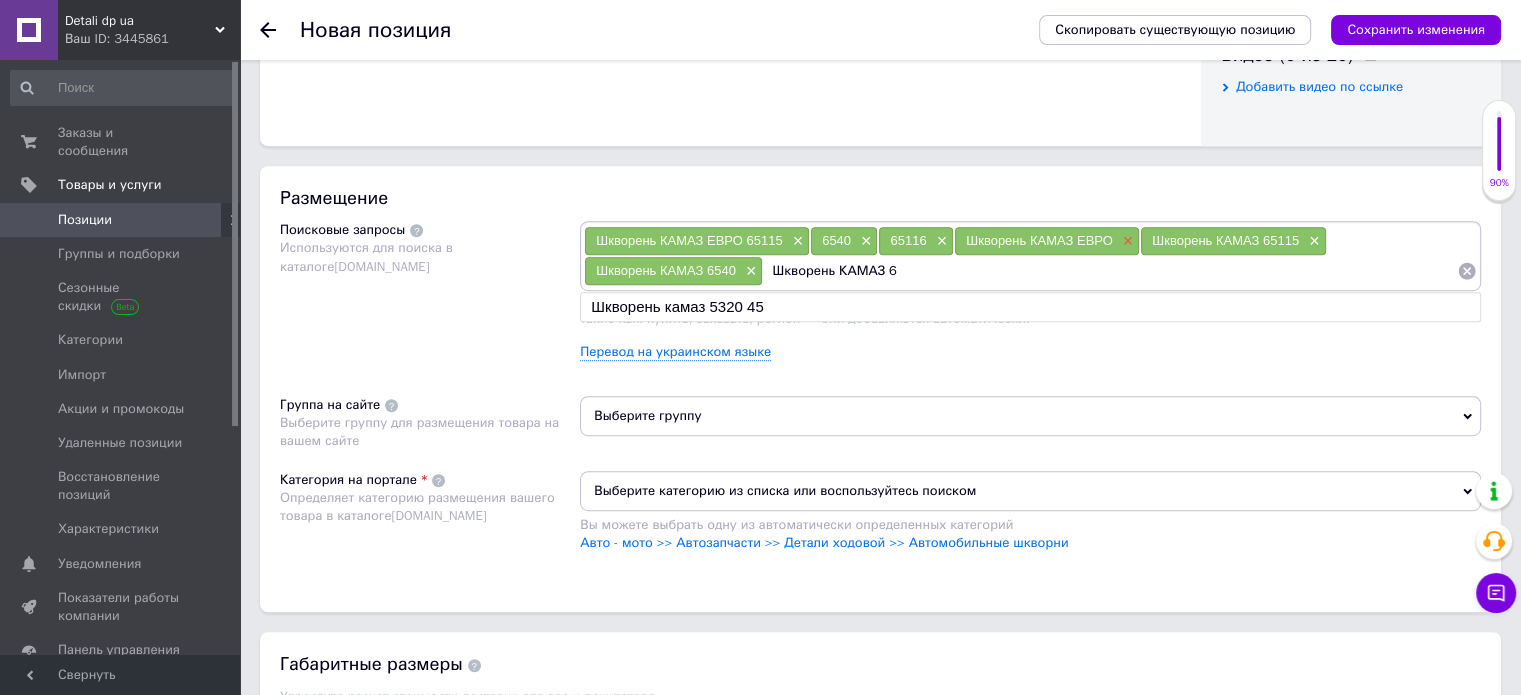 type on "Шкворень КАМАЗ" 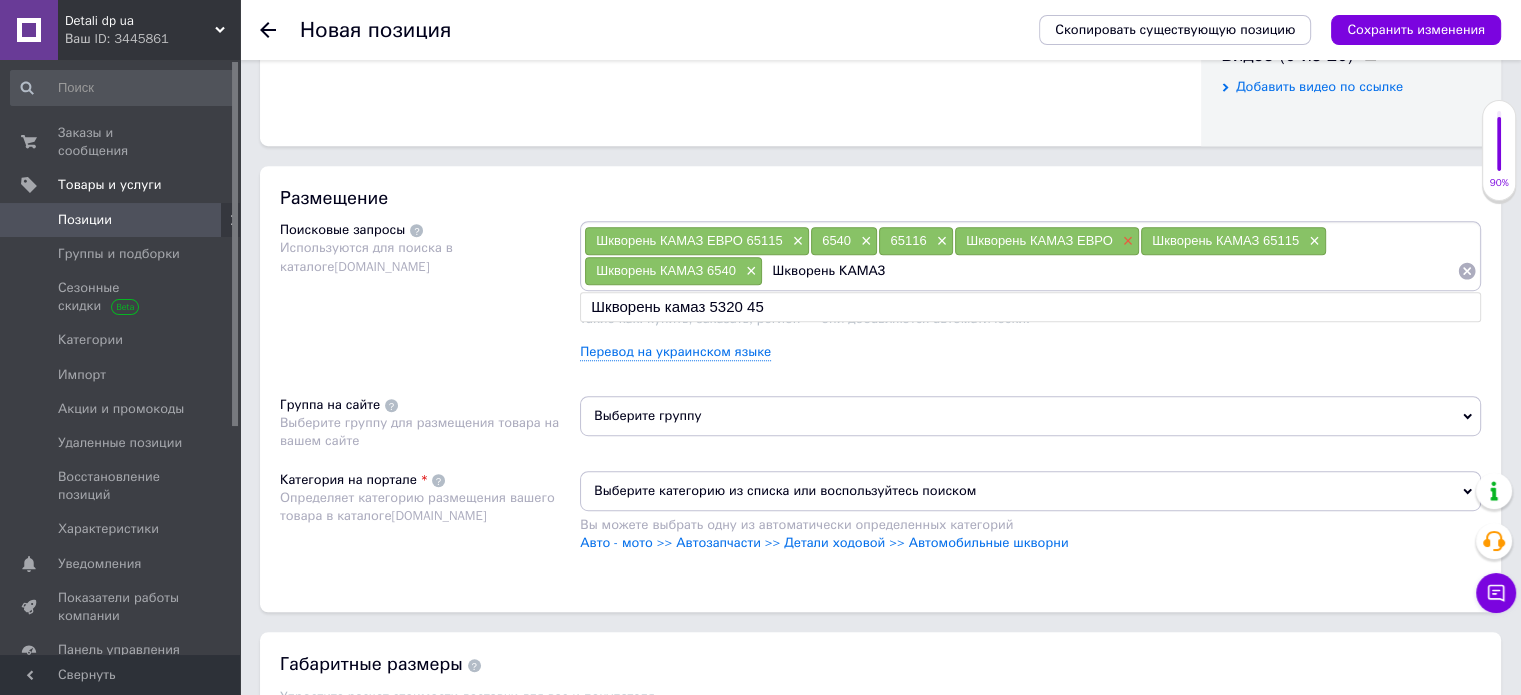type 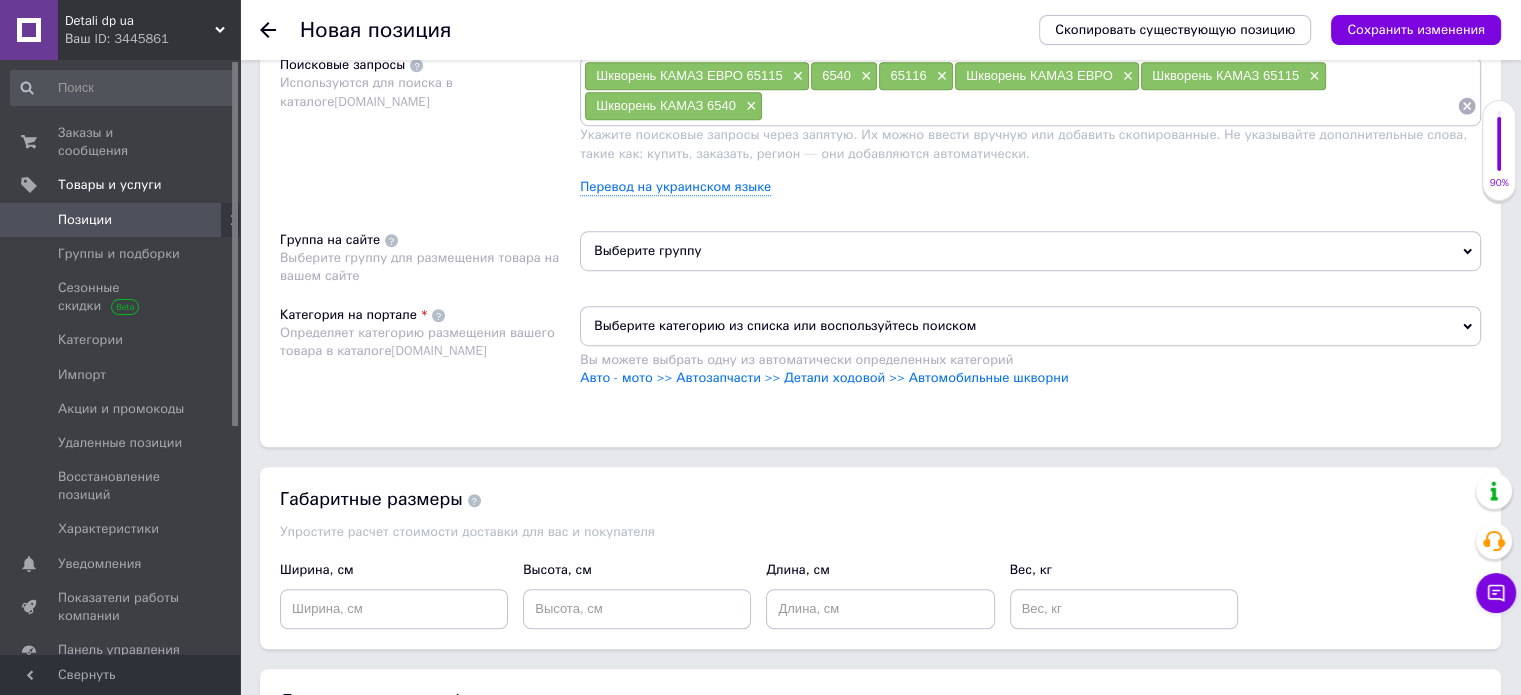 scroll, scrollTop: 1300, scrollLeft: 0, axis: vertical 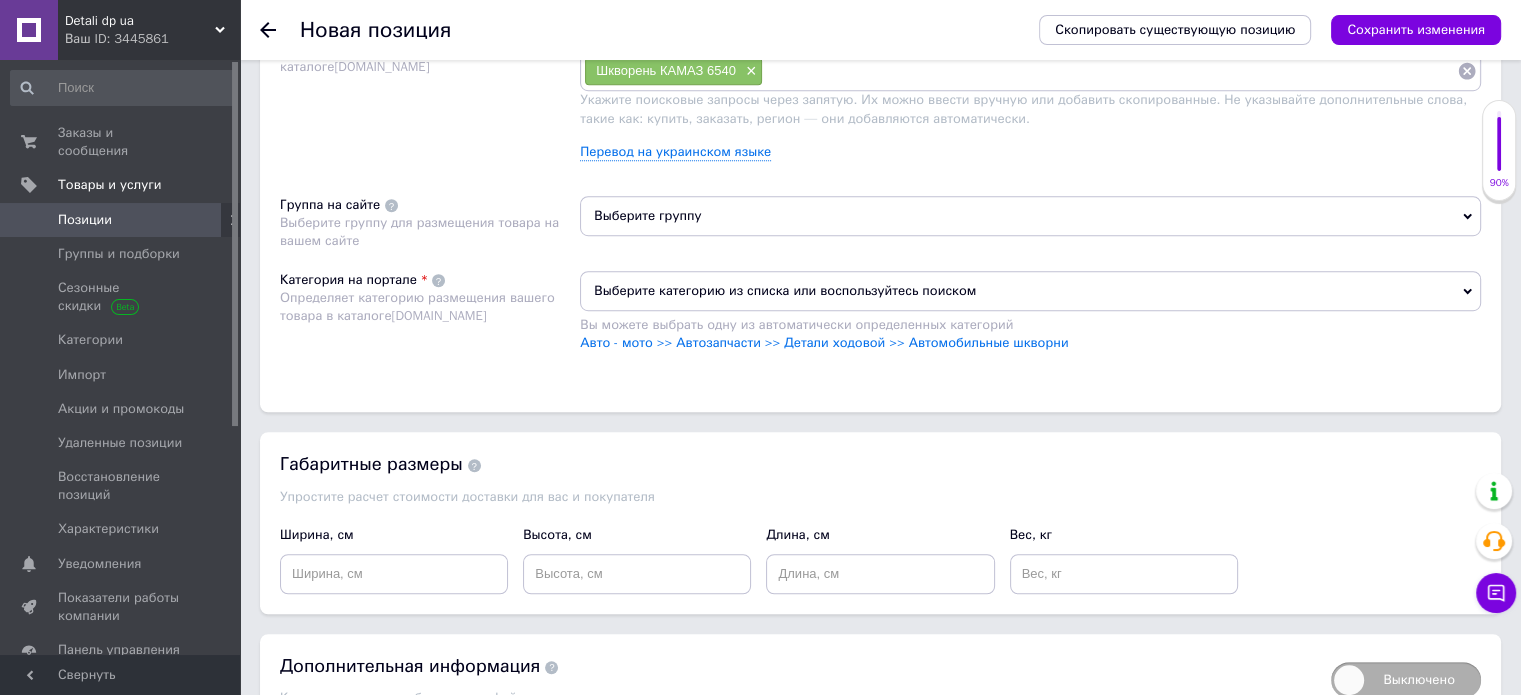 click on "Выберите группу" at bounding box center [1030, 216] 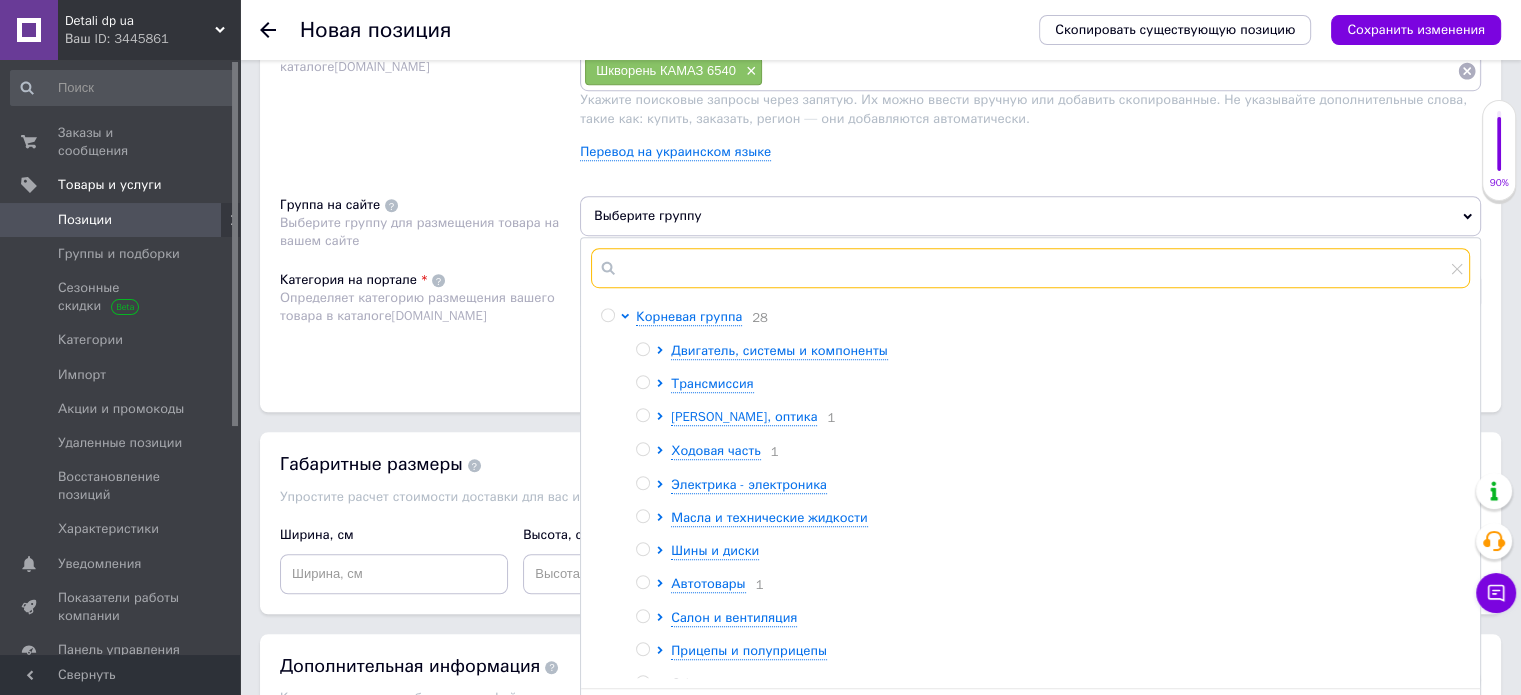 click at bounding box center (1030, 268) 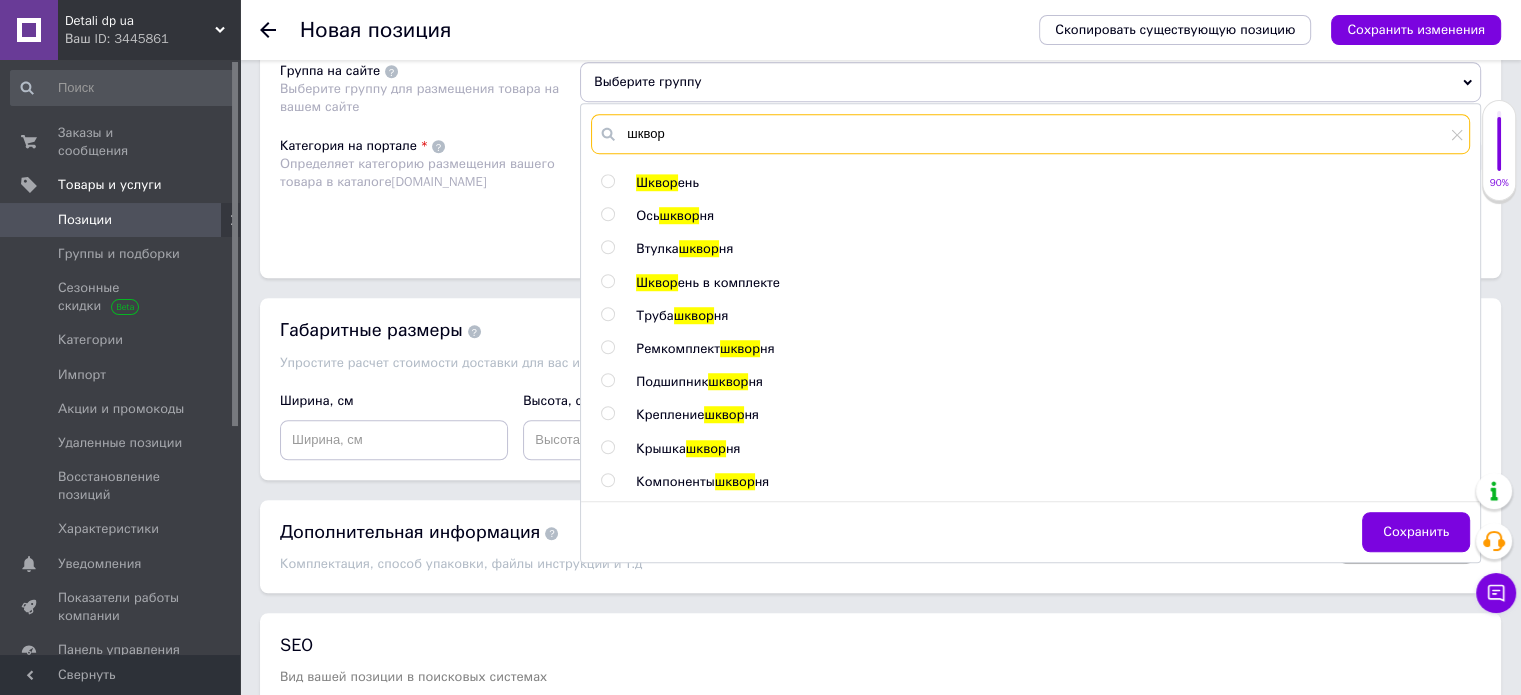 scroll, scrollTop: 1400, scrollLeft: 0, axis: vertical 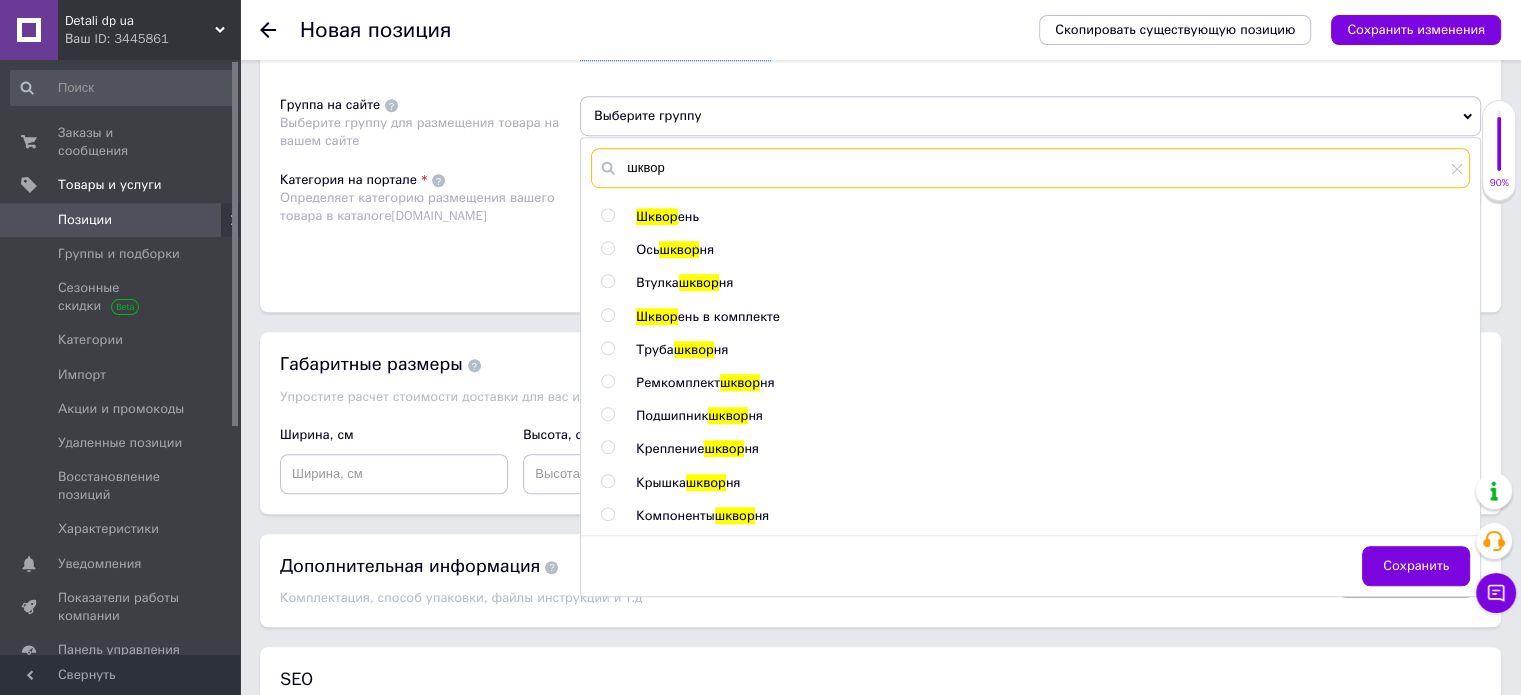type on "шквор" 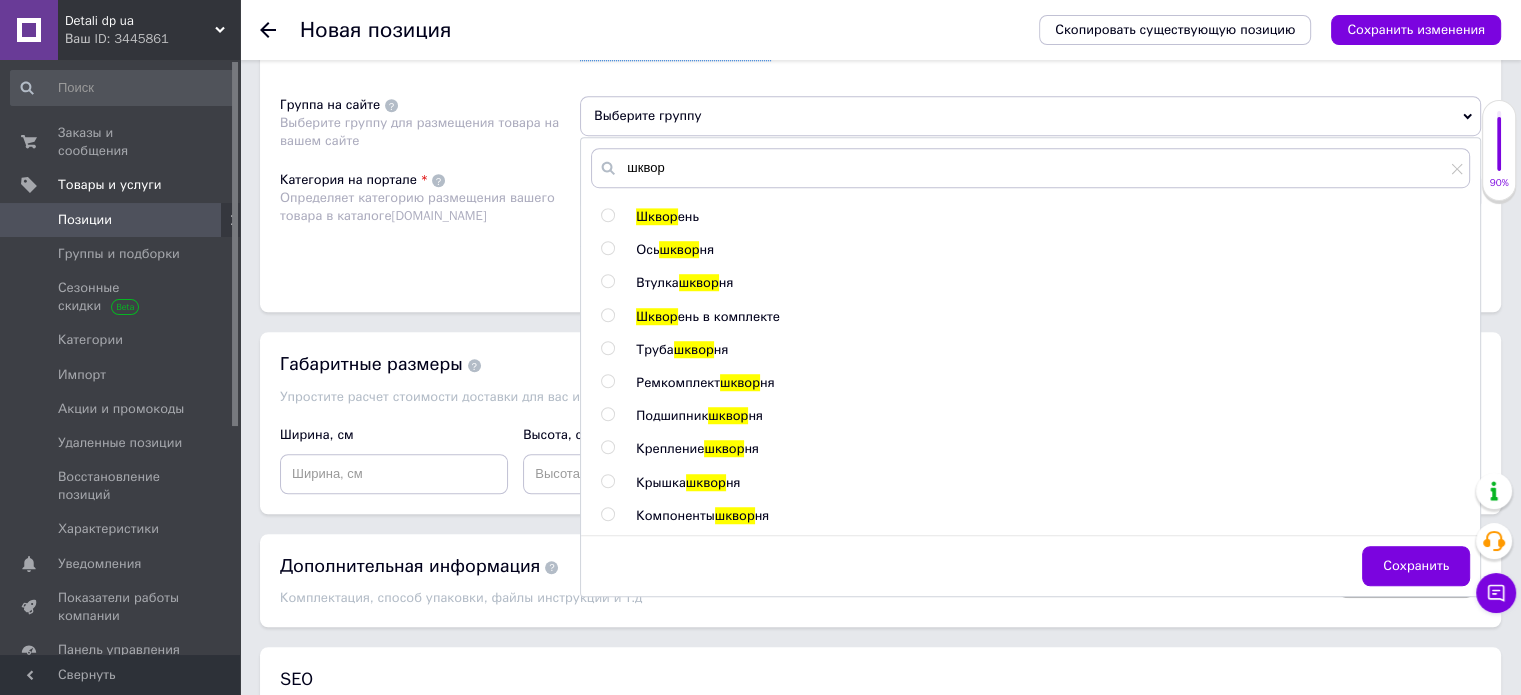 click on "Ось" at bounding box center (647, 249) 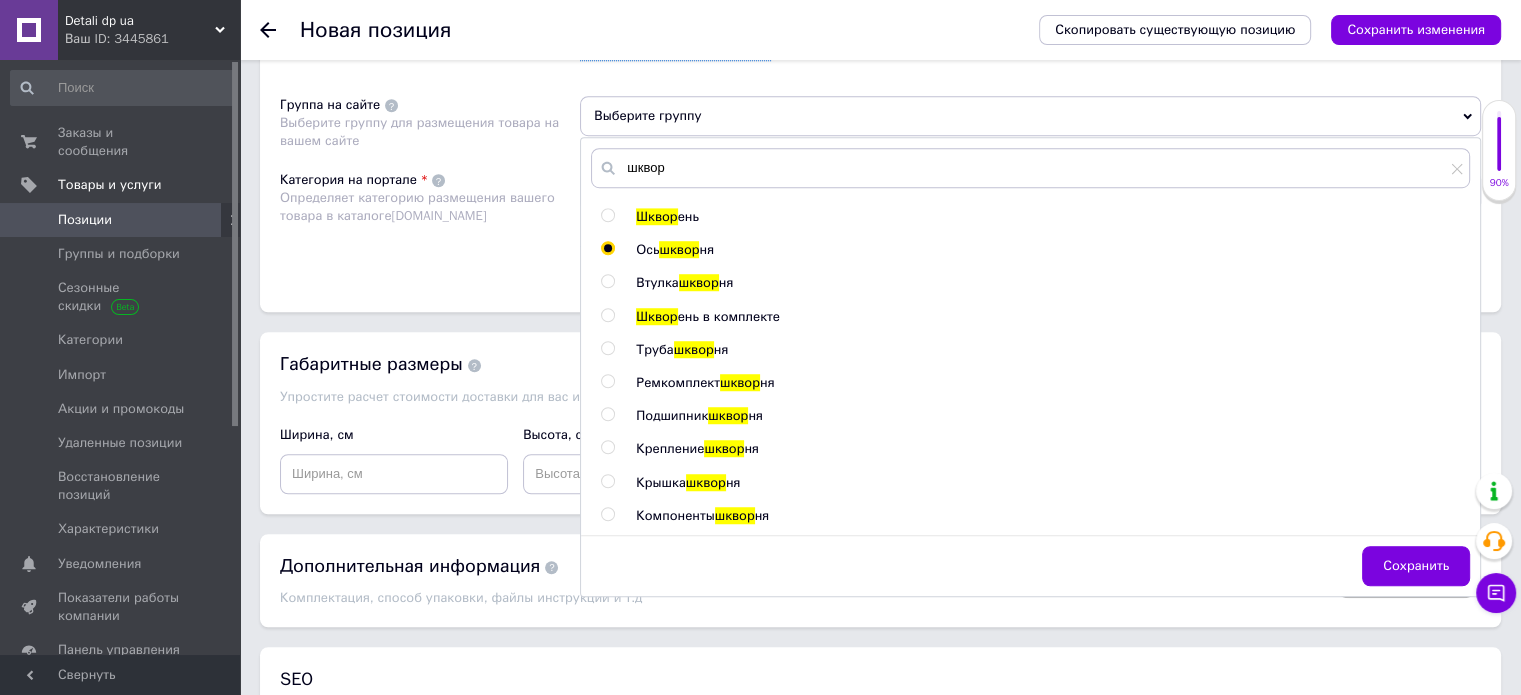 radio on "true" 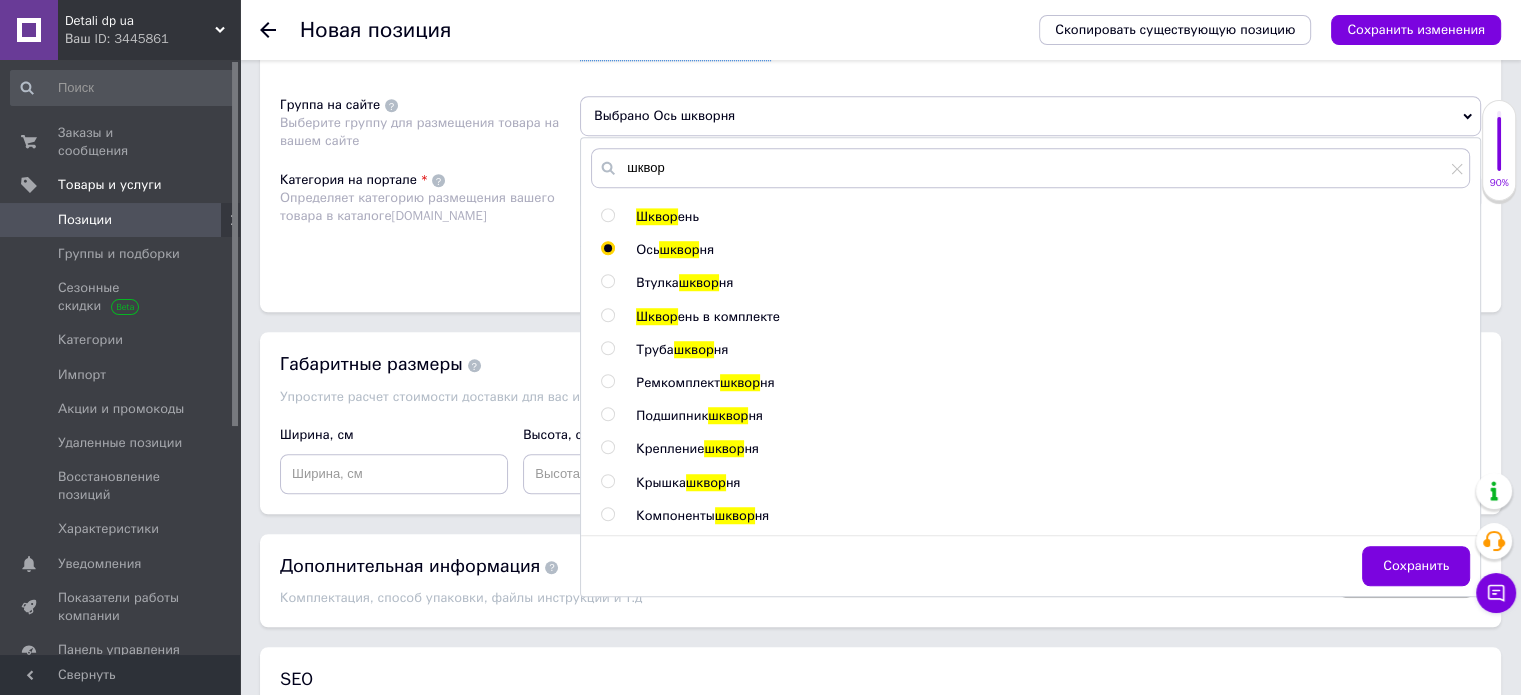 click on "Категория на портале Определяет категорию размещения вашего товара в каталоге  [DOMAIN_NAME]" at bounding box center (430, 221) 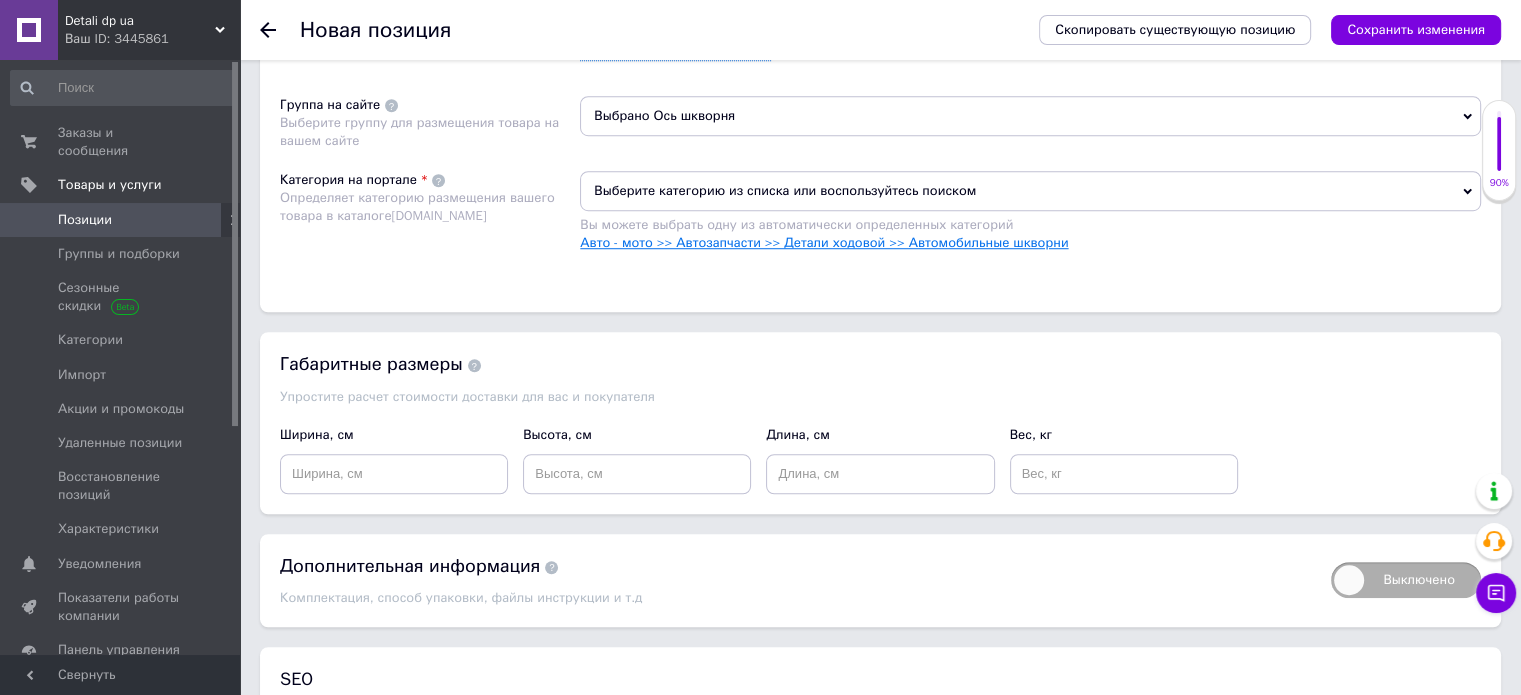 click on "Авто - мото >> Автозапчасти >> Детали ходовой >> Автомобильные шкворни" at bounding box center (824, 242) 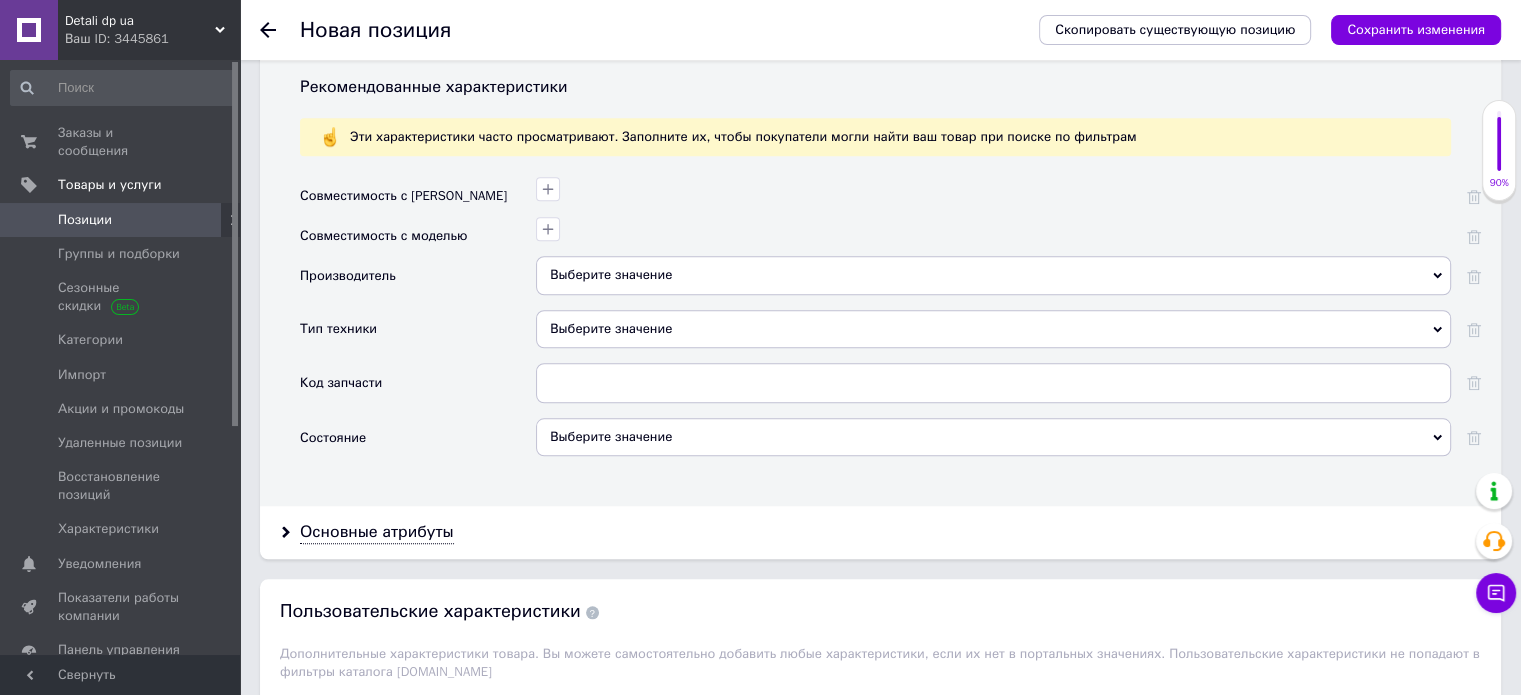 scroll, scrollTop: 1800, scrollLeft: 0, axis: vertical 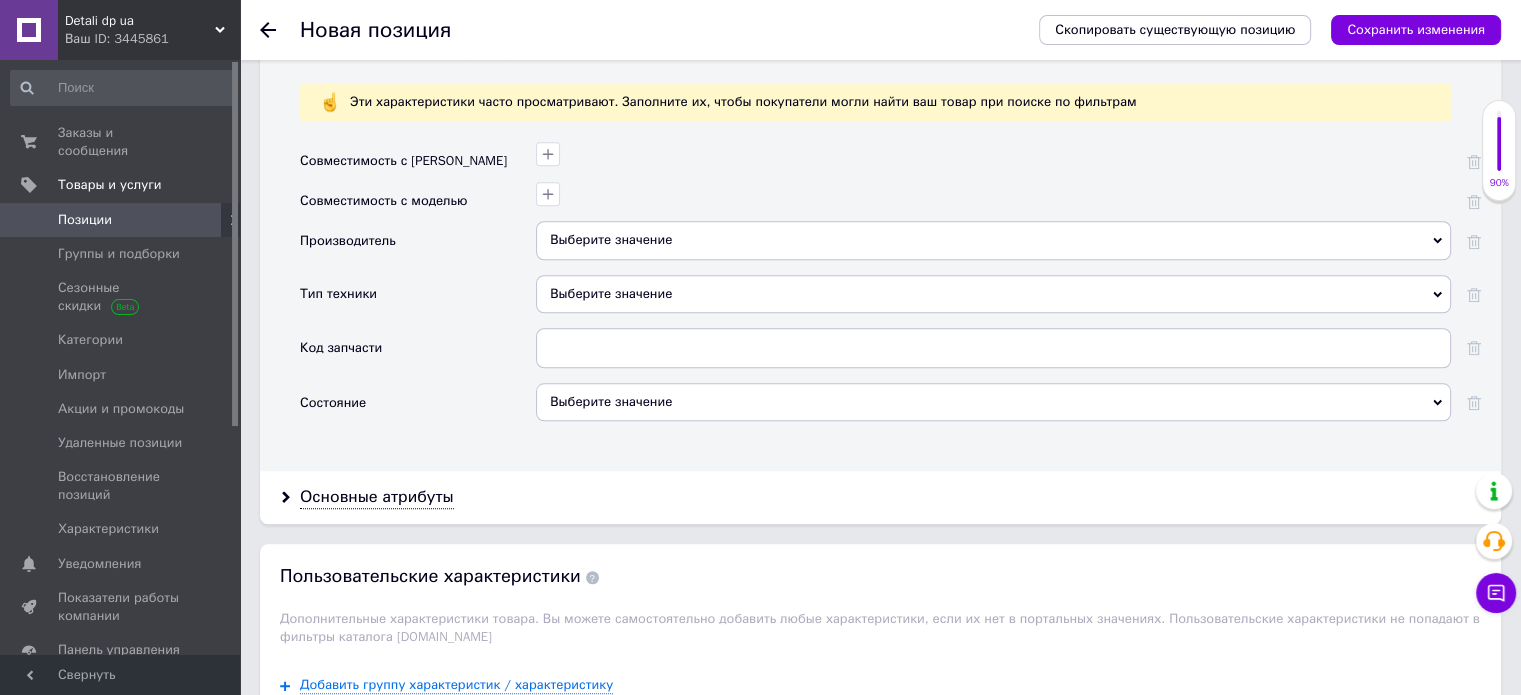 click on "Выберите значение" at bounding box center [993, 240] 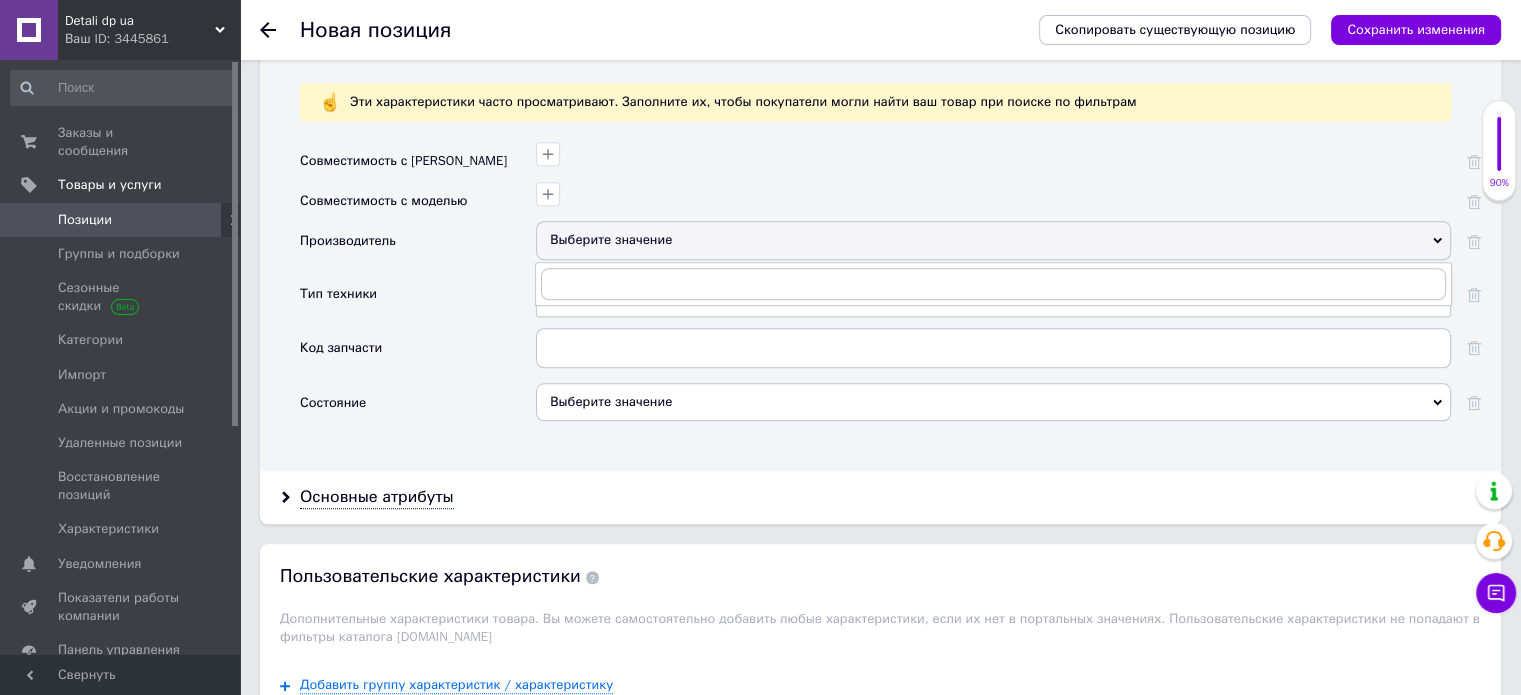 click on "Тип техники" at bounding box center [418, 301] 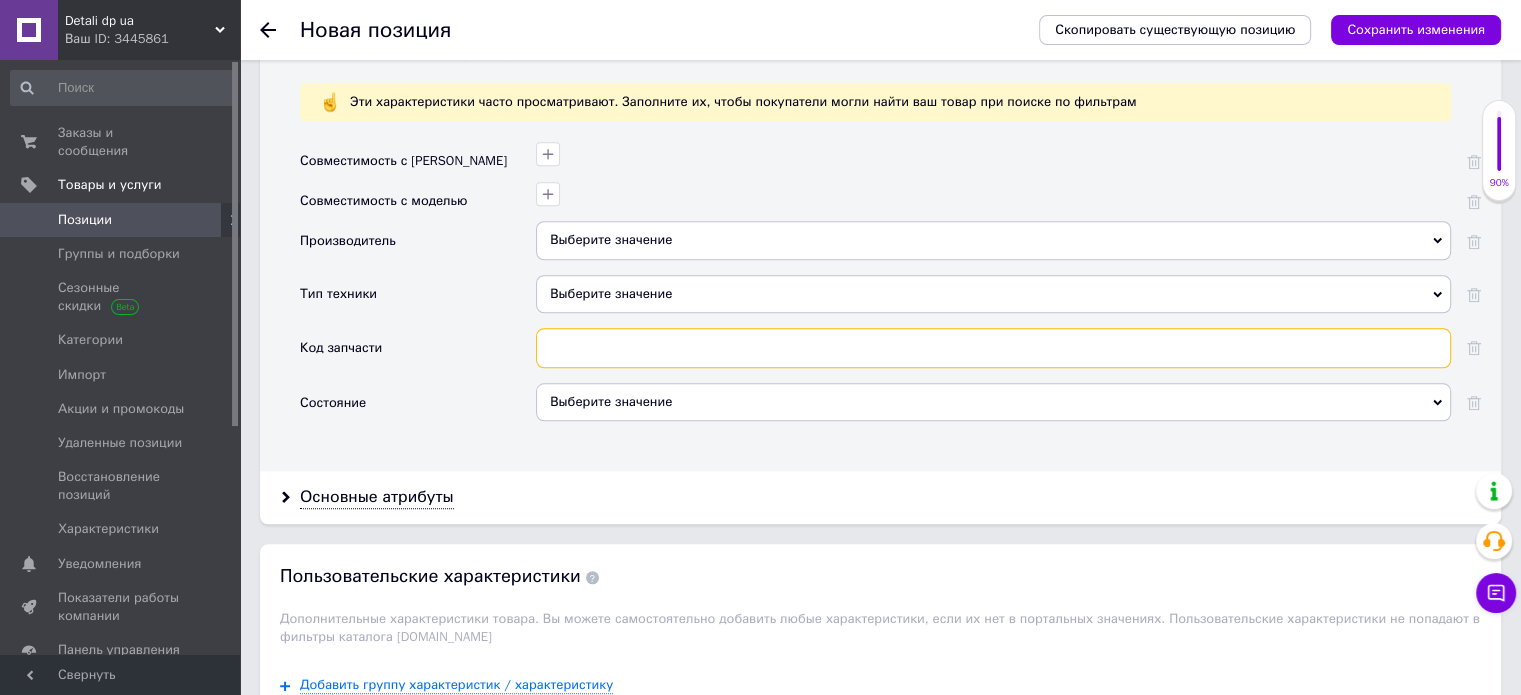 click at bounding box center [993, 348] 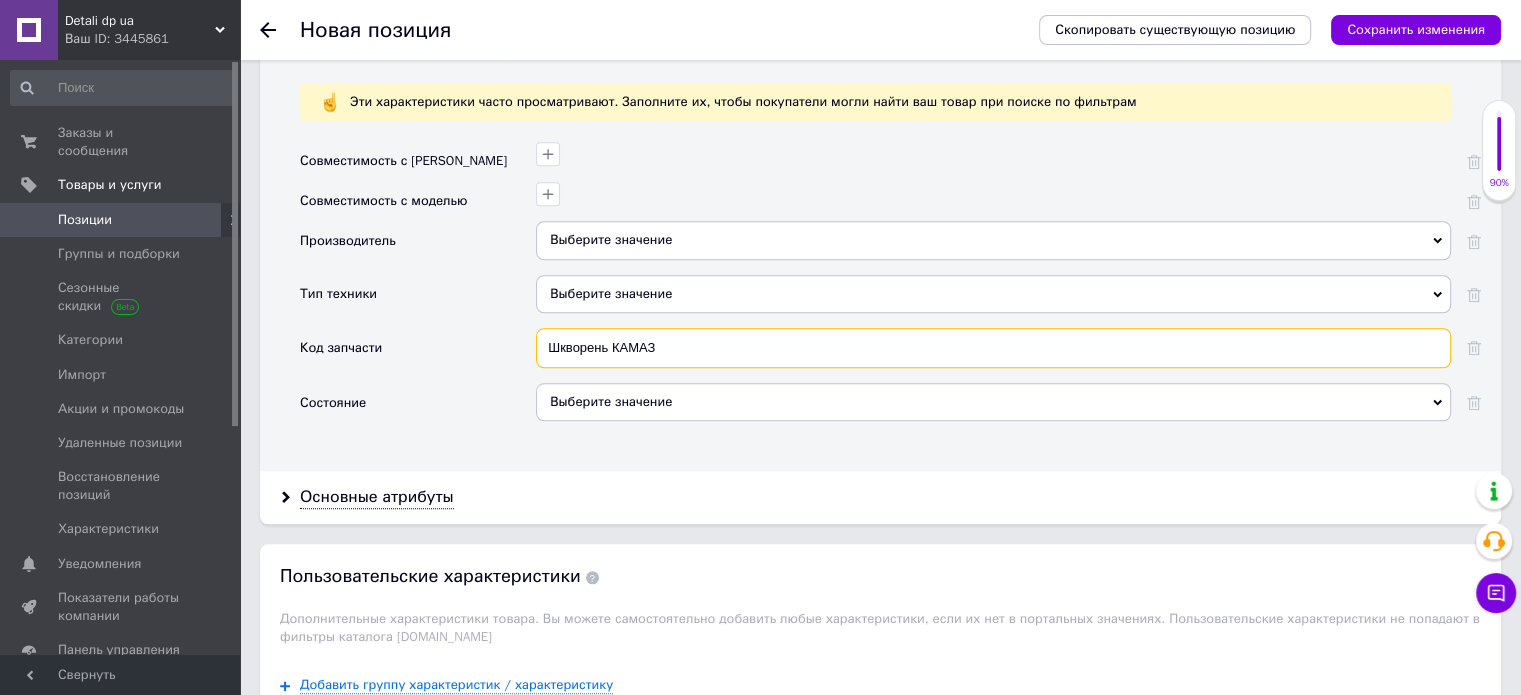 type 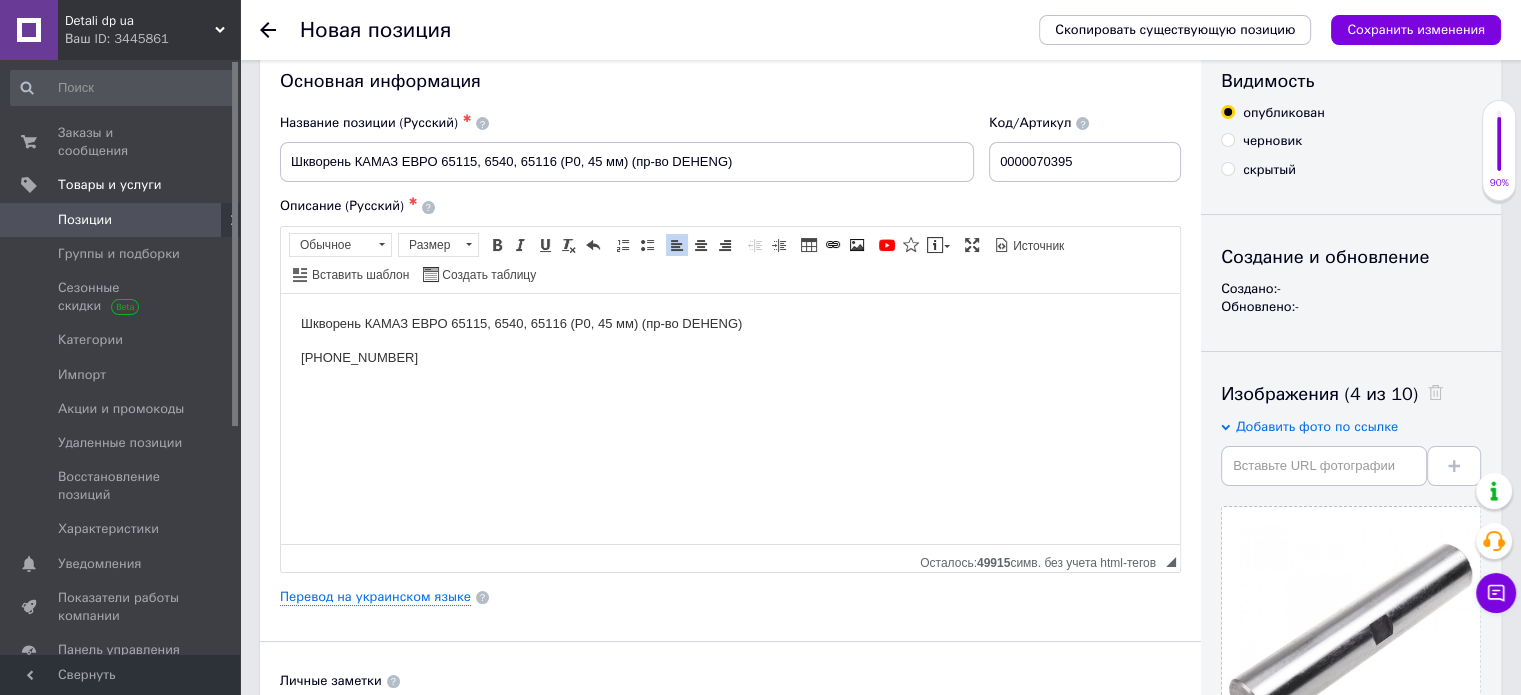 scroll, scrollTop: 0, scrollLeft: 0, axis: both 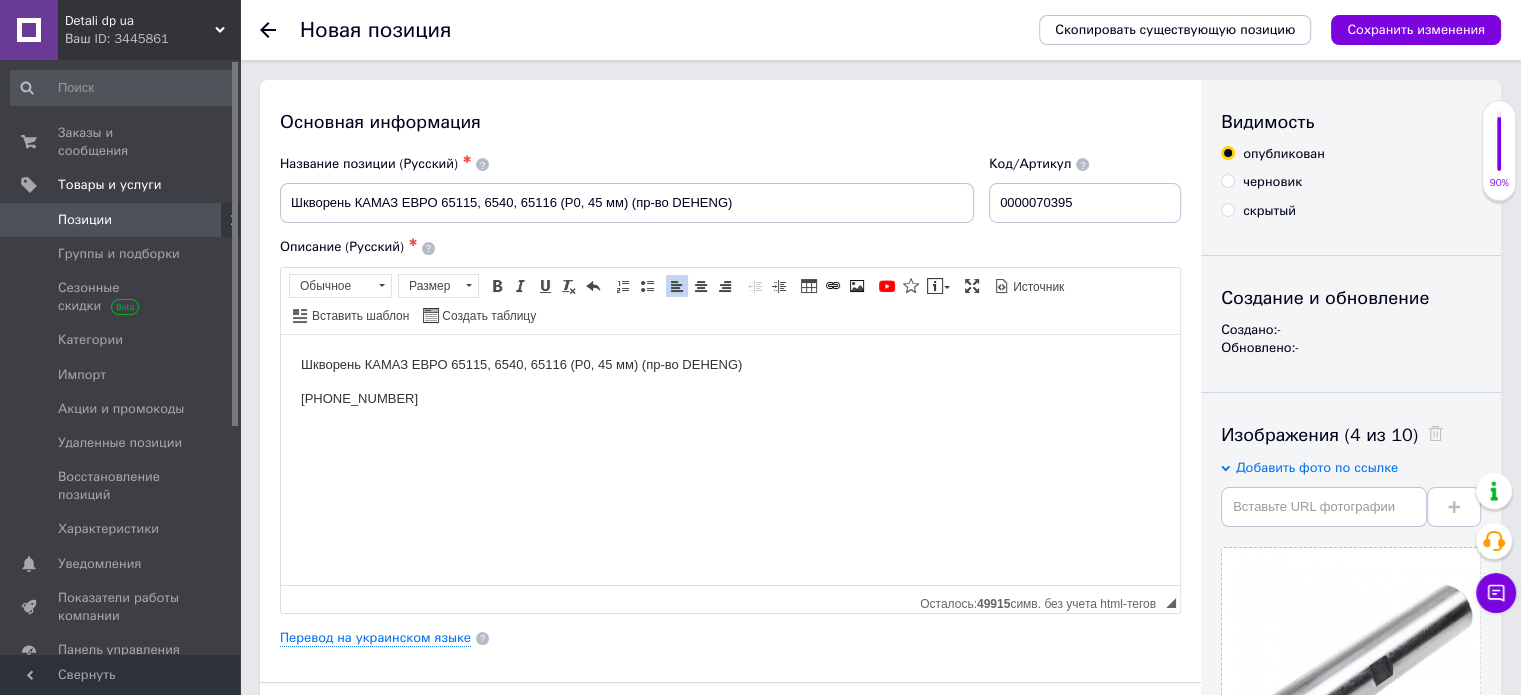 drag, startPoint x: 446, startPoint y: 388, endPoint x: 298, endPoint y: 395, distance: 148.16545 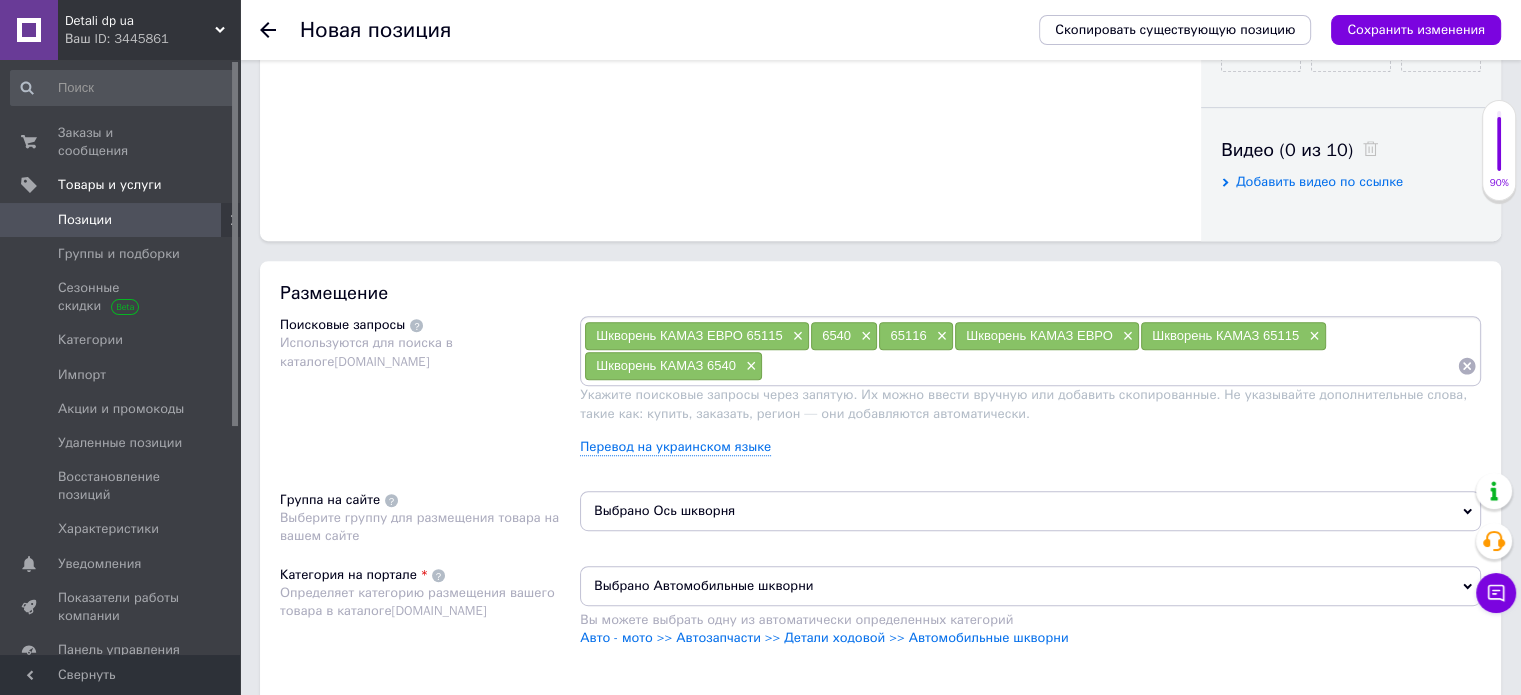 scroll, scrollTop: 1100, scrollLeft: 0, axis: vertical 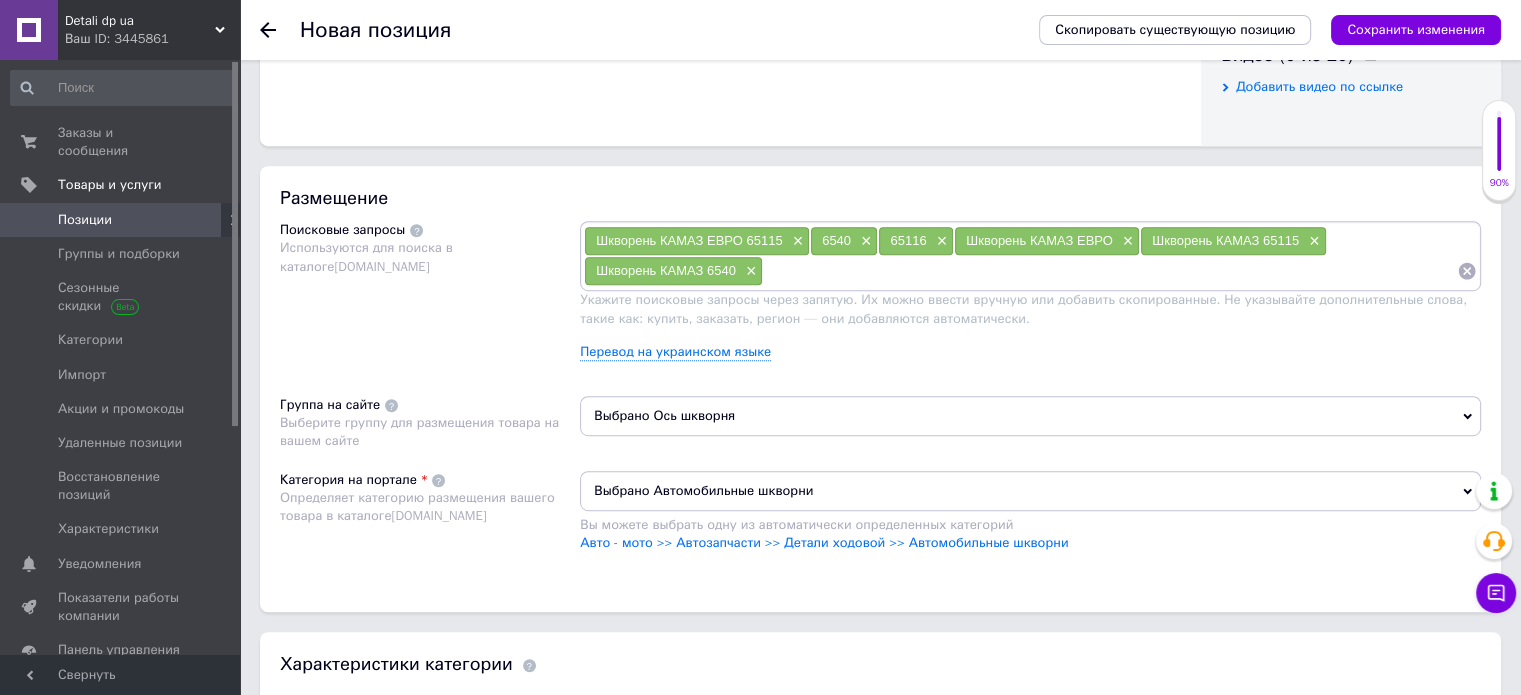 click at bounding box center [1110, 271] 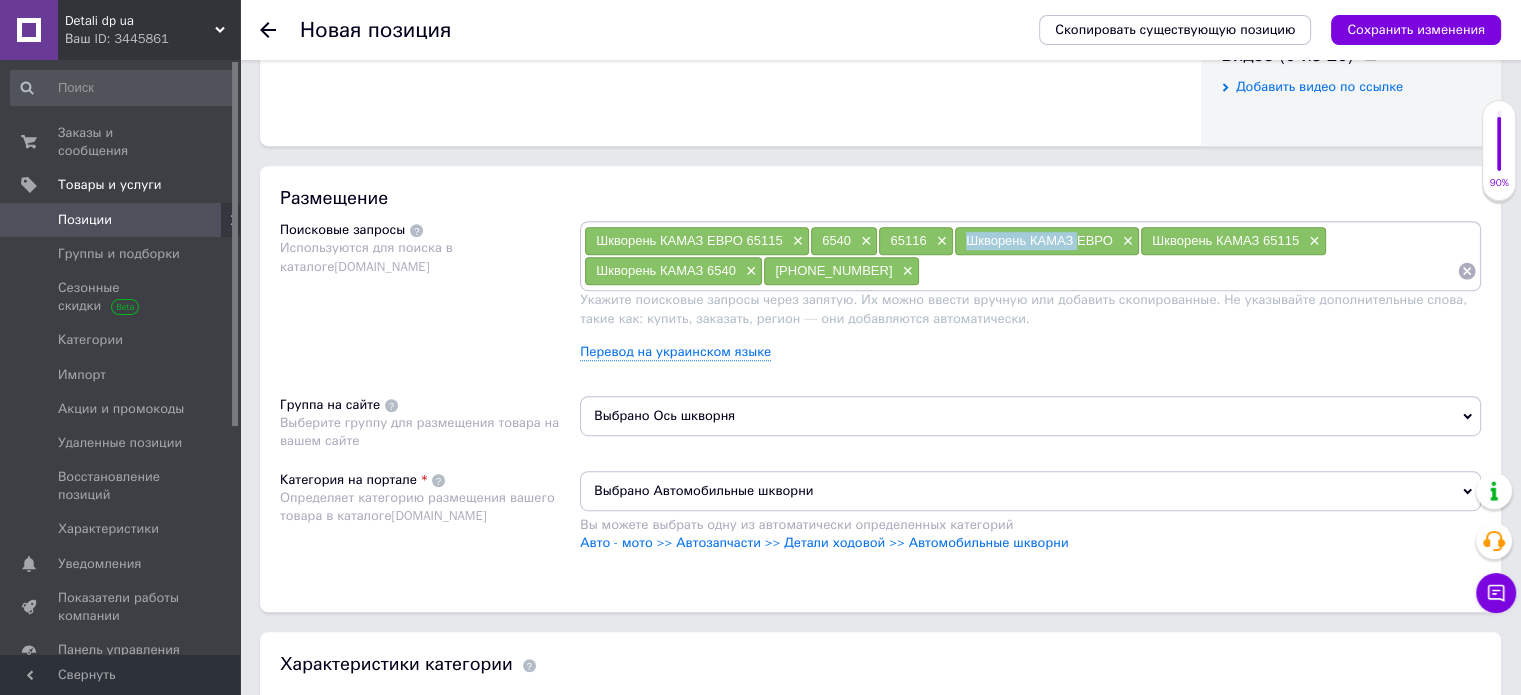drag, startPoint x: 948, startPoint y: 248, endPoint x: 1072, endPoint y: 235, distance: 124.67959 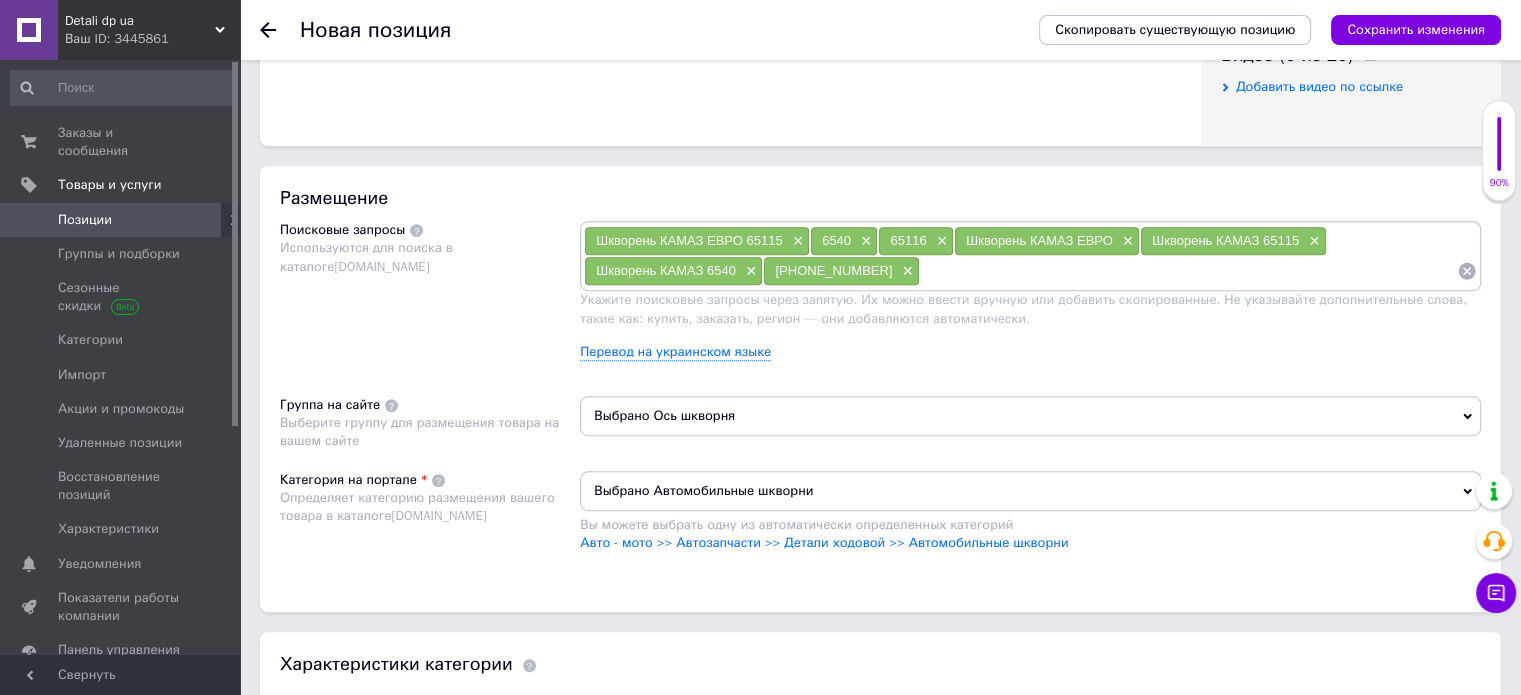 click at bounding box center (1188, 271) 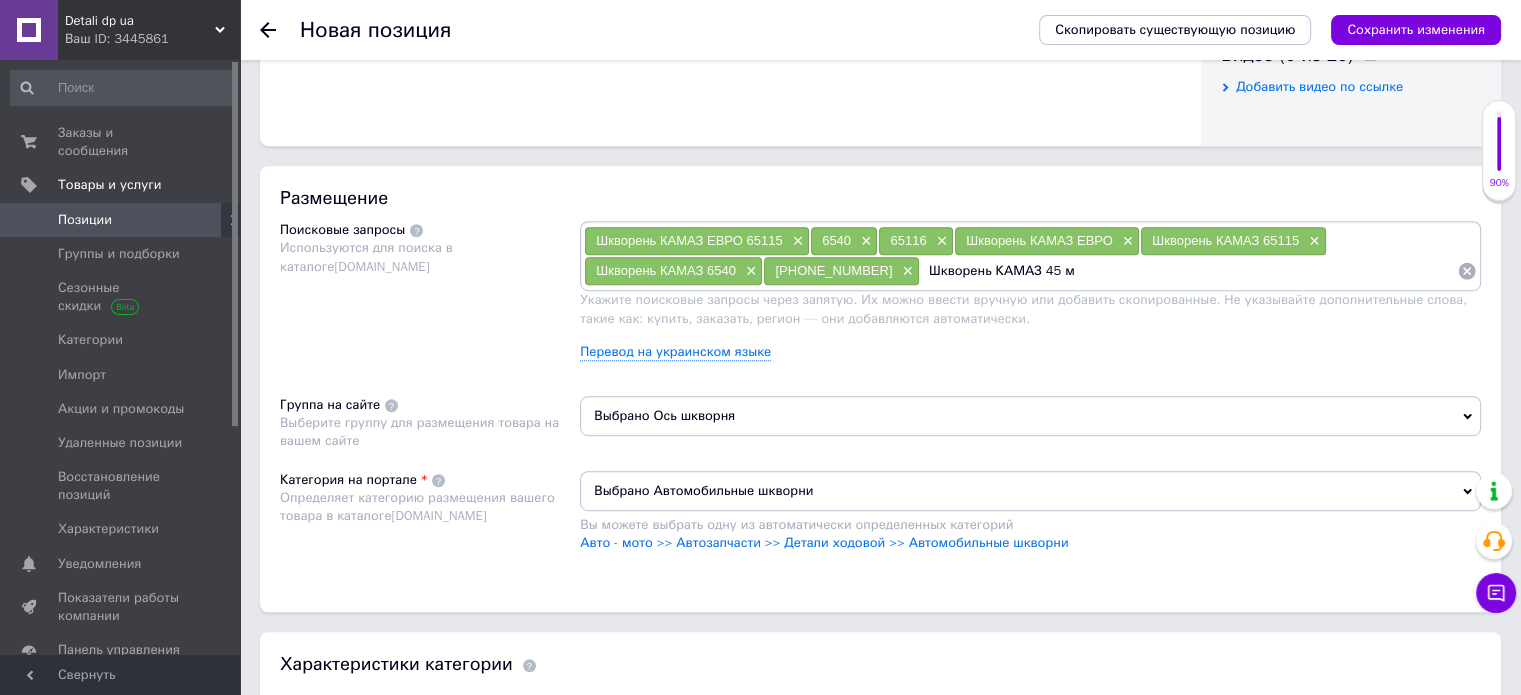 type on "Шкворень КАМАЗ 45 мм" 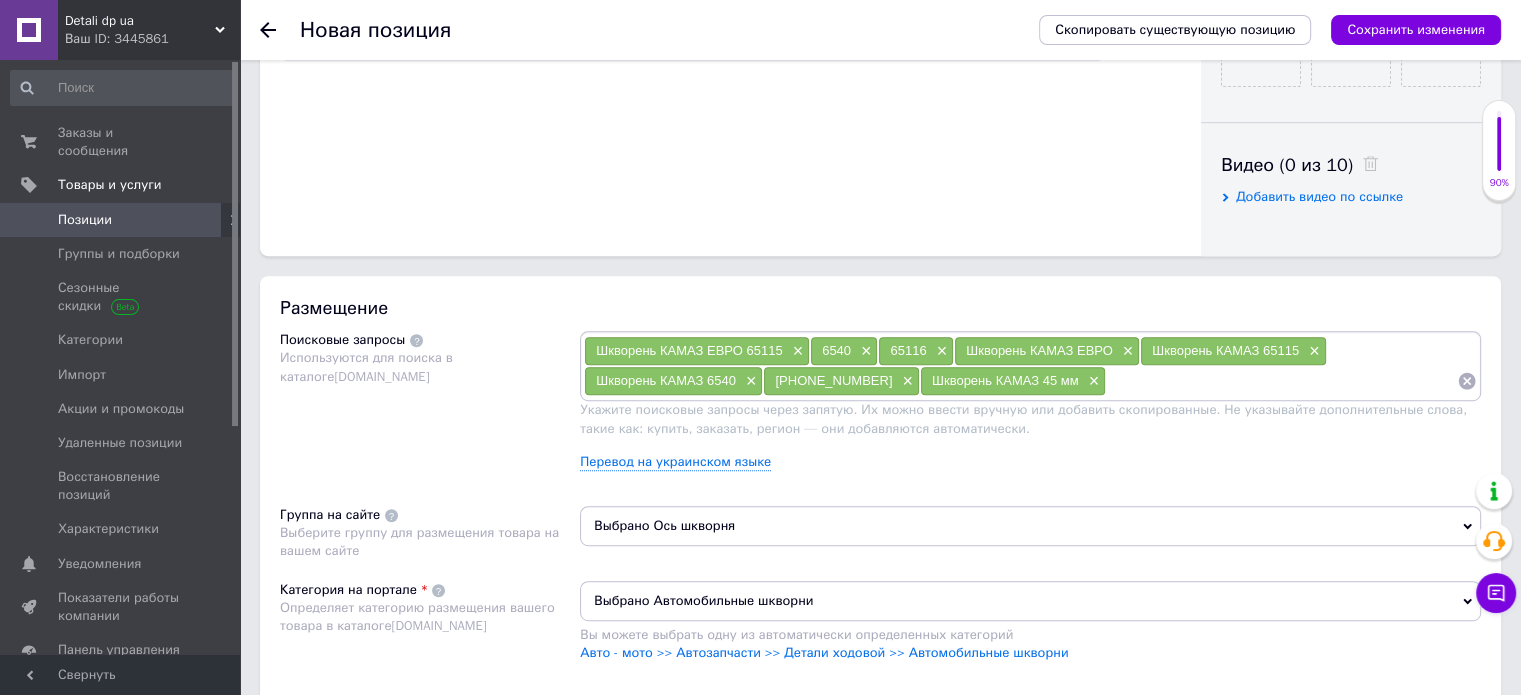 scroll, scrollTop: 1000, scrollLeft: 0, axis: vertical 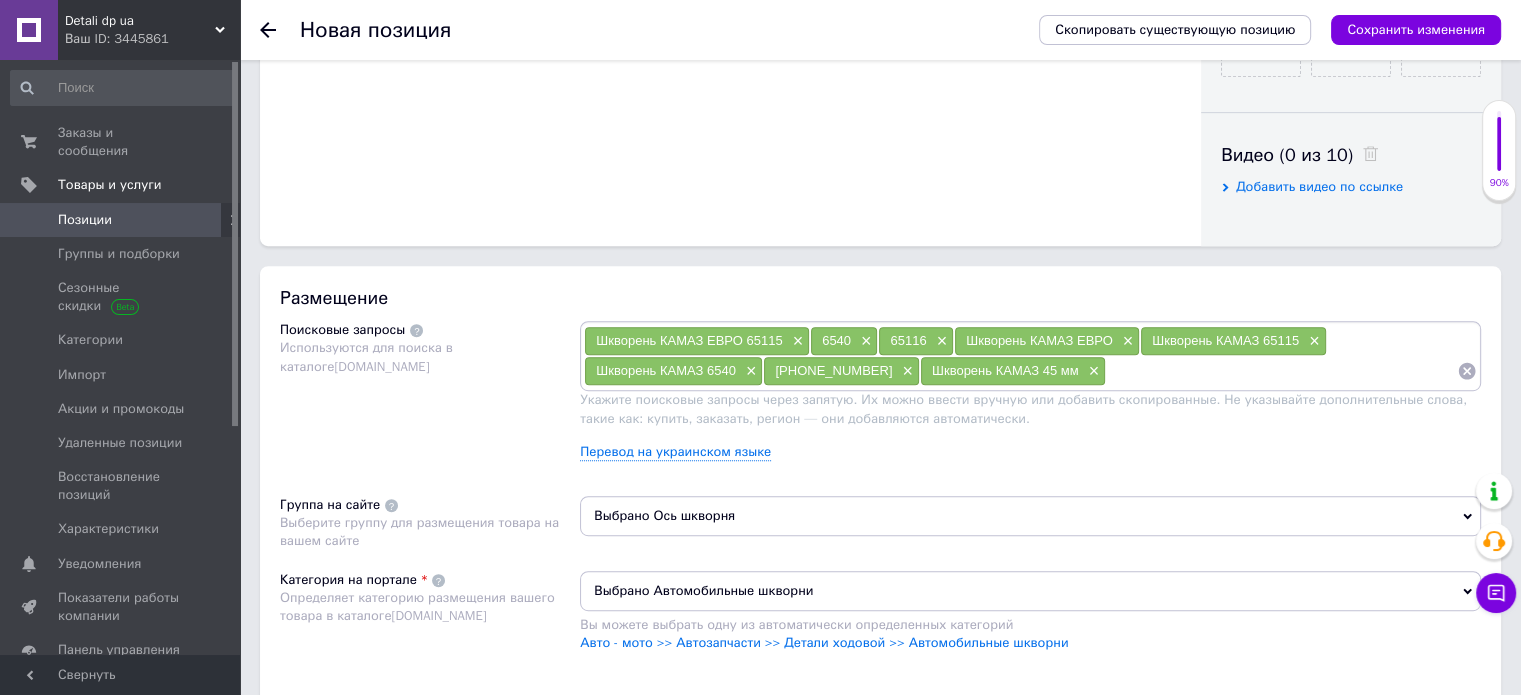 paste on "Шкворень КАМАЗ" 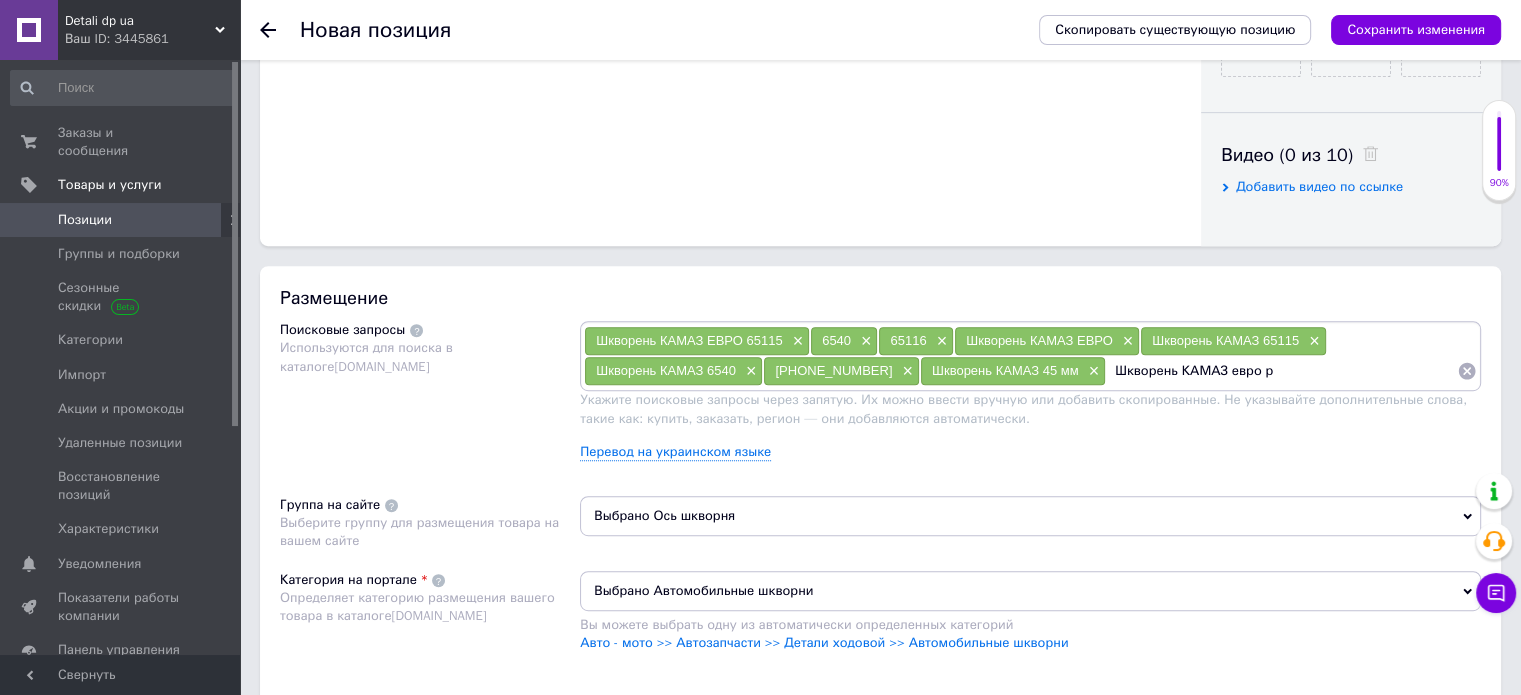 type on "Шкворень КАМАЗ евро р0" 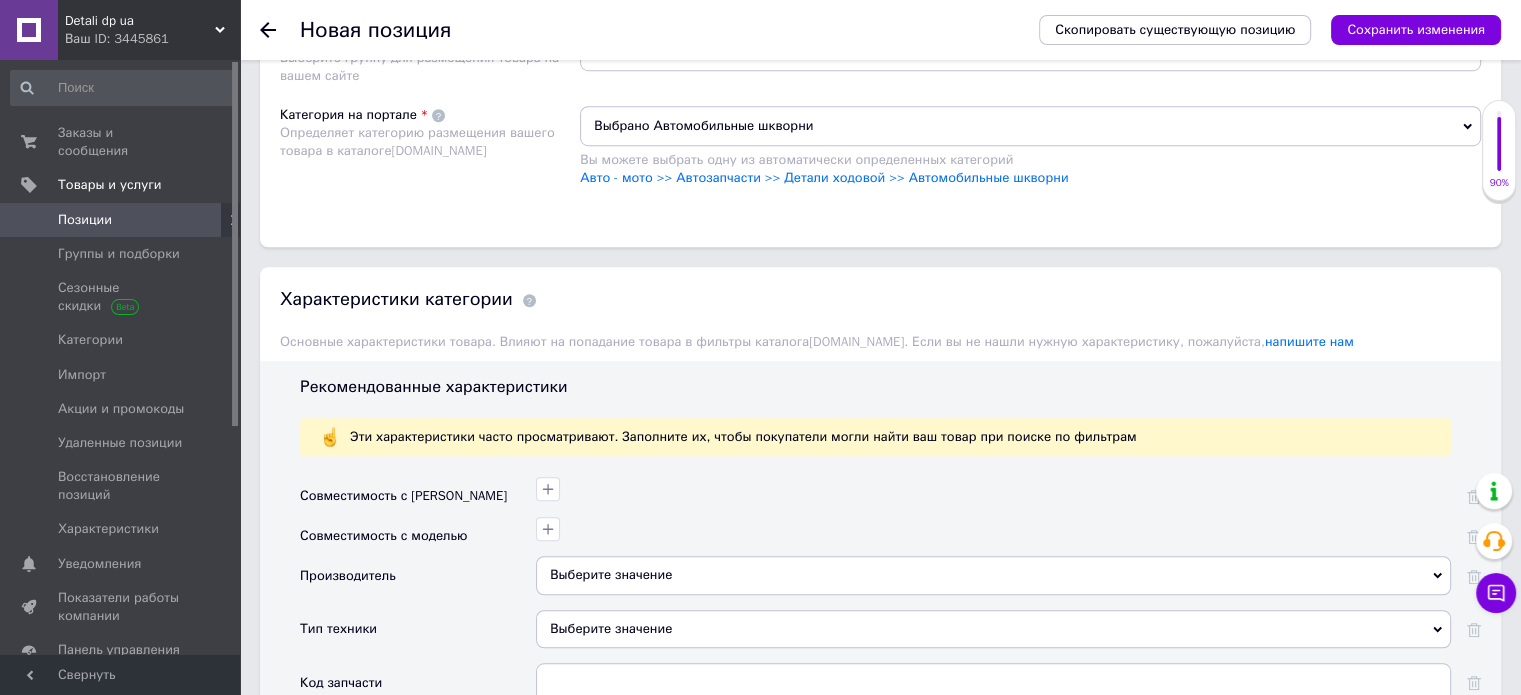 scroll, scrollTop: 1000, scrollLeft: 0, axis: vertical 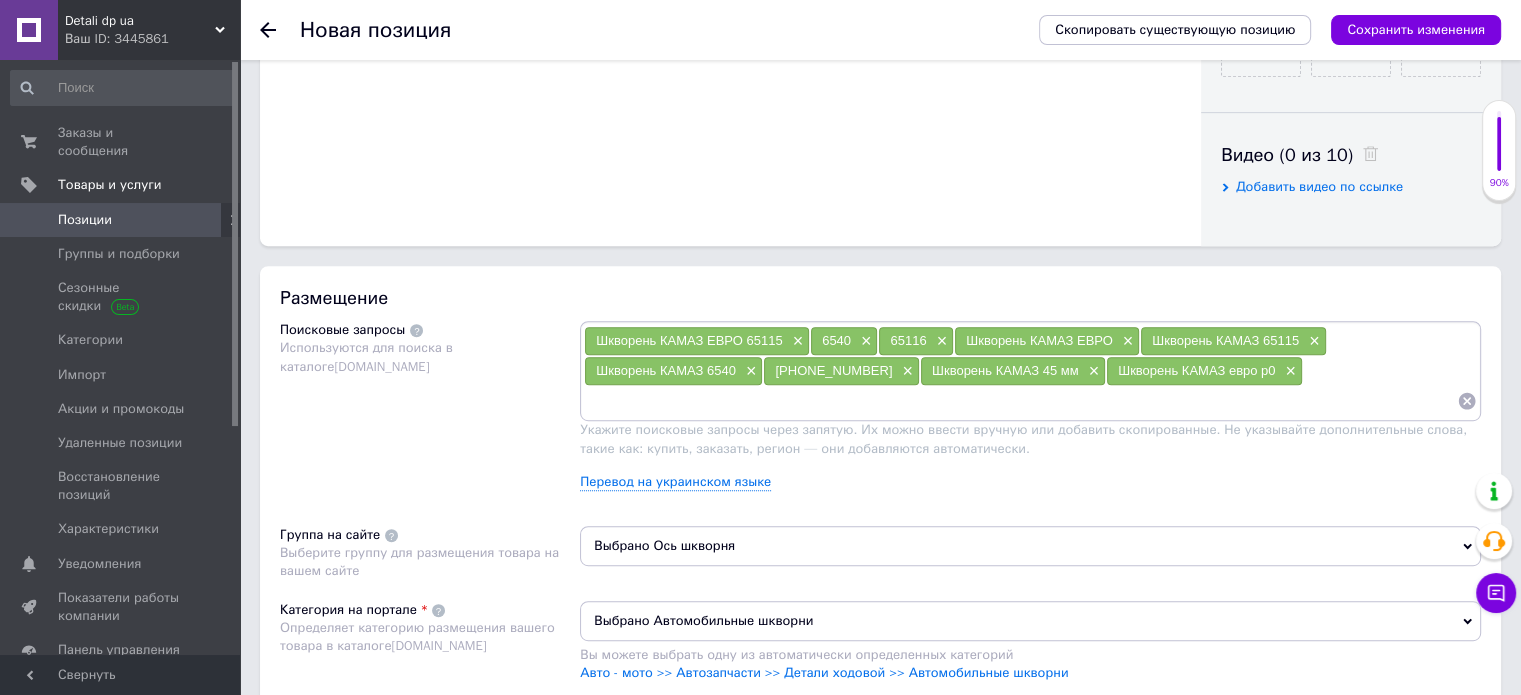 paste on "Шкворень КАМАЗ" 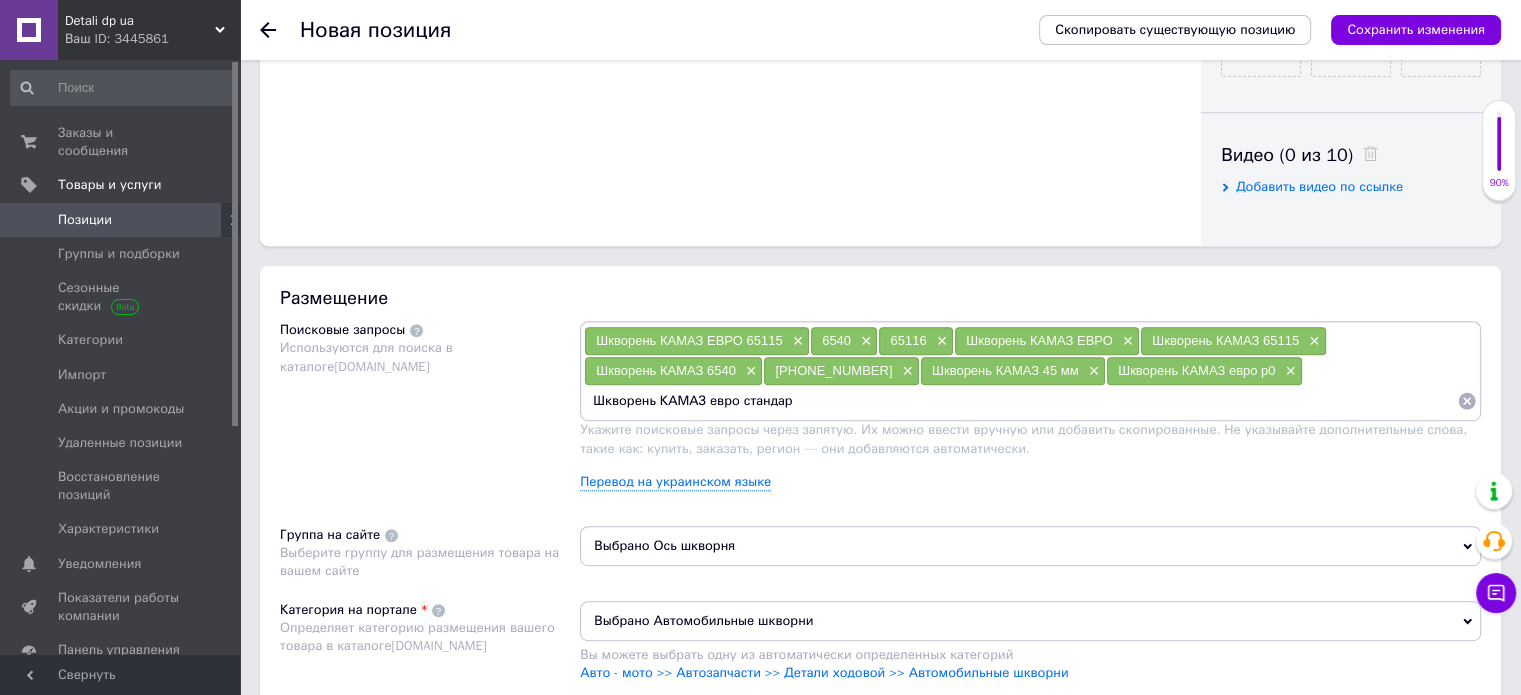 type on "Шкворень КАМАЗ евро стандарт" 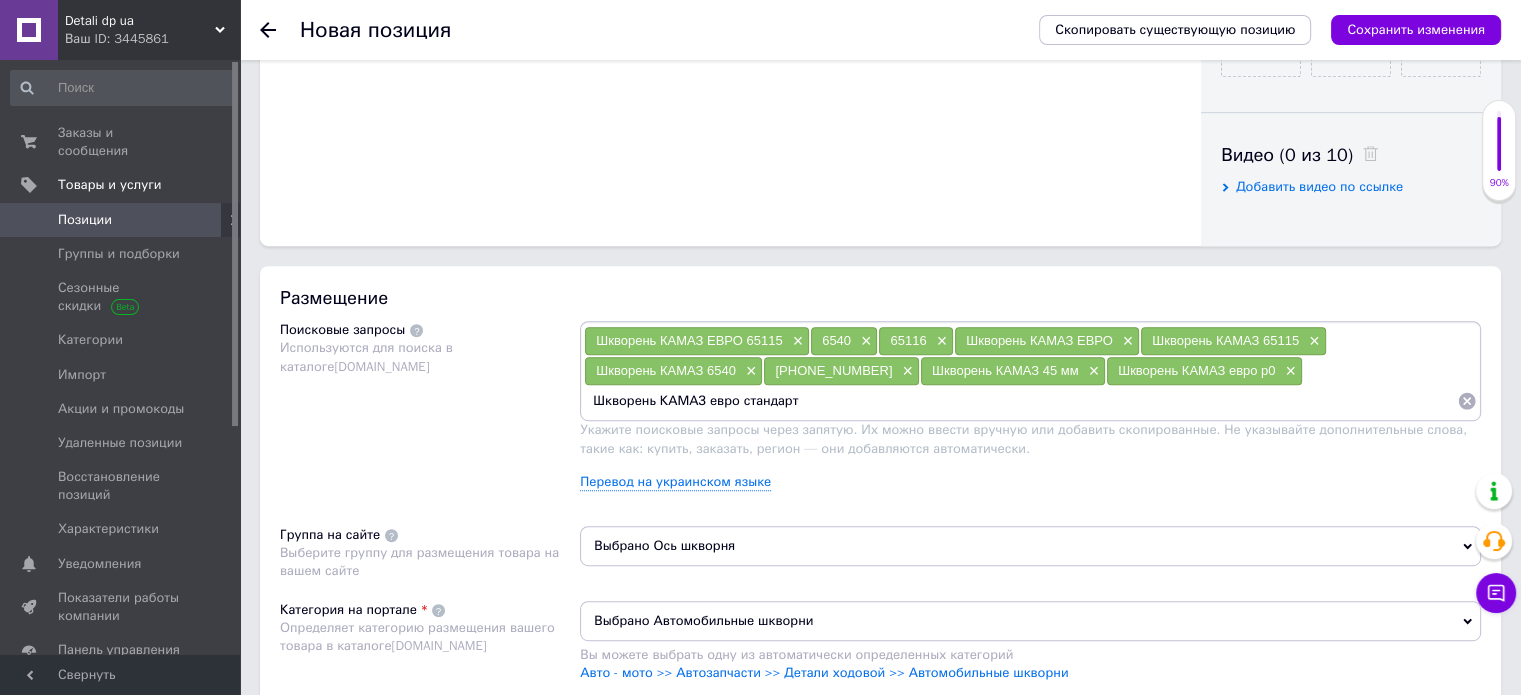 type 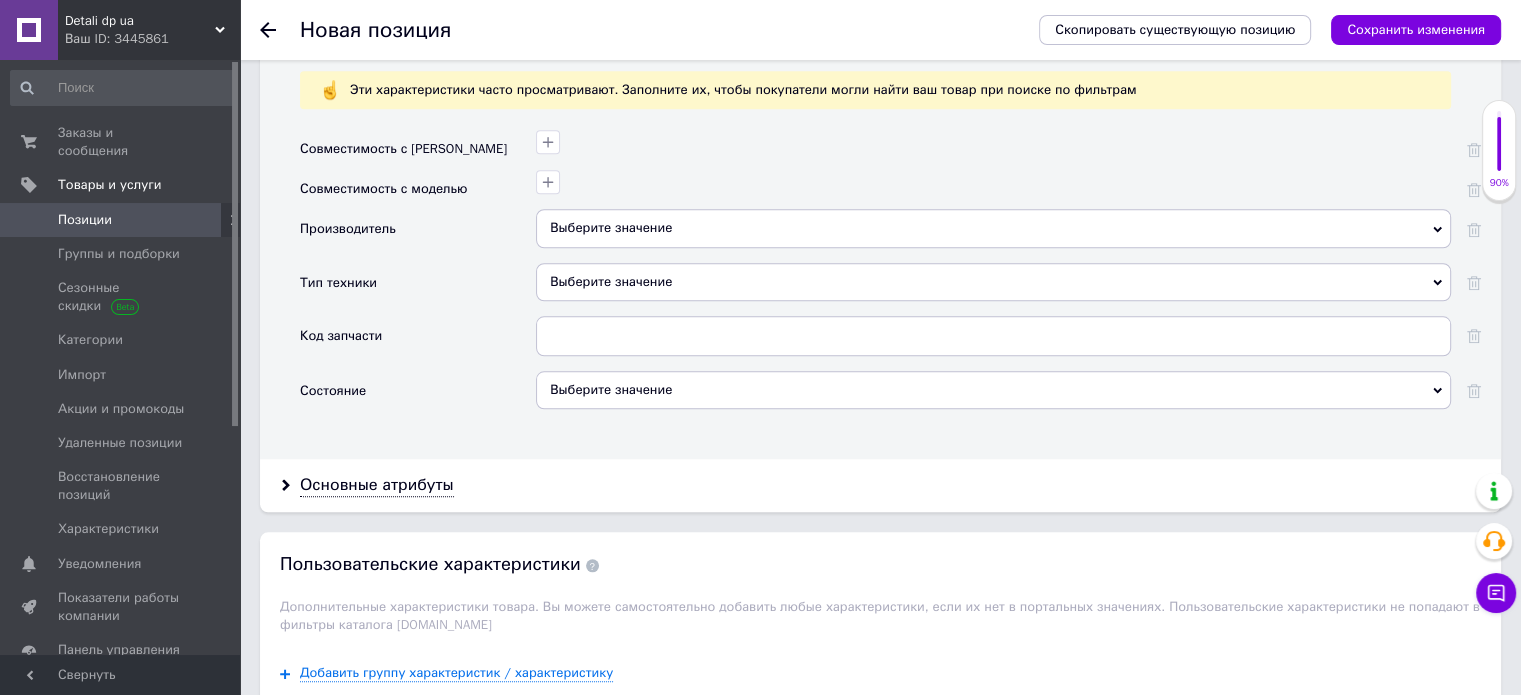 scroll, scrollTop: 1800, scrollLeft: 0, axis: vertical 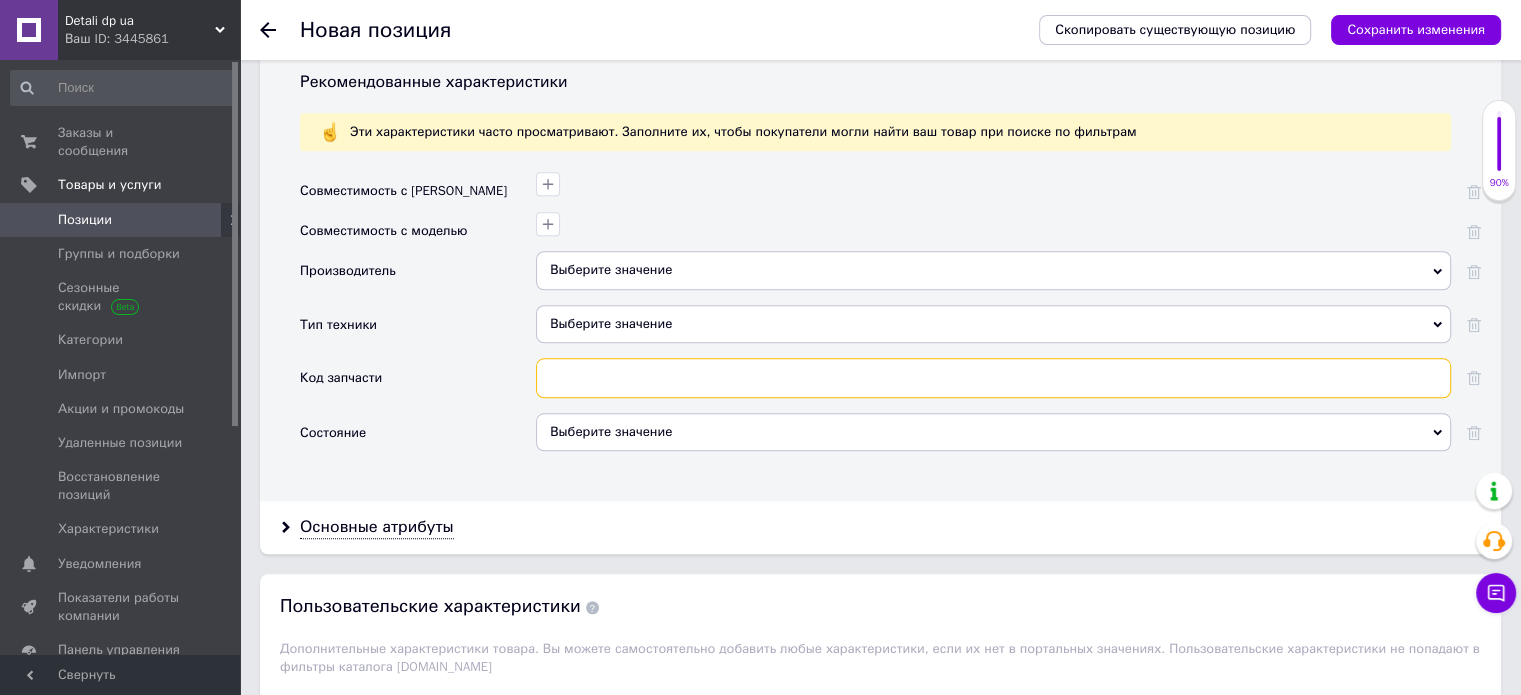 click at bounding box center (993, 378) 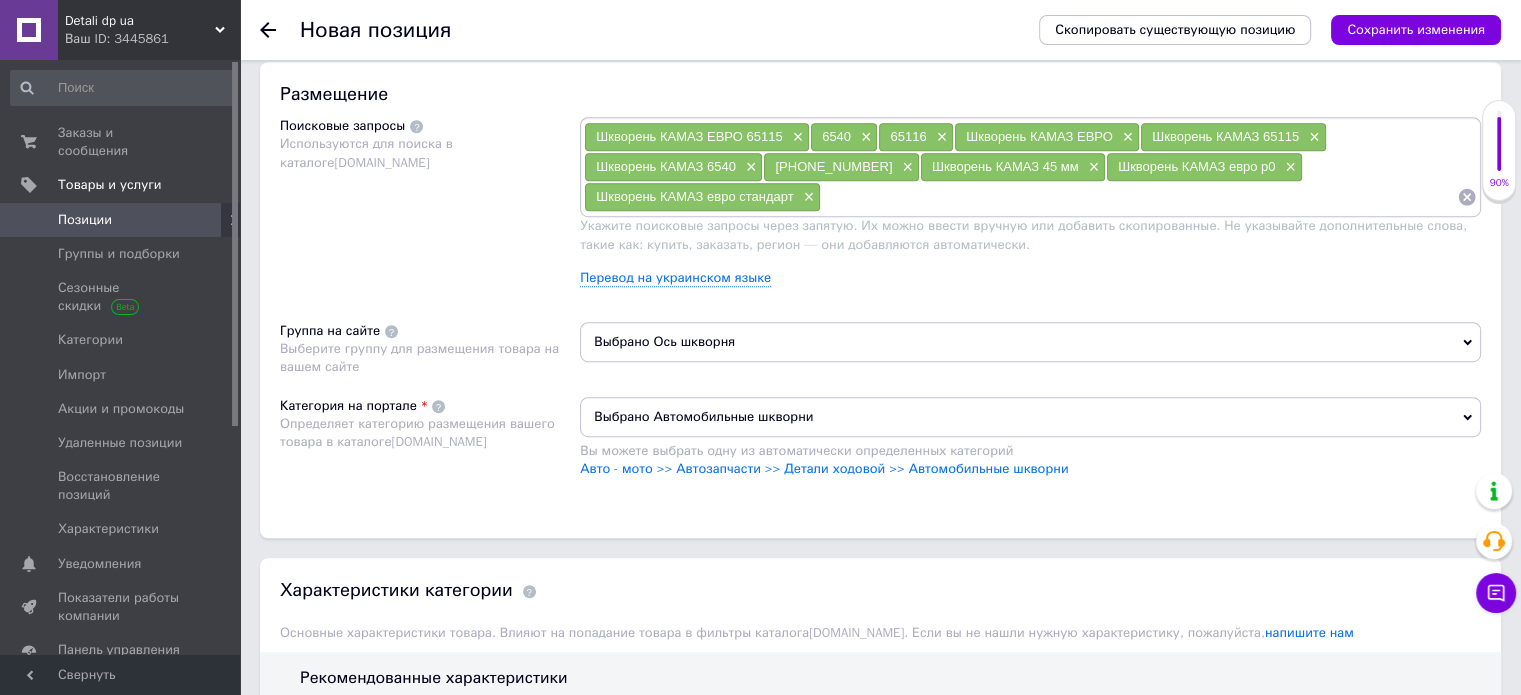 scroll, scrollTop: 1200, scrollLeft: 0, axis: vertical 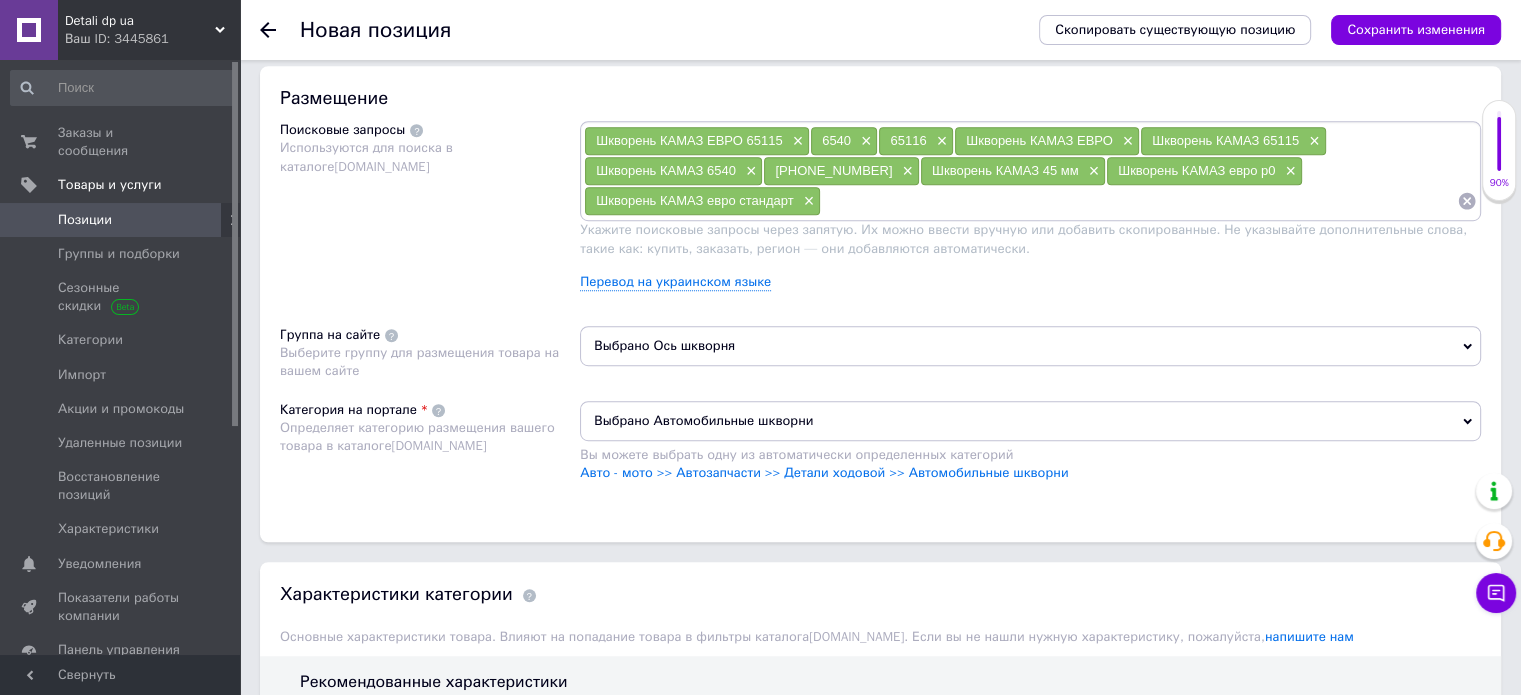 drag, startPoint x: 784, startPoint y: 170, endPoint x: 889, endPoint y: 177, distance: 105.23308 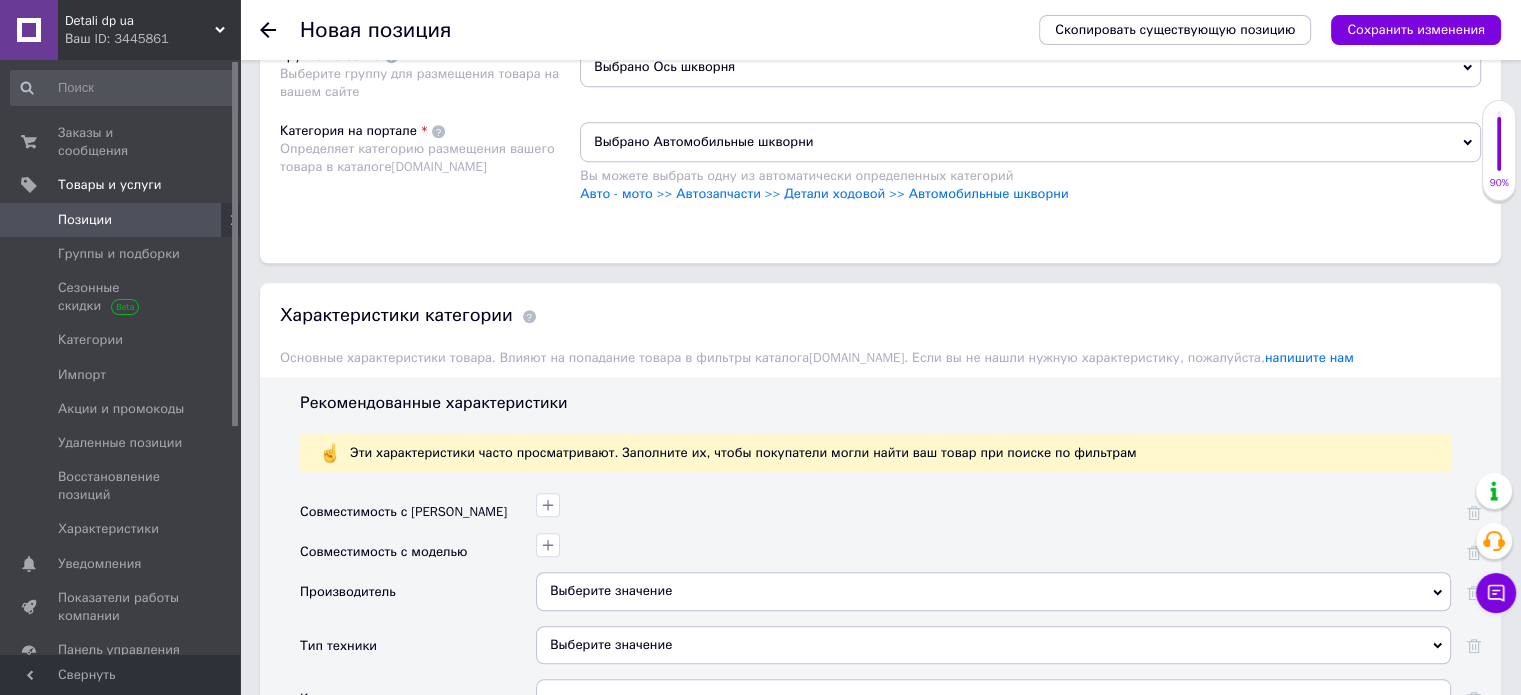 scroll, scrollTop: 1900, scrollLeft: 0, axis: vertical 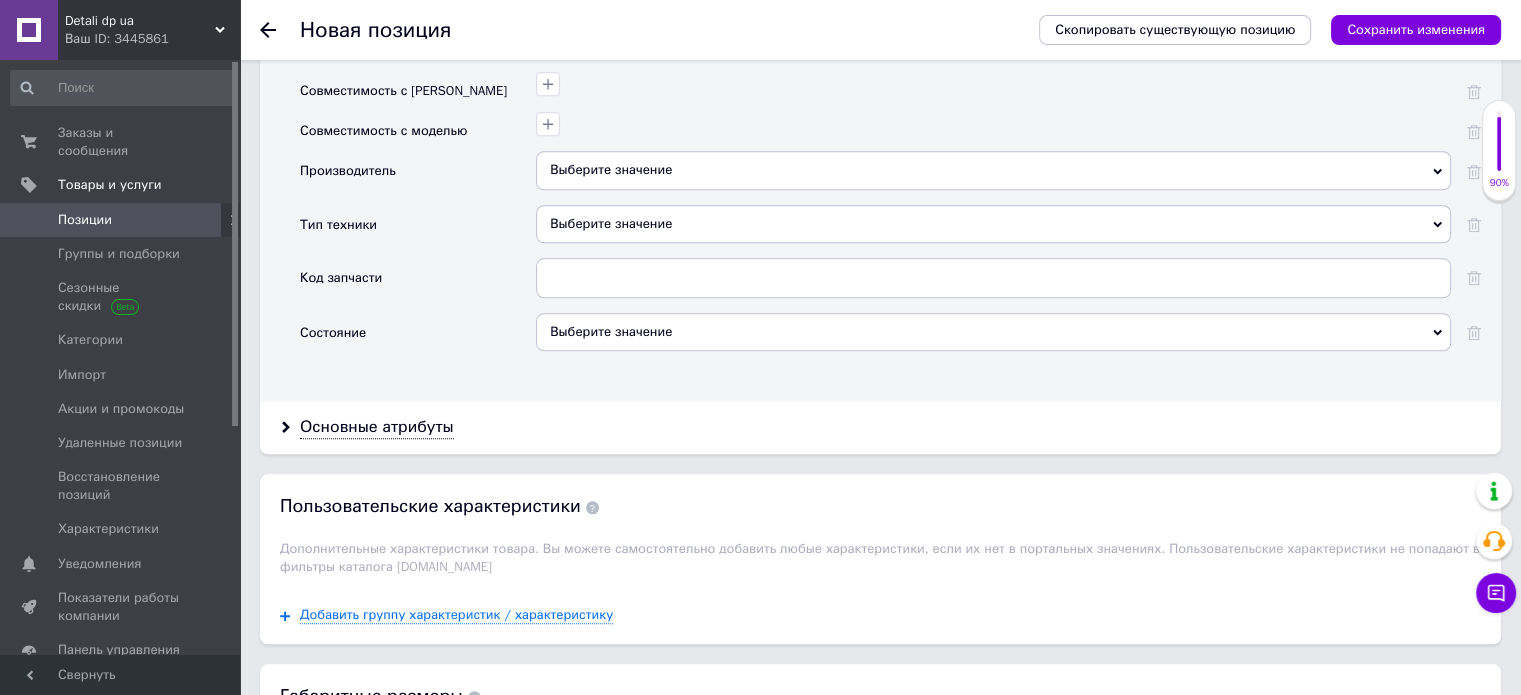 click on "Выберите значение" at bounding box center [993, 231] 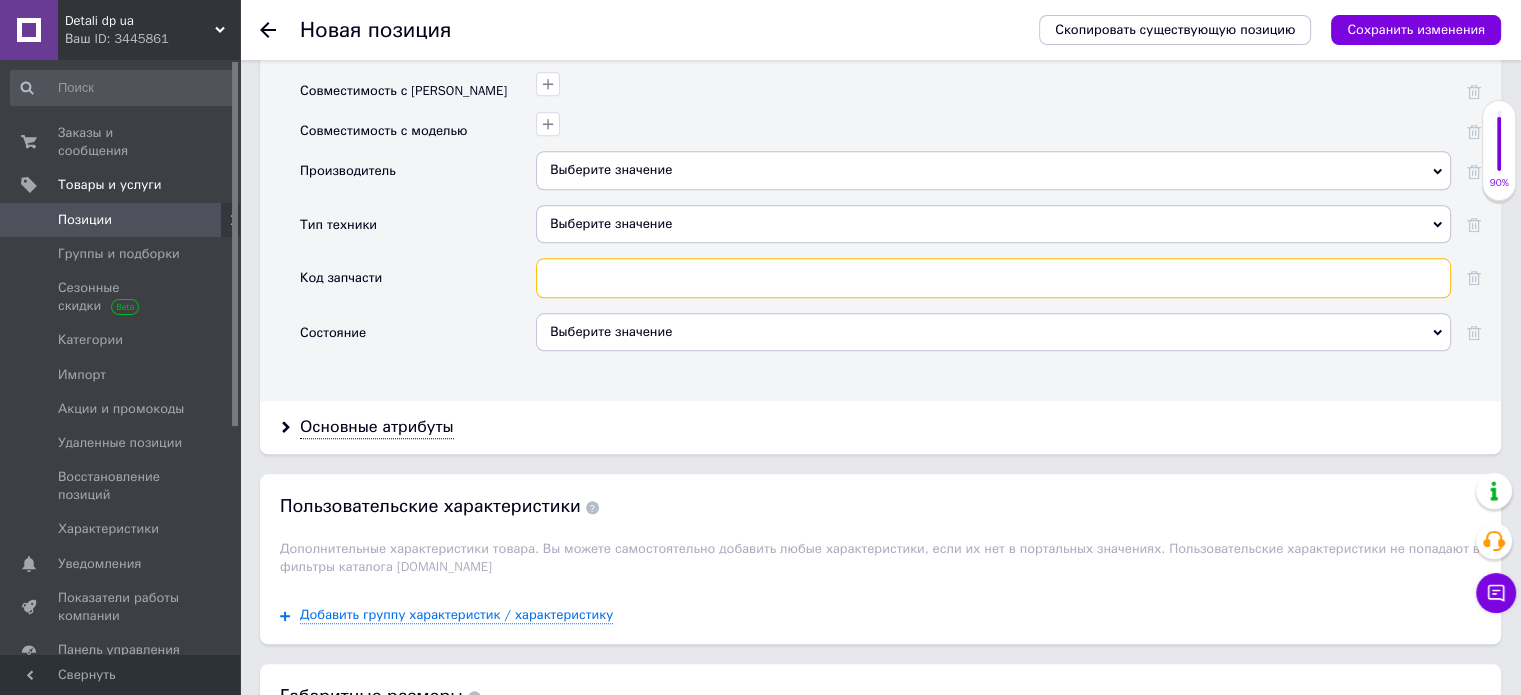 click at bounding box center (993, 278) 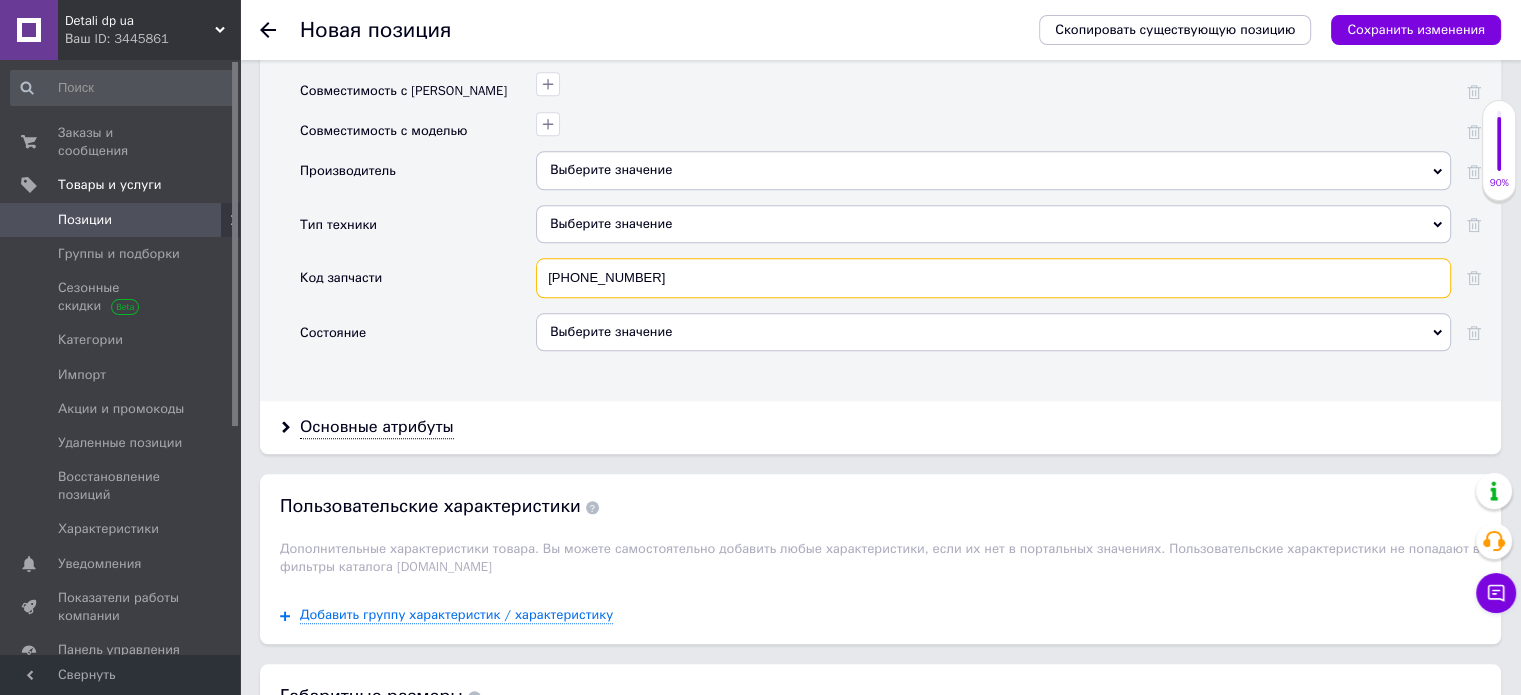 type on "[PHONE_NUMBER]" 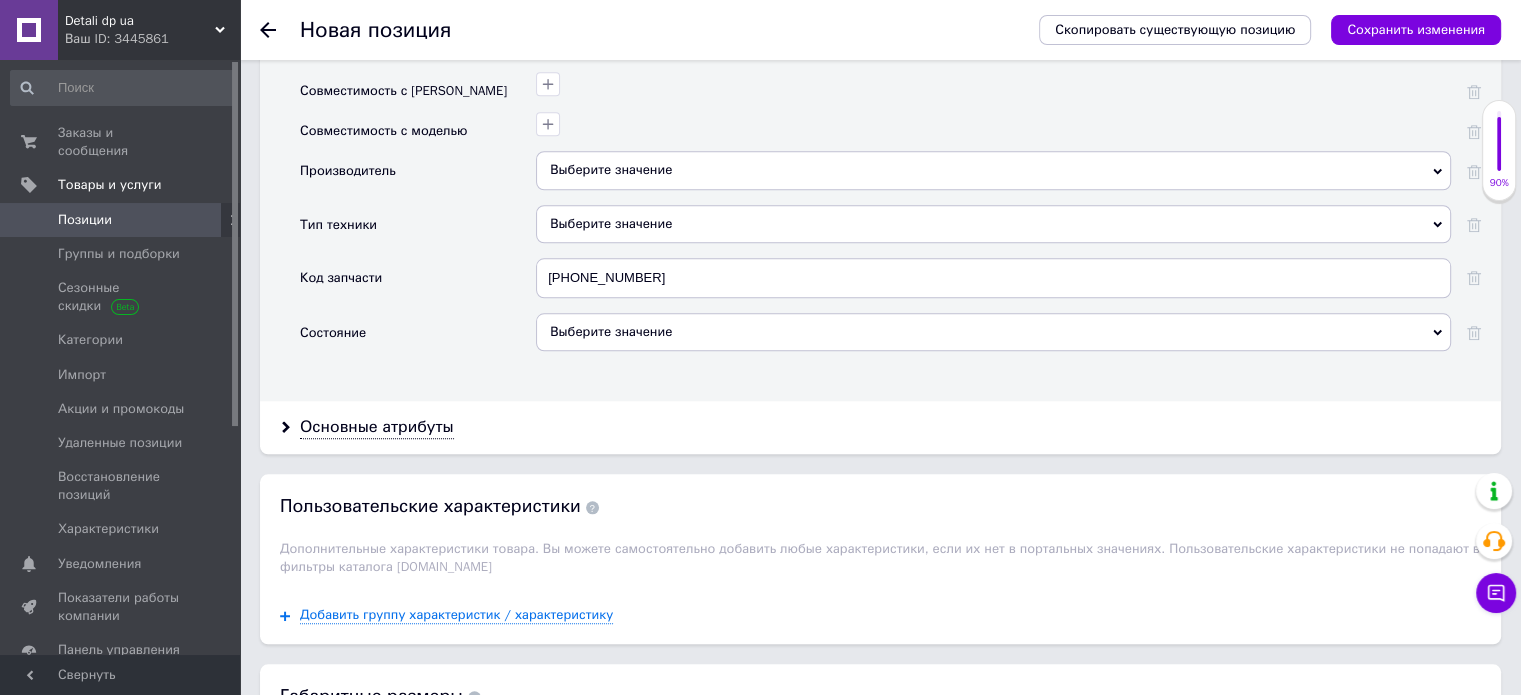 click on "Выберите значение" at bounding box center [993, 332] 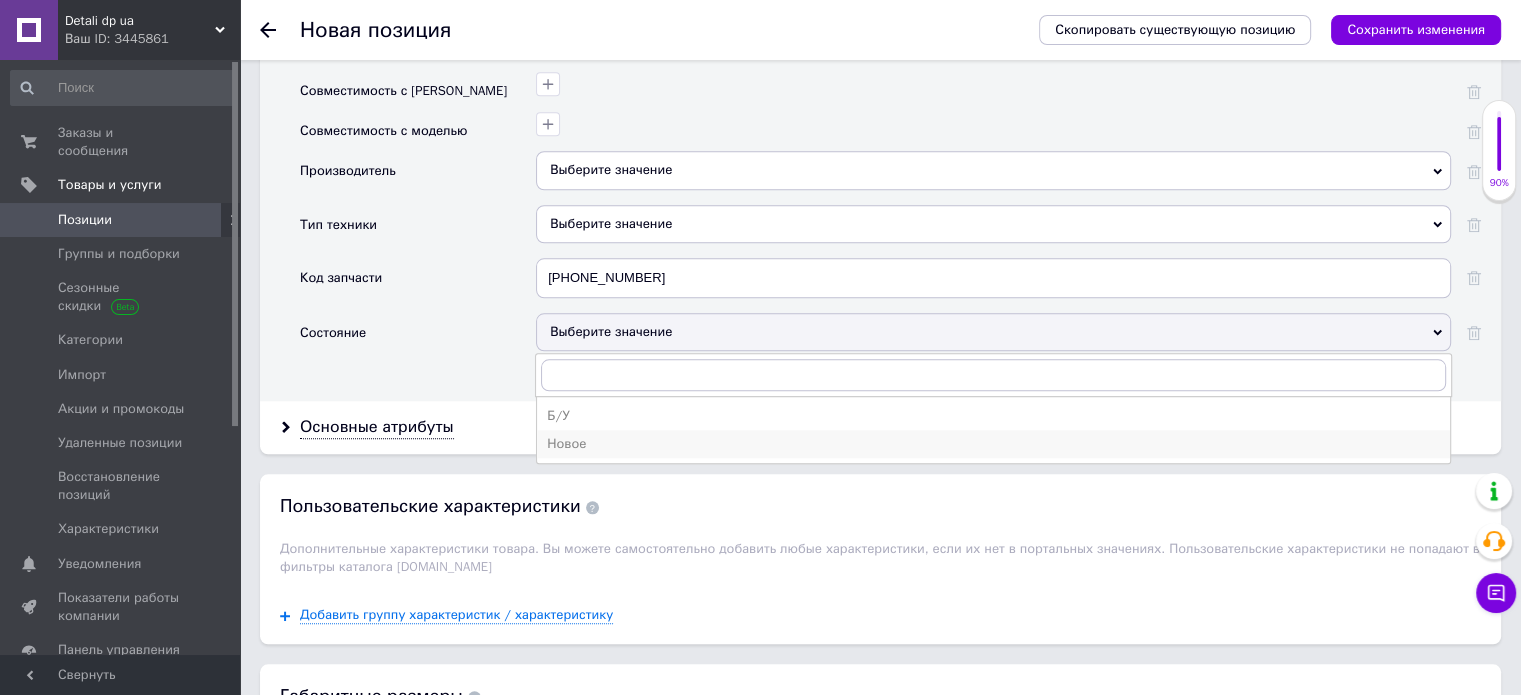 click on "Новое" at bounding box center (993, 444) 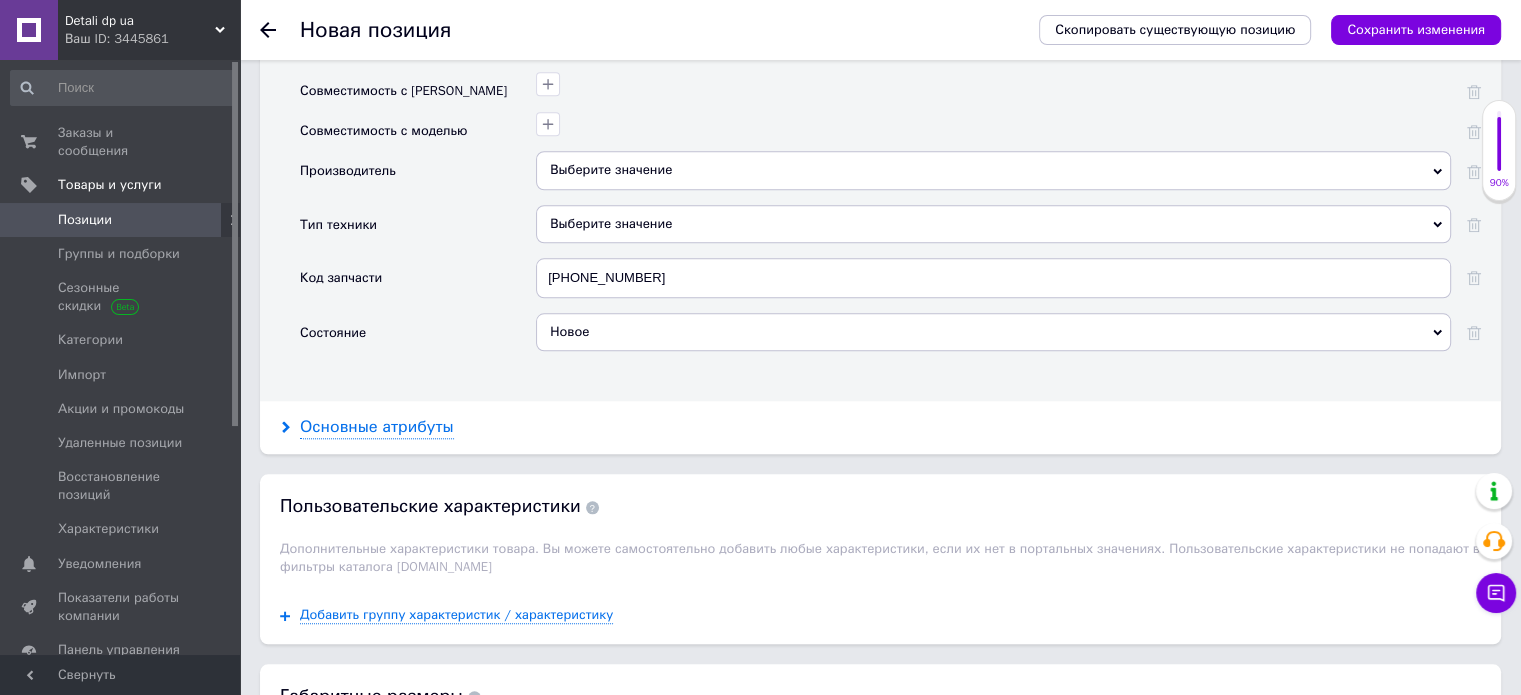 click on "Основные атрибуты" at bounding box center (377, 427) 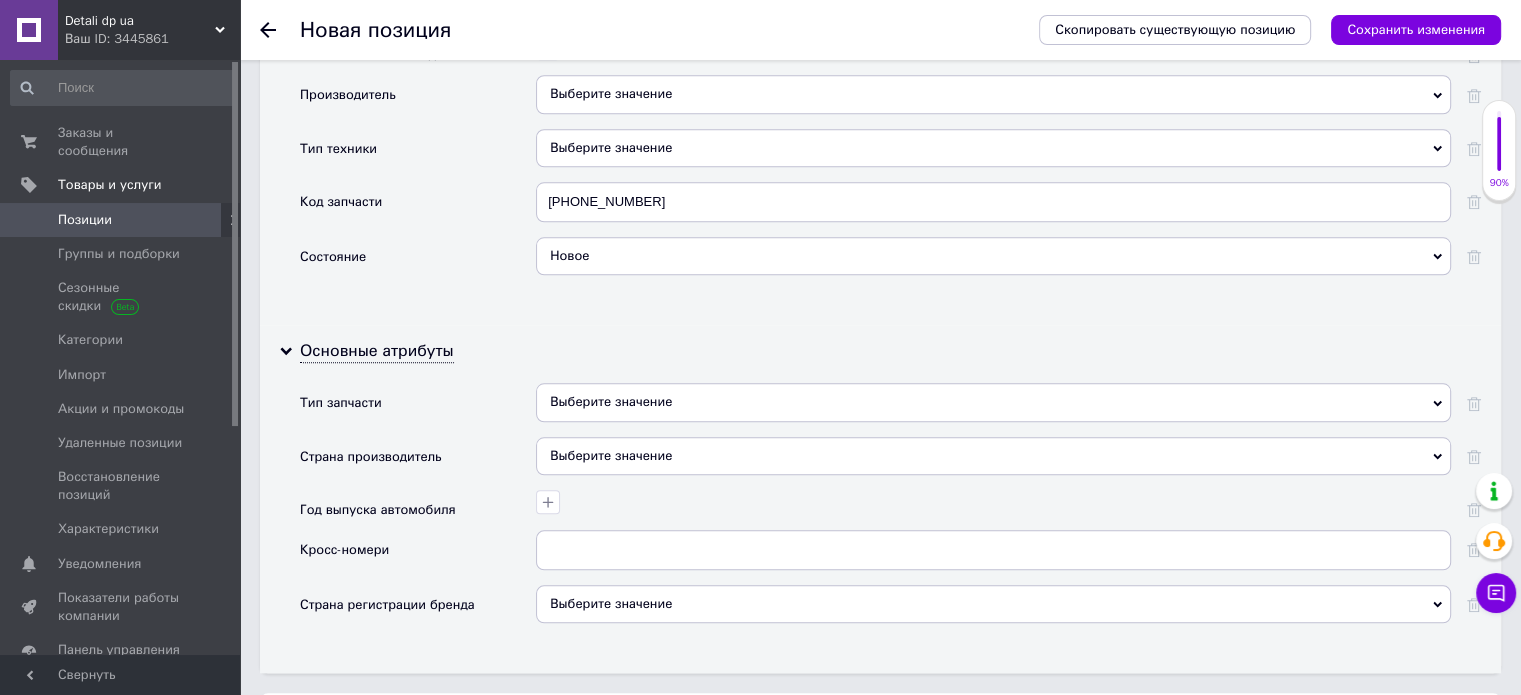 scroll, scrollTop: 2100, scrollLeft: 0, axis: vertical 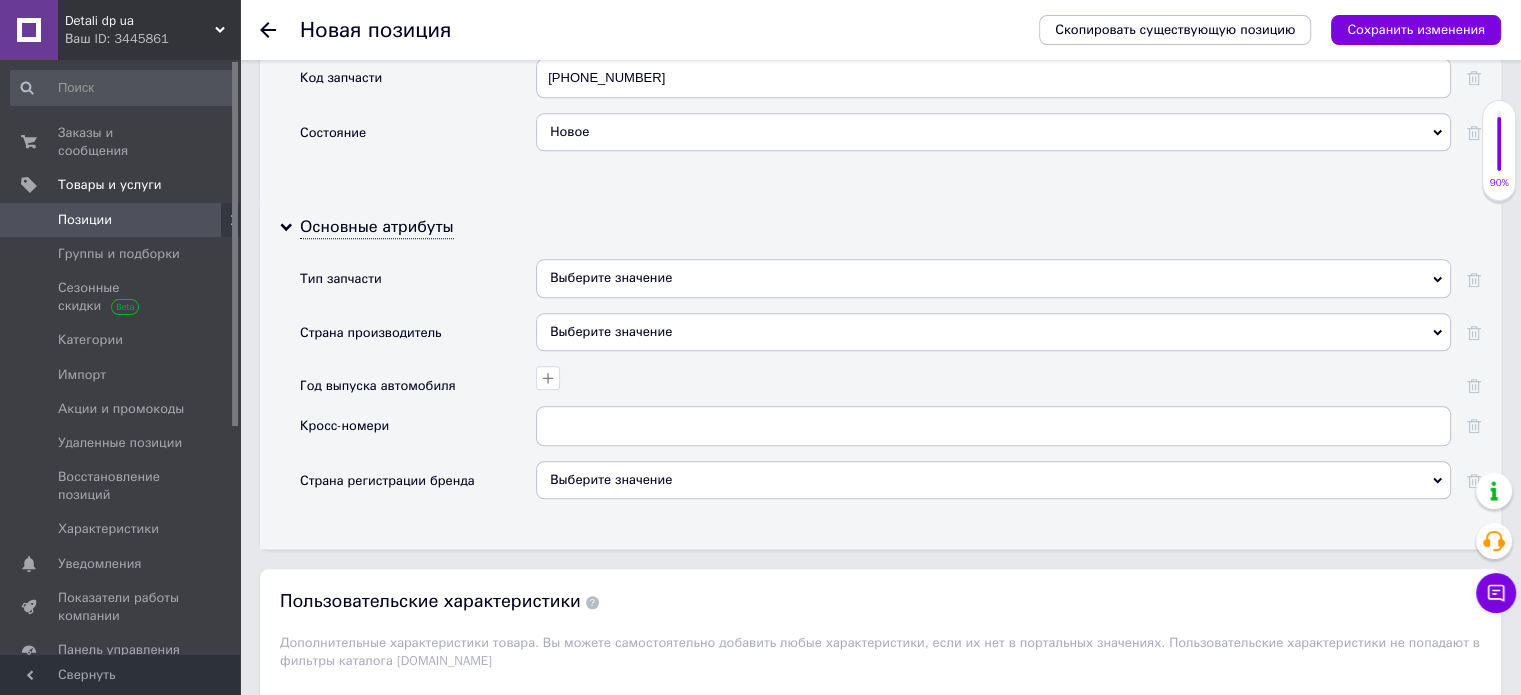click on "Выберите значение" at bounding box center (993, 278) 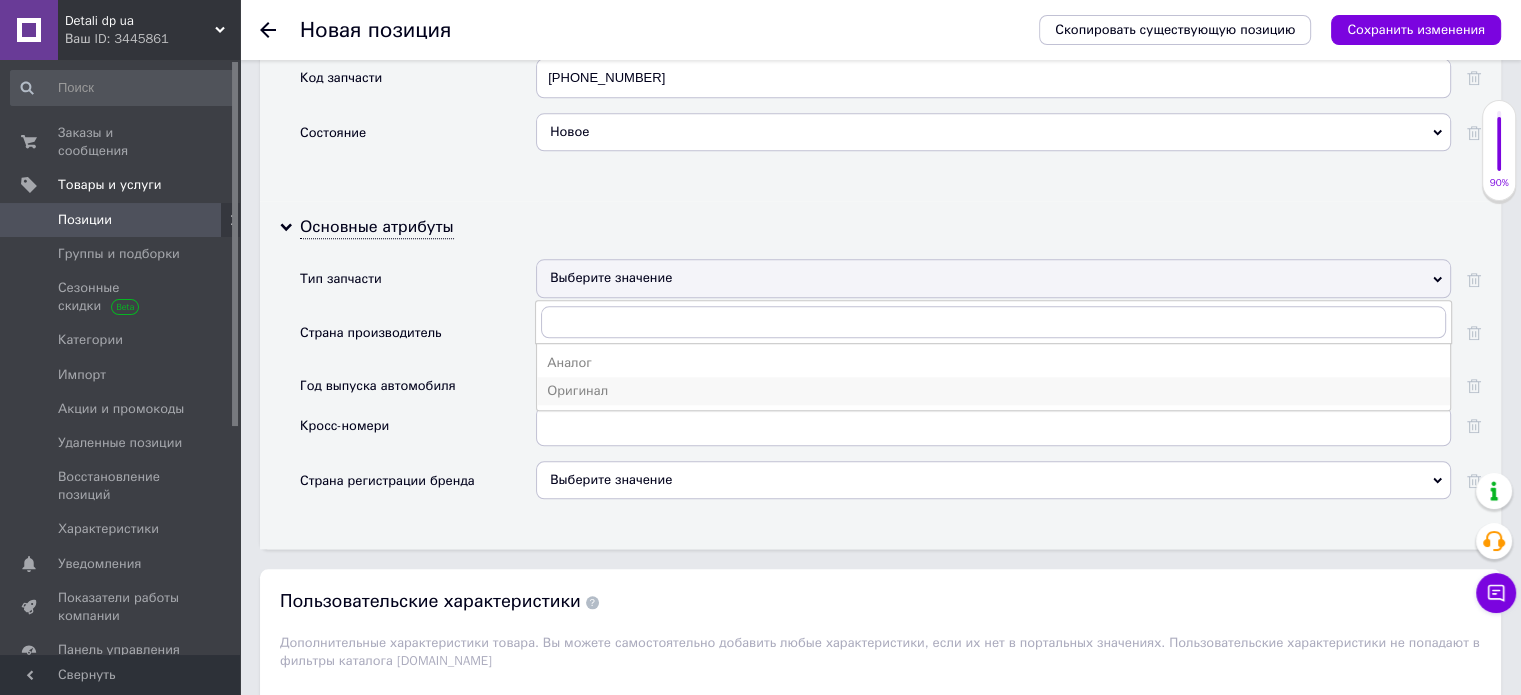 click on "Оригинал" at bounding box center (993, 391) 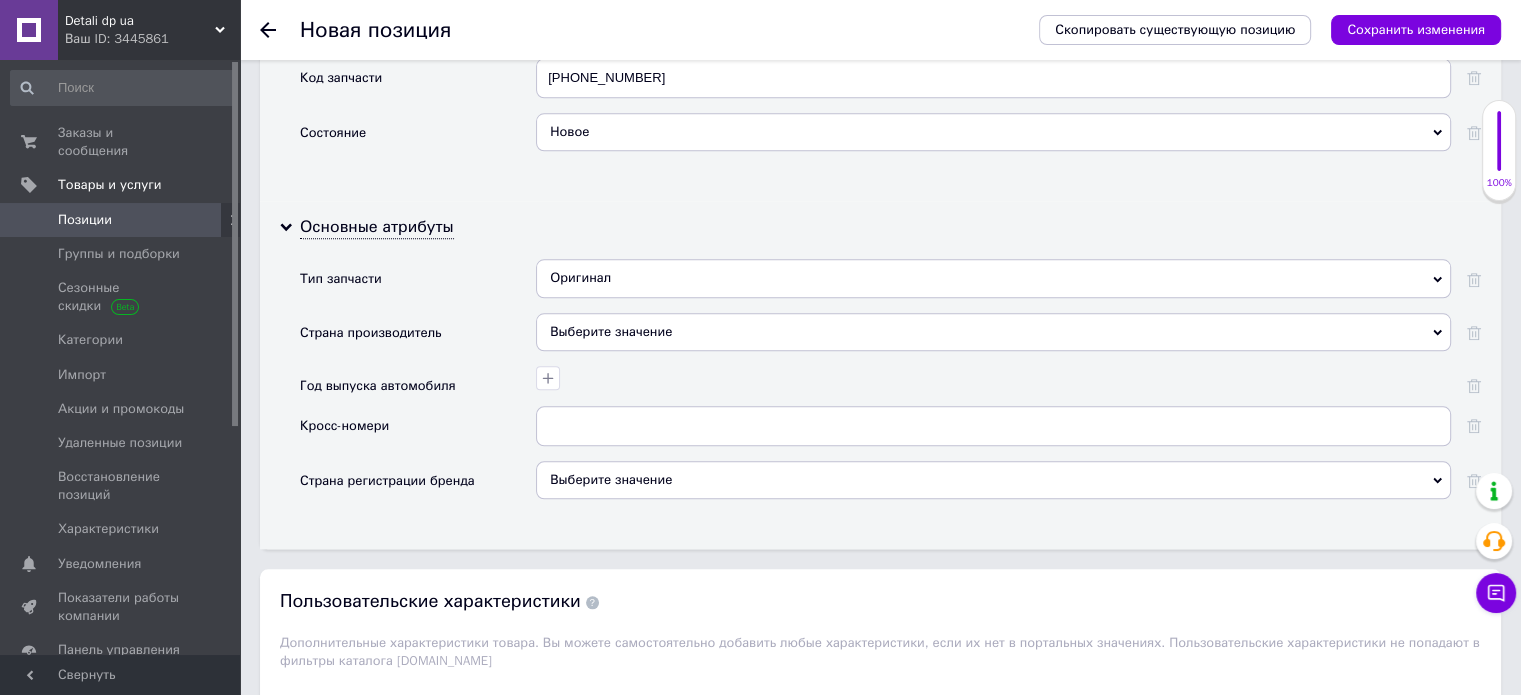 click on "Сохранить изменения" at bounding box center [1416, 29] 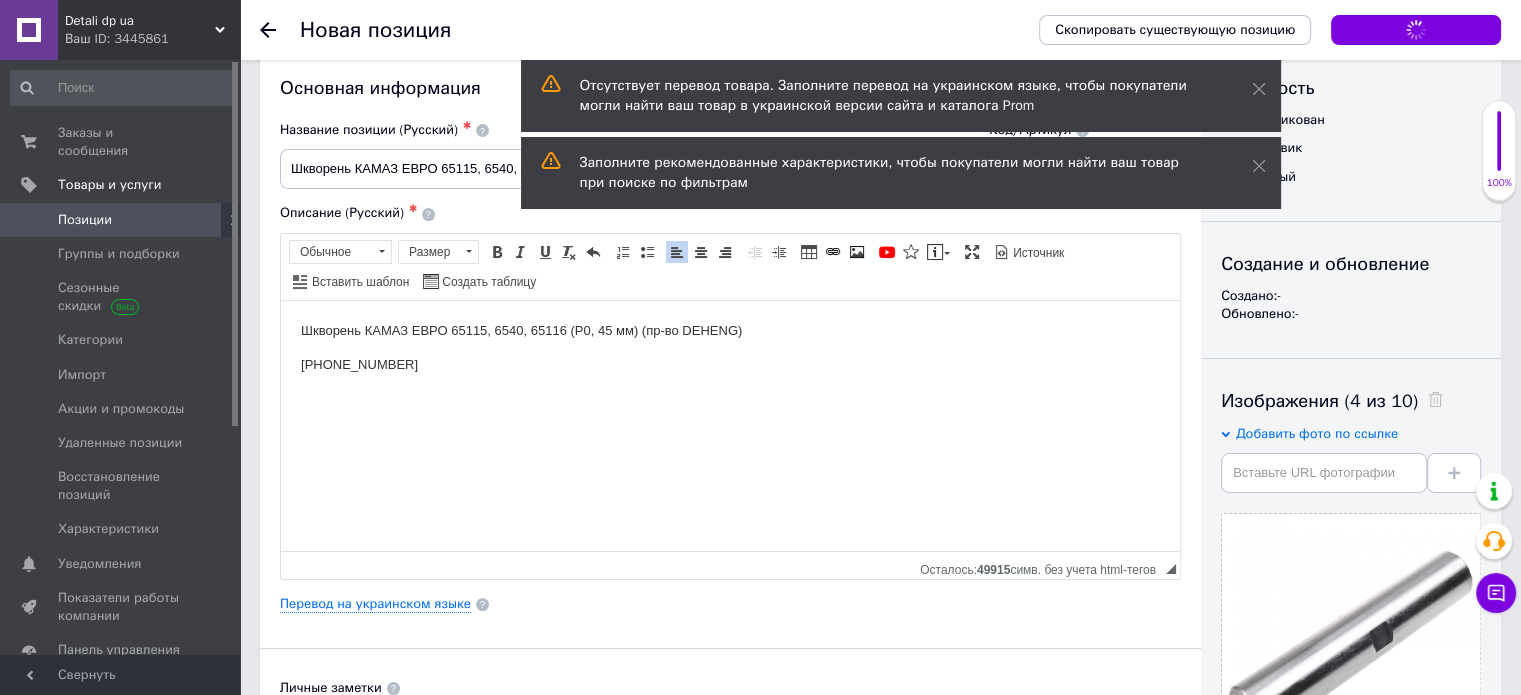 scroll, scrollTop: 0, scrollLeft: 0, axis: both 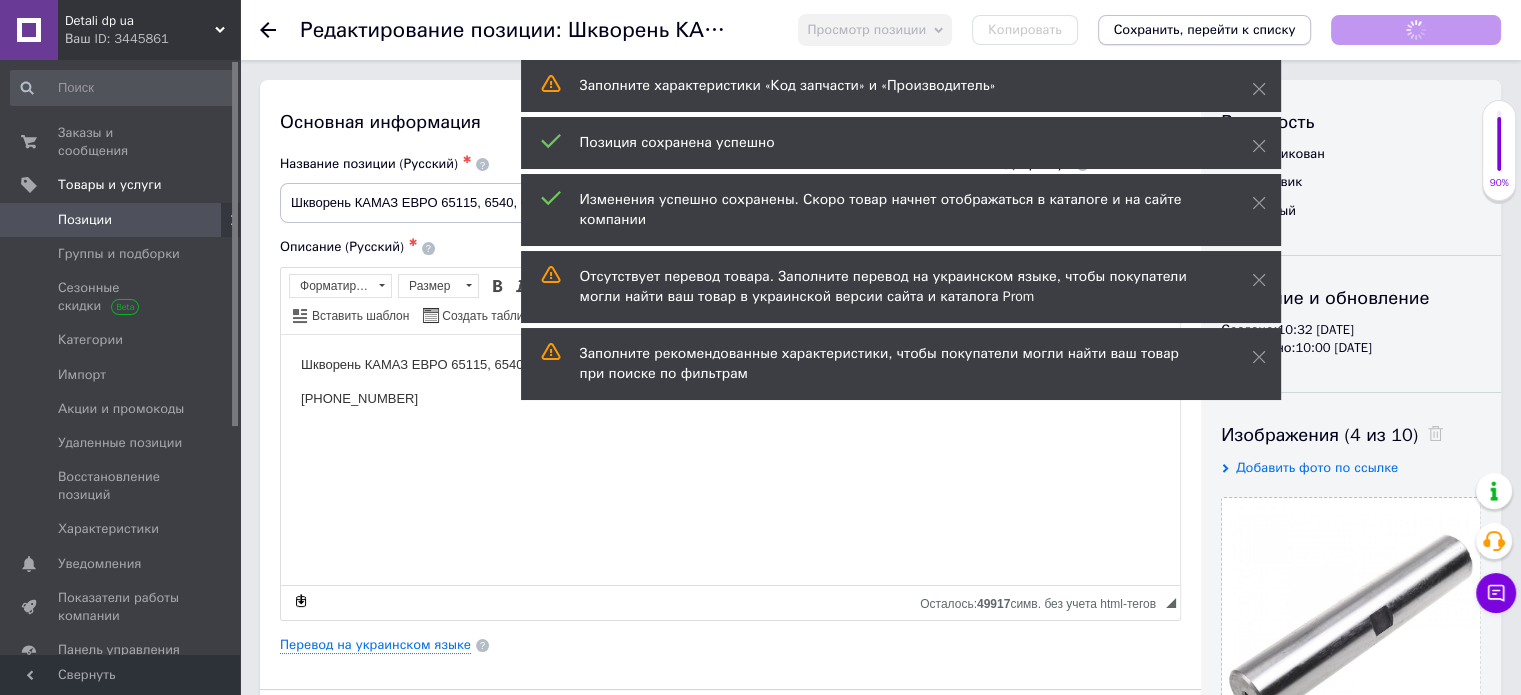 click on "Сохранить, перейти к списку" at bounding box center [1205, 30] 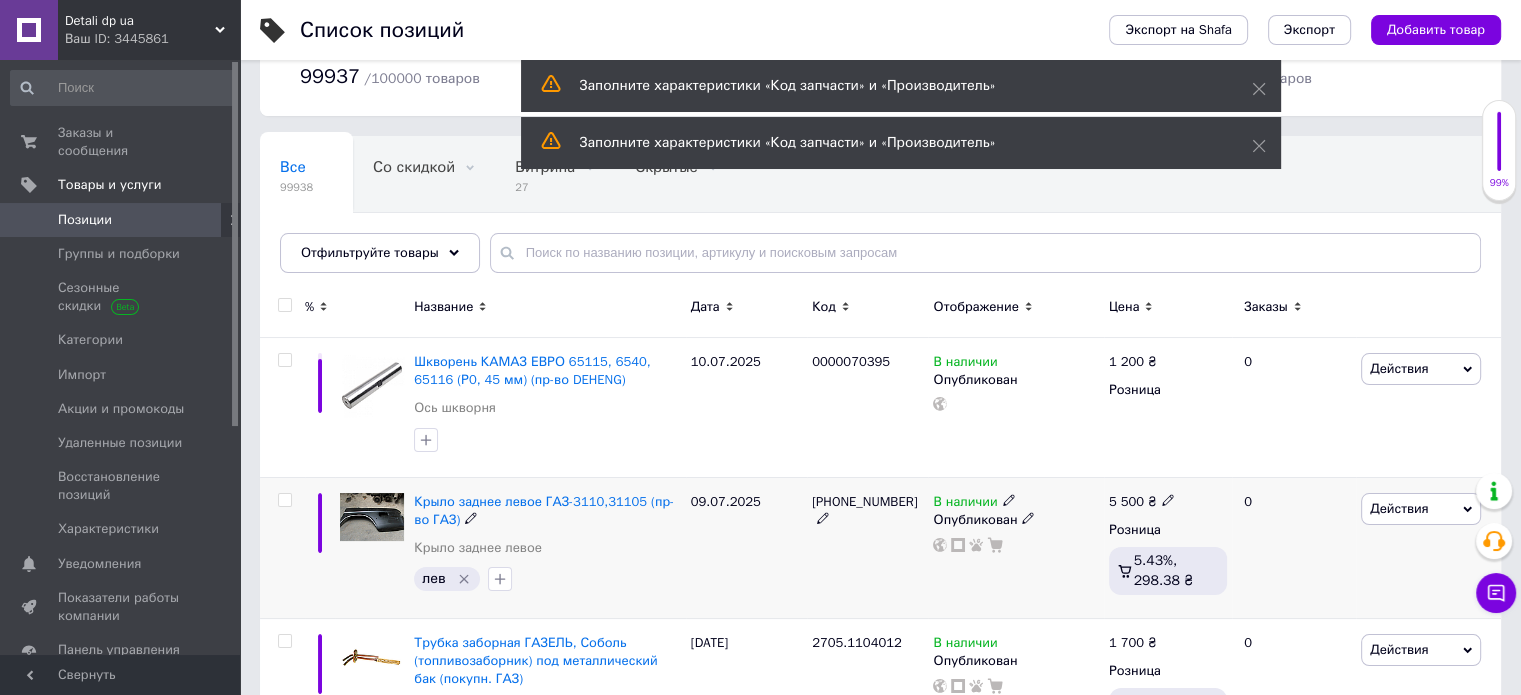 scroll, scrollTop: 100, scrollLeft: 0, axis: vertical 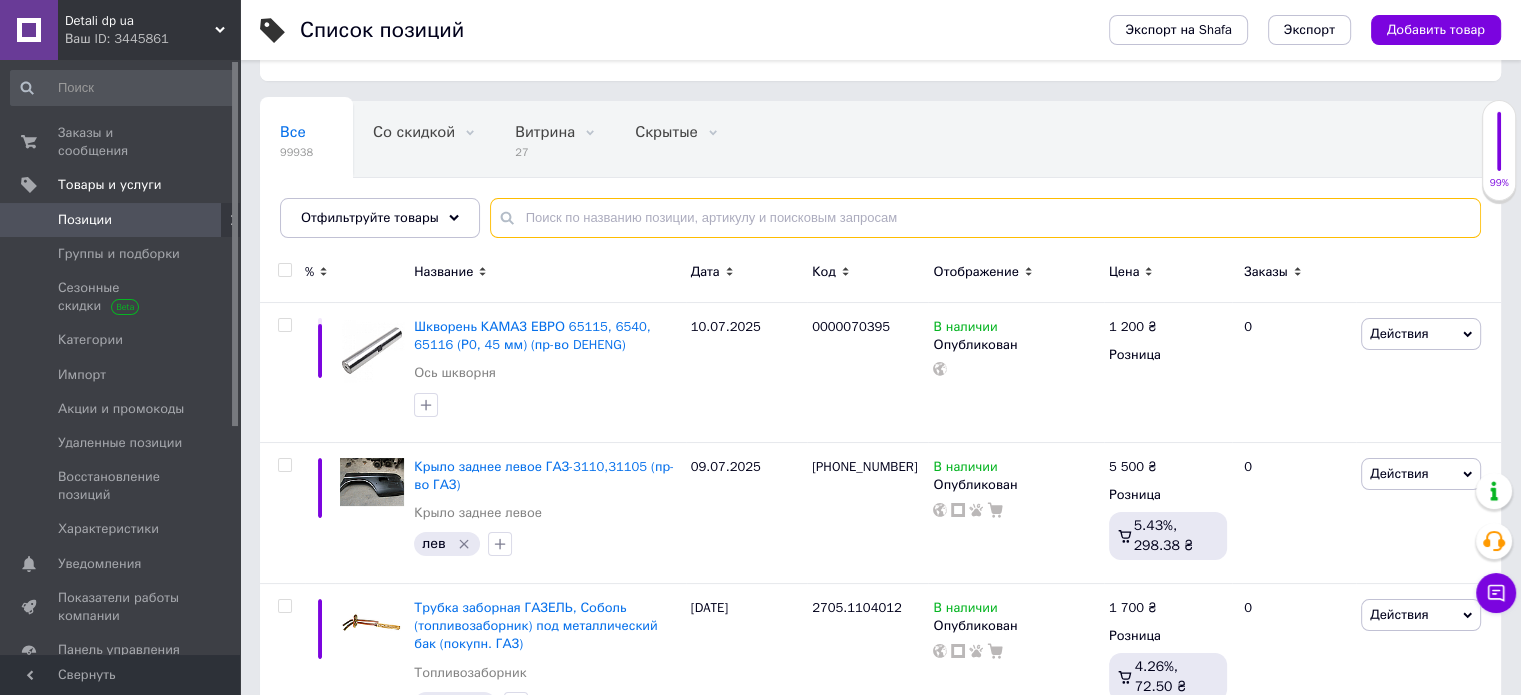 click at bounding box center [985, 218] 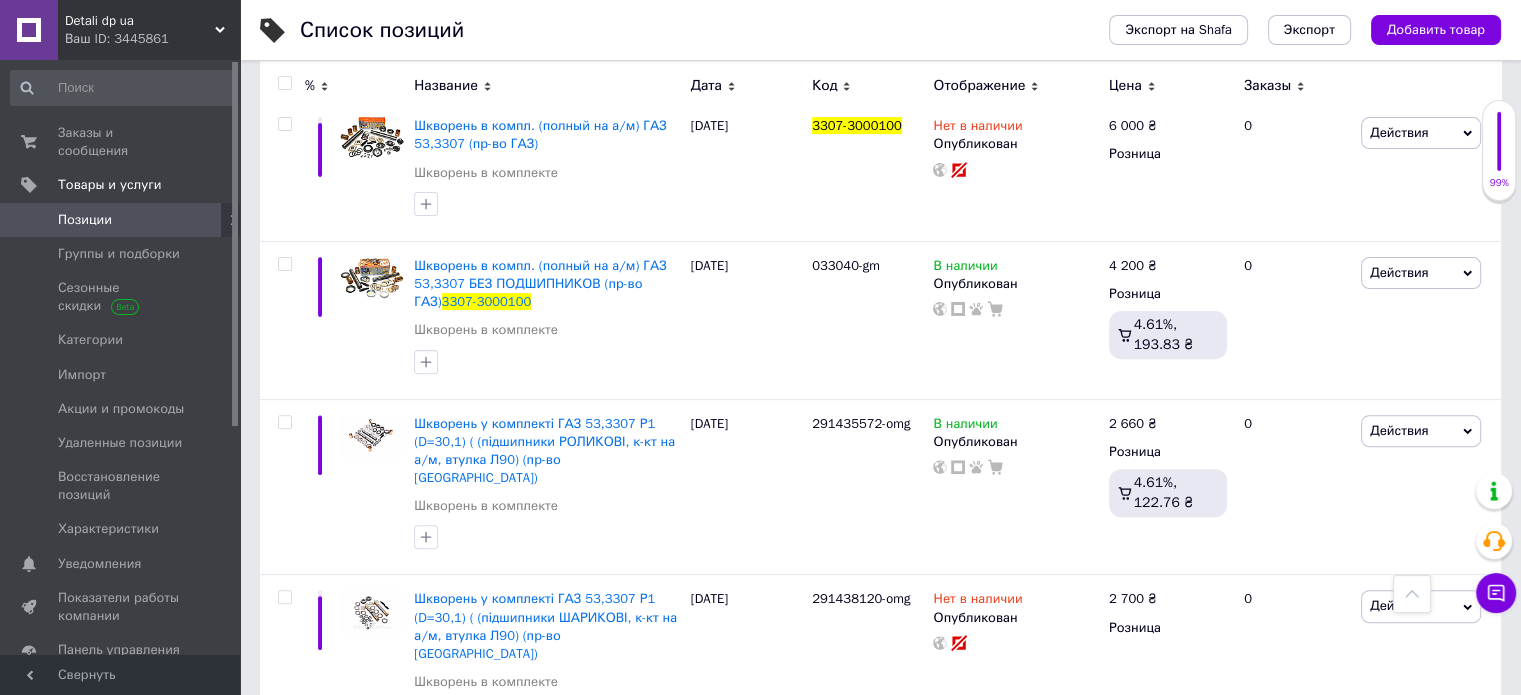 scroll, scrollTop: 300, scrollLeft: 0, axis: vertical 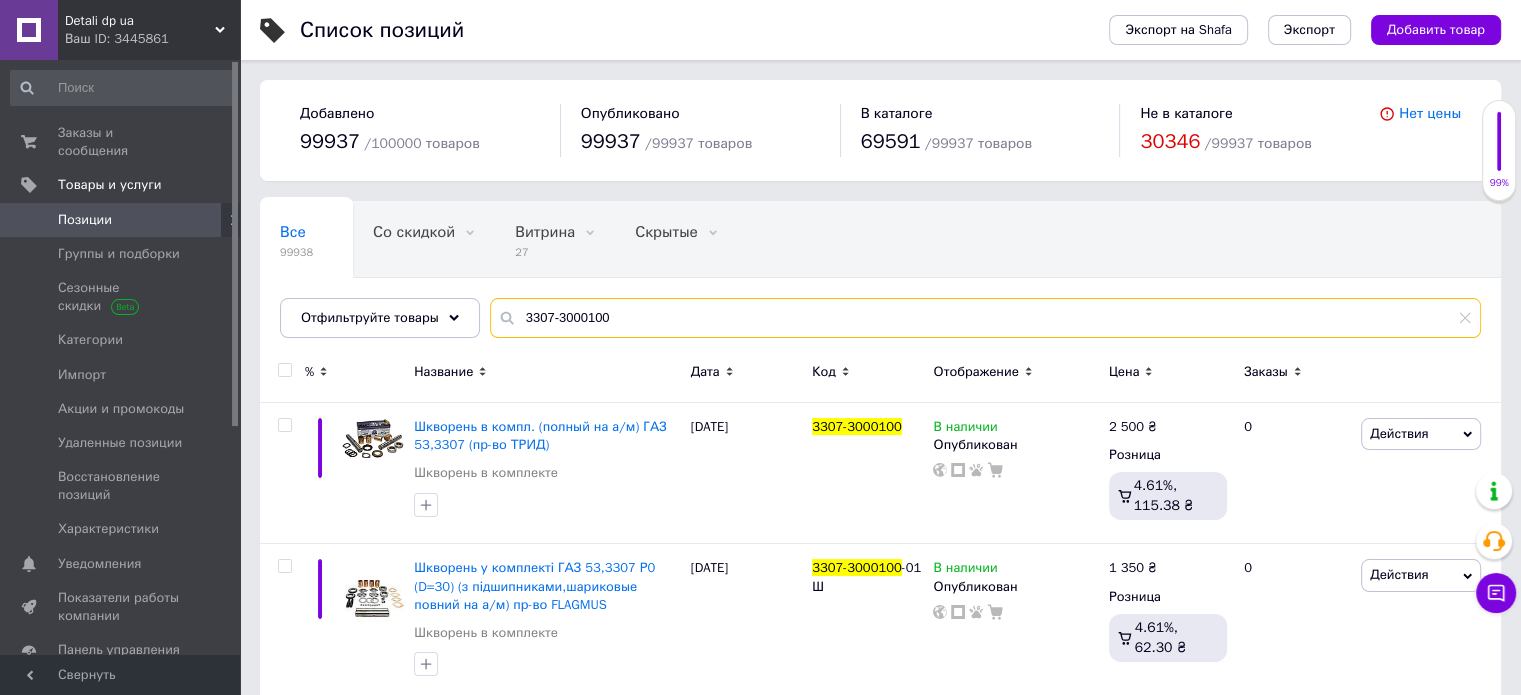 click on "3307-3000100" at bounding box center [985, 318] 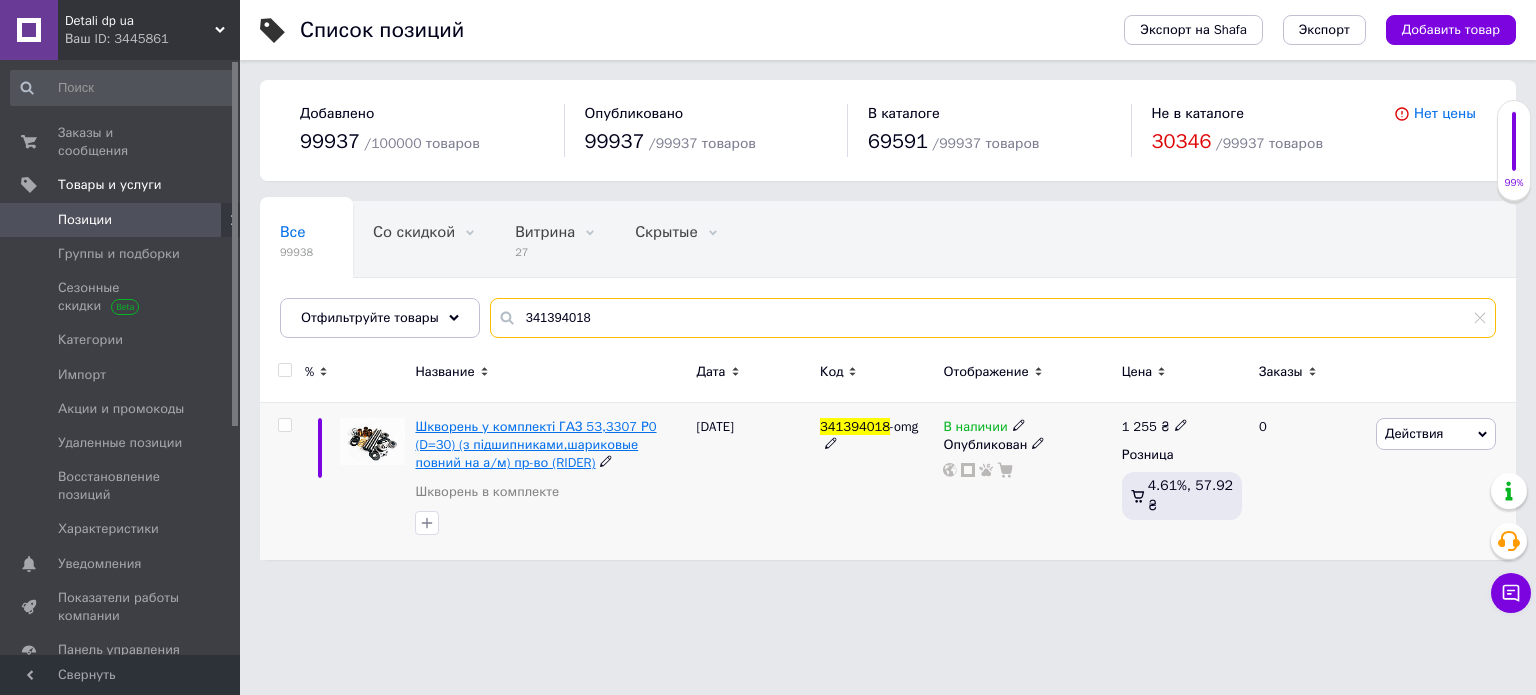 type on "341394018" 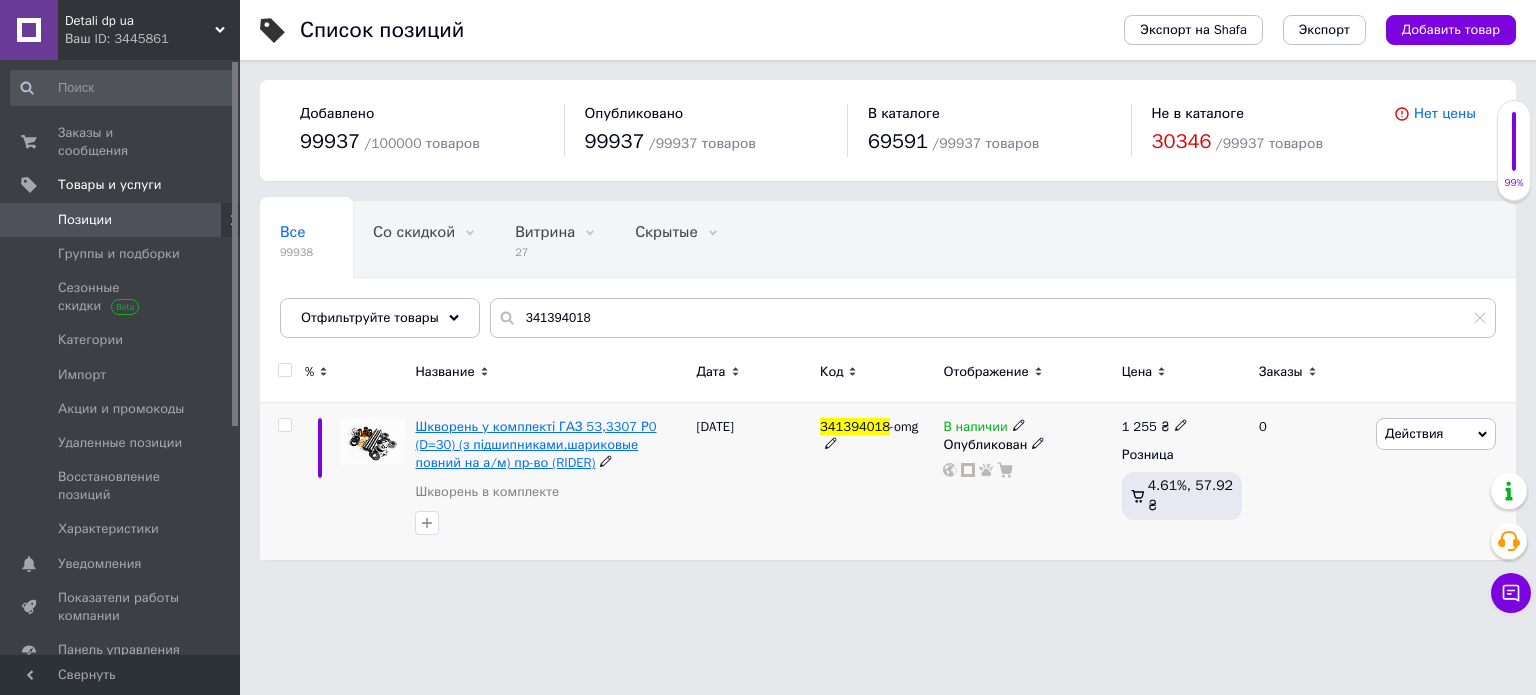 click on "Шкворень у комплекті ГАЗ 53,3307 Р0 (D=30) (з підшипниками,шариковые повний на а/м) пр-во (RIDER)" at bounding box center [535, 444] 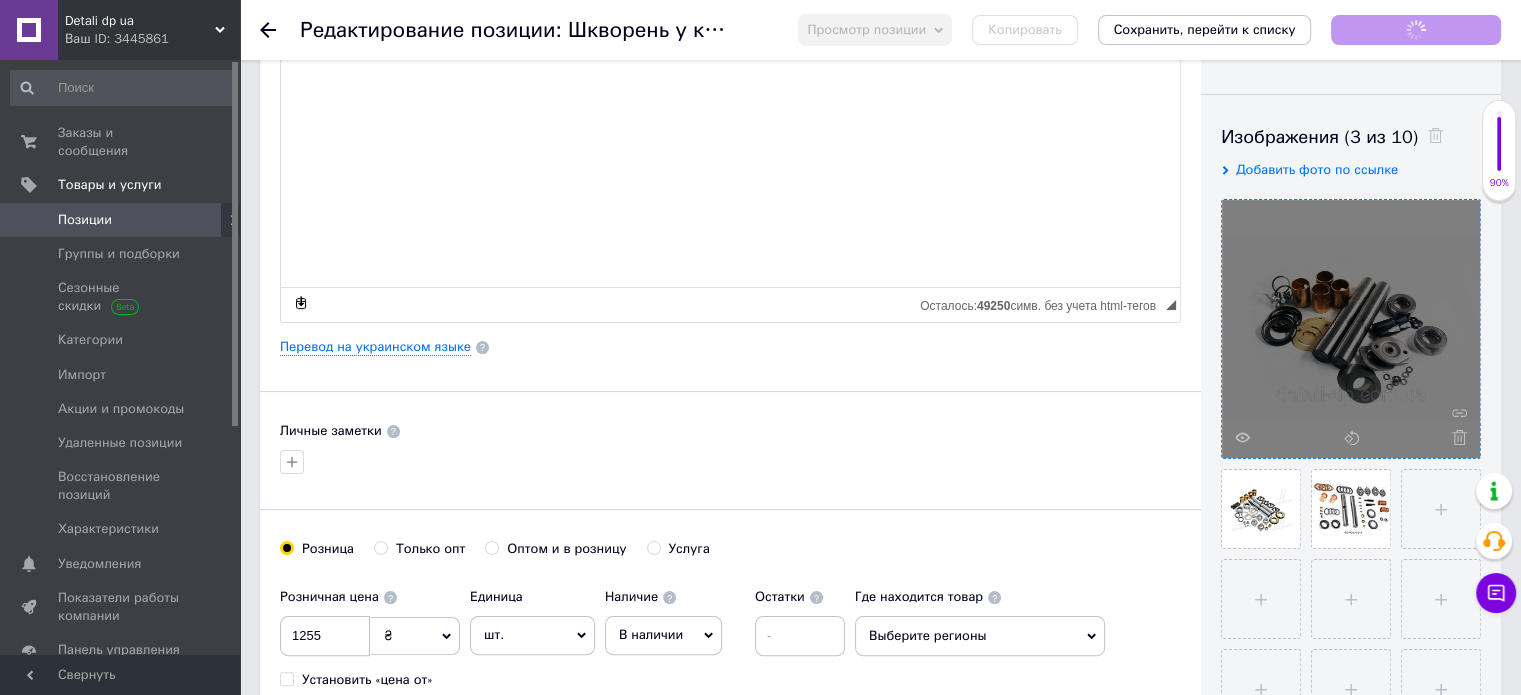 scroll, scrollTop: 500, scrollLeft: 0, axis: vertical 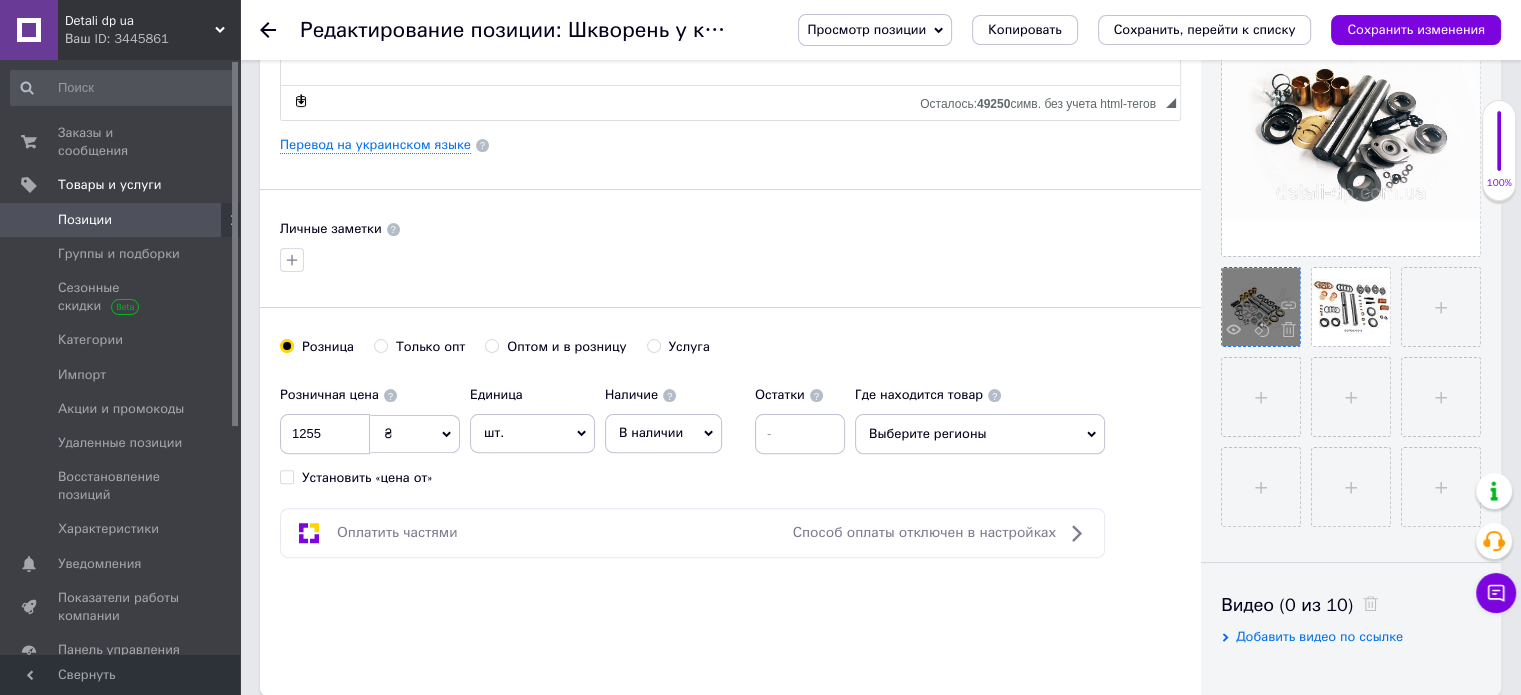 click at bounding box center (1261, 307) 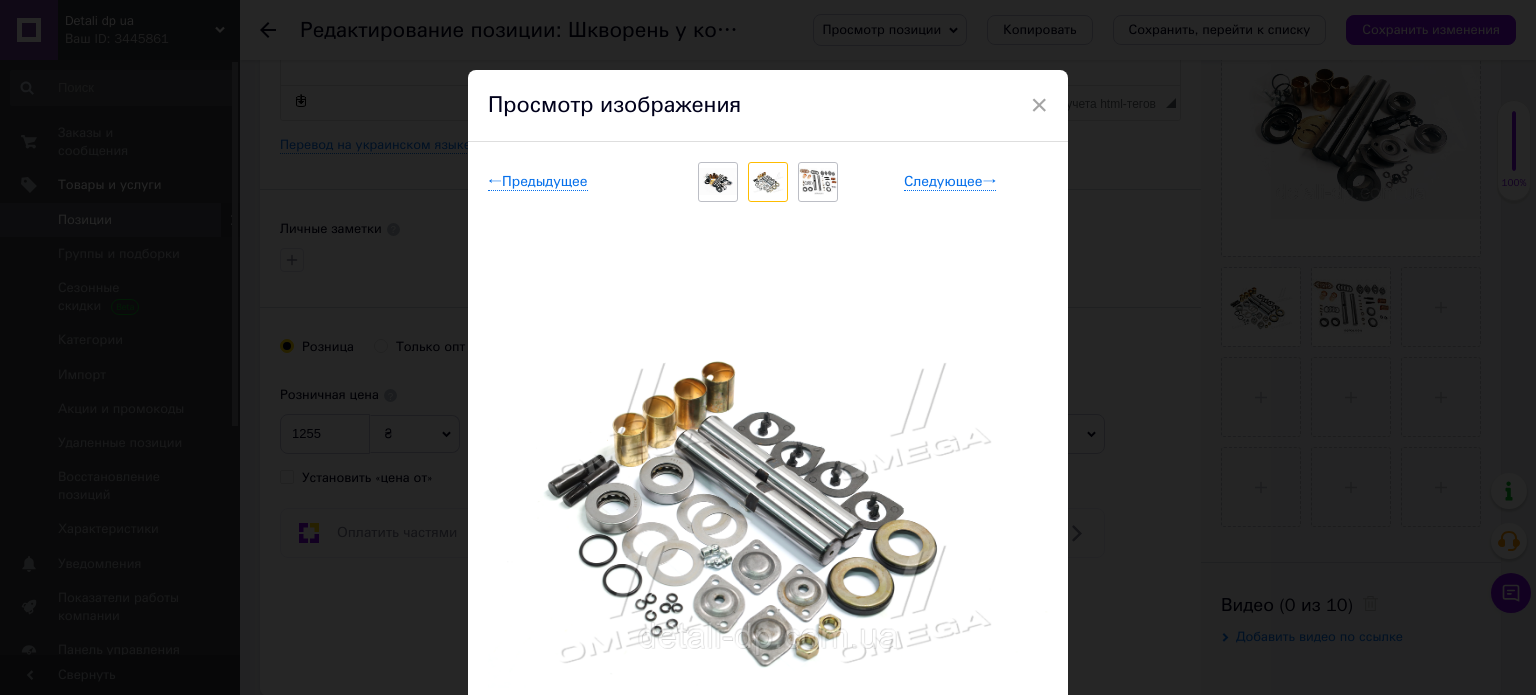 click on "× Просмотр изображения ← Предыдущее Следующее → Удалить изображение Удалить все изображения" at bounding box center (768, 347) 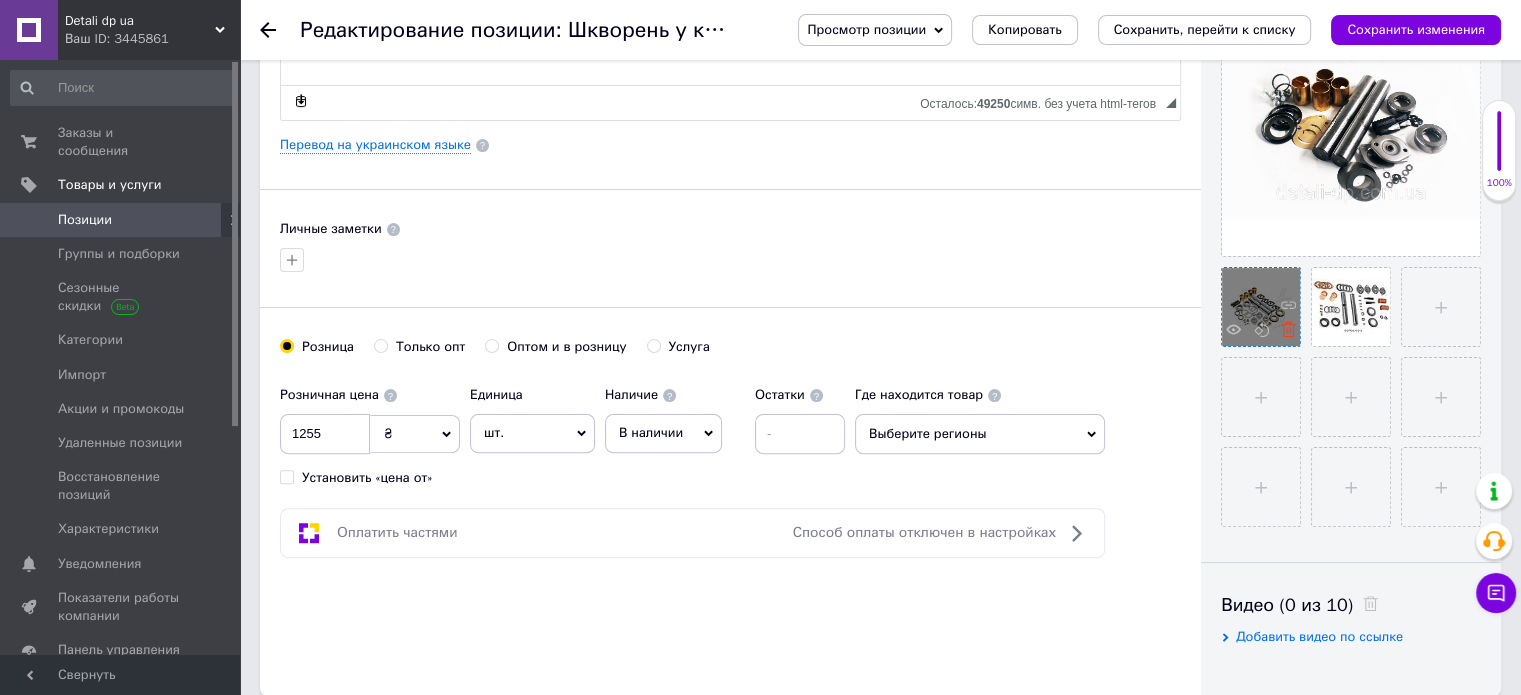 click 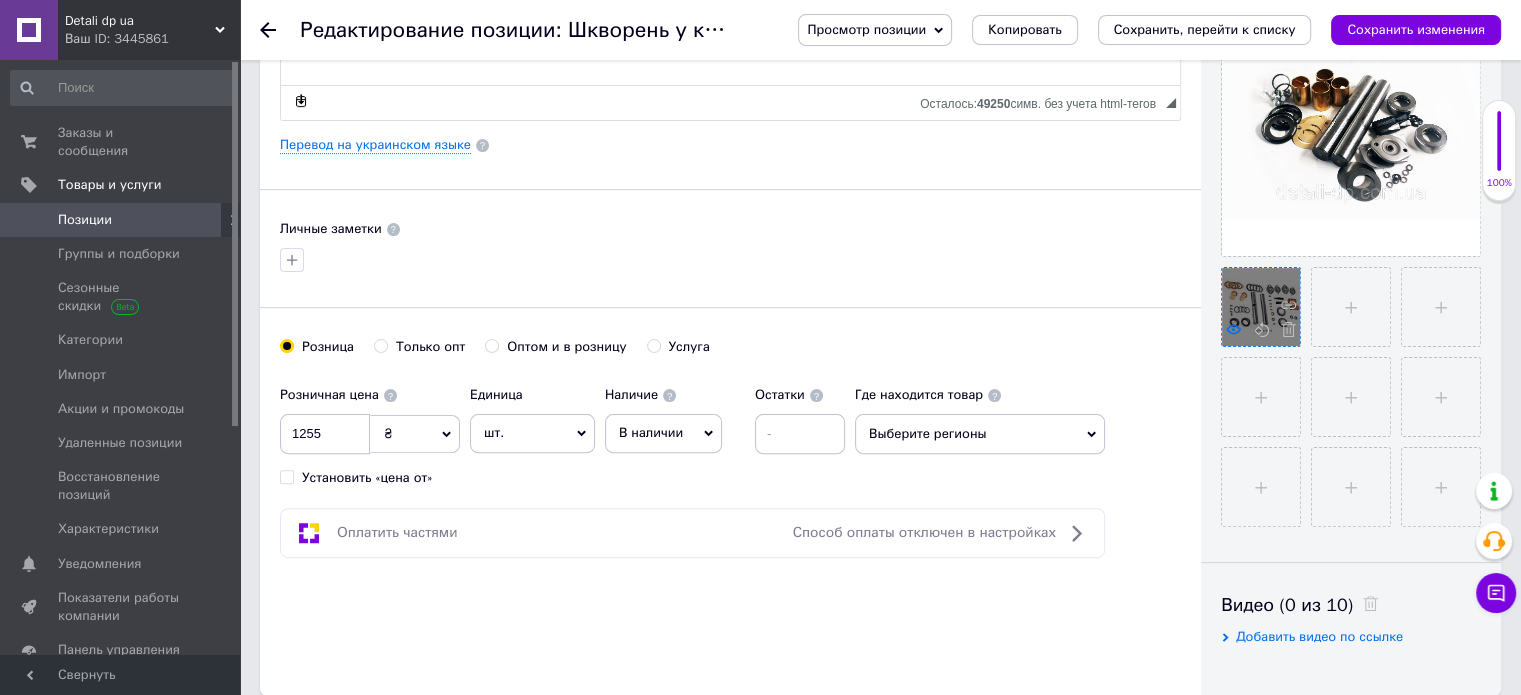 click 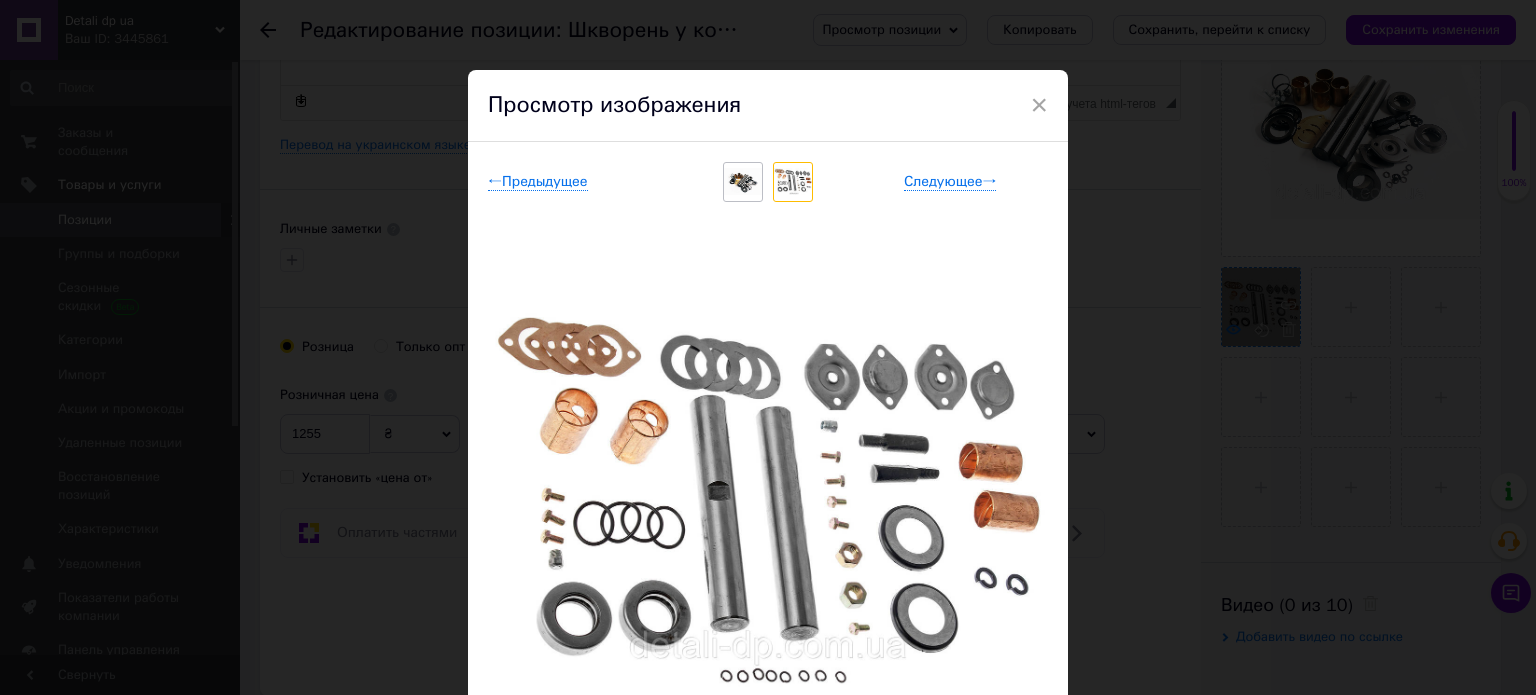 click on "× Просмотр изображения ← Предыдущее Следующее → Удалить изображение Удалить все изображения" at bounding box center [768, 347] 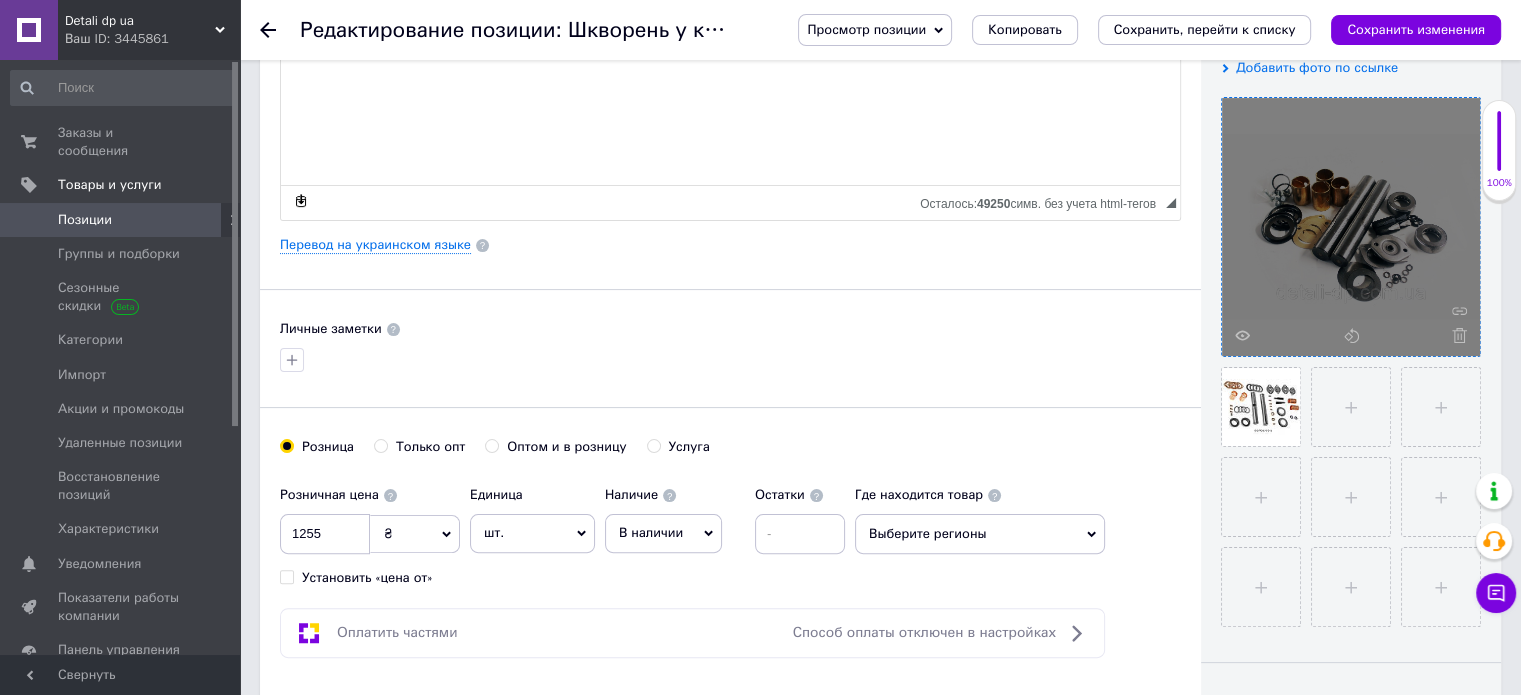 scroll, scrollTop: 390, scrollLeft: 0, axis: vertical 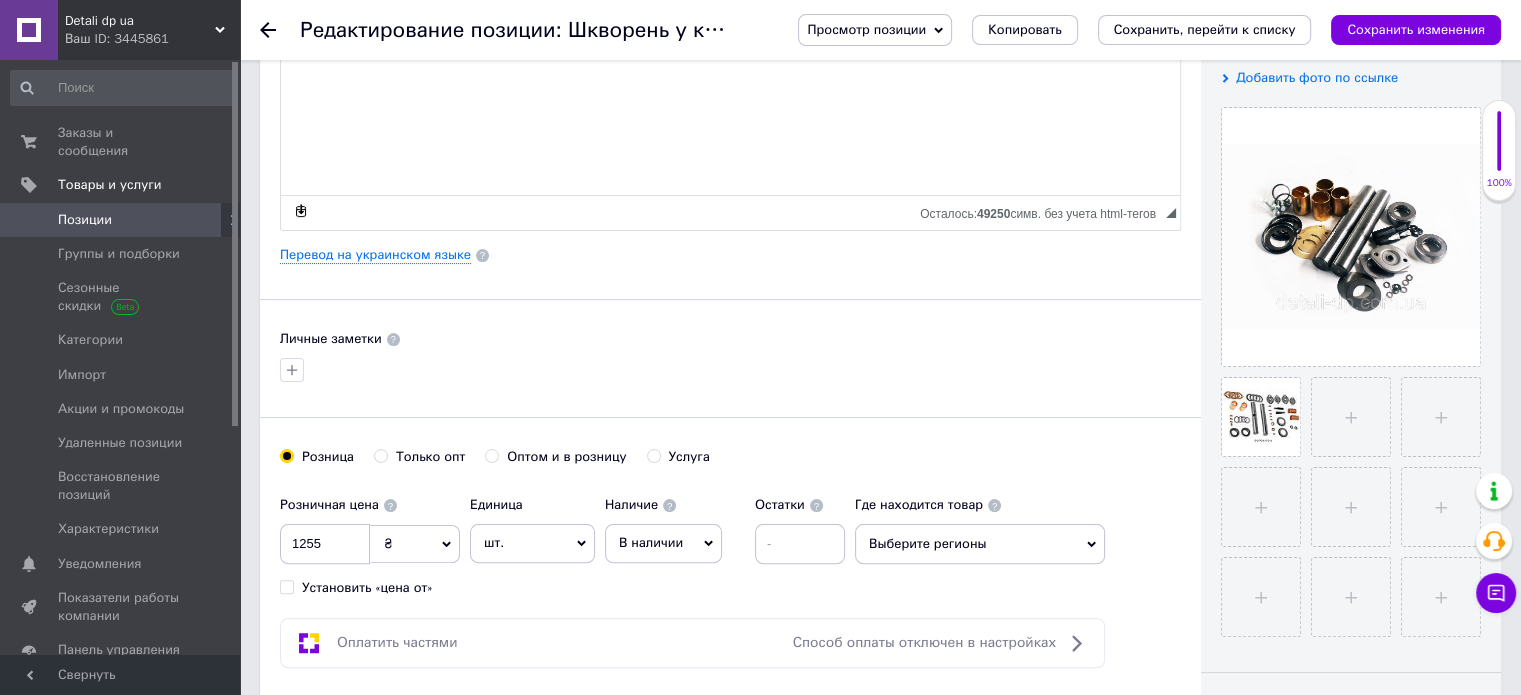 click on "Добавить фото по ссылке" at bounding box center (1317, 77) 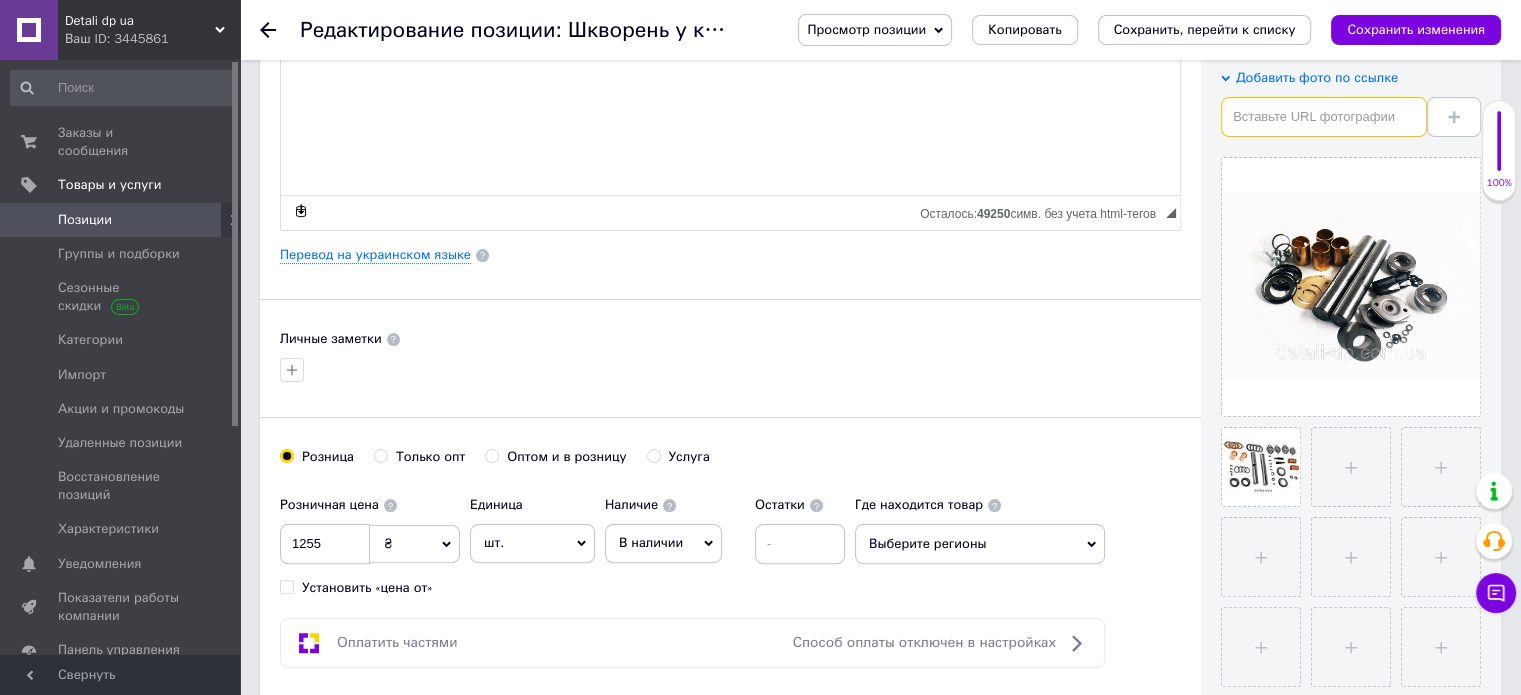 click at bounding box center (1324, 117) 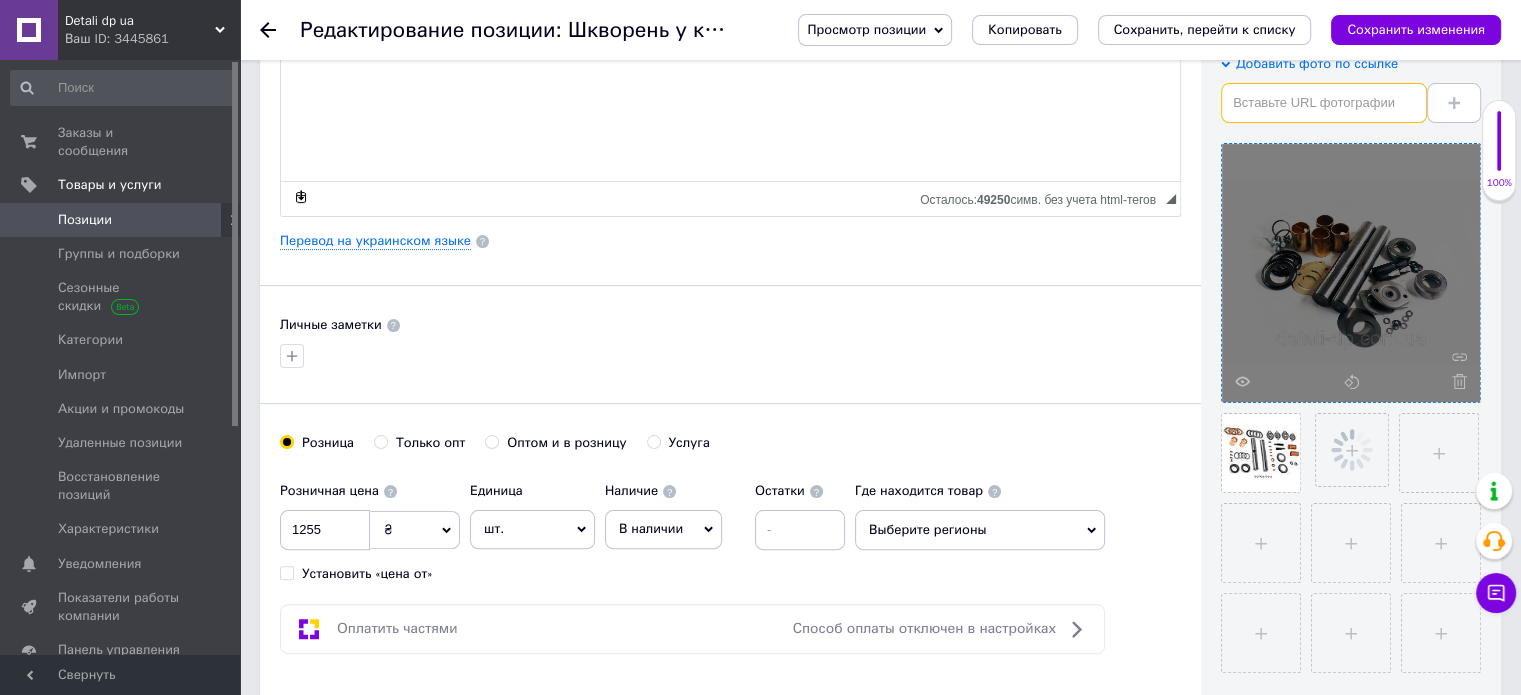 scroll, scrollTop: 490, scrollLeft: 0, axis: vertical 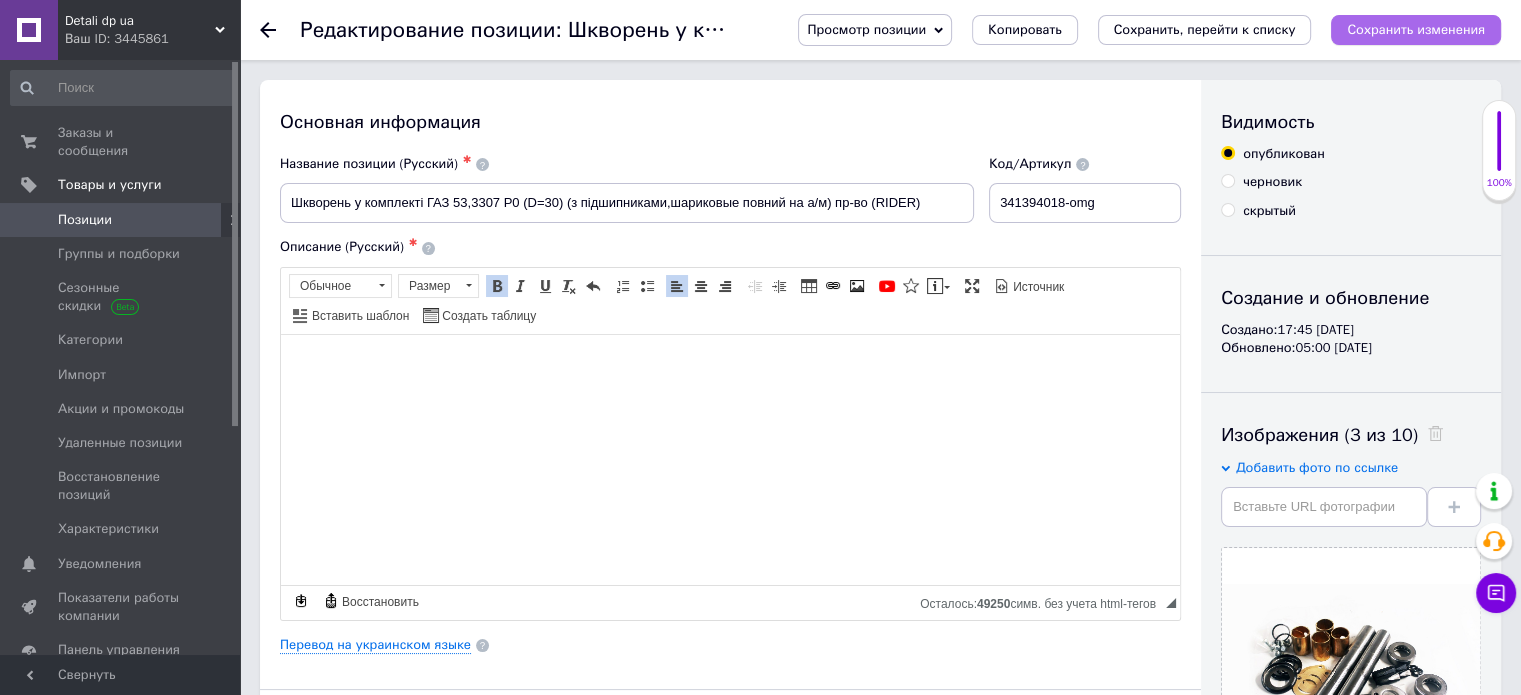 click on "Сохранить изменения" at bounding box center (1416, 29) 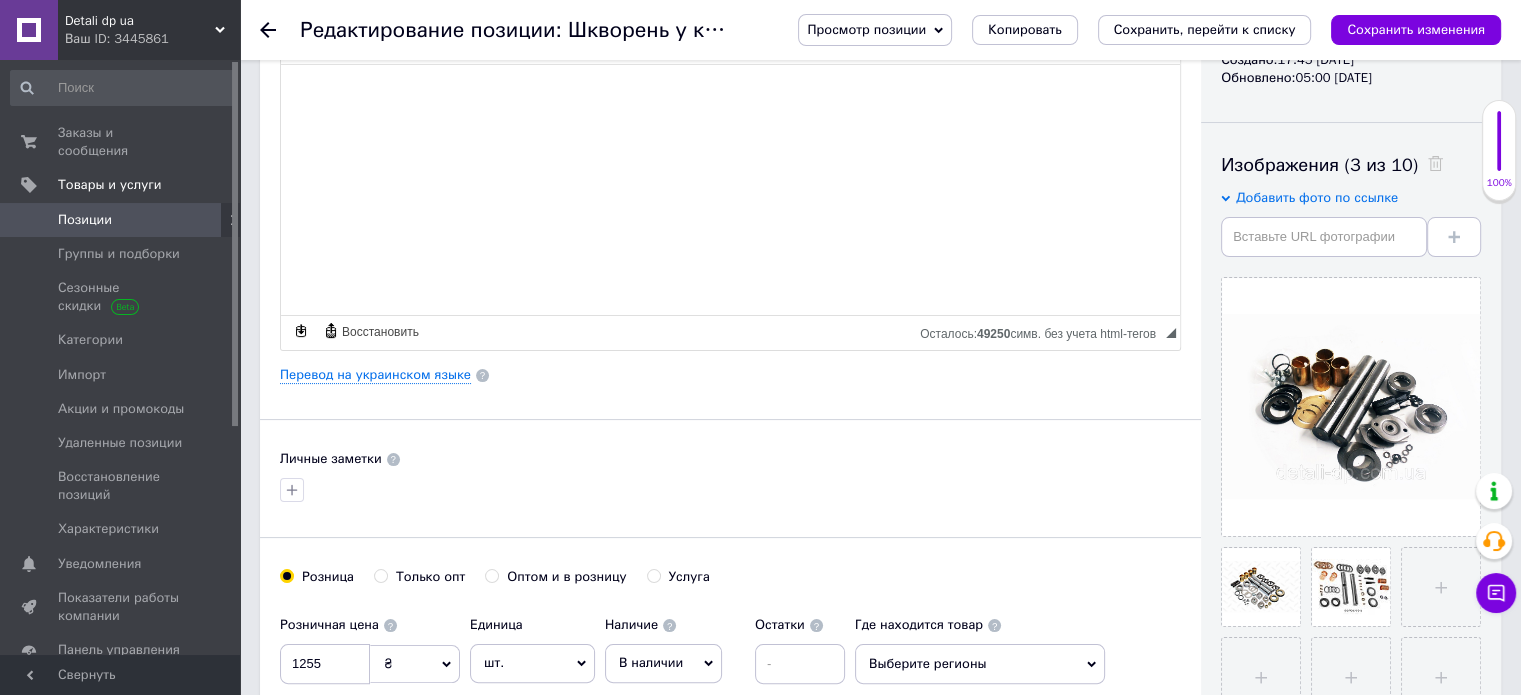 scroll, scrollTop: 400, scrollLeft: 0, axis: vertical 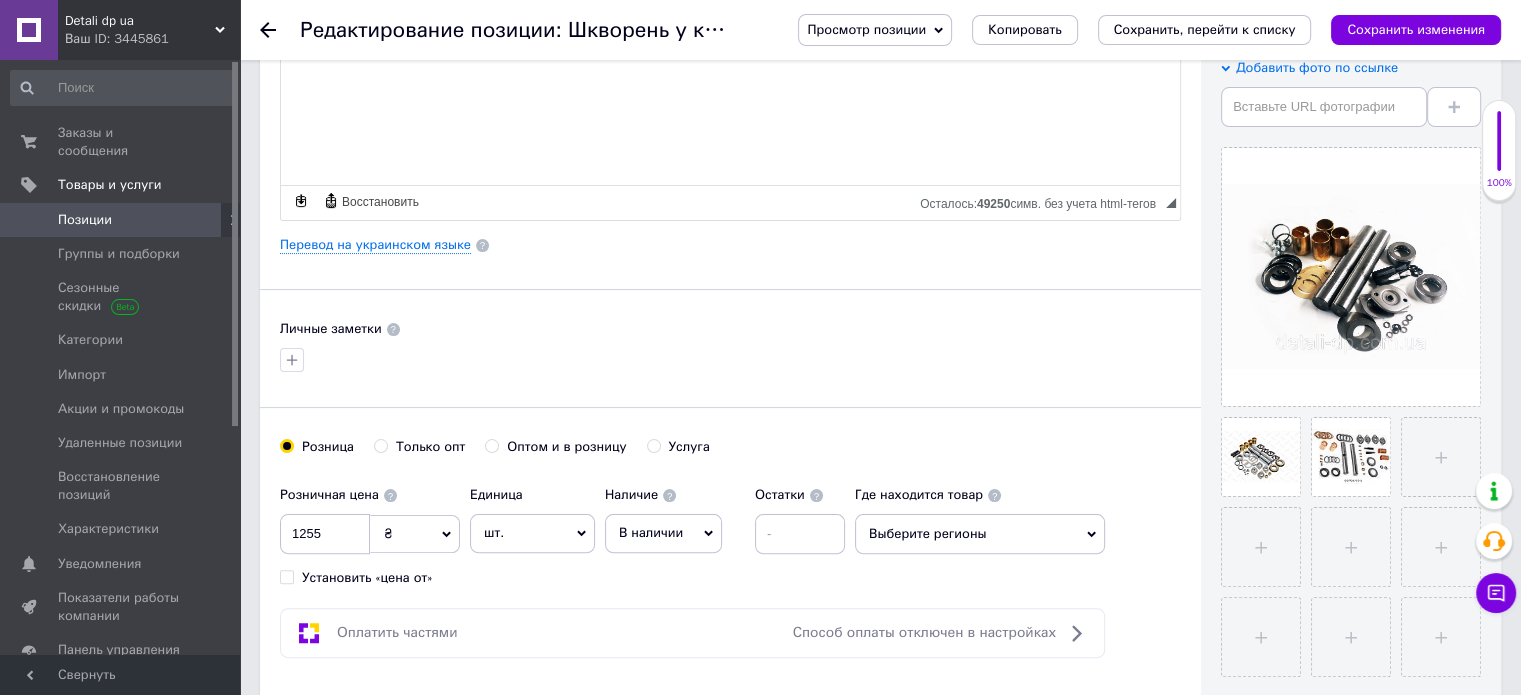 drag, startPoint x: 1319, startPoint y: 142, endPoint x: 1319, endPoint y: 122, distance: 20 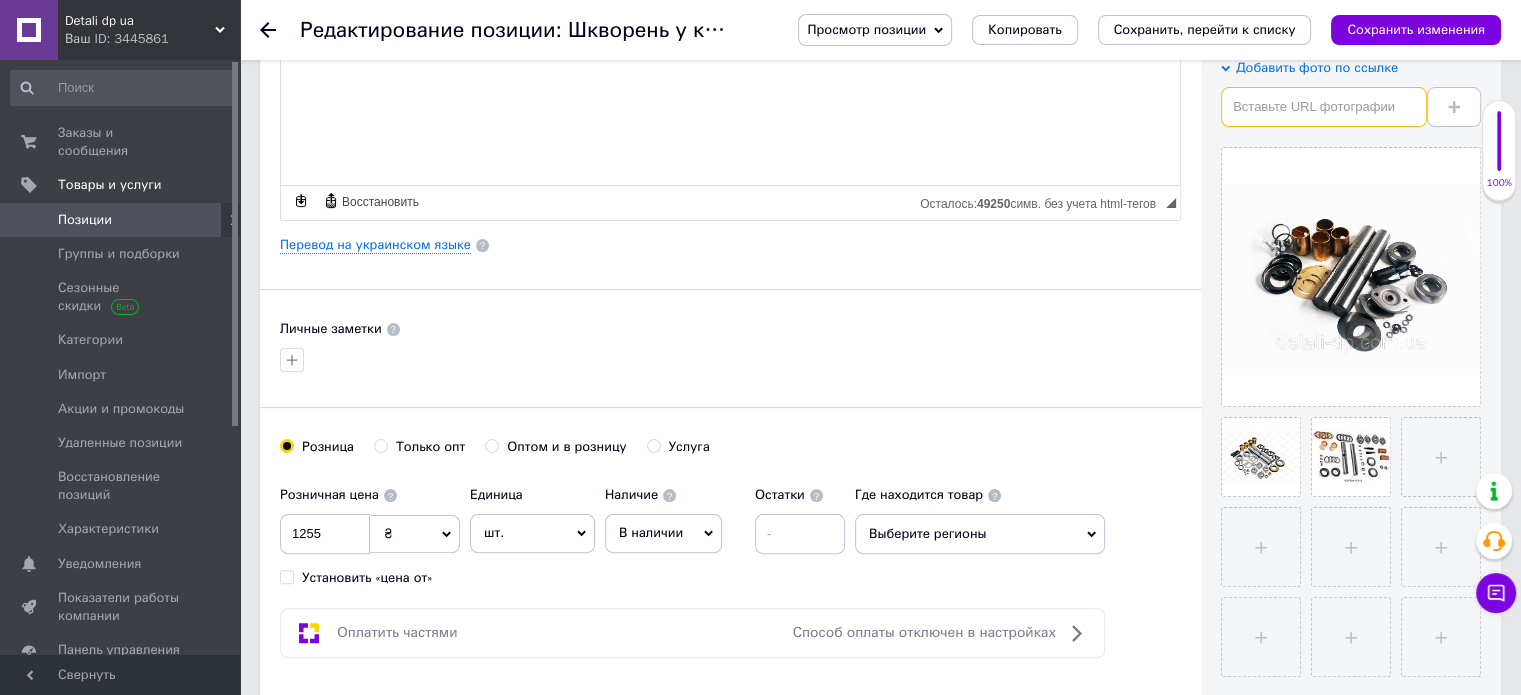 click at bounding box center [1324, 107] 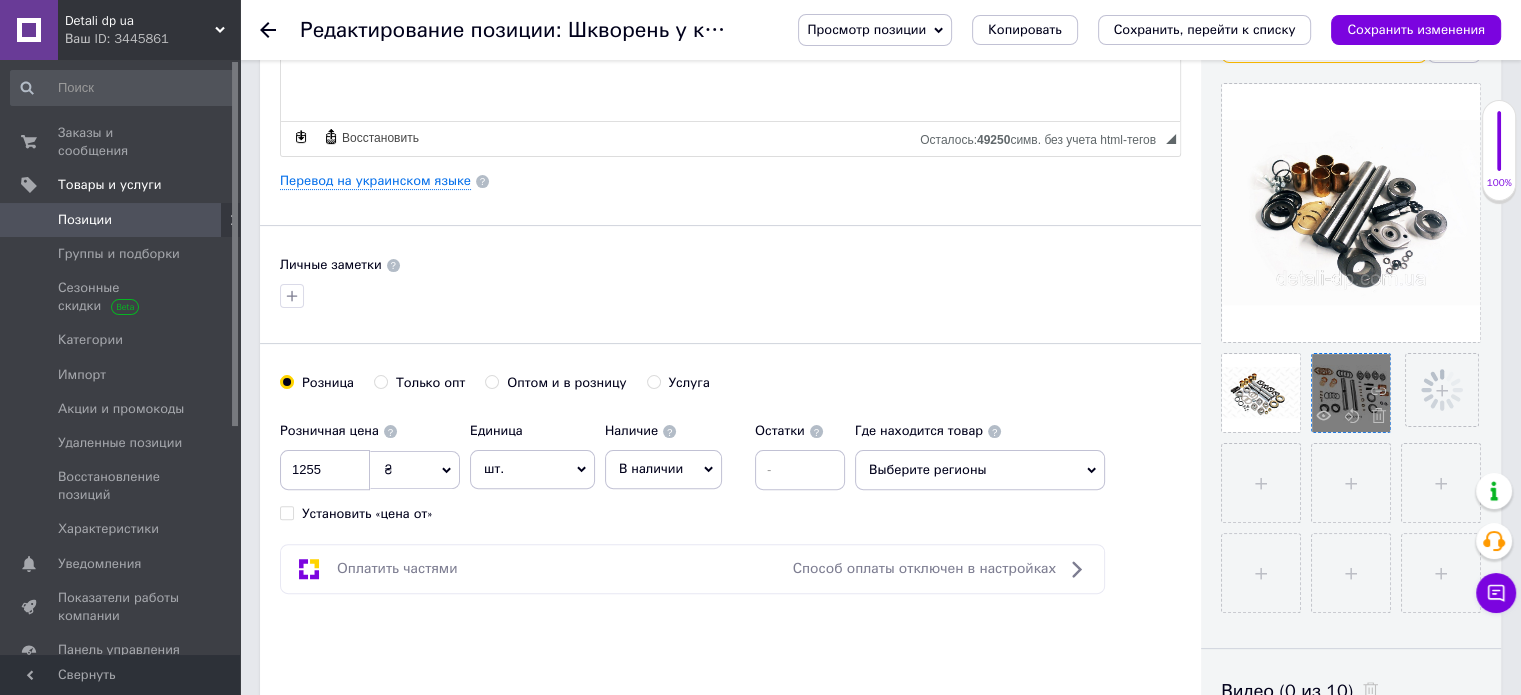 scroll, scrollTop: 500, scrollLeft: 0, axis: vertical 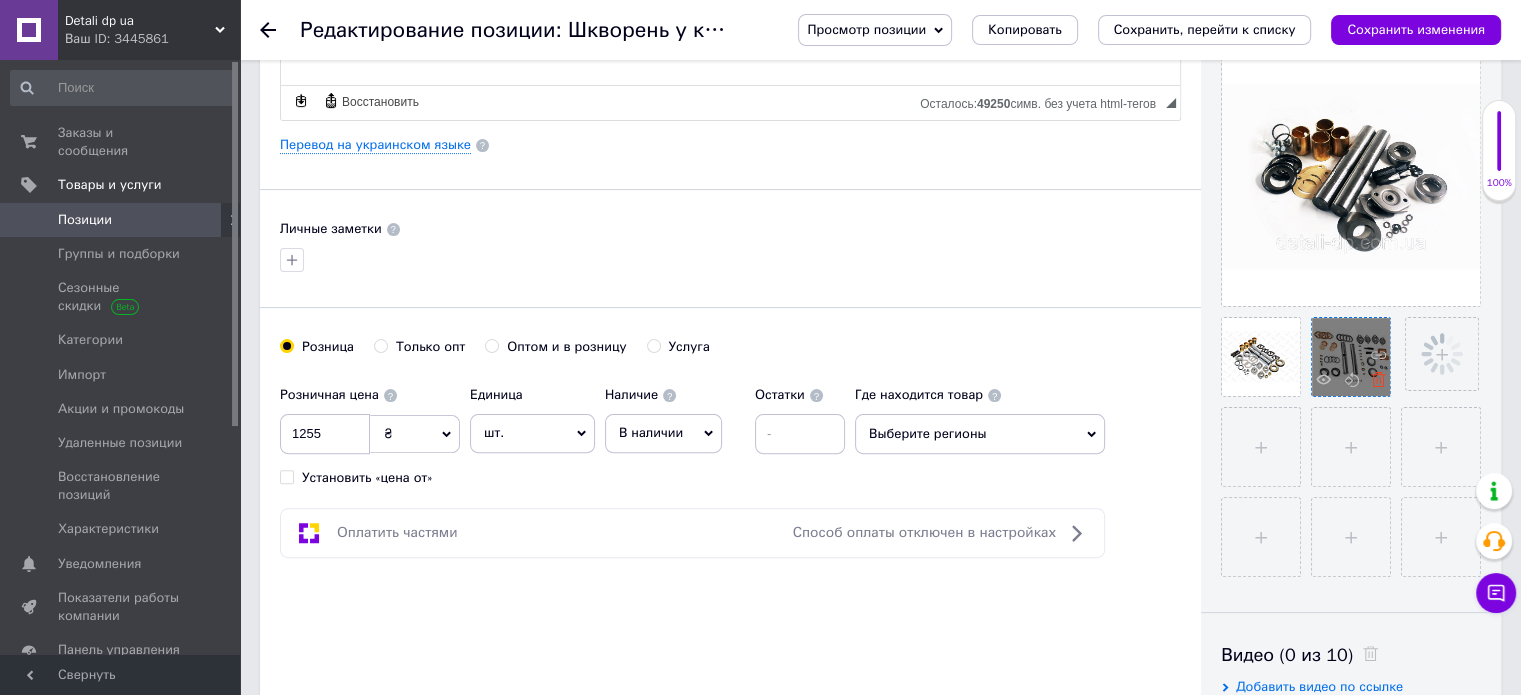 click 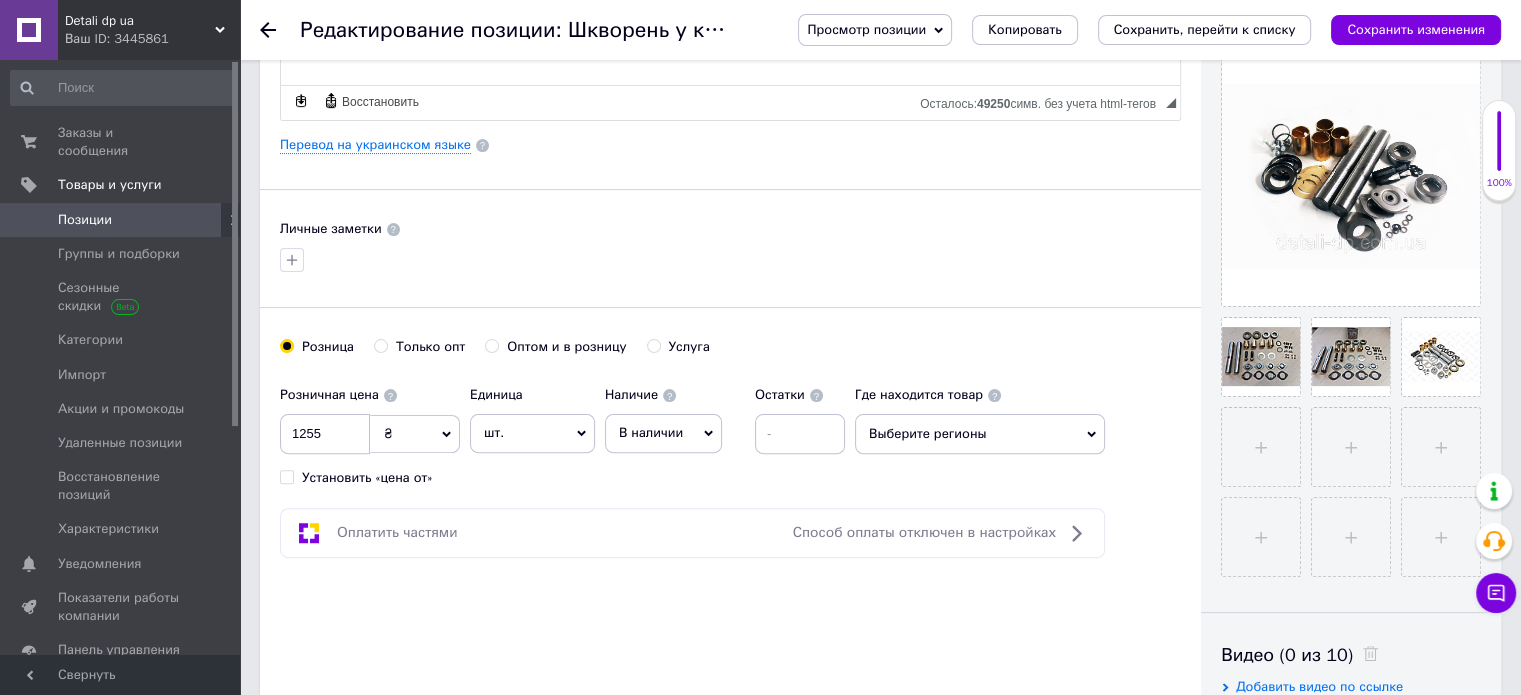 scroll, scrollTop: 400, scrollLeft: 0, axis: vertical 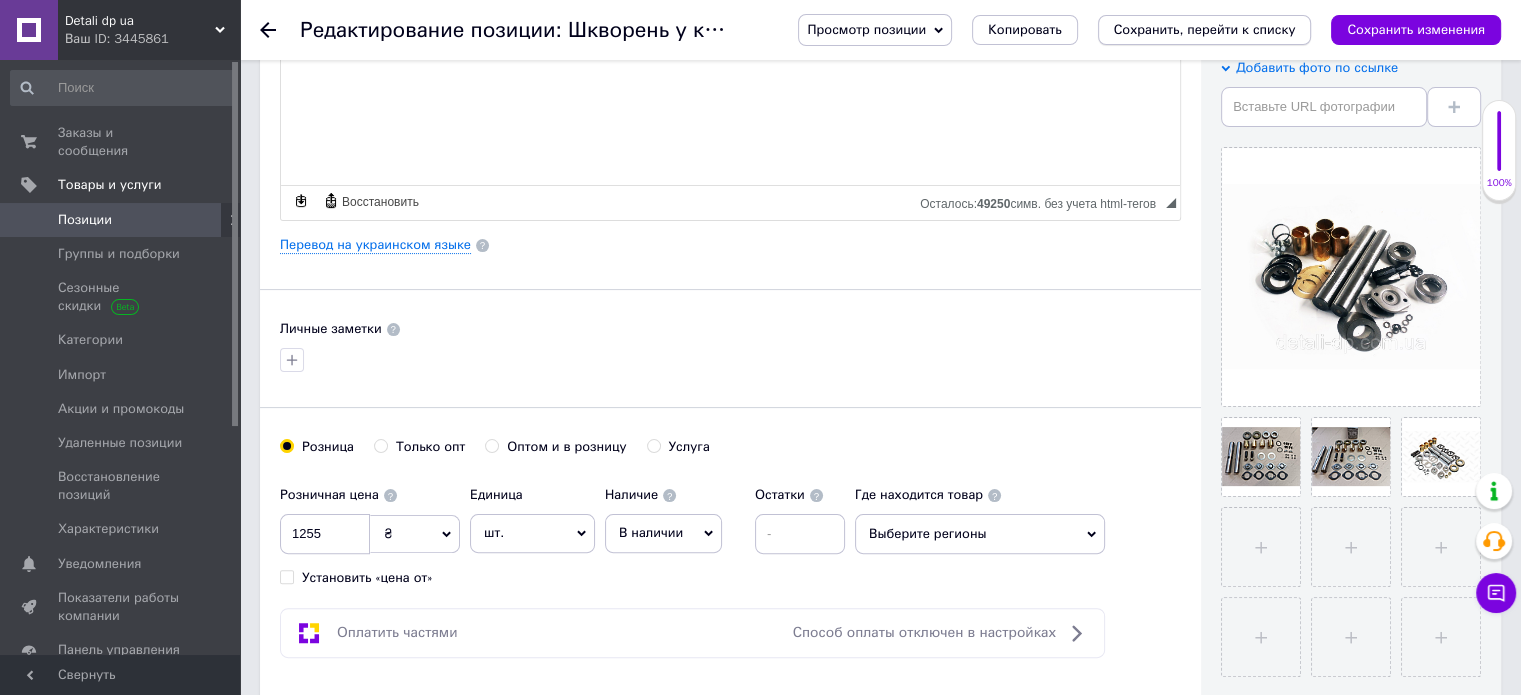 click on "Сохранить, перейти к списку" at bounding box center [1205, 29] 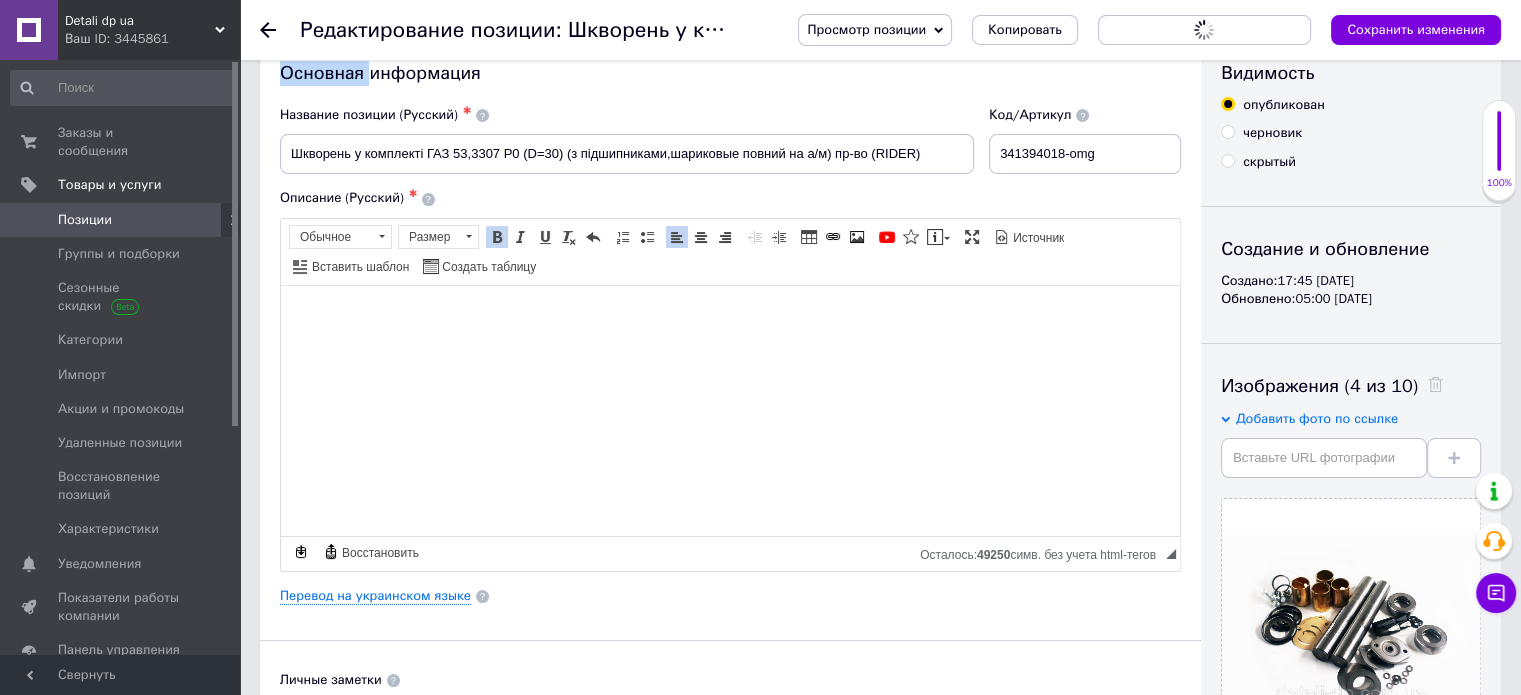 scroll, scrollTop: 0, scrollLeft: 0, axis: both 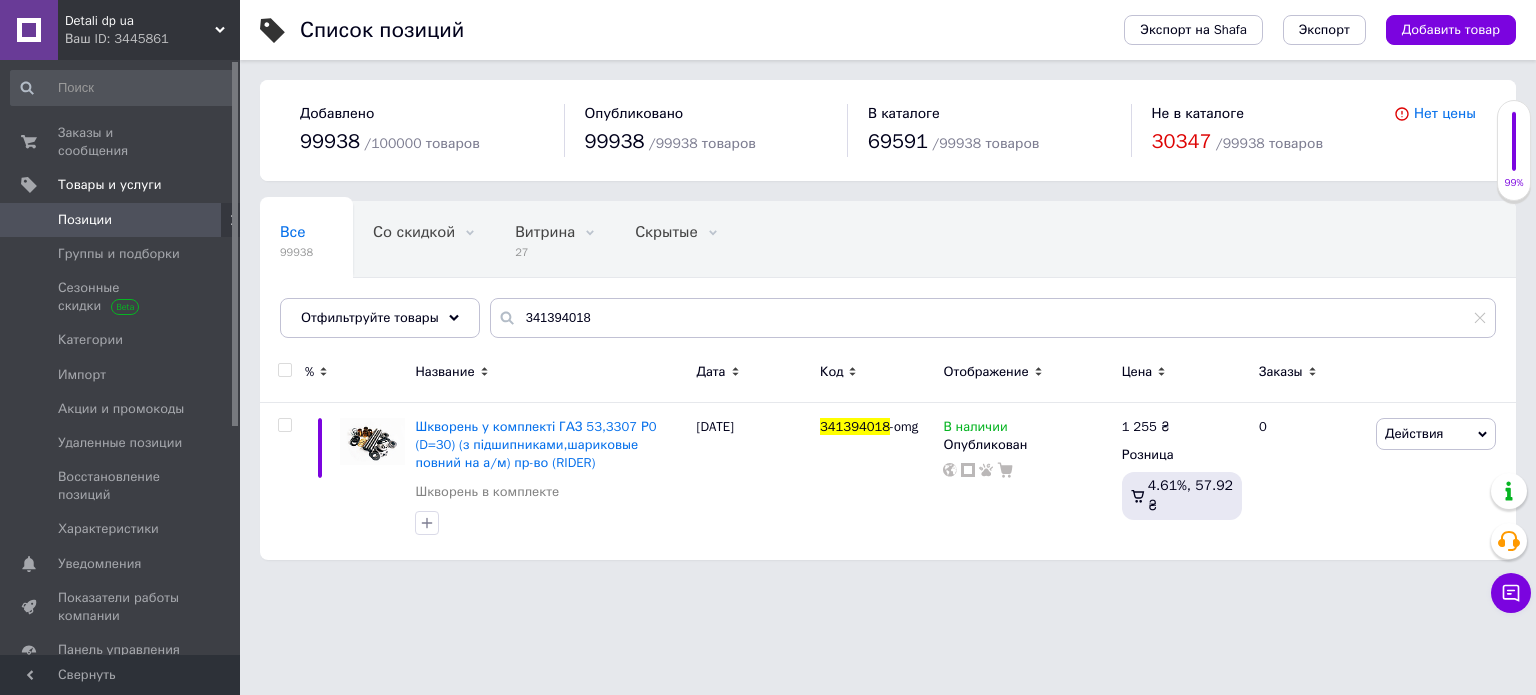 drag, startPoint x: 803, startPoint y: 290, endPoint x: 773, endPoint y: 334, distance: 53.25411 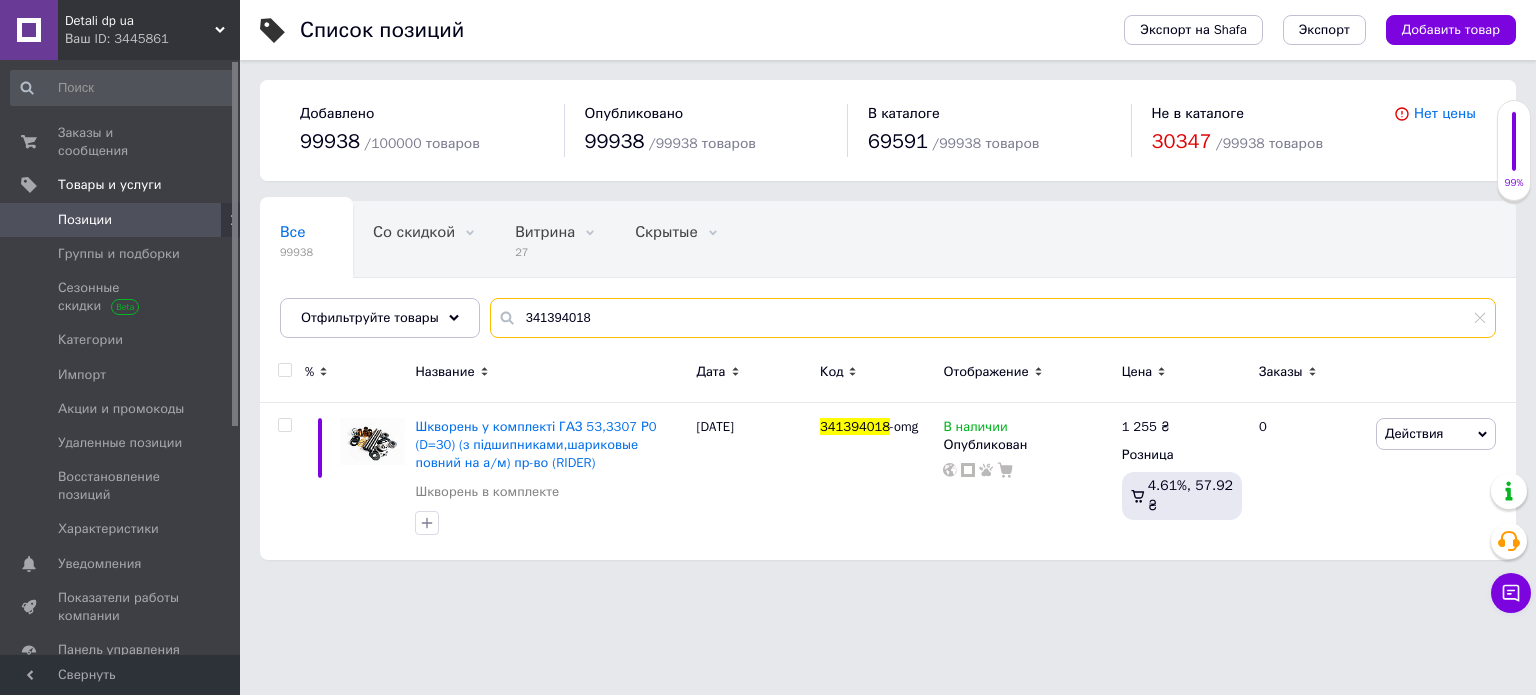 click on "341394018" at bounding box center [993, 318] 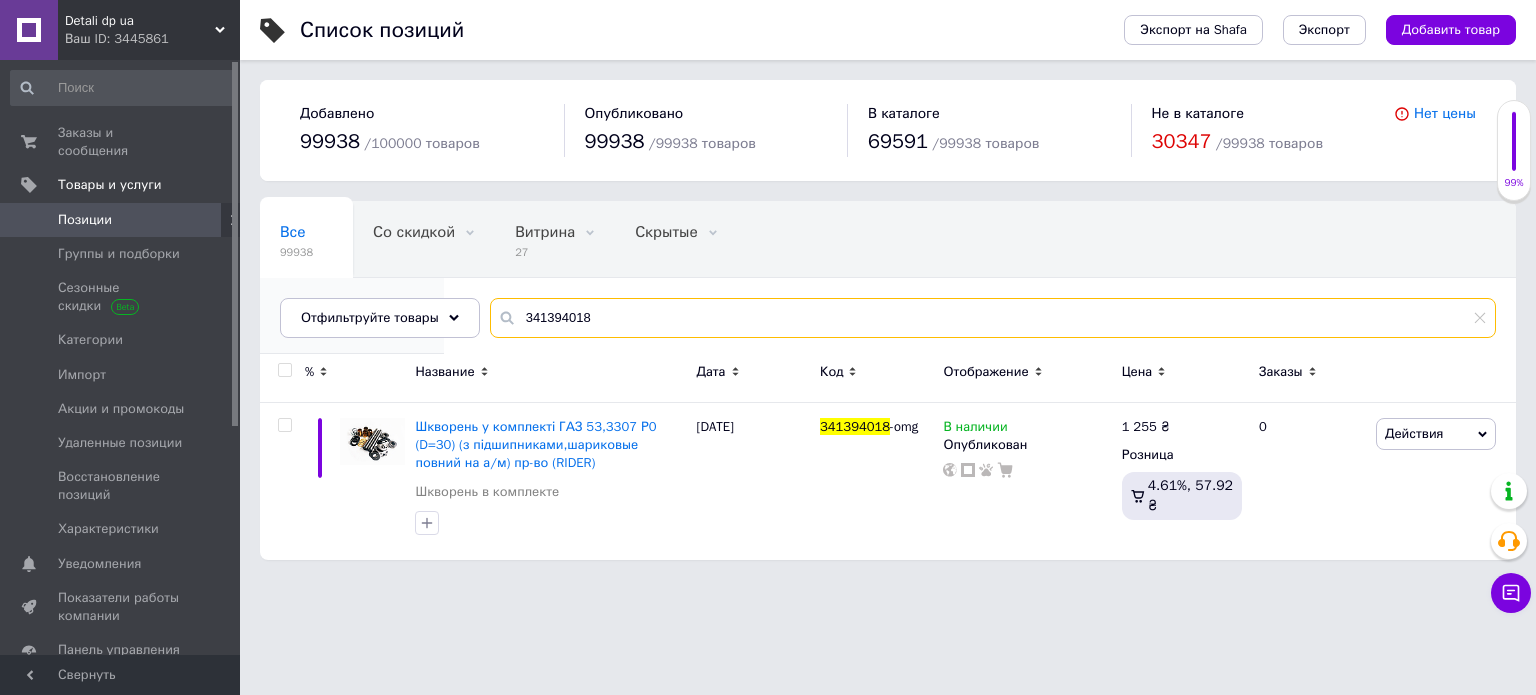 paste on "291402463" 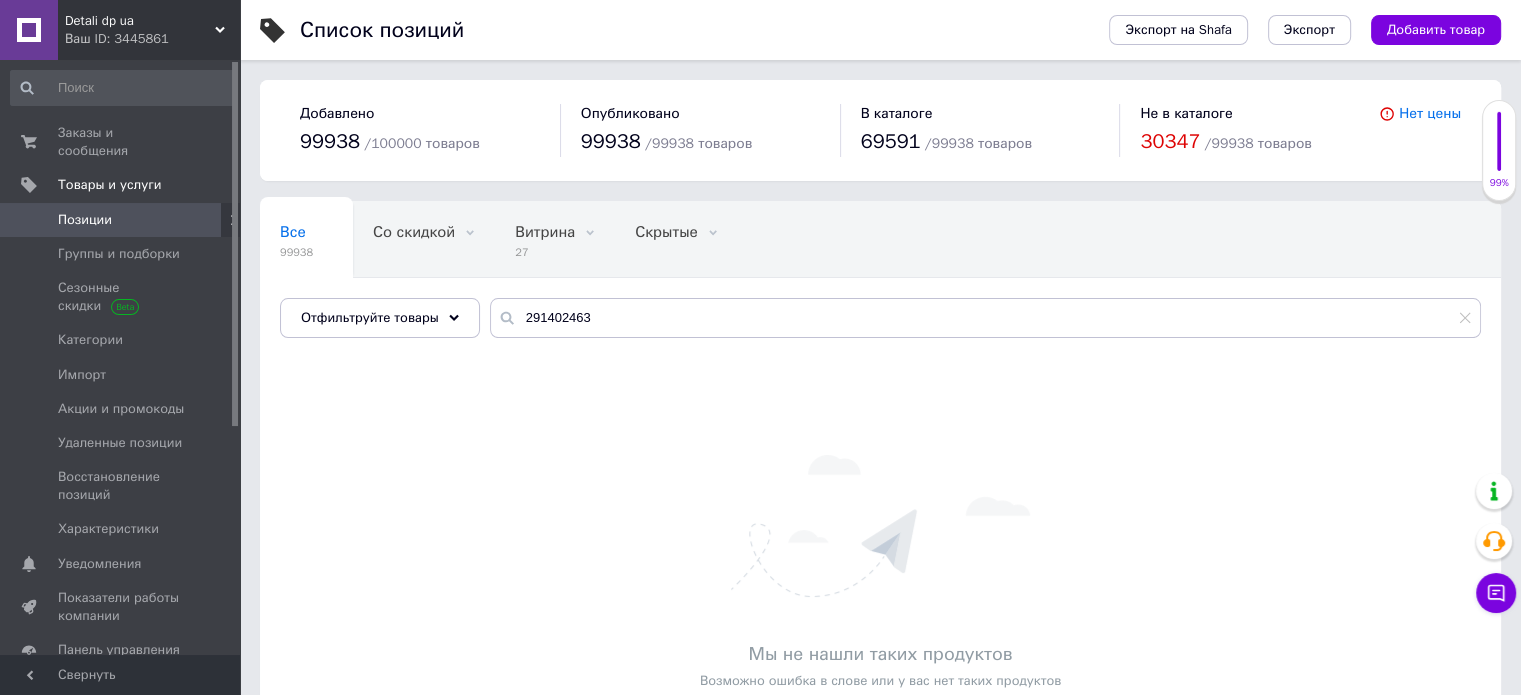 drag, startPoint x: 681, startPoint y: 289, endPoint x: 692, endPoint y: 289, distance: 11 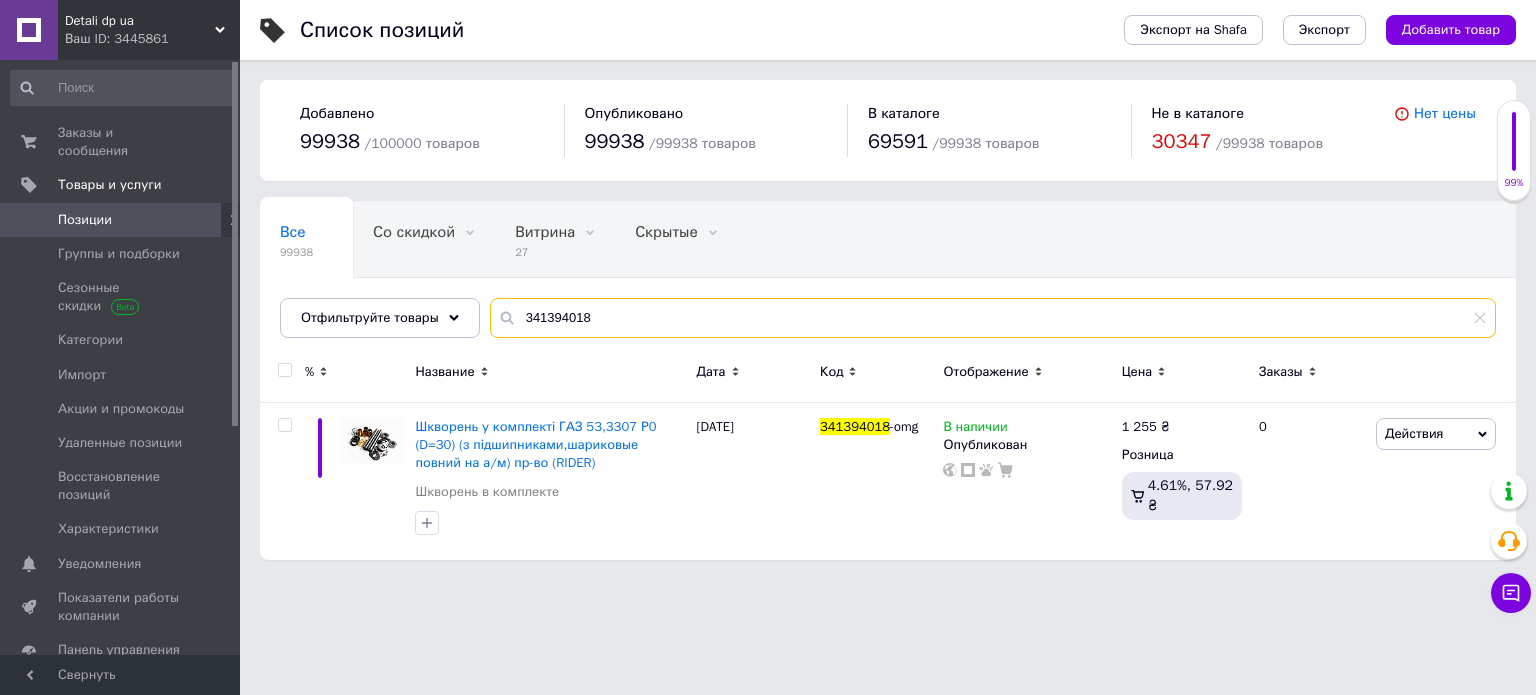 click on "341394018" at bounding box center (993, 318) 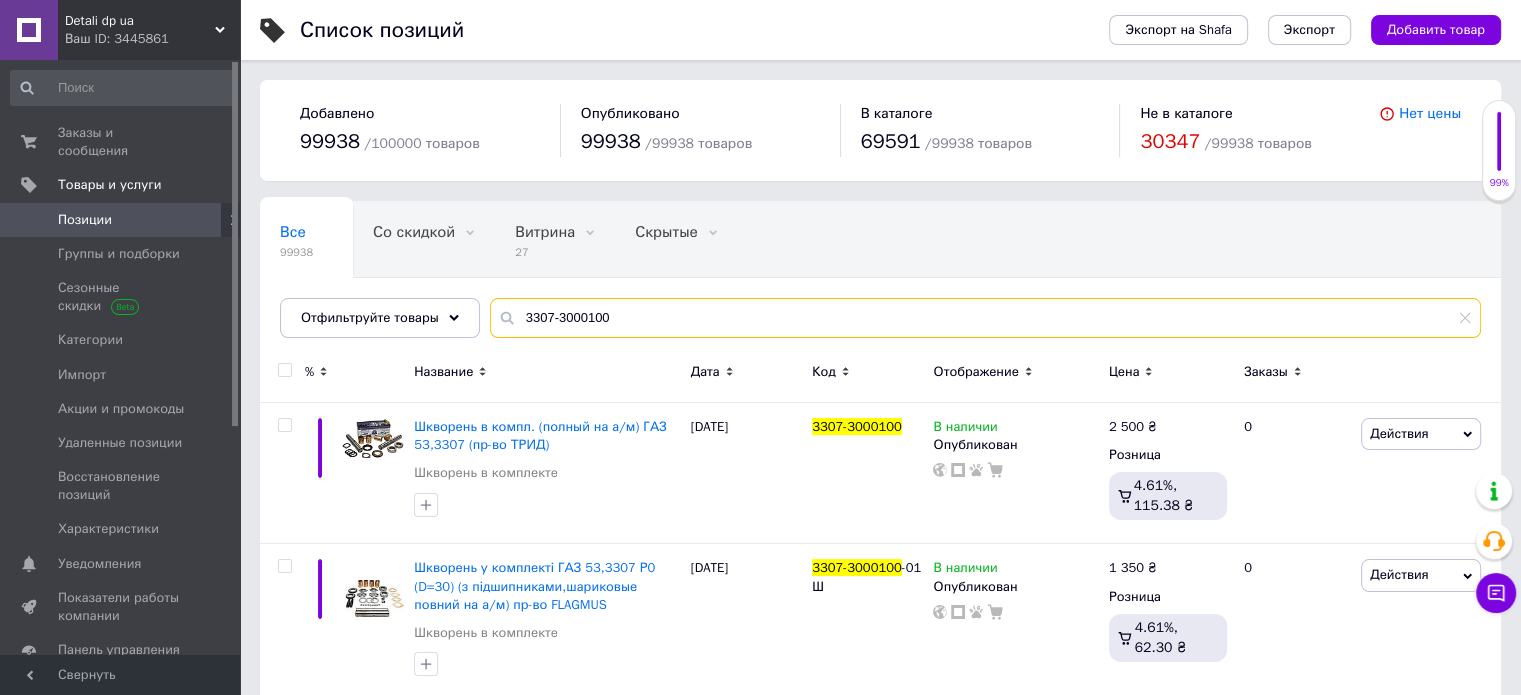 click on "3307-3000100" at bounding box center [985, 318] 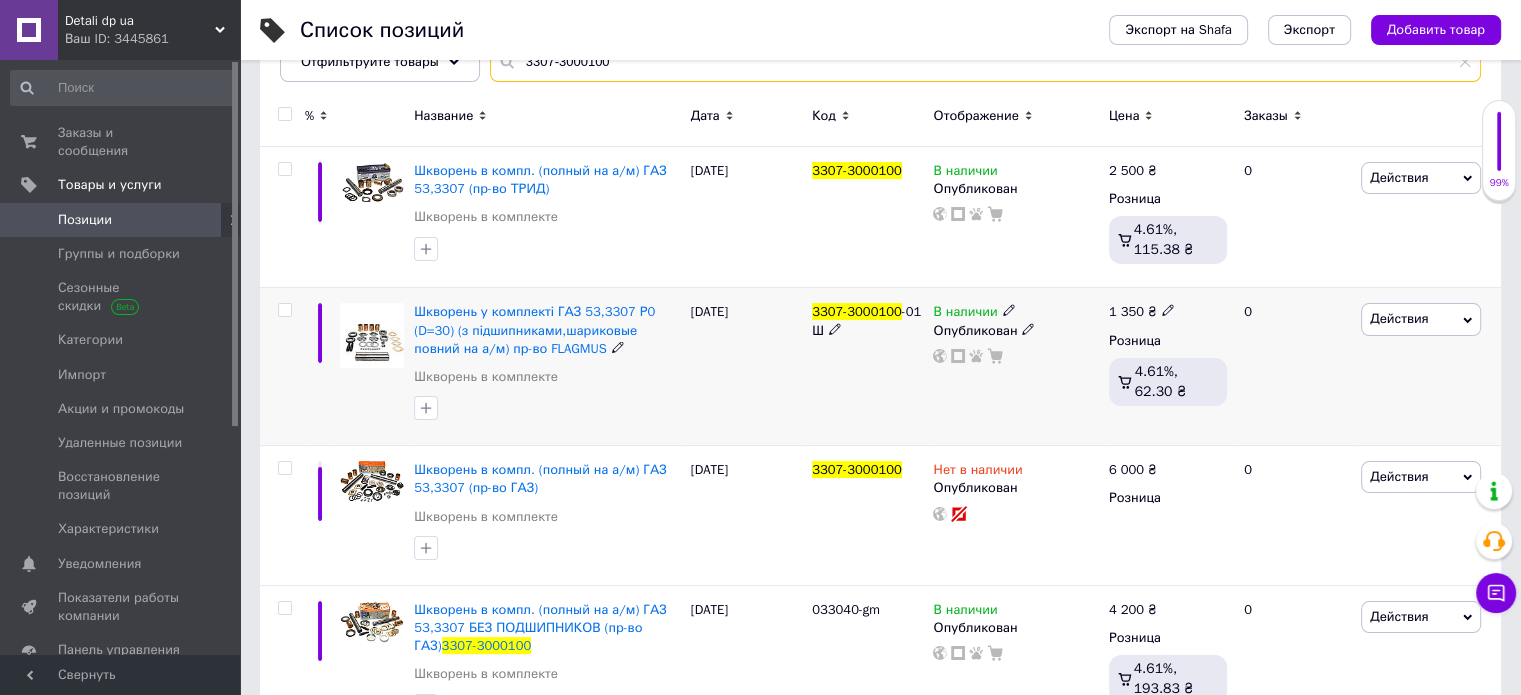 scroll, scrollTop: 300, scrollLeft: 0, axis: vertical 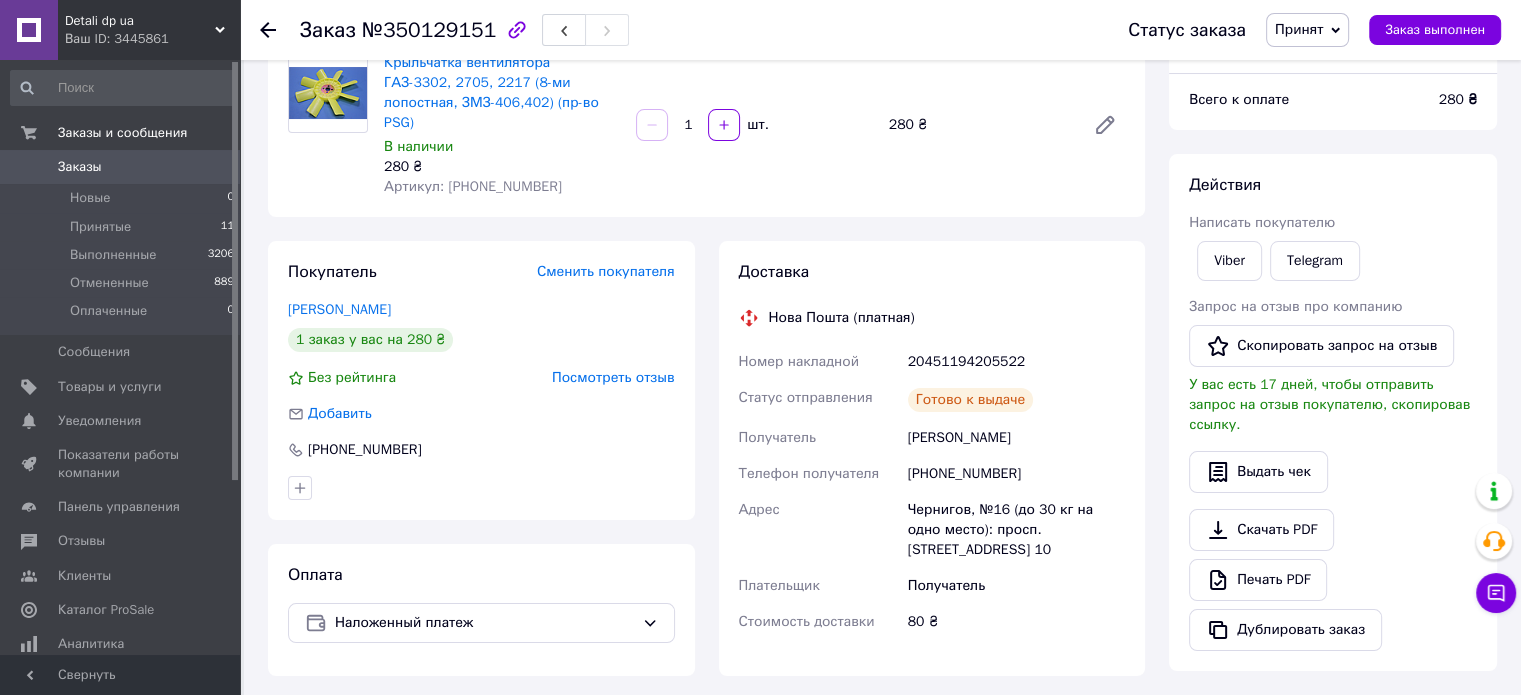 click on "Покупатель Сменить покупателя Чмеренко Олександр 1 заказ у вас на 280 ₴ Без рейтинга   Посмотреть отзыв Добавить +380682118530" at bounding box center [481, 380] 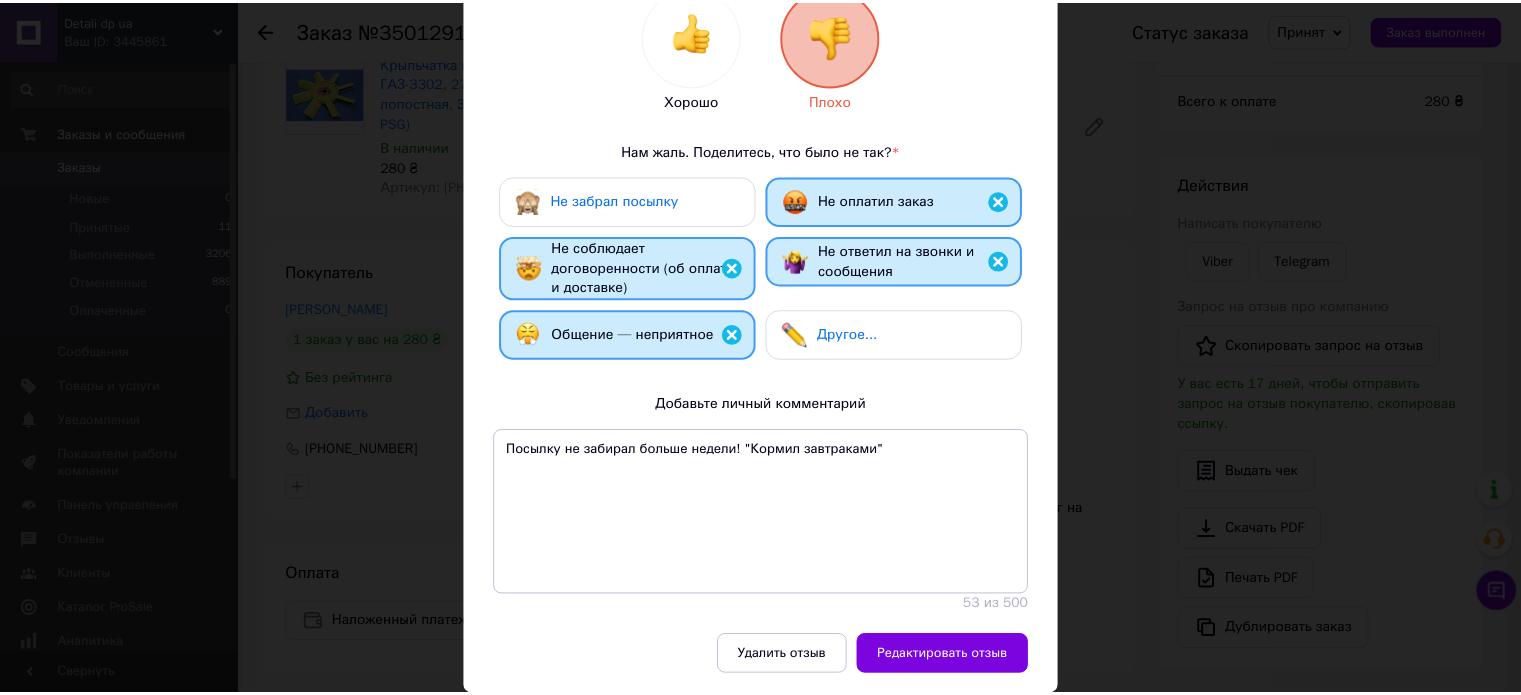 scroll, scrollTop: 351, scrollLeft: 0, axis: vertical 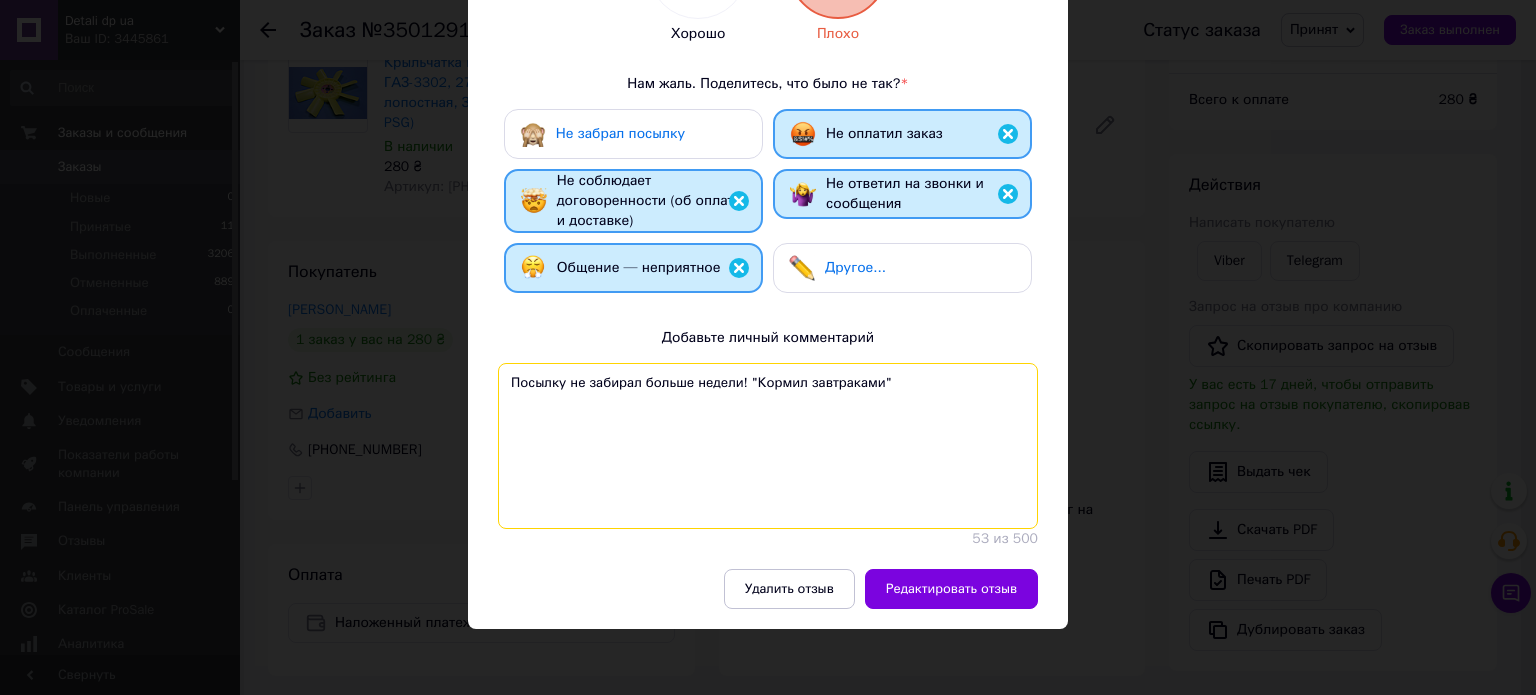click on "Посылку не забирал больше недели! "Кормил завтраками"" at bounding box center [768, 446] 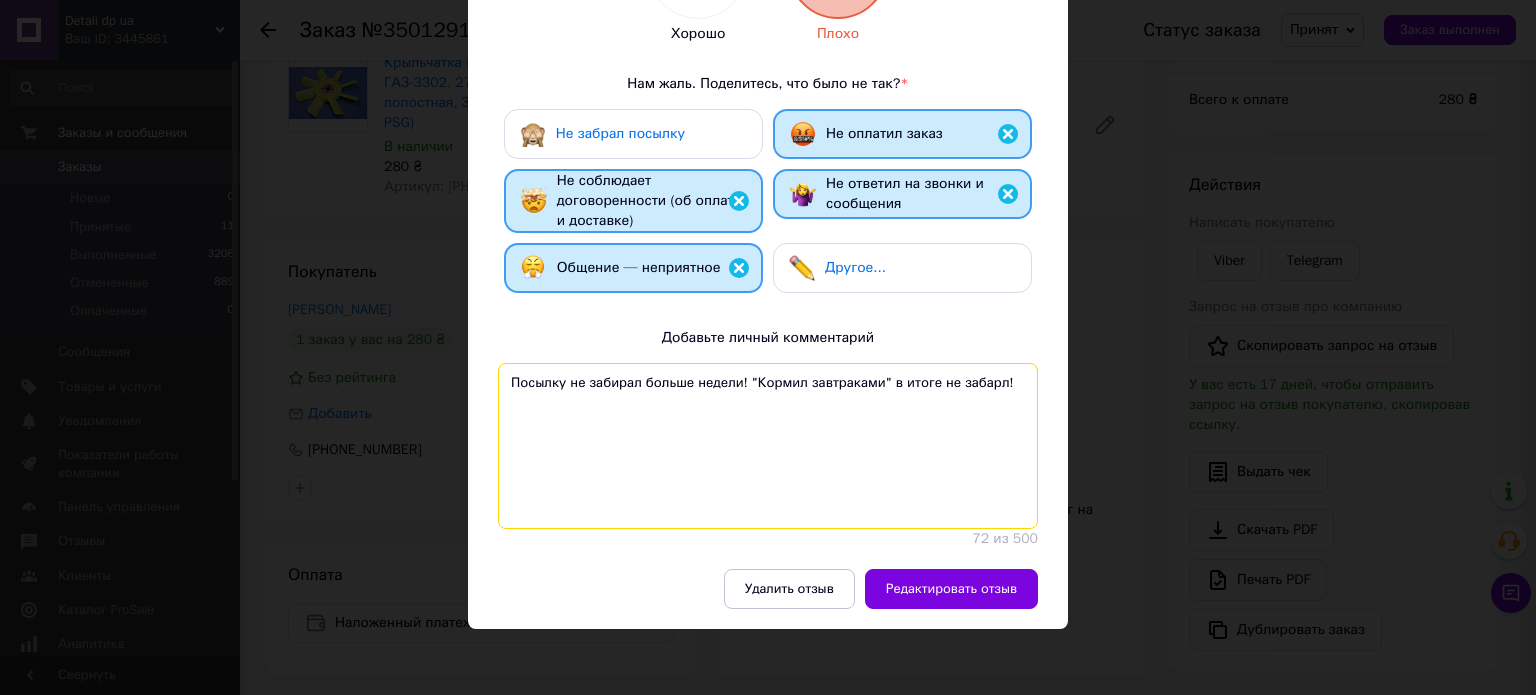 click on "Посылку не забирал больше недели! "Кормил завтраками" в итоге не забарл!" at bounding box center [768, 446] 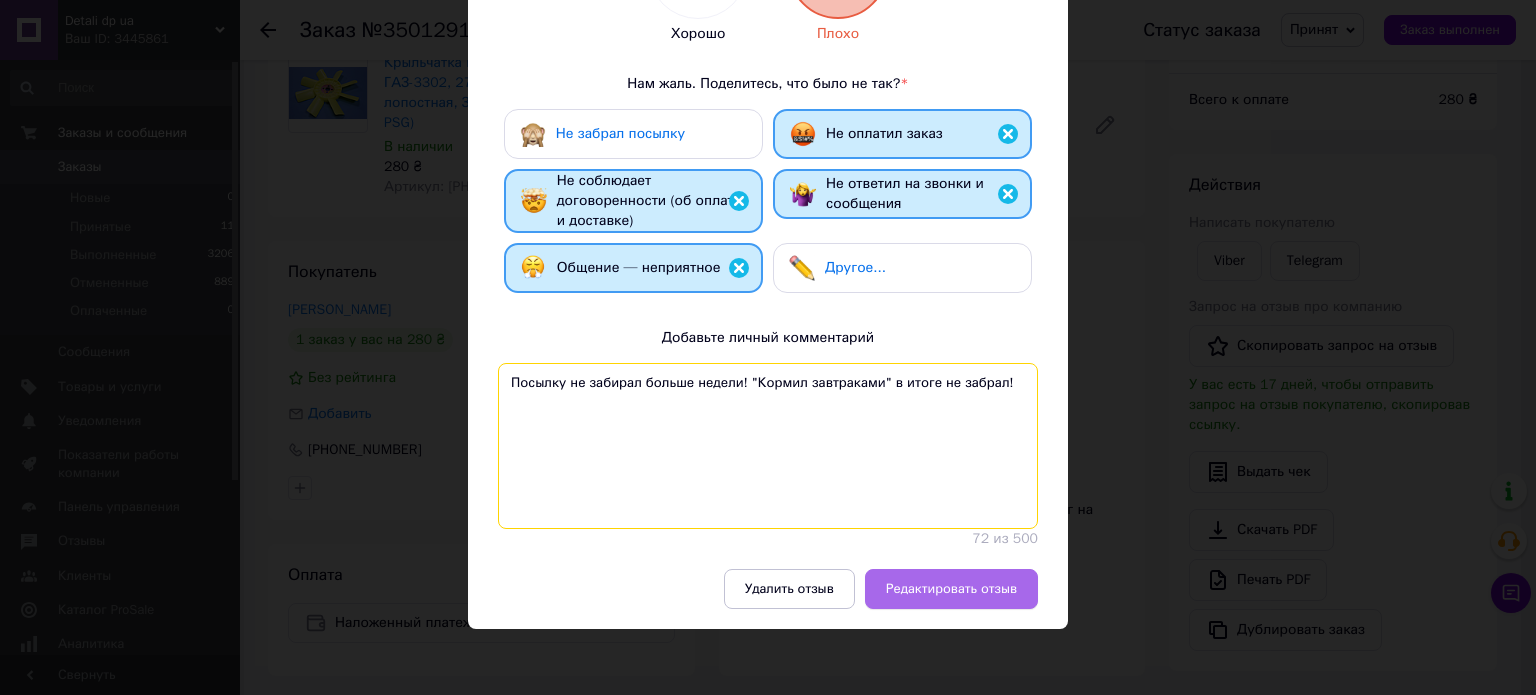 type on "Посылку не забирал больше недели! "Кормил завтраками" в итоге не забрал!" 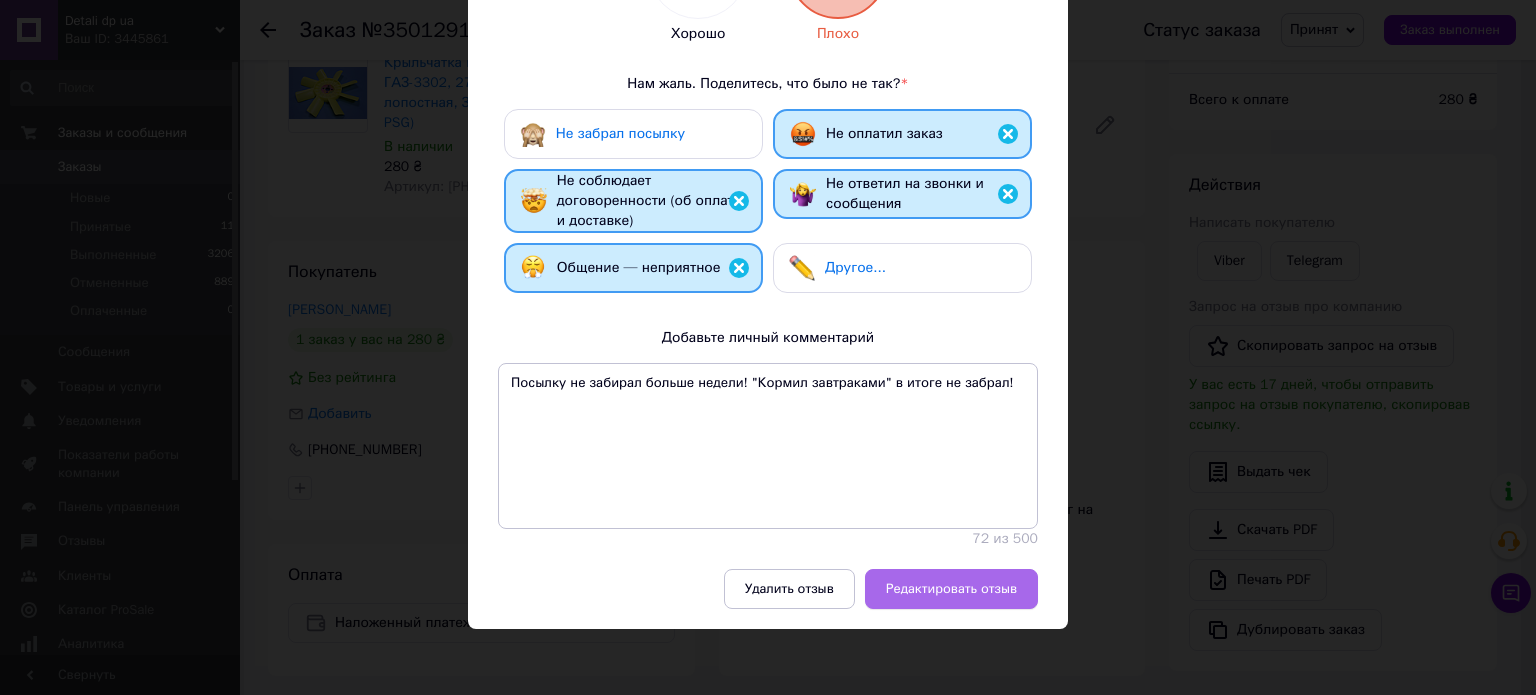 click on "Редактировать отзыв" at bounding box center (951, 589) 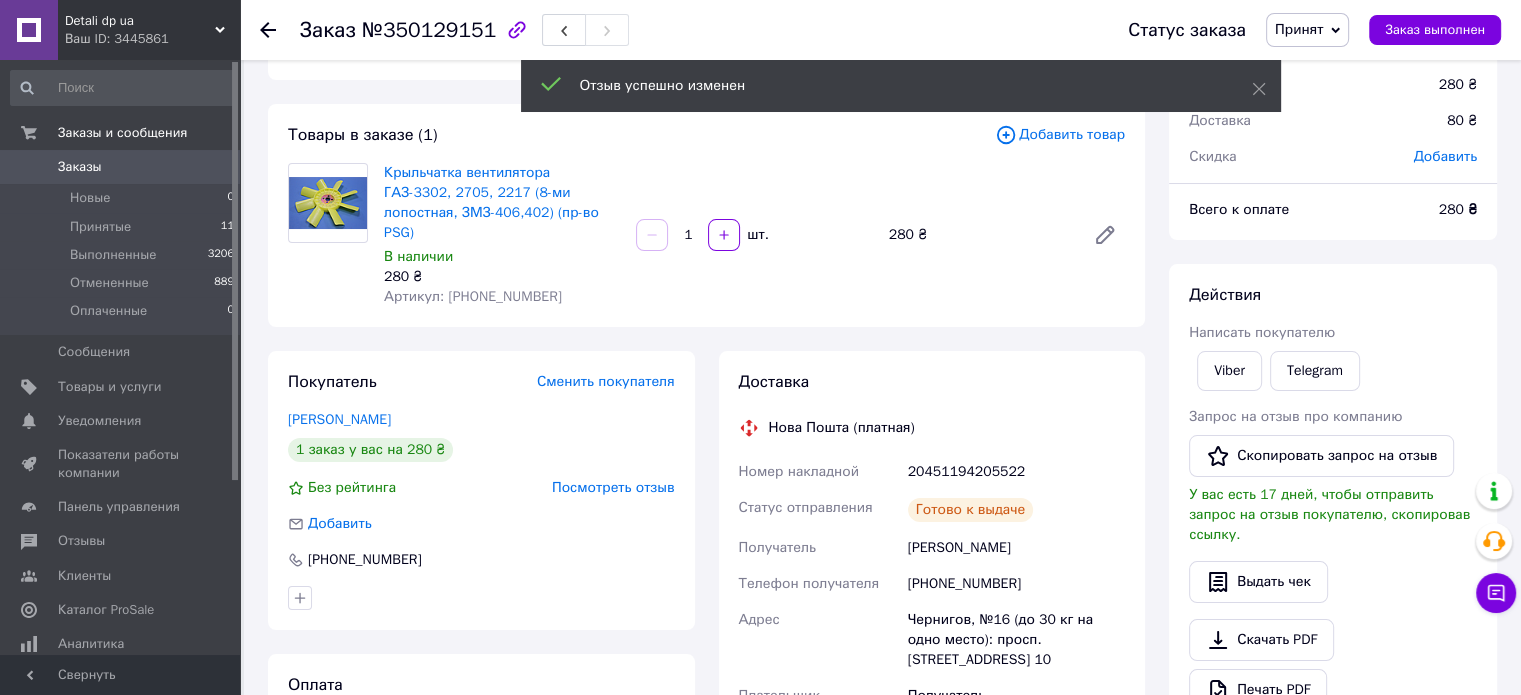 scroll, scrollTop: 0, scrollLeft: 0, axis: both 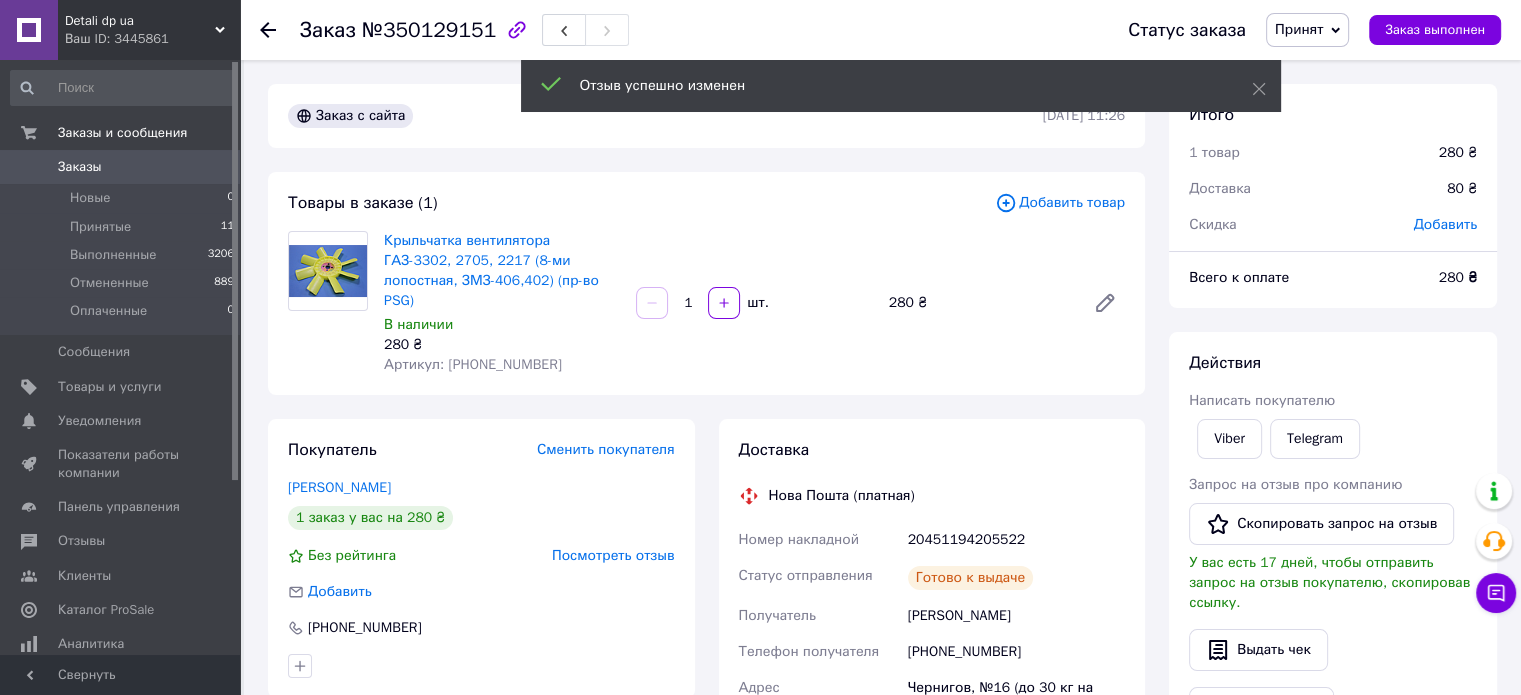 click on "20451194205522" at bounding box center [1016, 540] 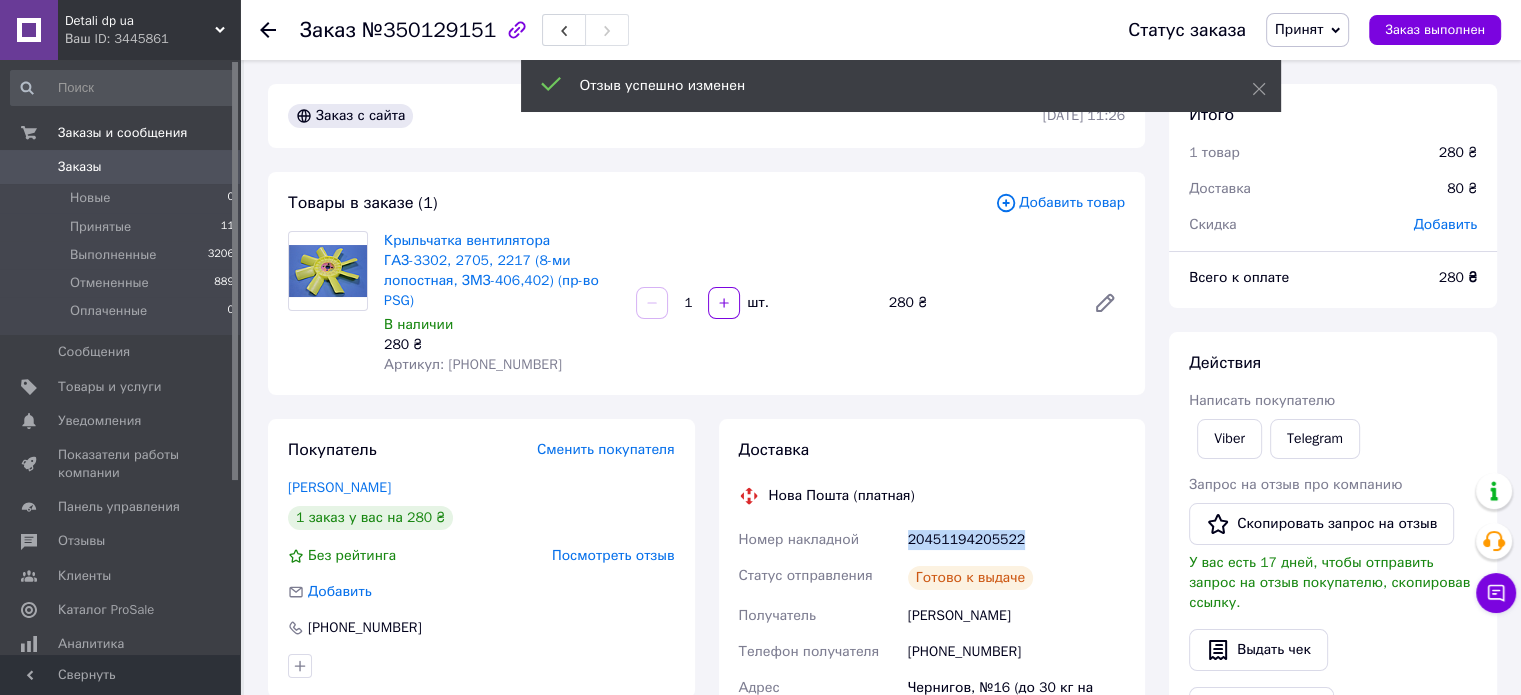 click on "20451194205522" at bounding box center (1016, 540) 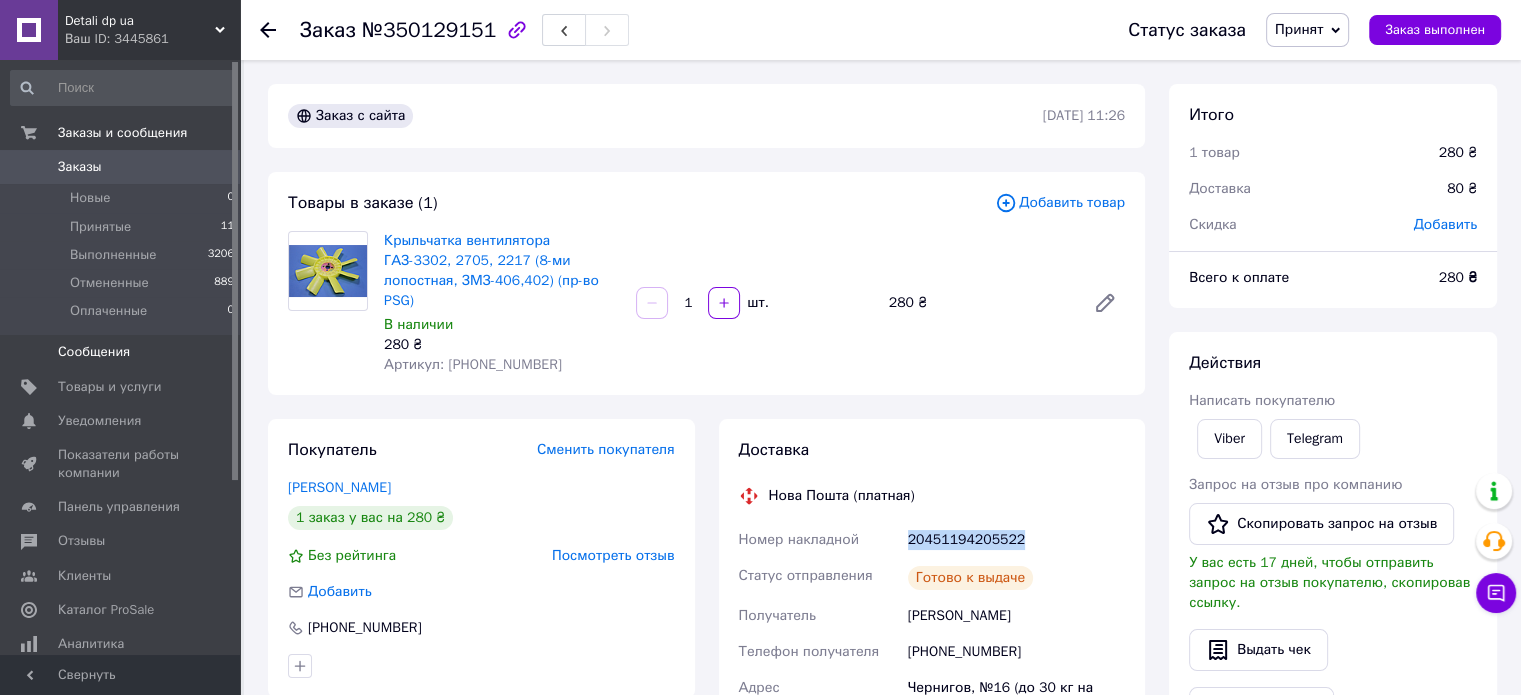 click on "Сообщения 0" at bounding box center (123, 352) 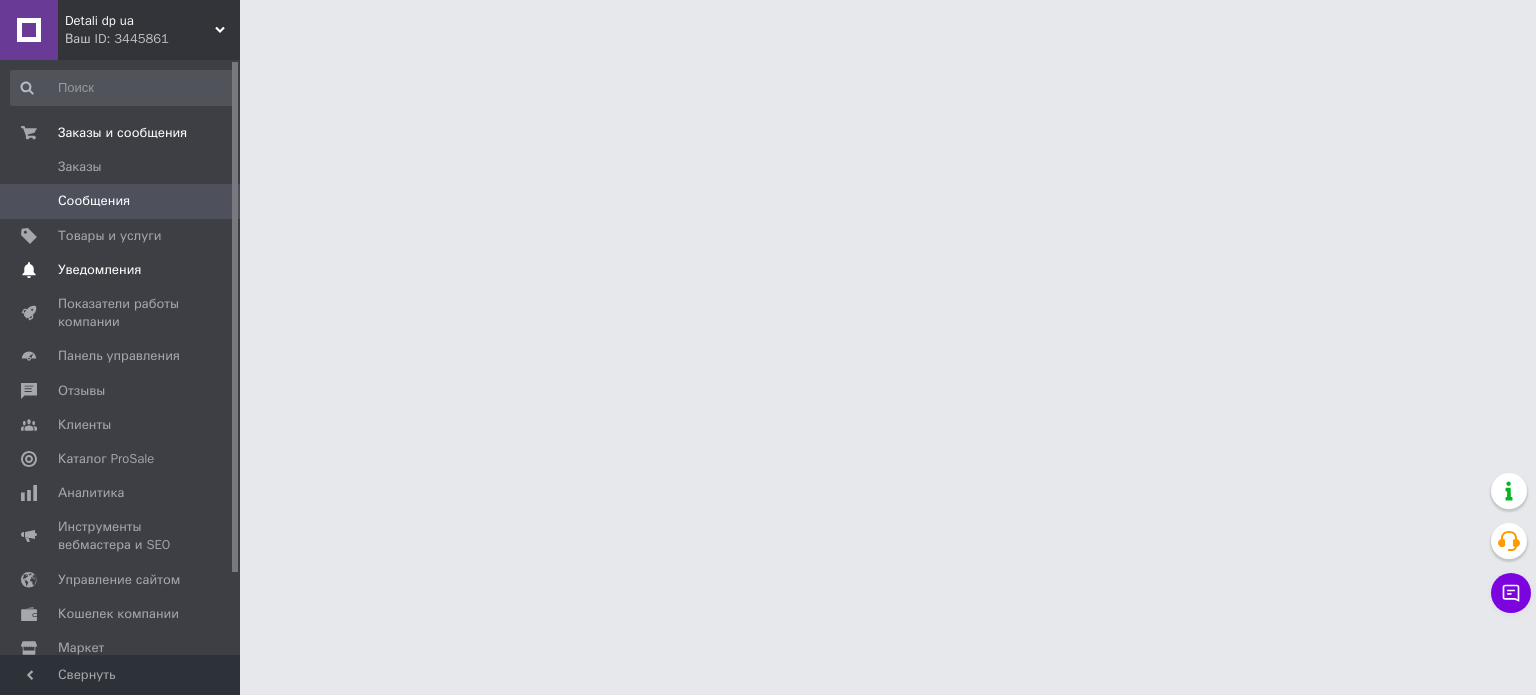 click on "Уведомления 0 0" at bounding box center [123, 270] 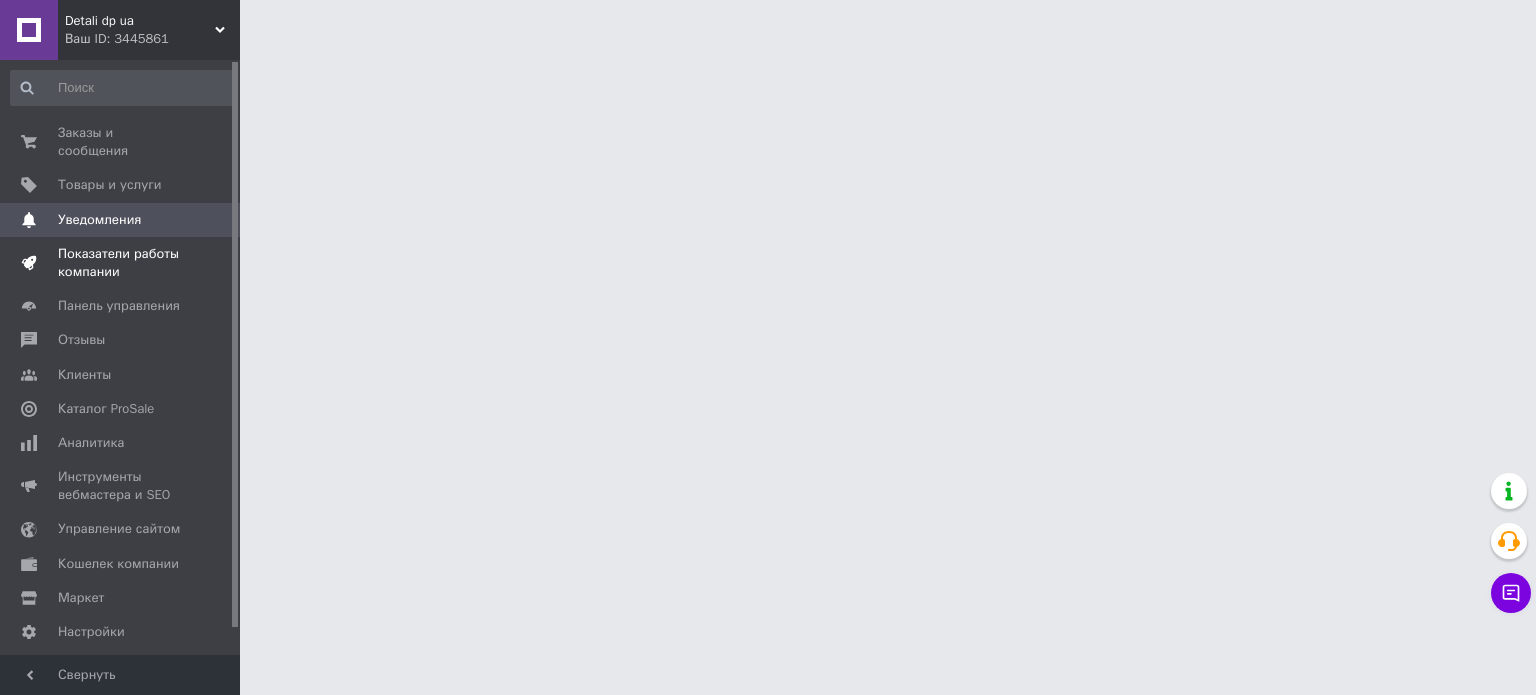 click on "Показатели работы компании" at bounding box center (120, 263) 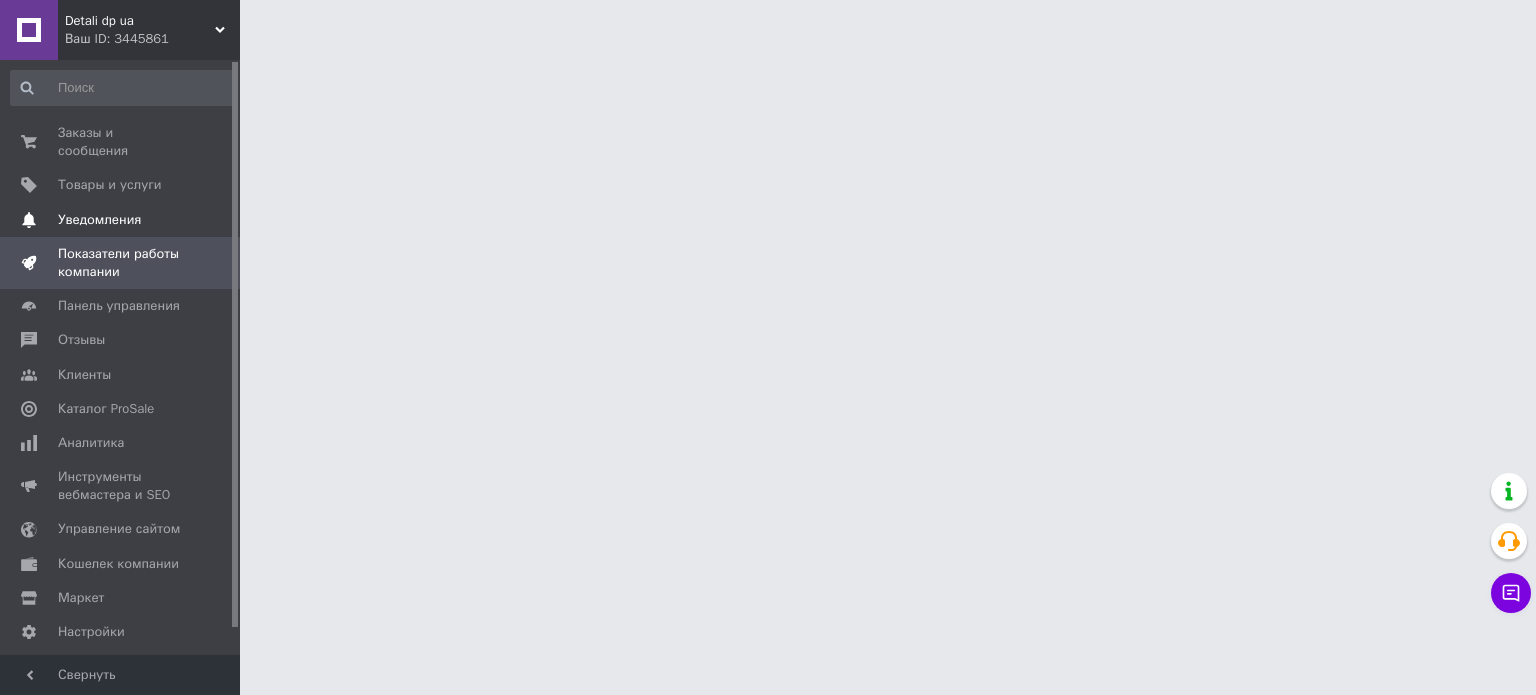 click on "0 0" at bounding box center [212, 220] 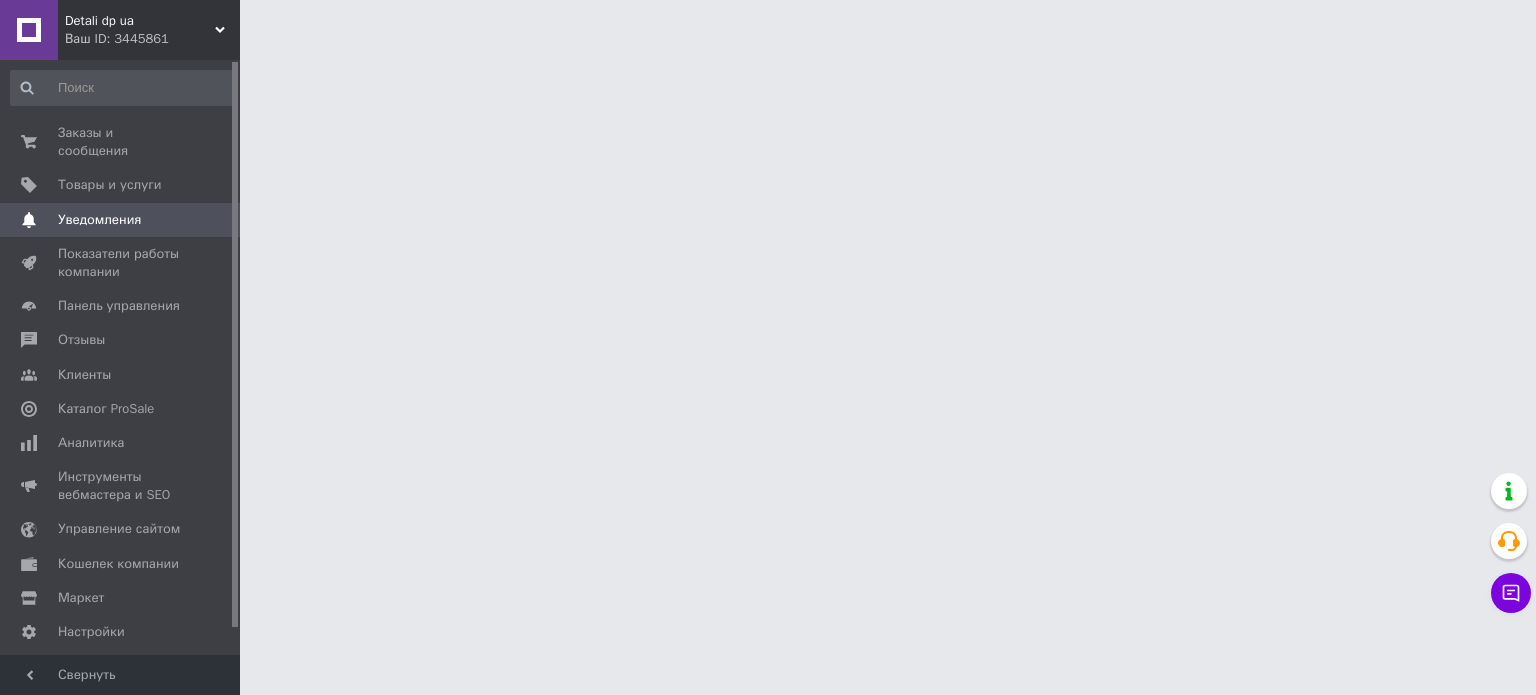 click on "Уведомления 0 0" at bounding box center [123, 220] 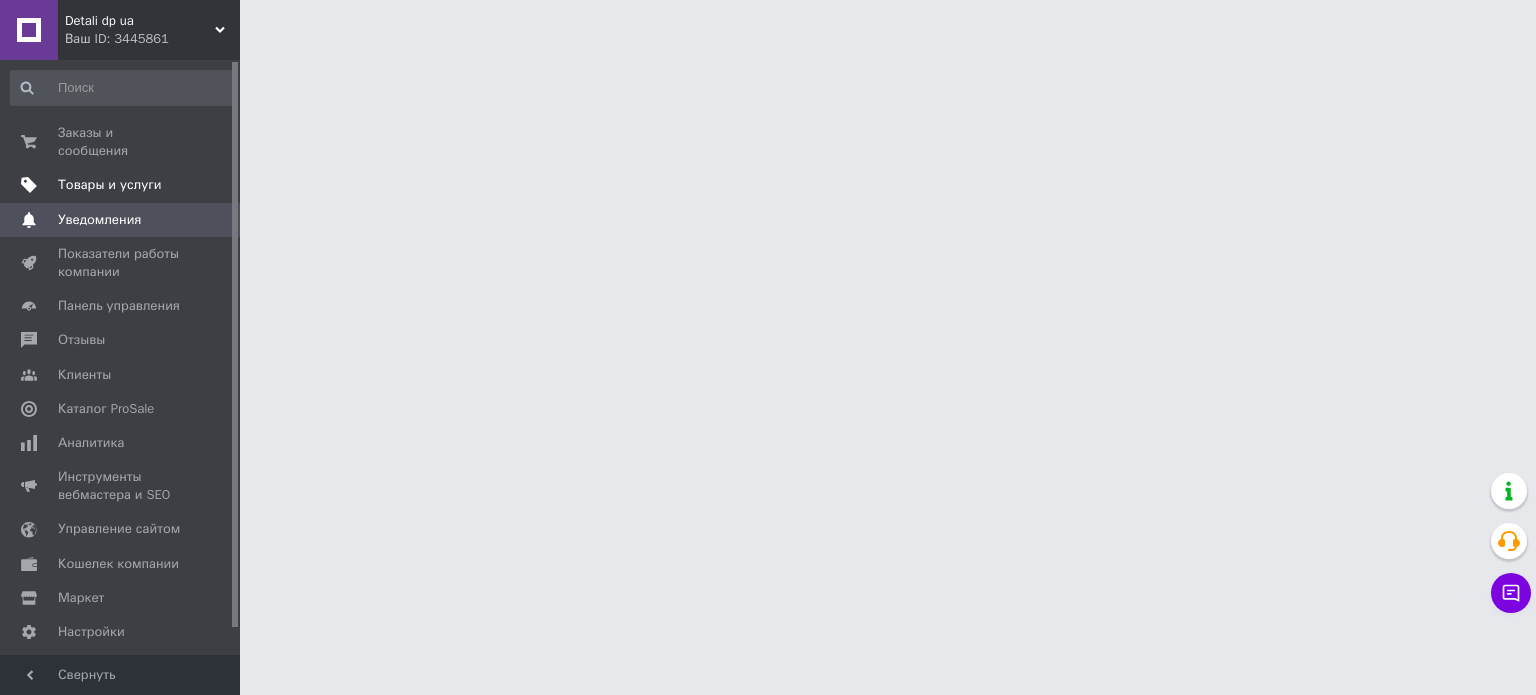 click on "Товары и услуги" at bounding box center [123, 185] 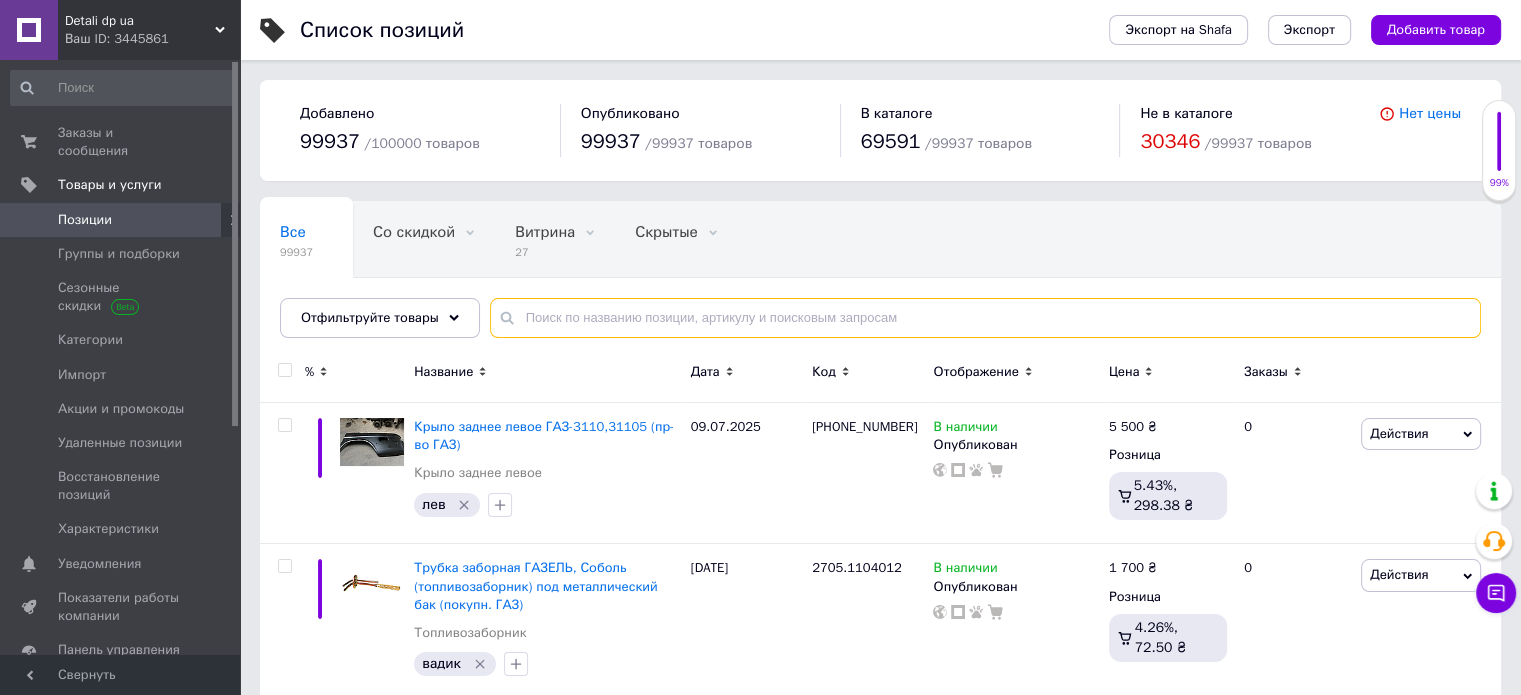 click at bounding box center [985, 318] 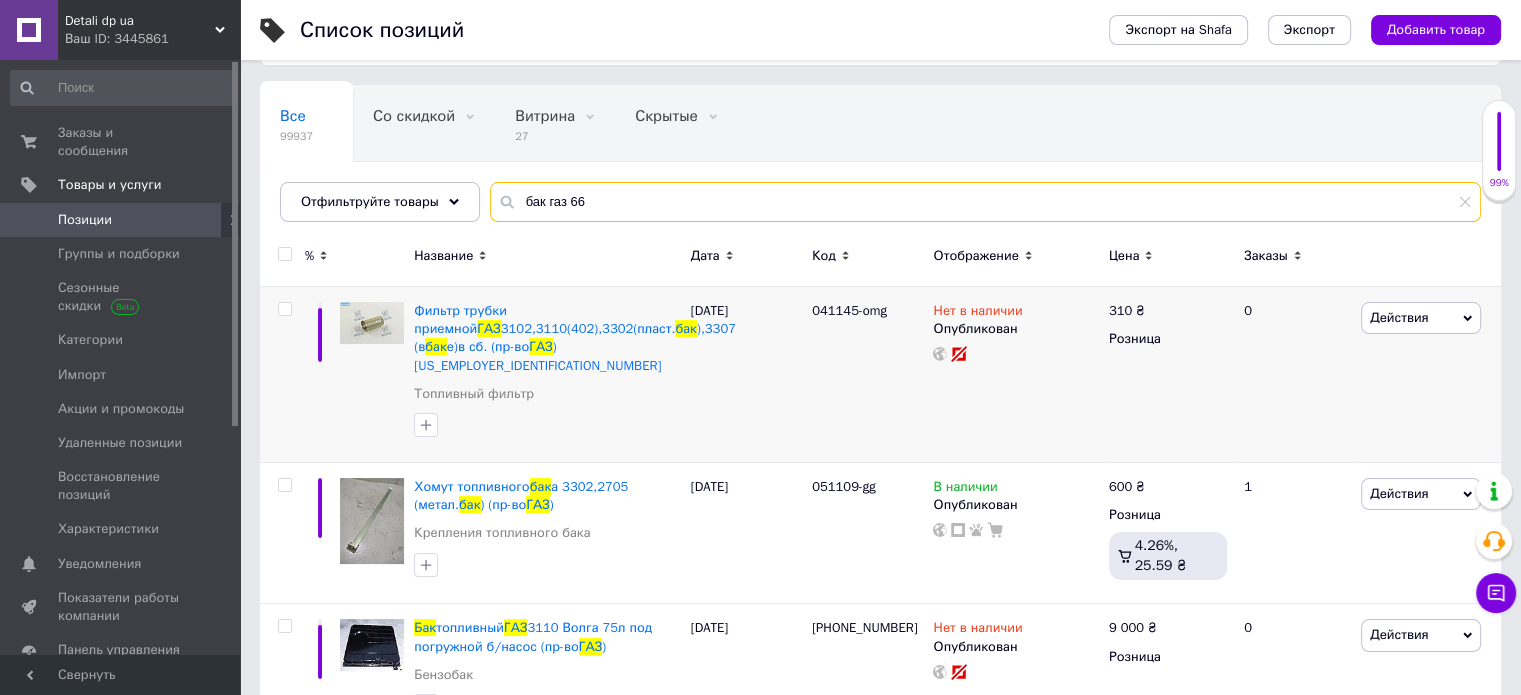 scroll, scrollTop: 200, scrollLeft: 0, axis: vertical 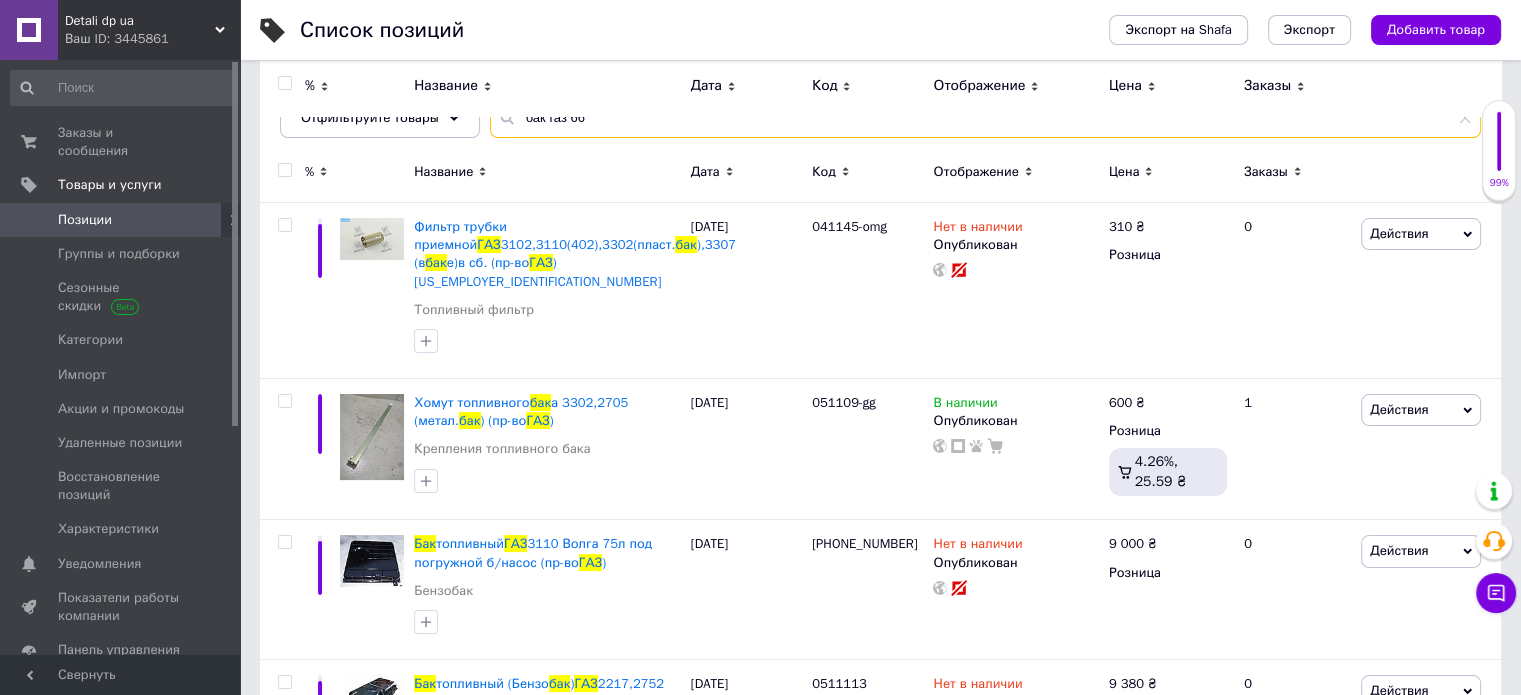 type on "бак газ 66" 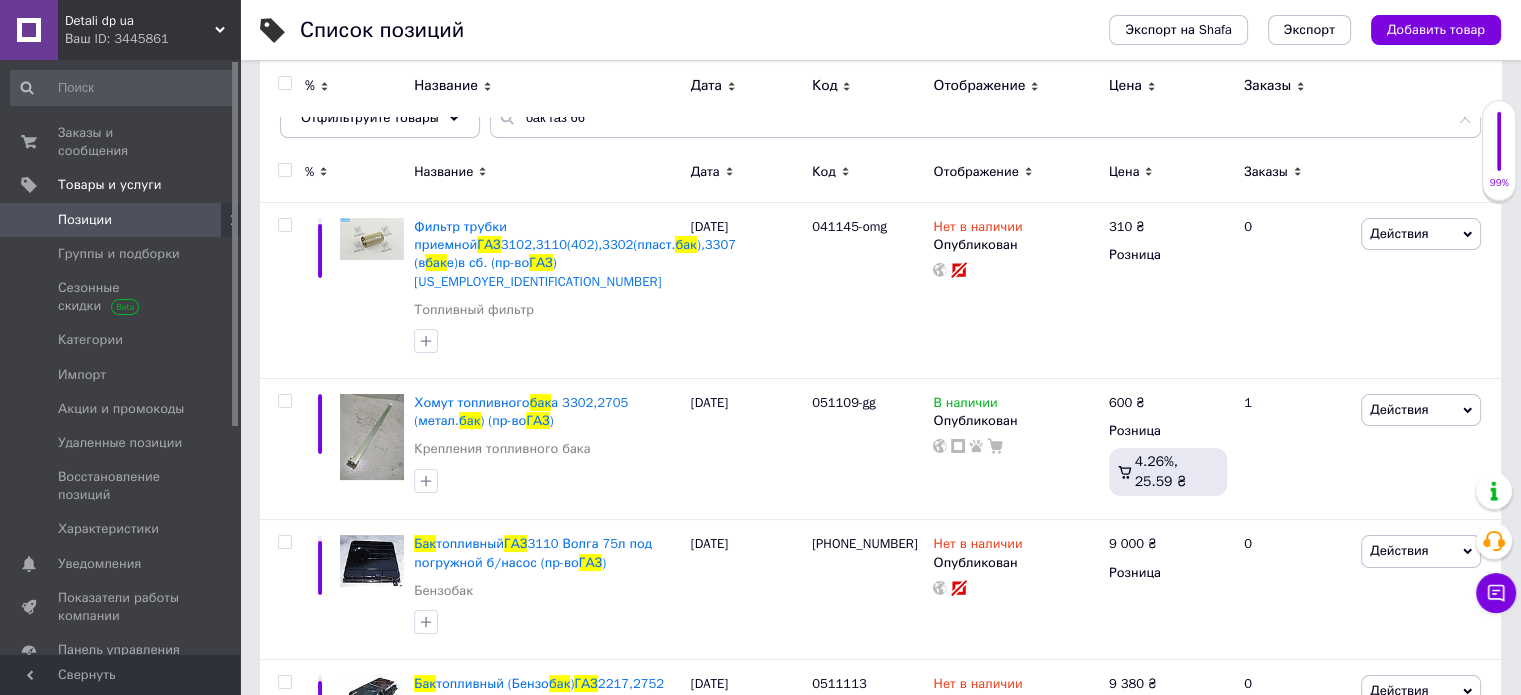 click on "Цена" at bounding box center (1168, 175) 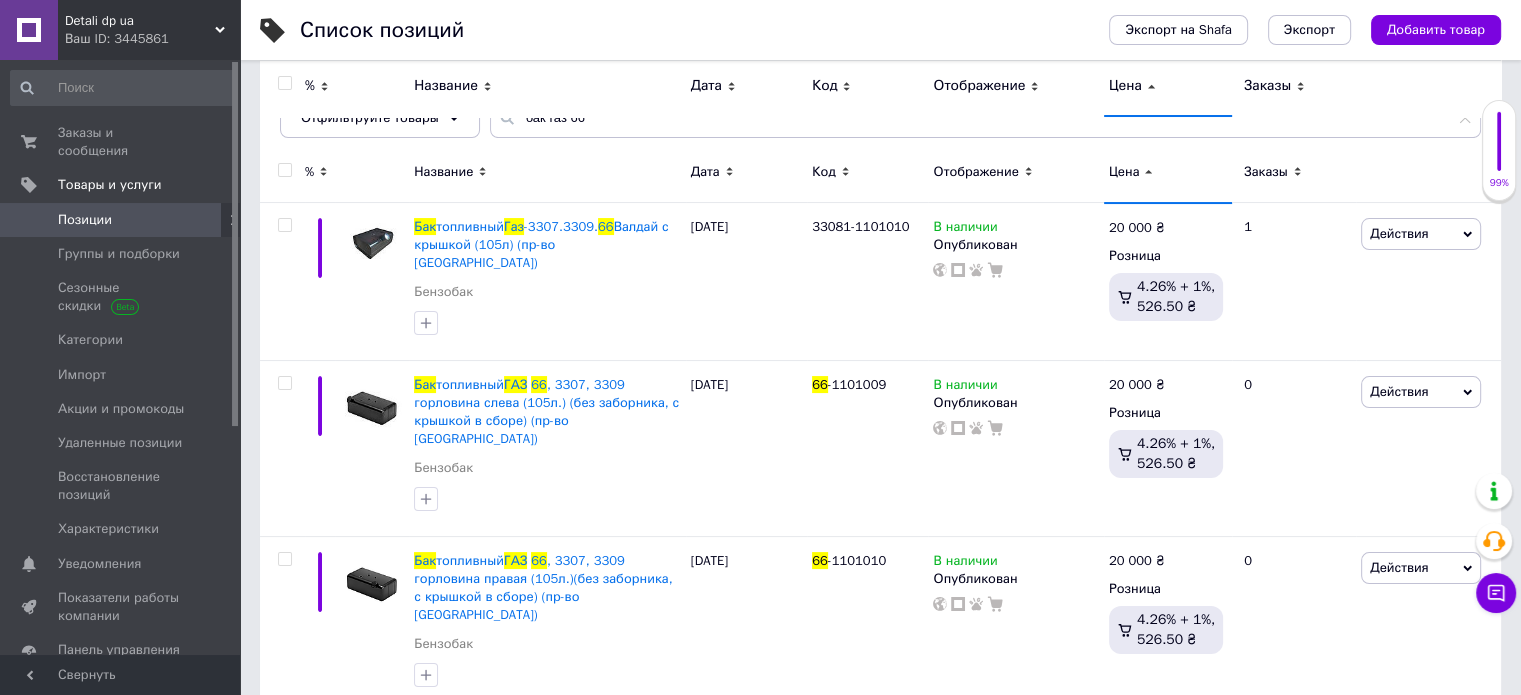 click on "Цена" at bounding box center [1124, 172] 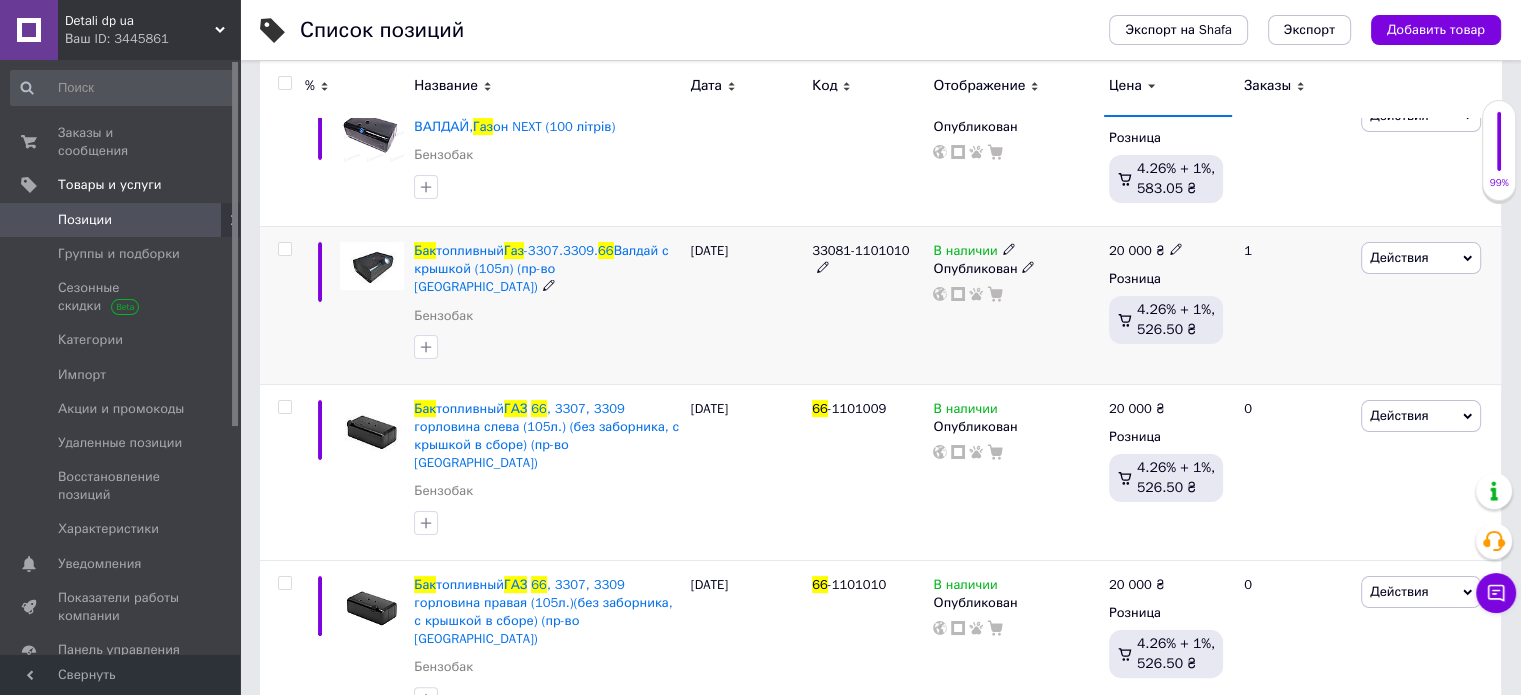 scroll, scrollTop: 324, scrollLeft: 0, axis: vertical 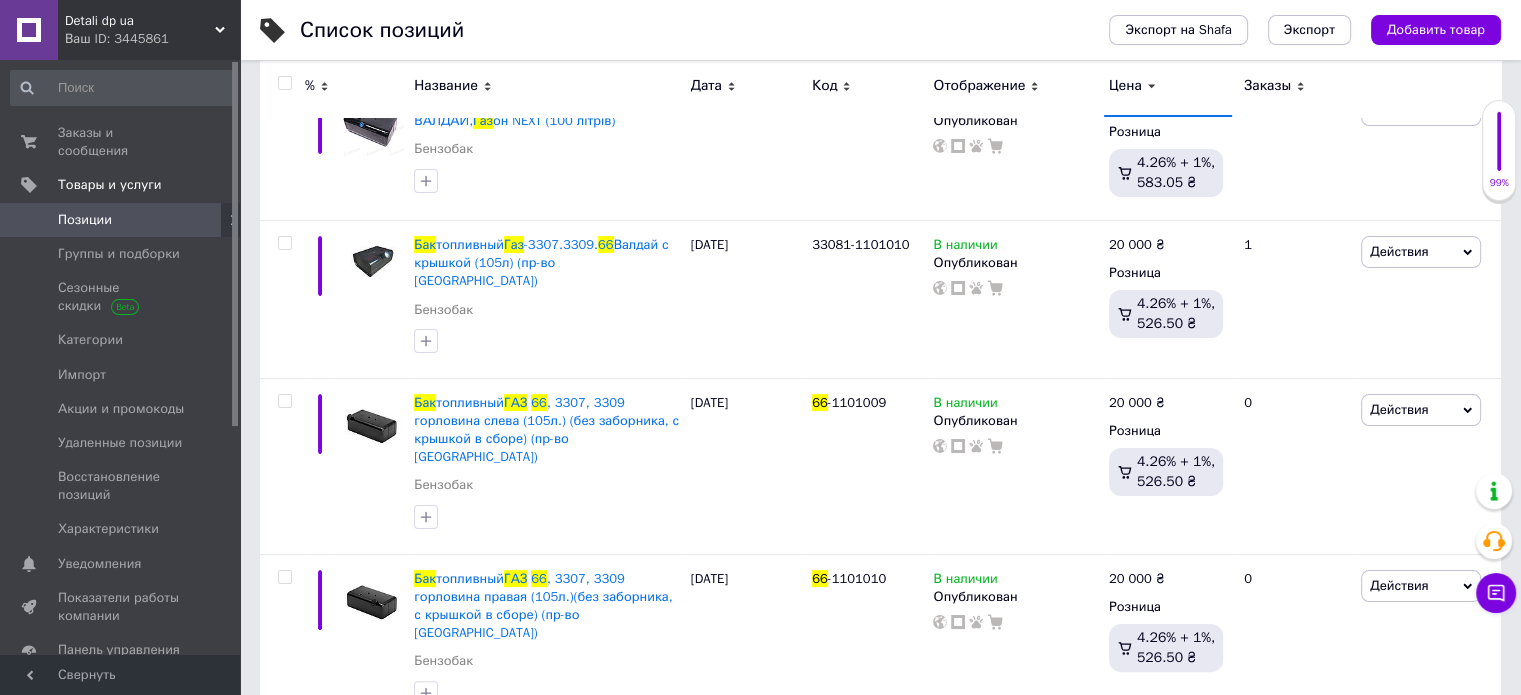 click on "Позиции" at bounding box center [123, 220] 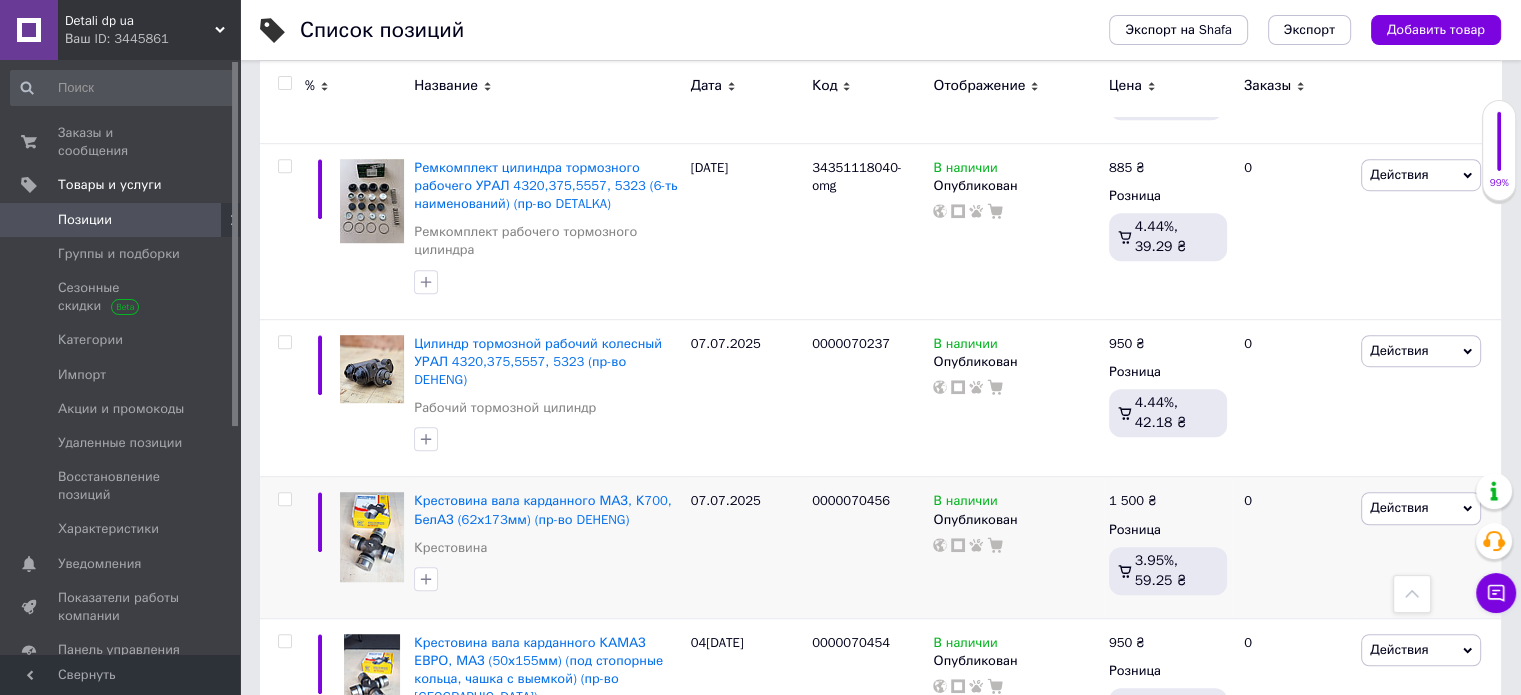 scroll, scrollTop: 1300, scrollLeft: 0, axis: vertical 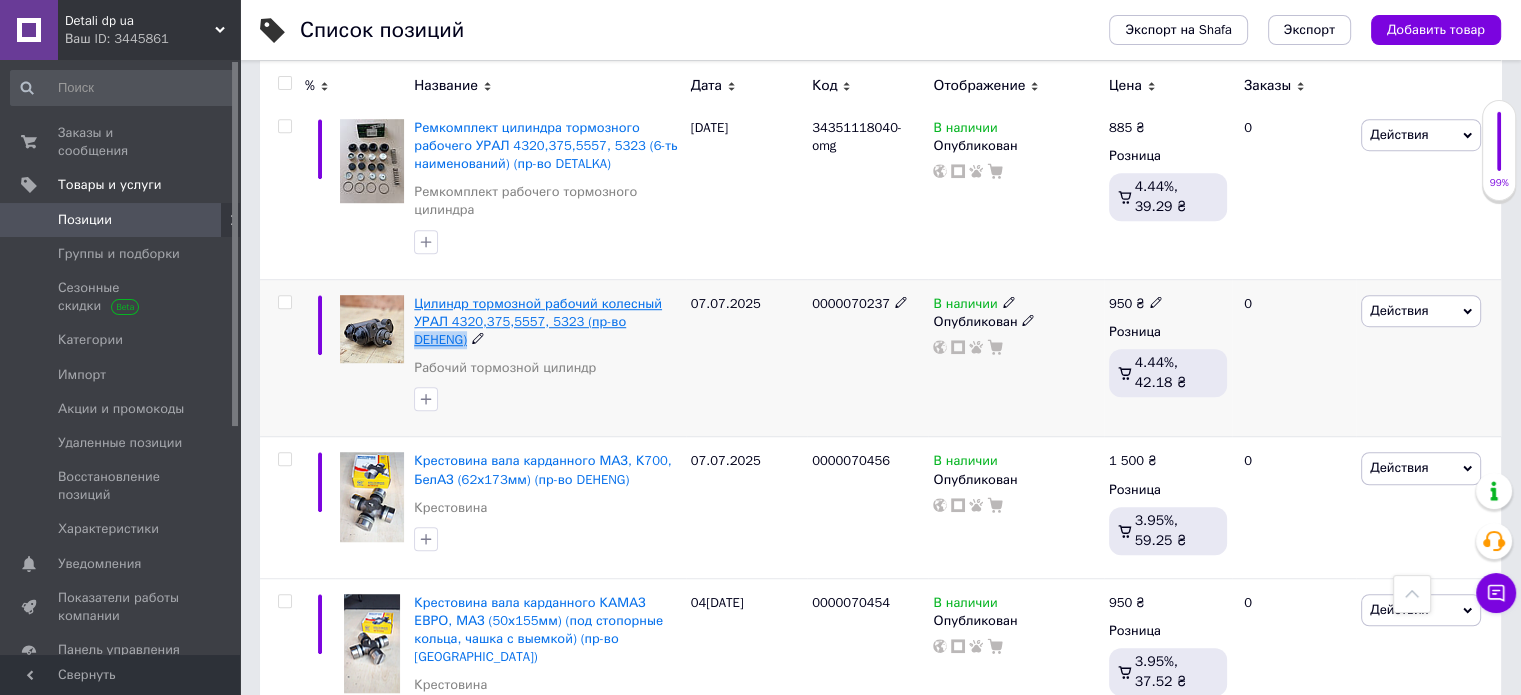 copy on "DEHENG)" 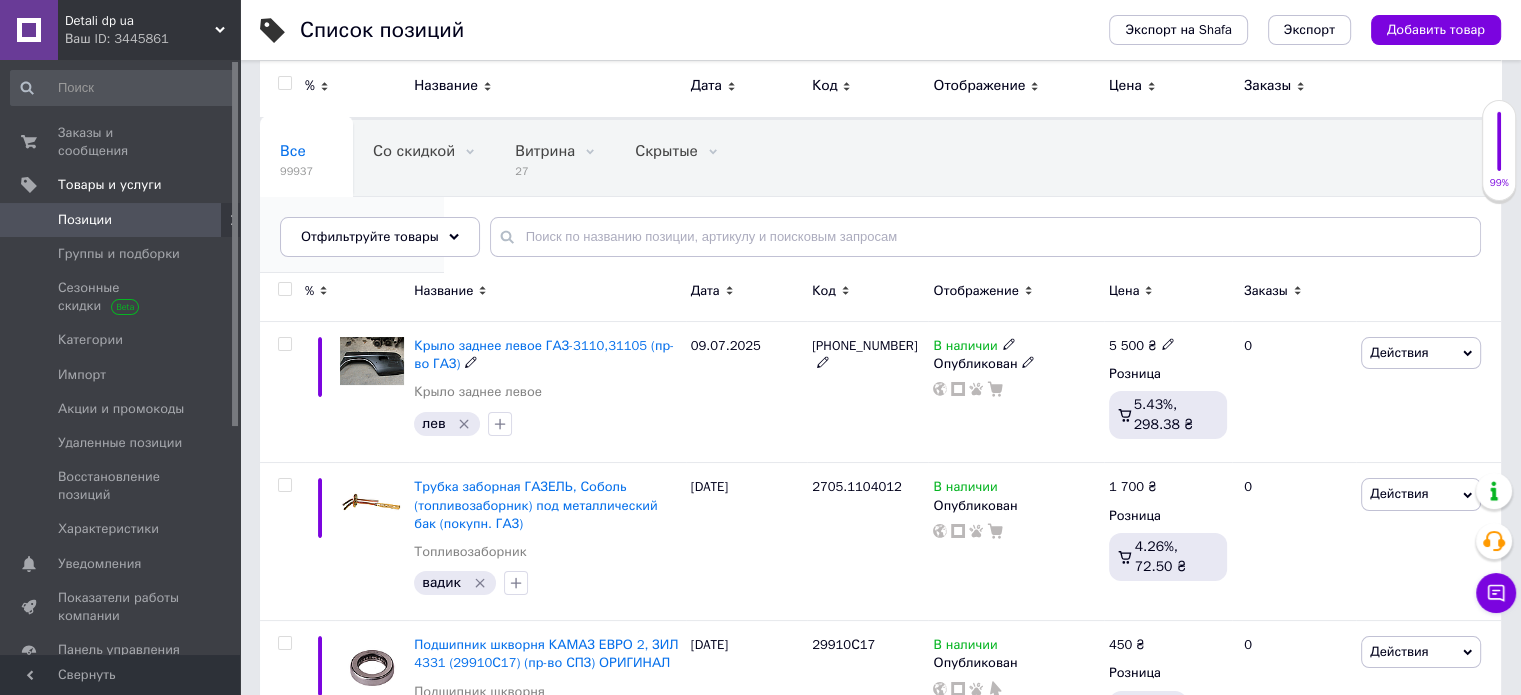 scroll, scrollTop: 0, scrollLeft: 0, axis: both 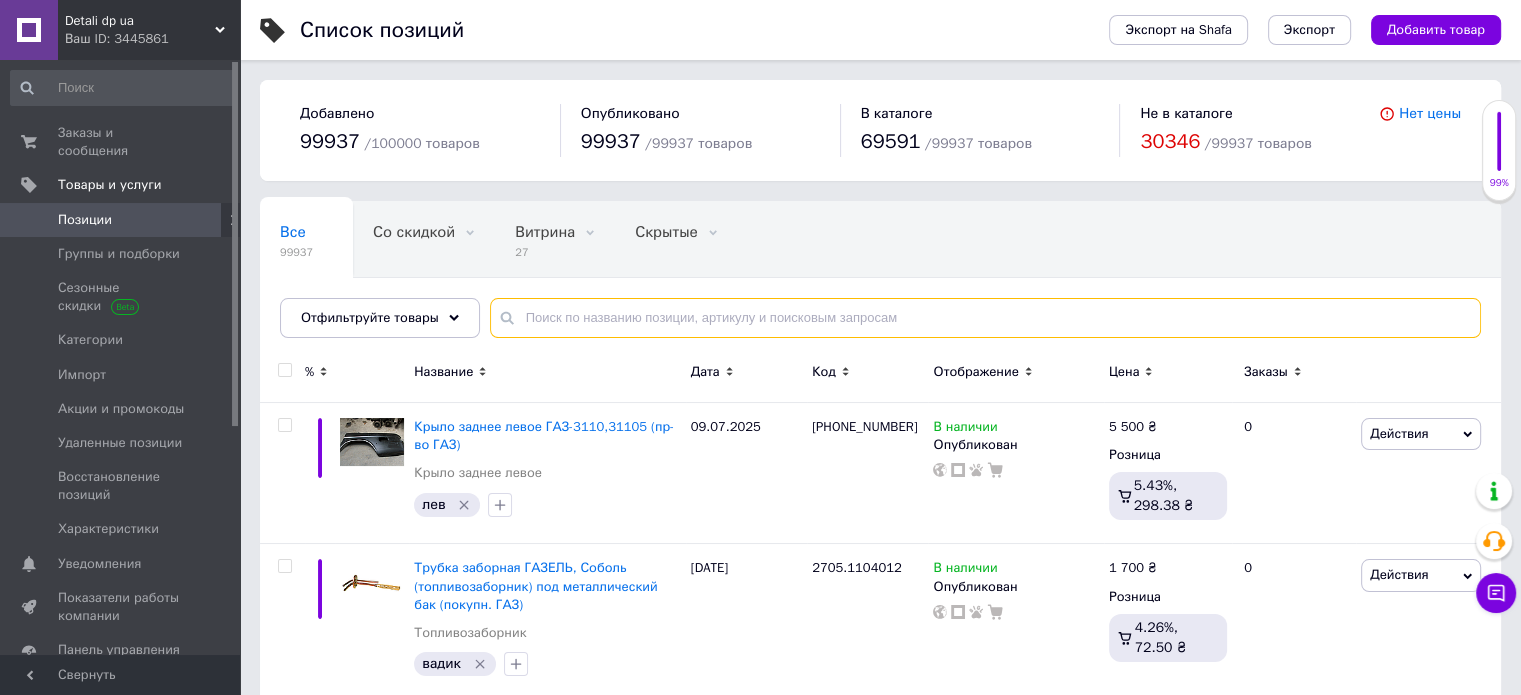 click at bounding box center [985, 318] 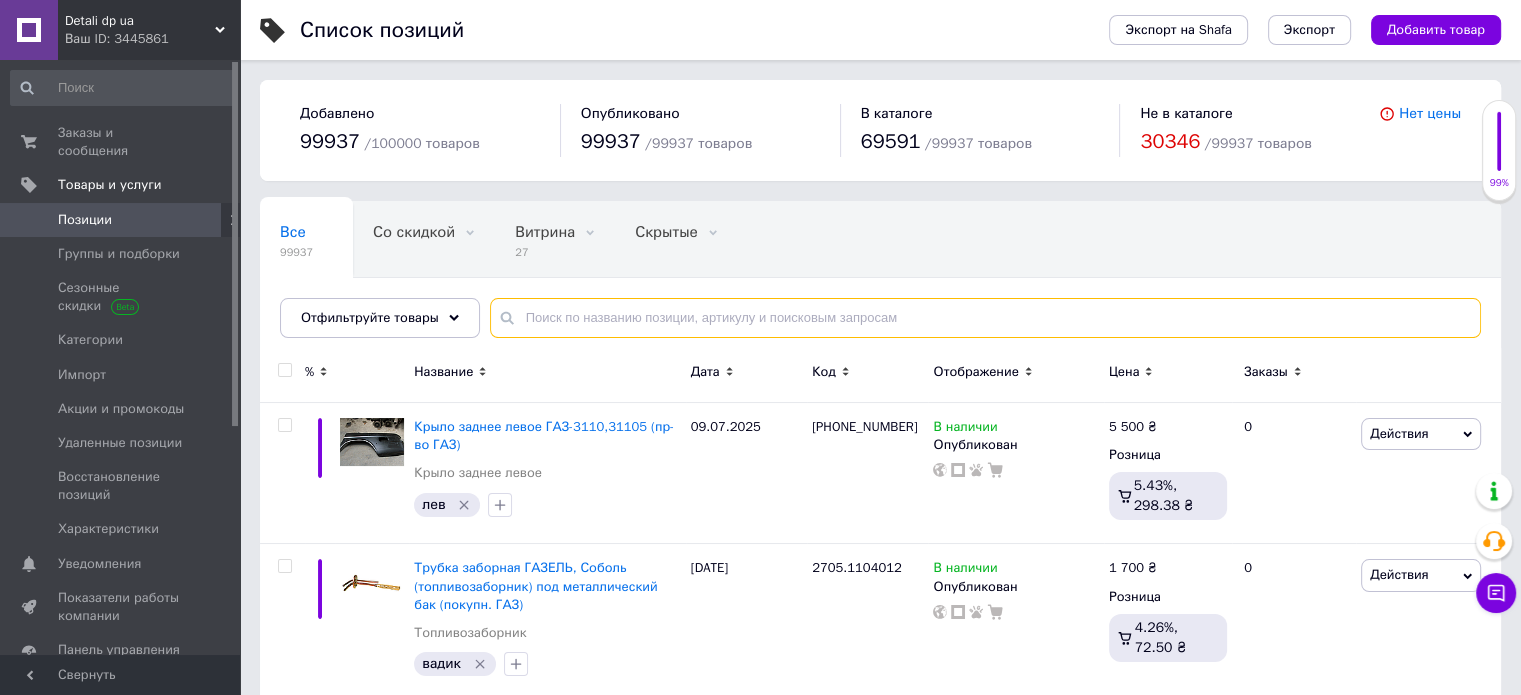 paste on "3302-3000100" 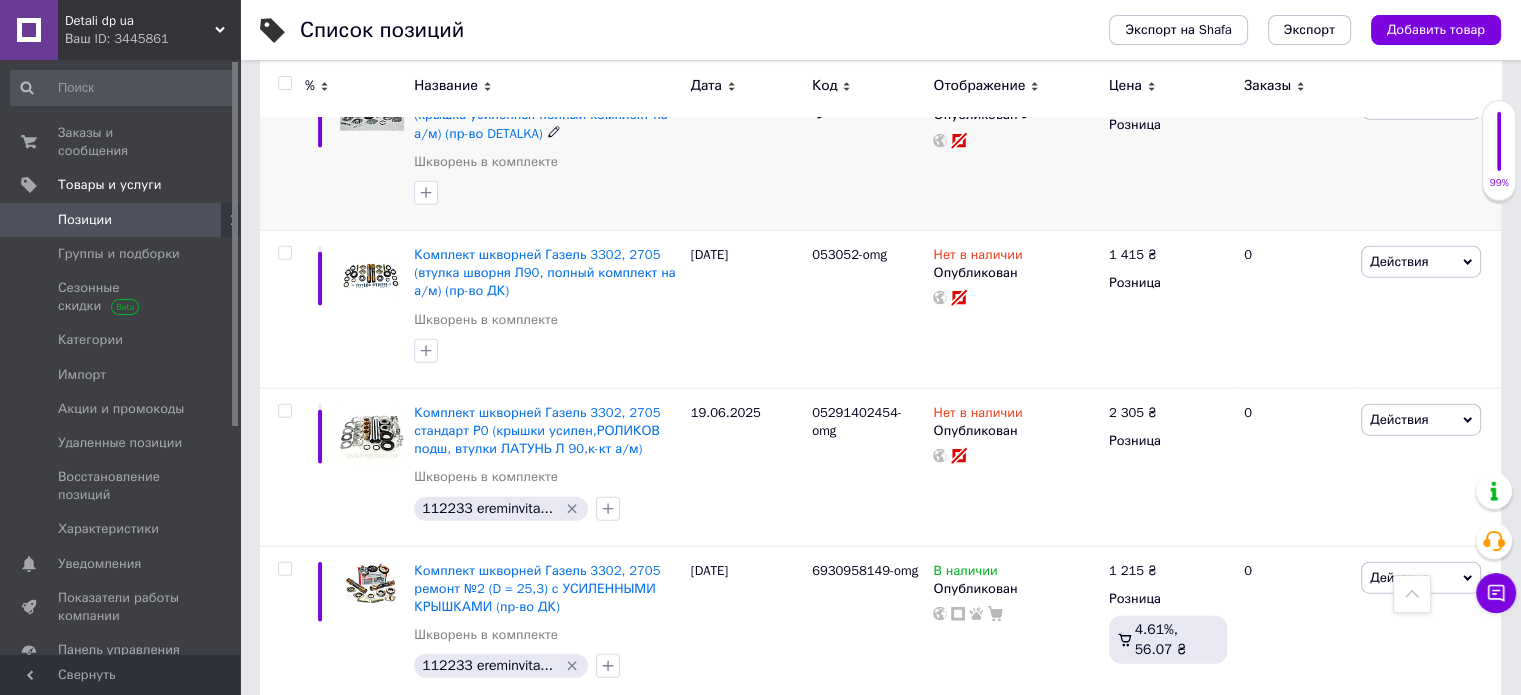scroll, scrollTop: 5000, scrollLeft: 0, axis: vertical 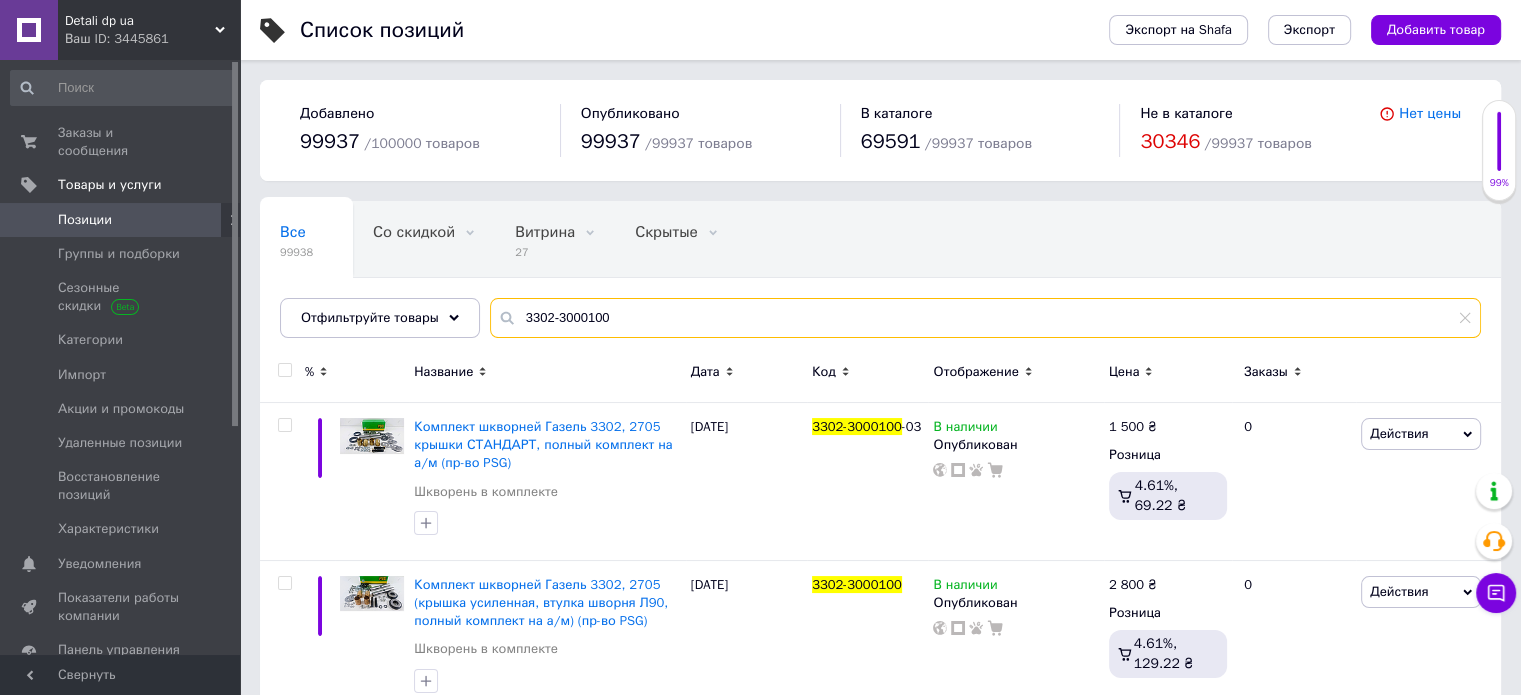 click on "3302-3000100" at bounding box center [985, 318] 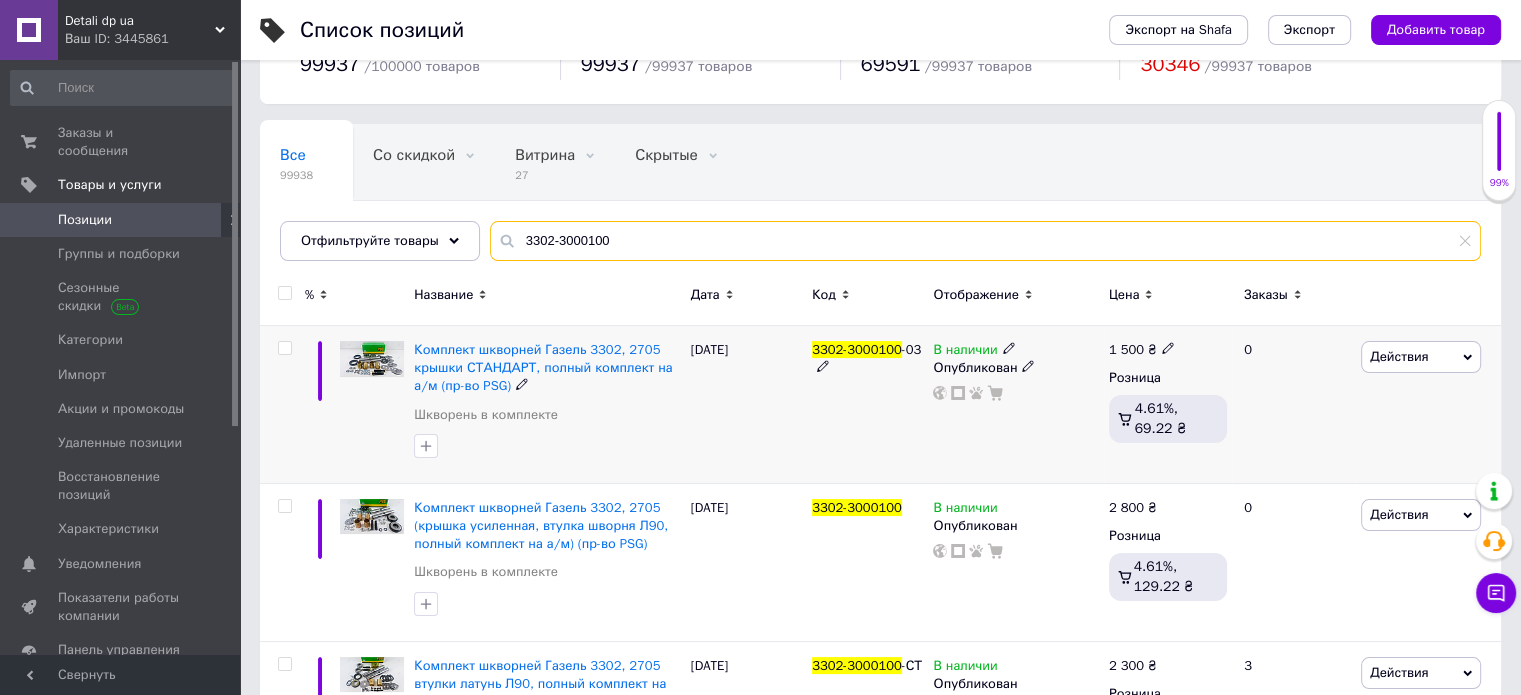scroll, scrollTop: 200, scrollLeft: 0, axis: vertical 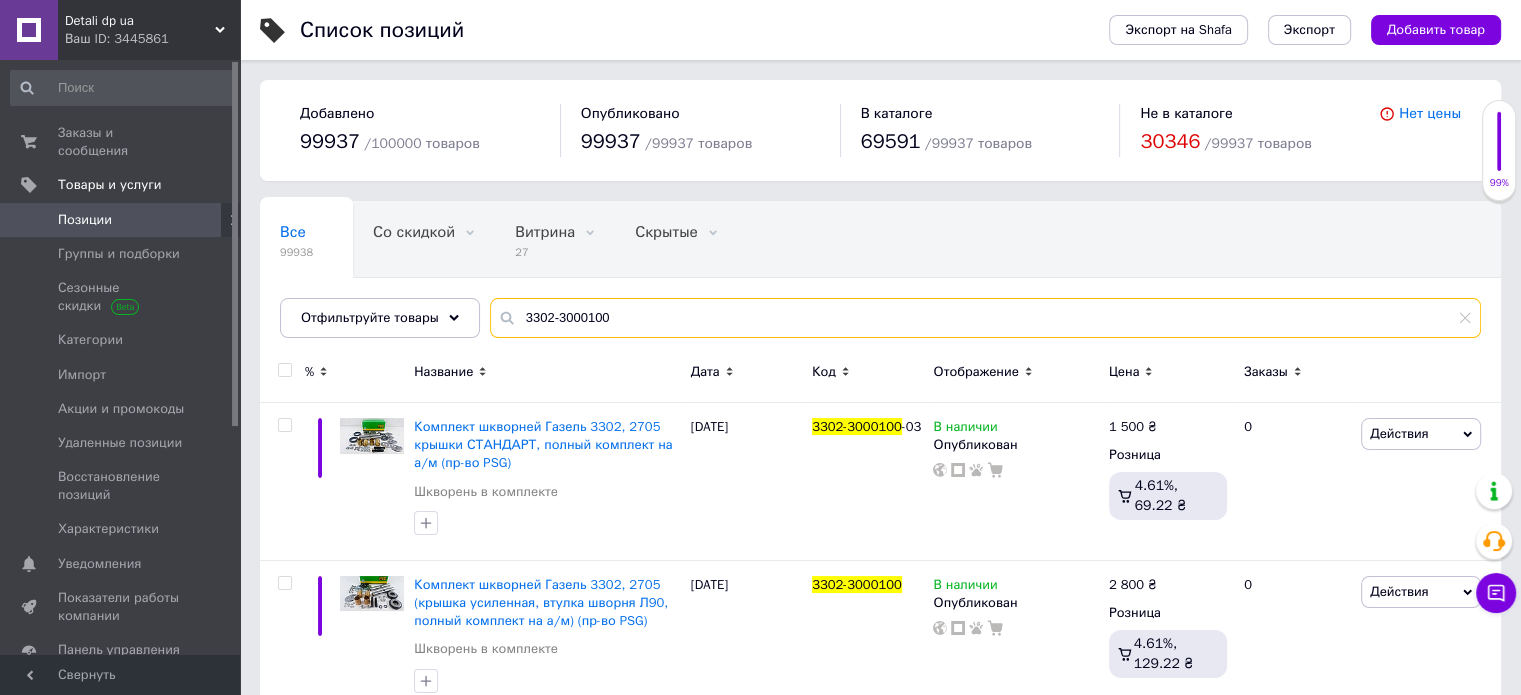 click on "3302-3000100" at bounding box center [985, 318] 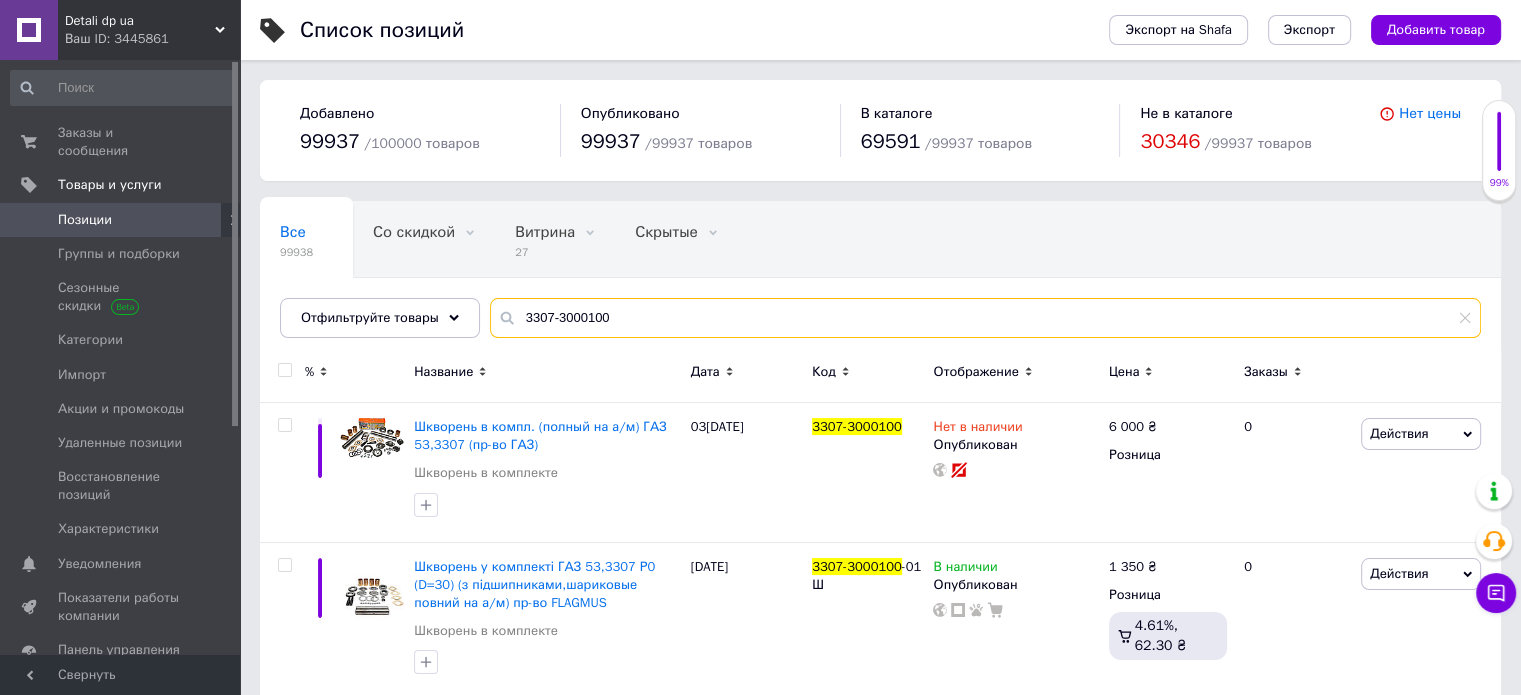 type on "3307-3000100" 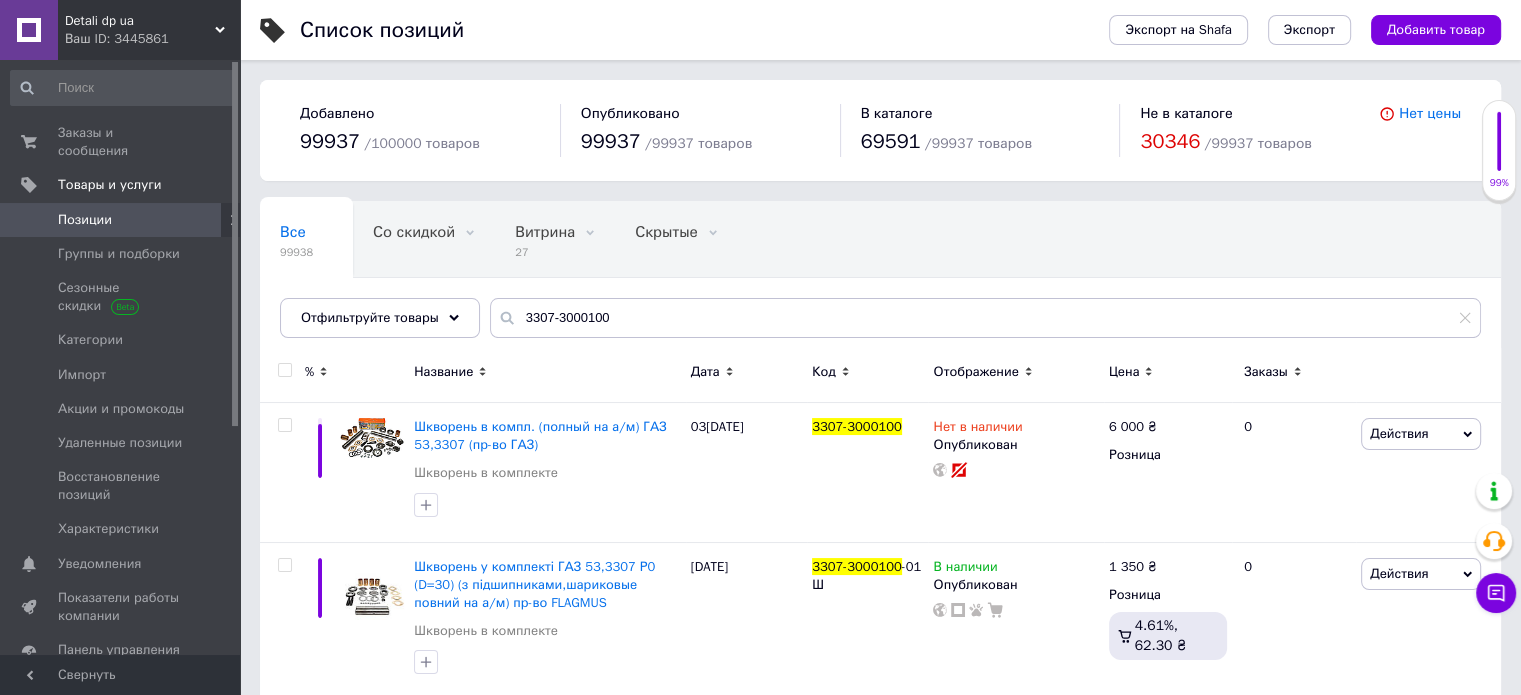 click on "Цена" at bounding box center [1168, 372] 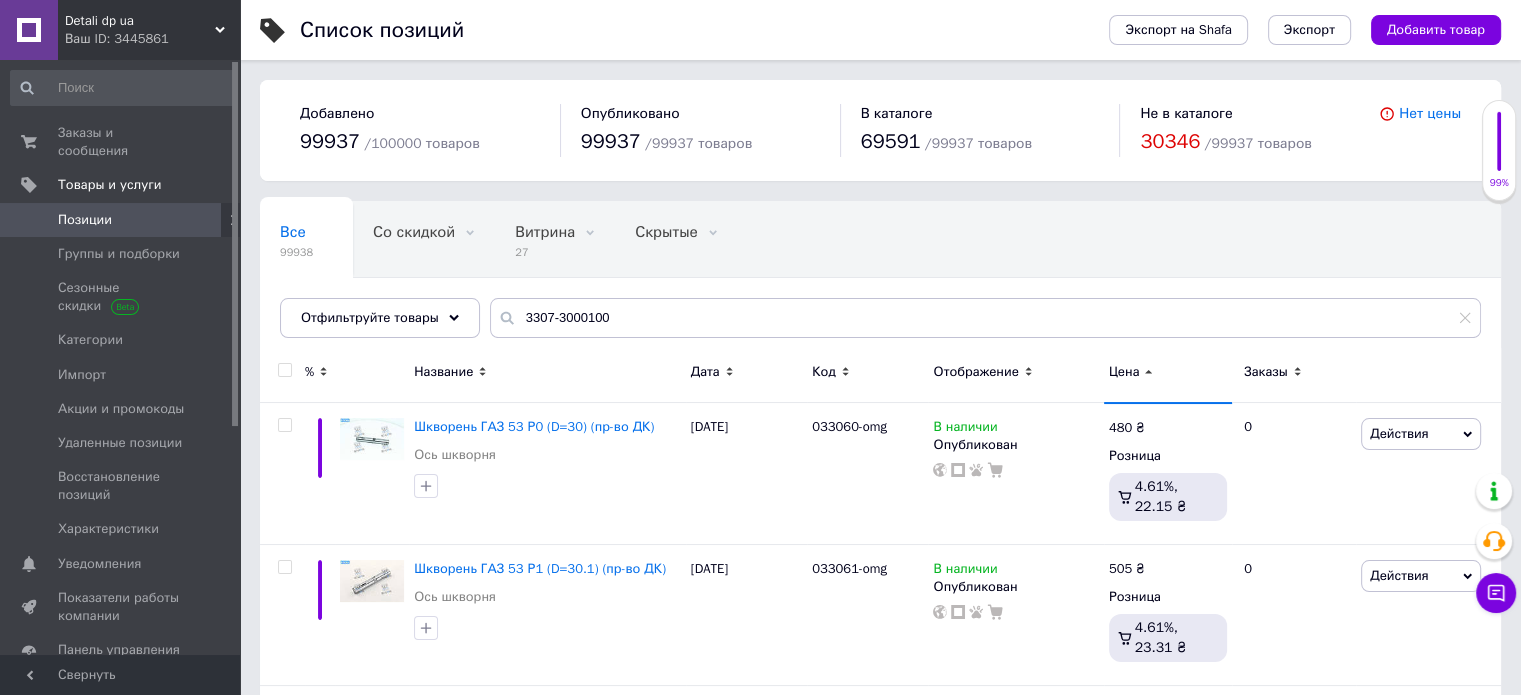 click on "Цена" at bounding box center (1124, 372) 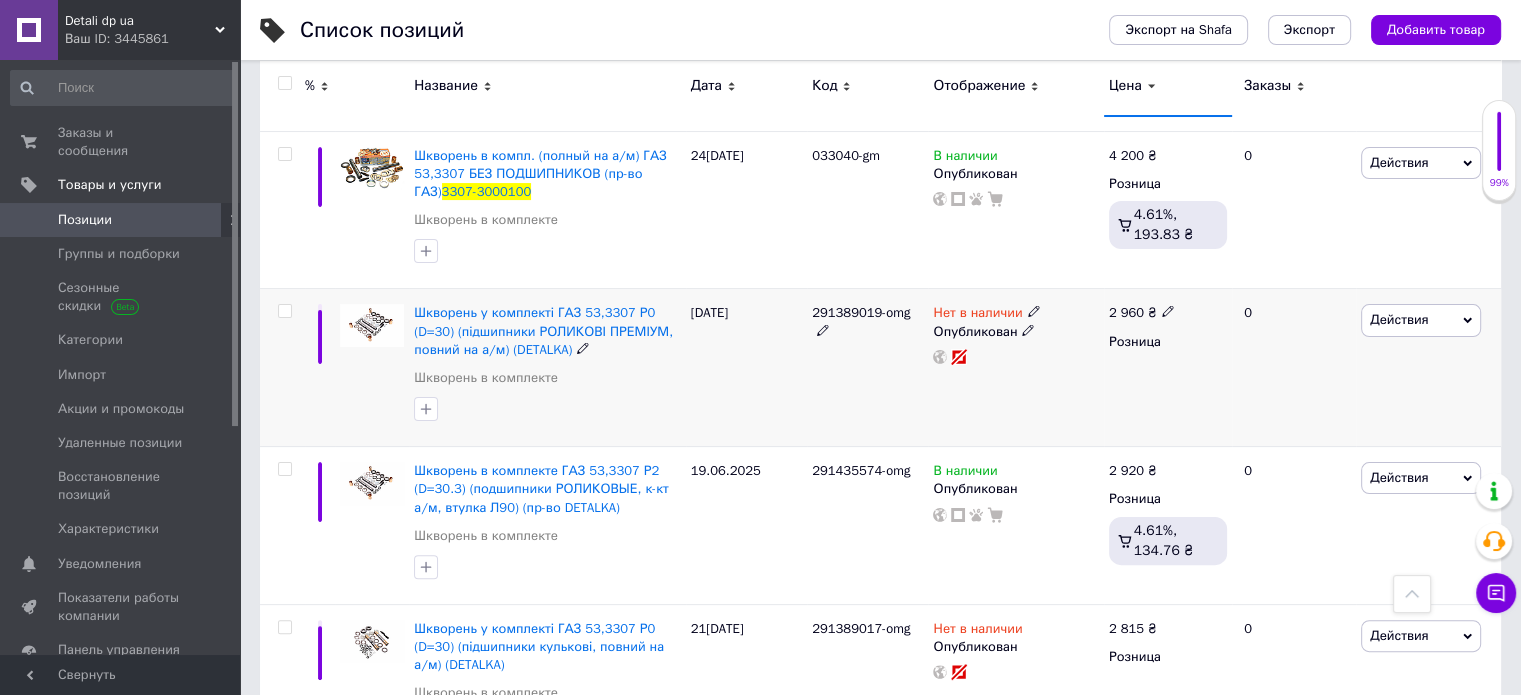 scroll, scrollTop: 200, scrollLeft: 0, axis: vertical 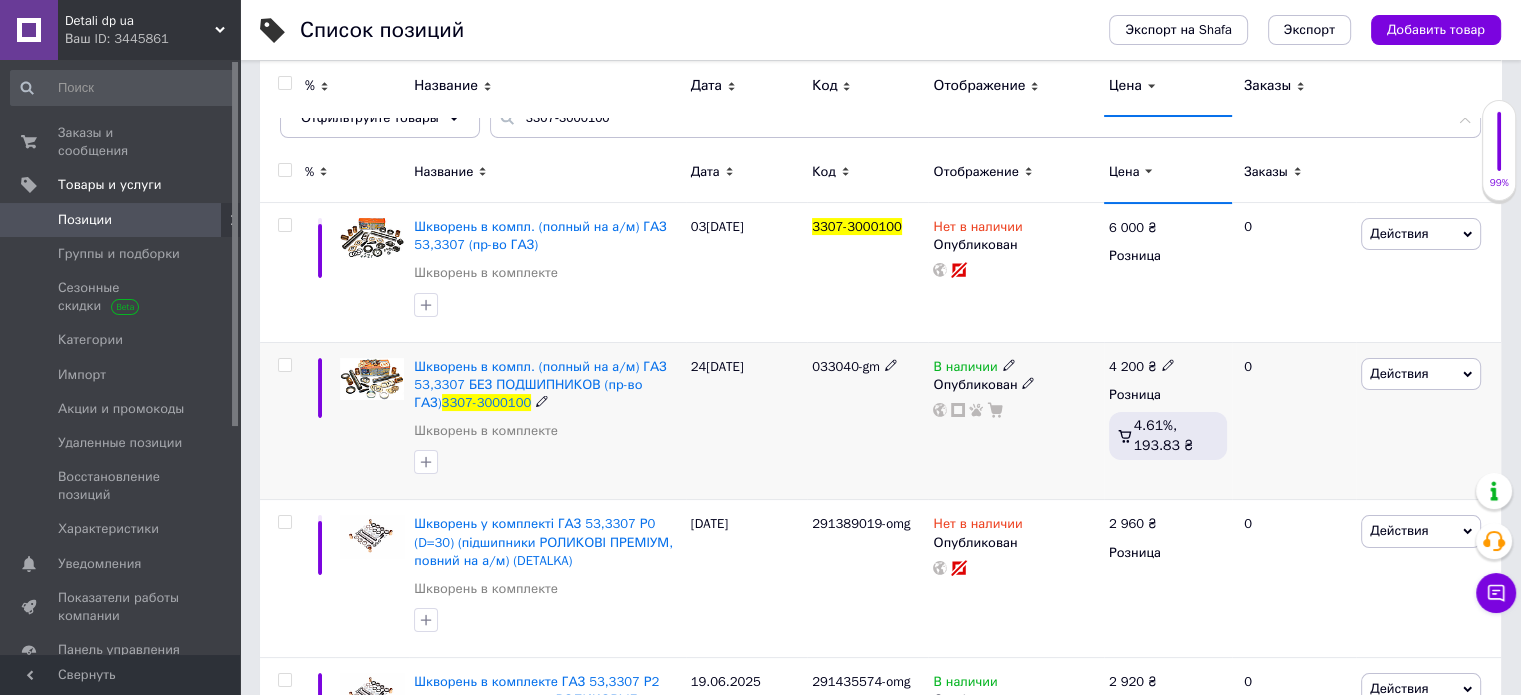 click on "Шкворень в компл. (полный на а/м) ГАЗ 53,3307 БЕЗ ПОДШИПНИКОВ (пр-во ГАЗ)  3307-3000100 Шкворень в комплекте" at bounding box center (547, 421) 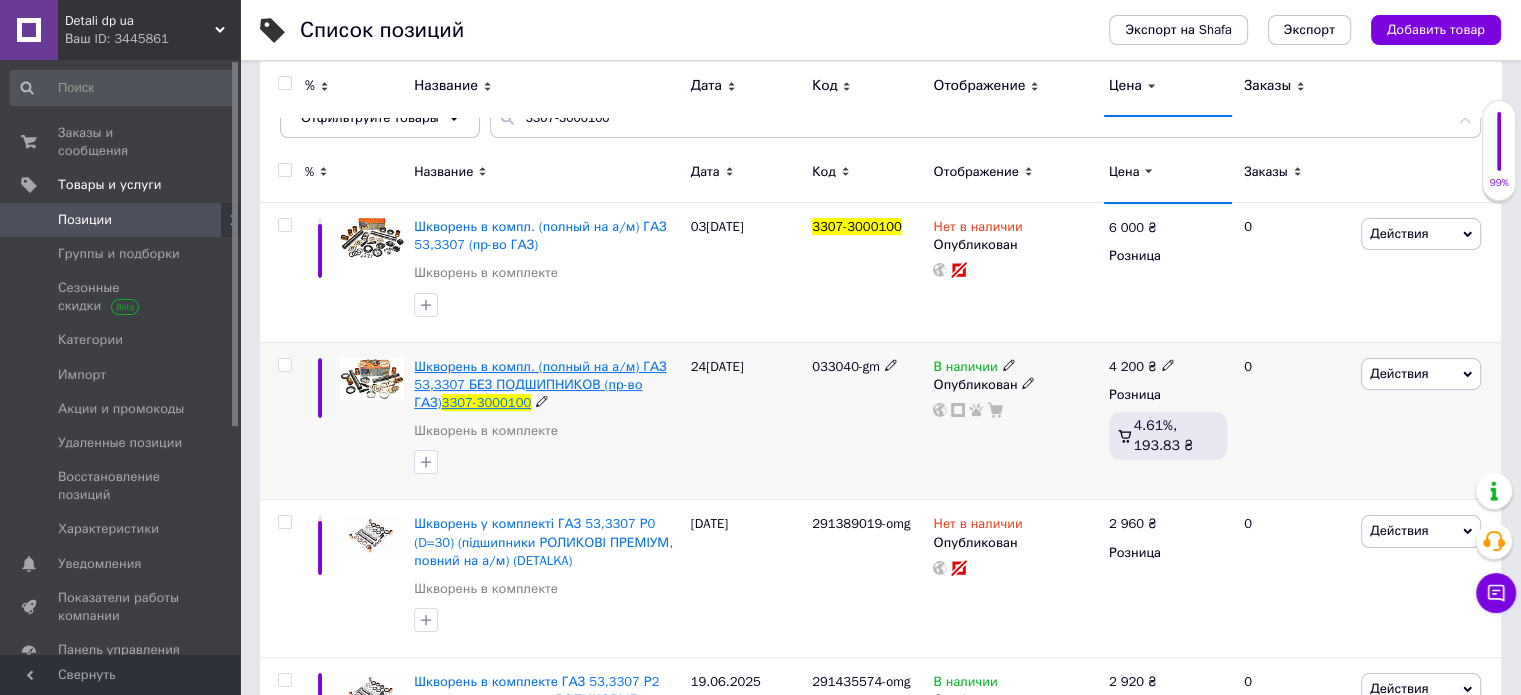 click on "Шкворень в компл. (полный на а/м) ГАЗ 53,3307 БЕЗ ПОДШИПНИКОВ (пр-во ГАЗ)" at bounding box center (540, 384) 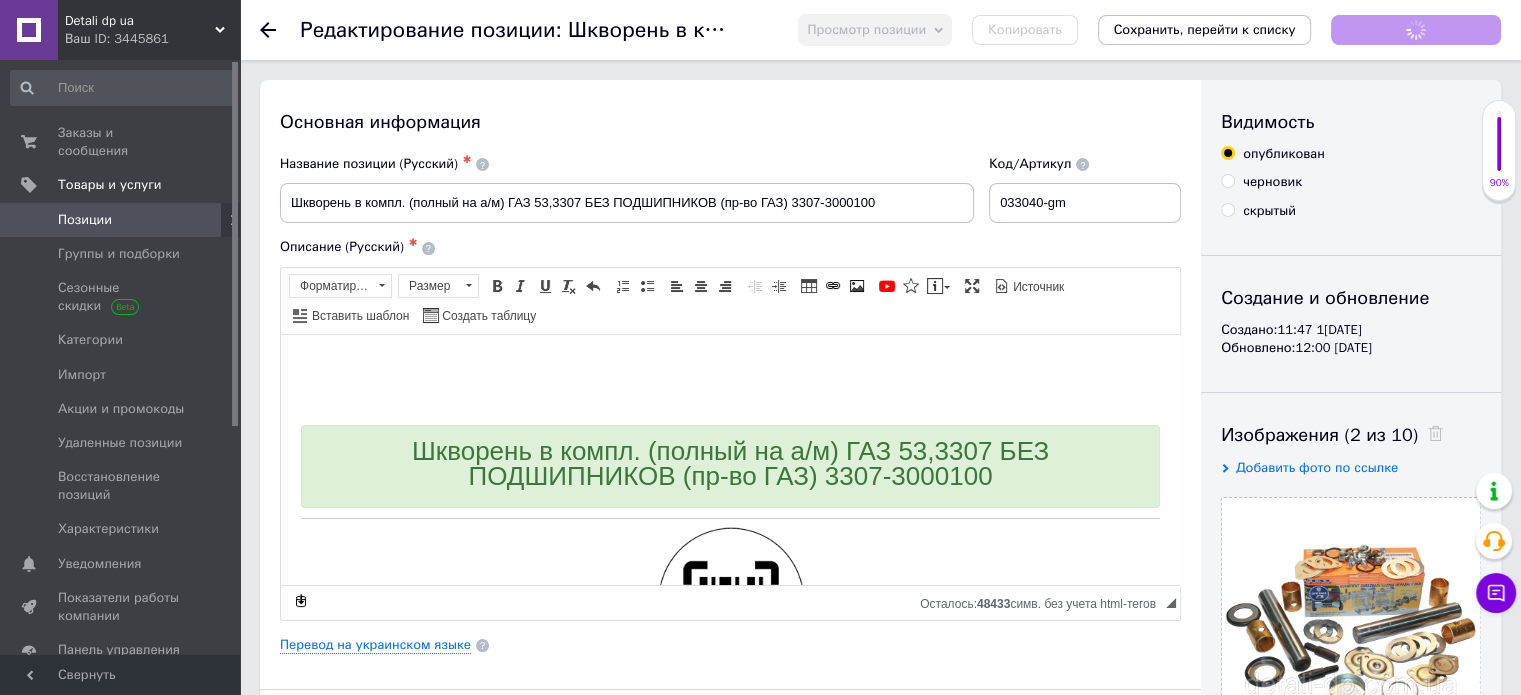 scroll, scrollTop: 0, scrollLeft: 0, axis: both 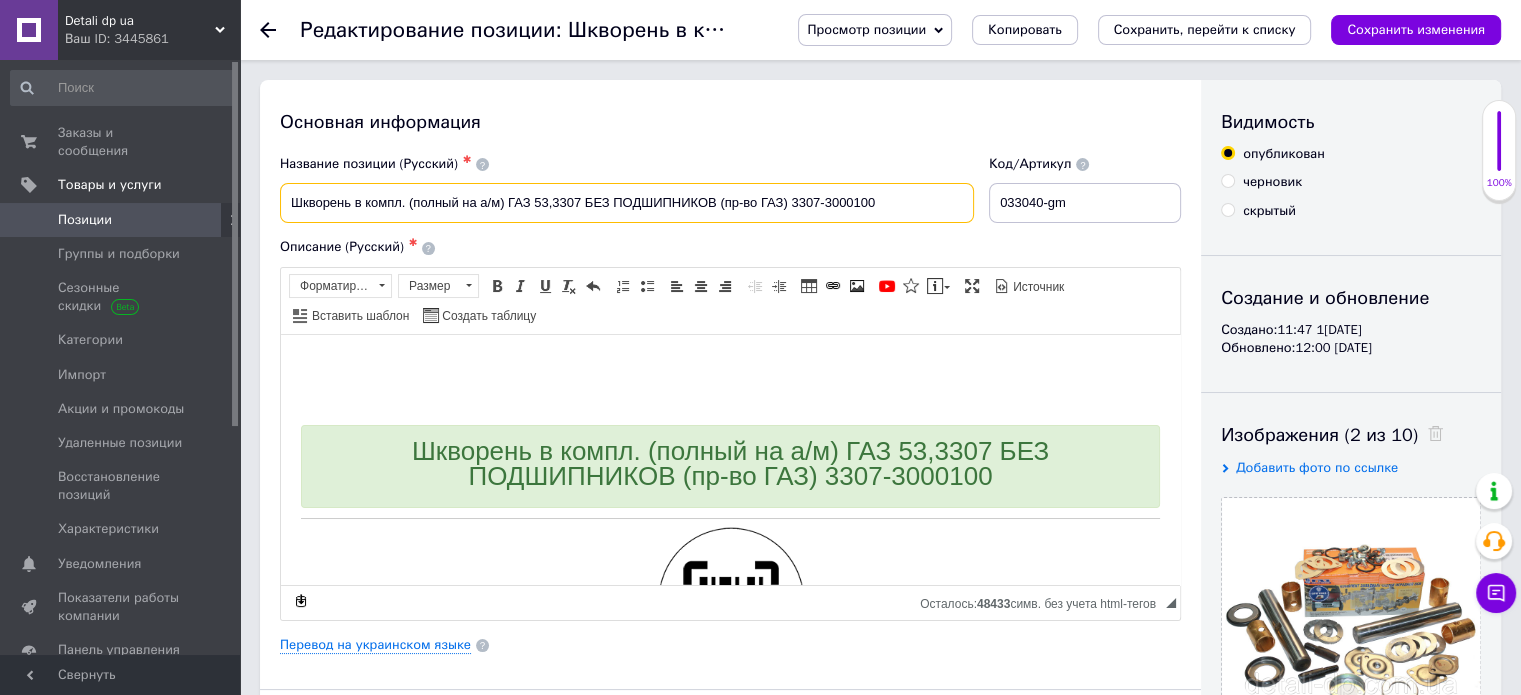 drag, startPoint x: 891, startPoint y: 190, endPoint x: 792, endPoint y: 194, distance: 99.08077 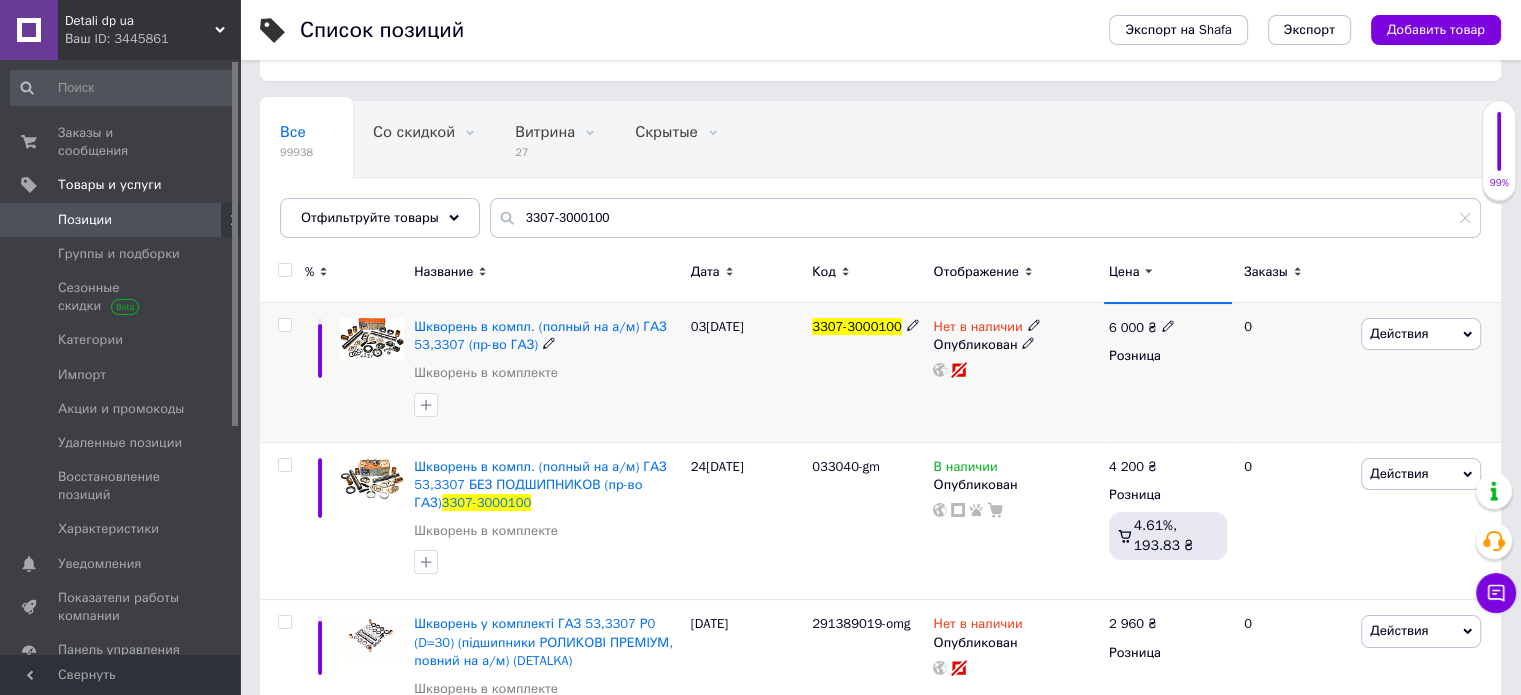 scroll, scrollTop: 200, scrollLeft: 0, axis: vertical 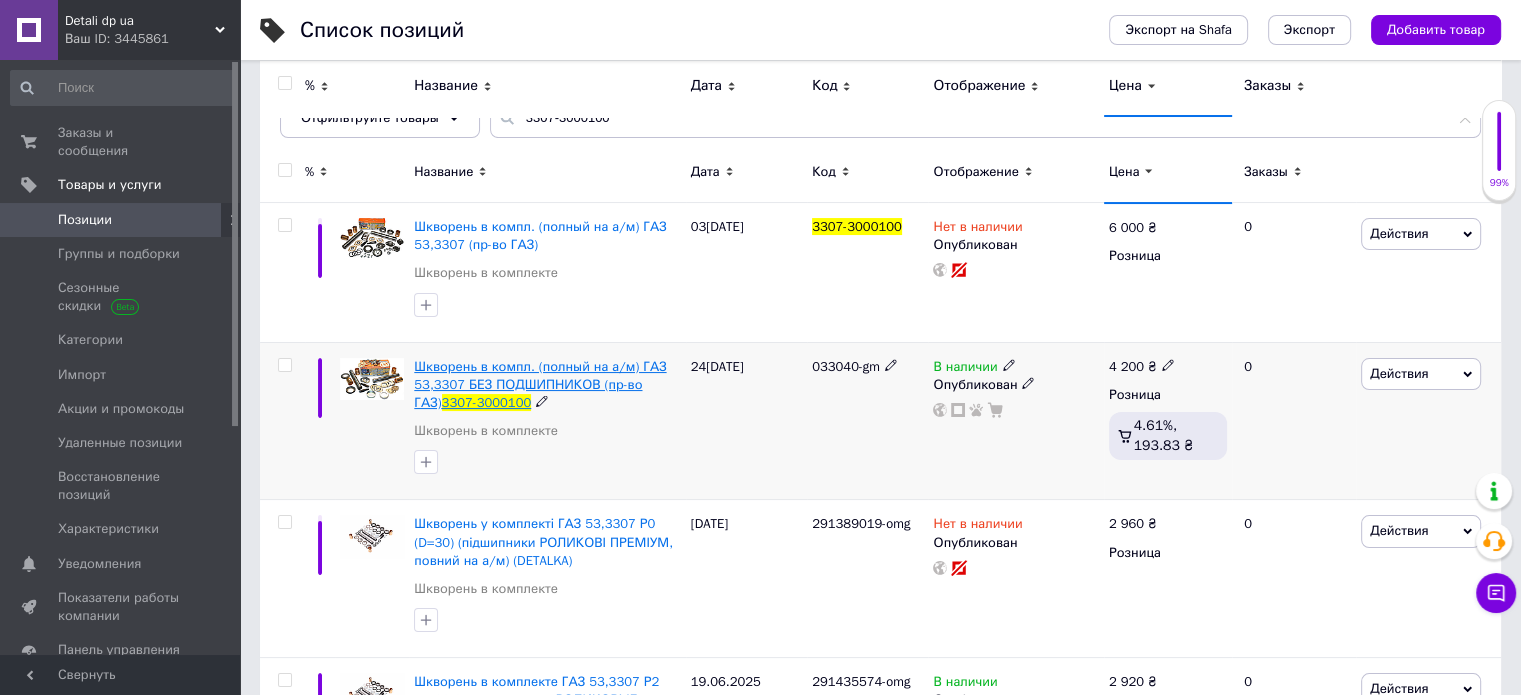 click on "Шкворень в компл. (полный на а/м) ГАЗ 53,3307 БЕЗ ПОДШИПНИКОВ (пр-во ГАЗ)" at bounding box center [540, 384] 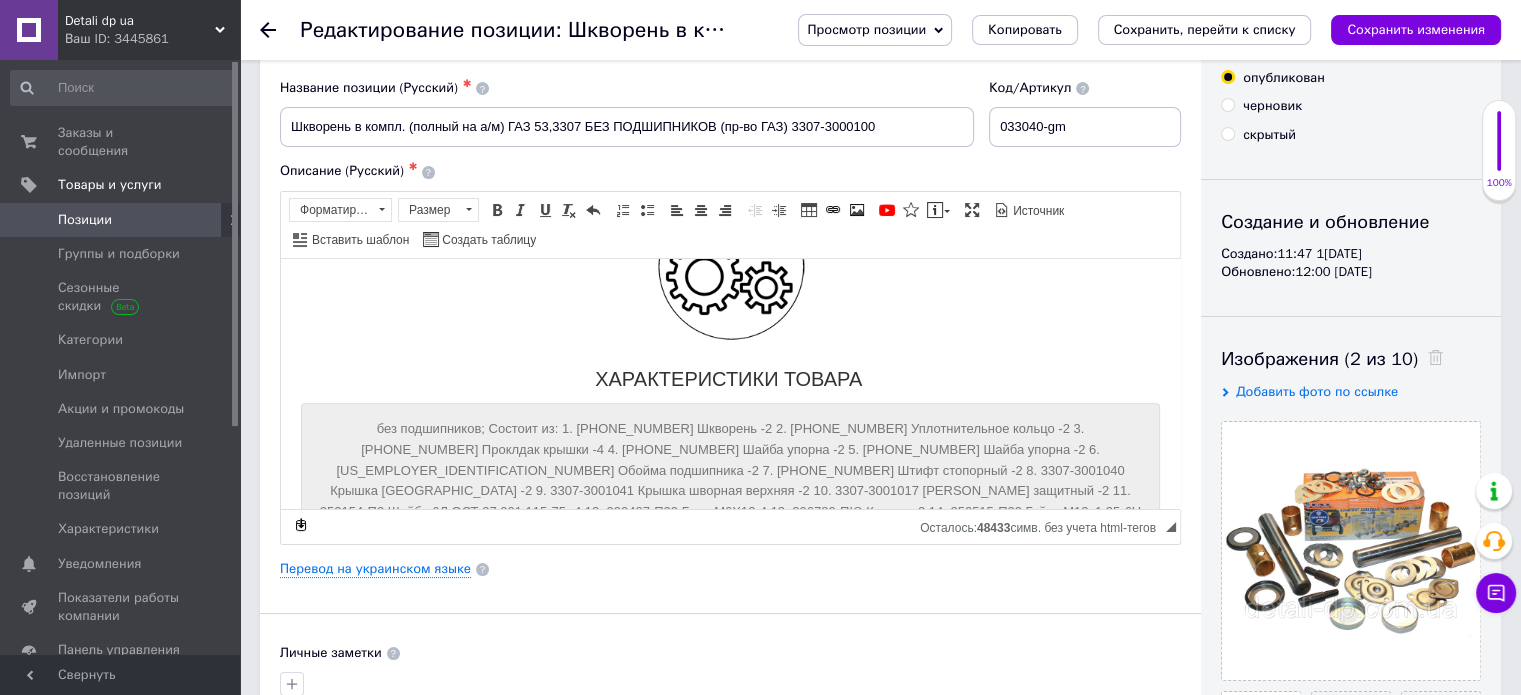 scroll, scrollTop: 0, scrollLeft: 0, axis: both 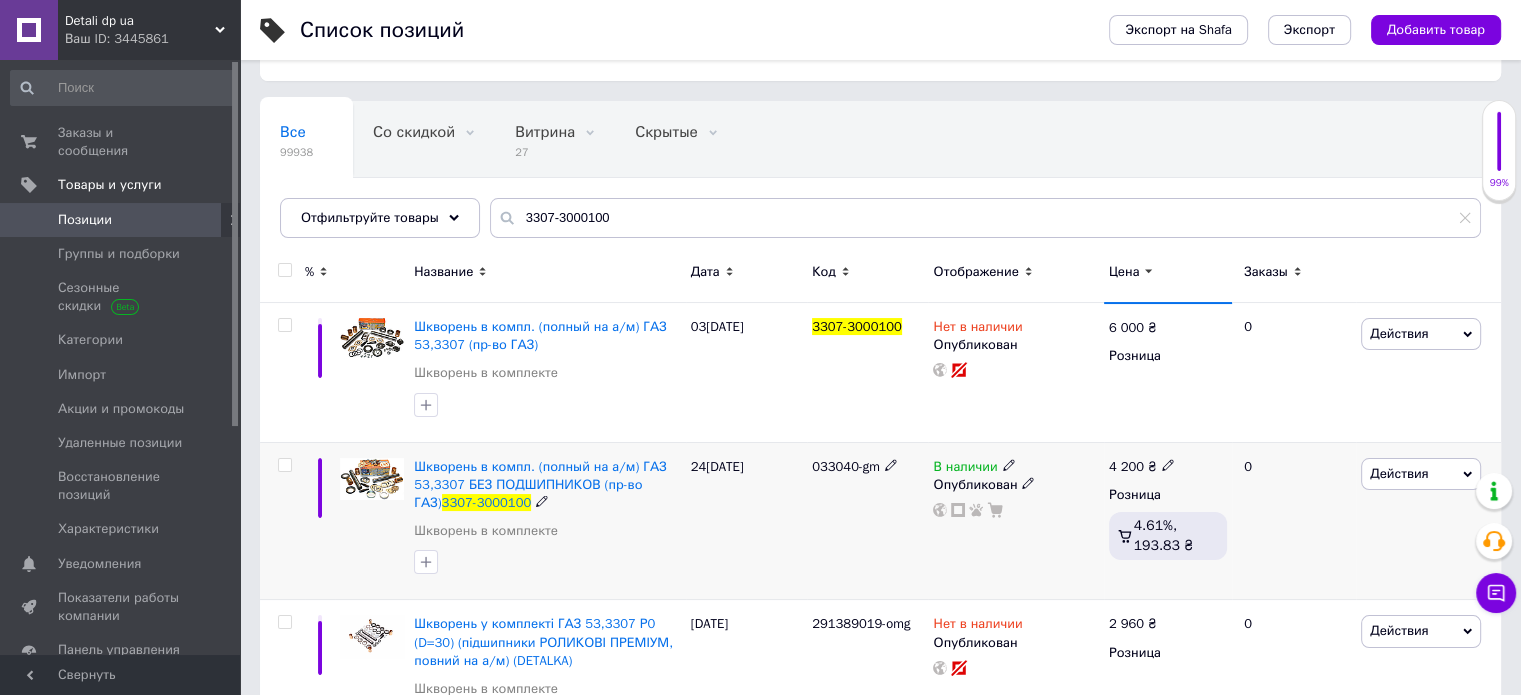 click on "Действия" at bounding box center [1399, 473] 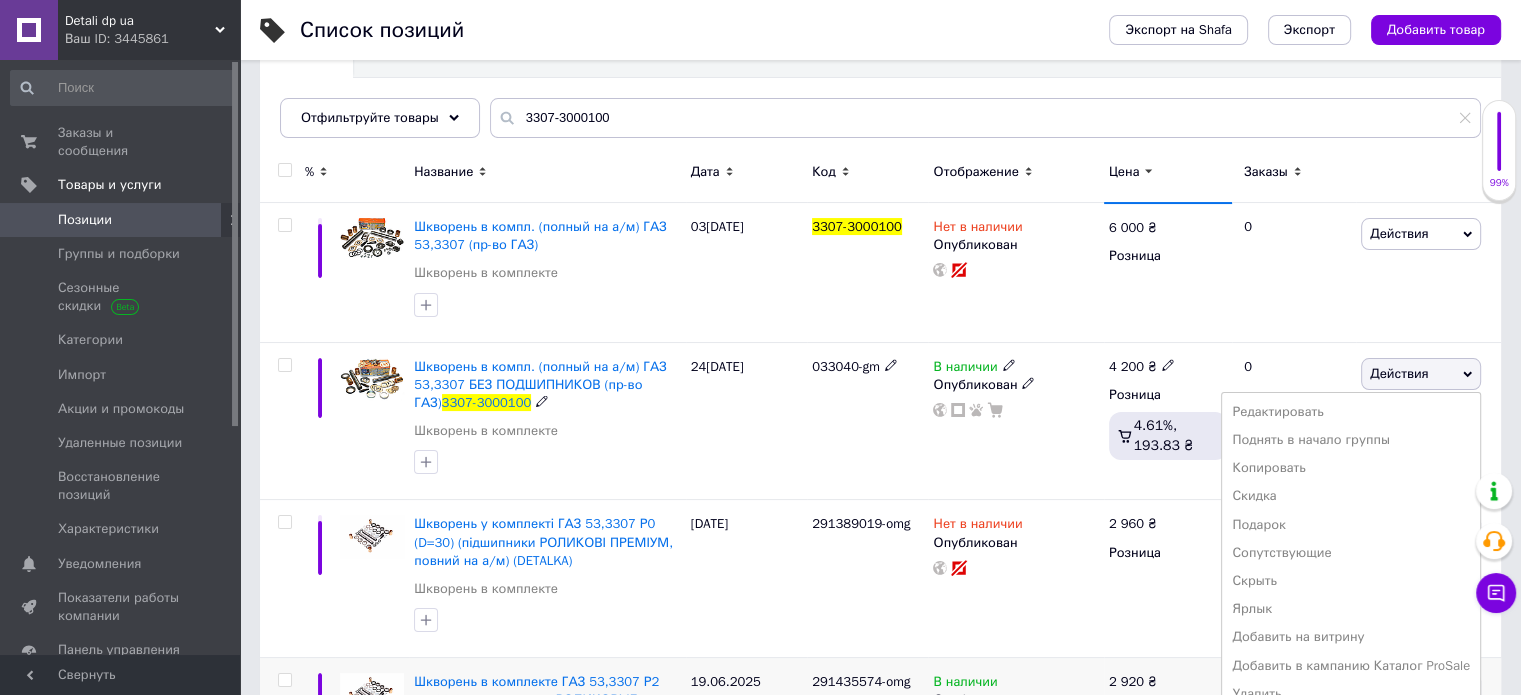 scroll, scrollTop: 400, scrollLeft: 0, axis: vertical 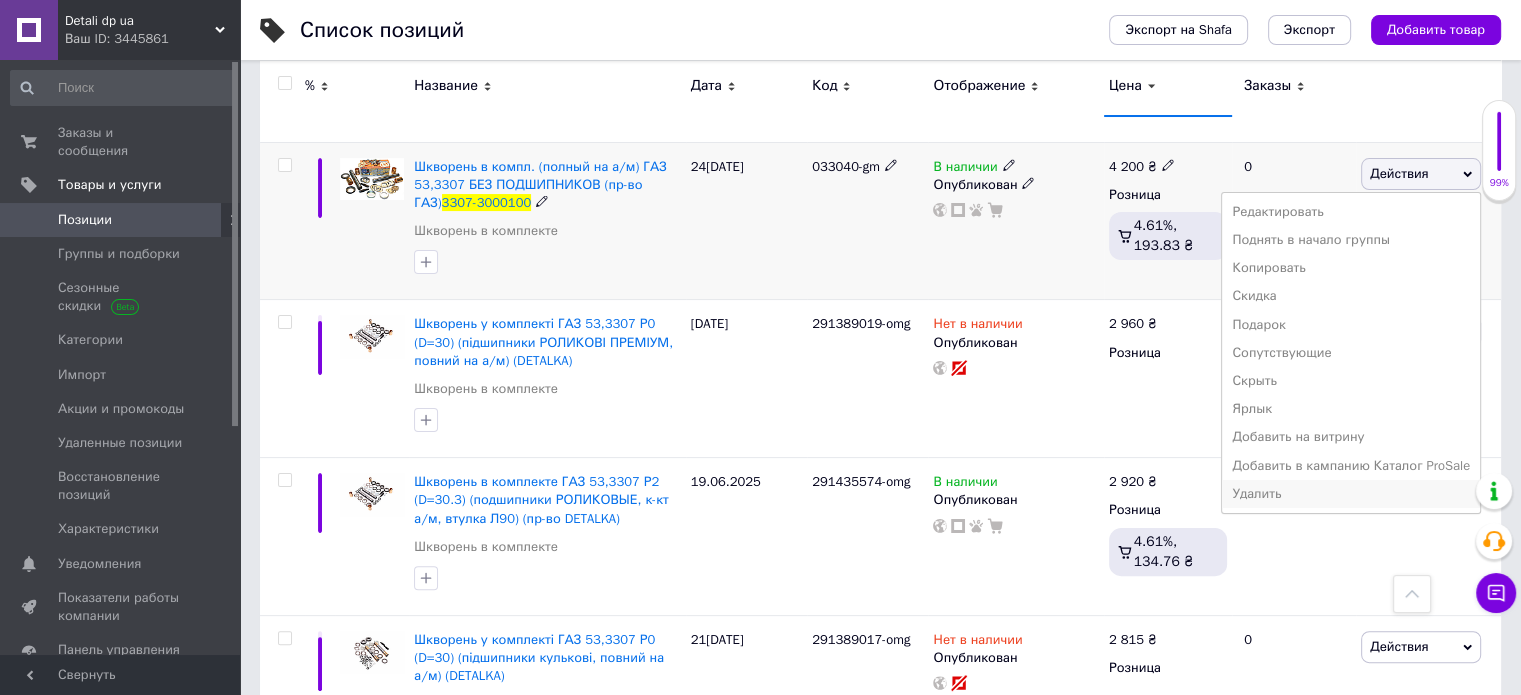 click on "Удалить" at bounding box center (1351, 494) 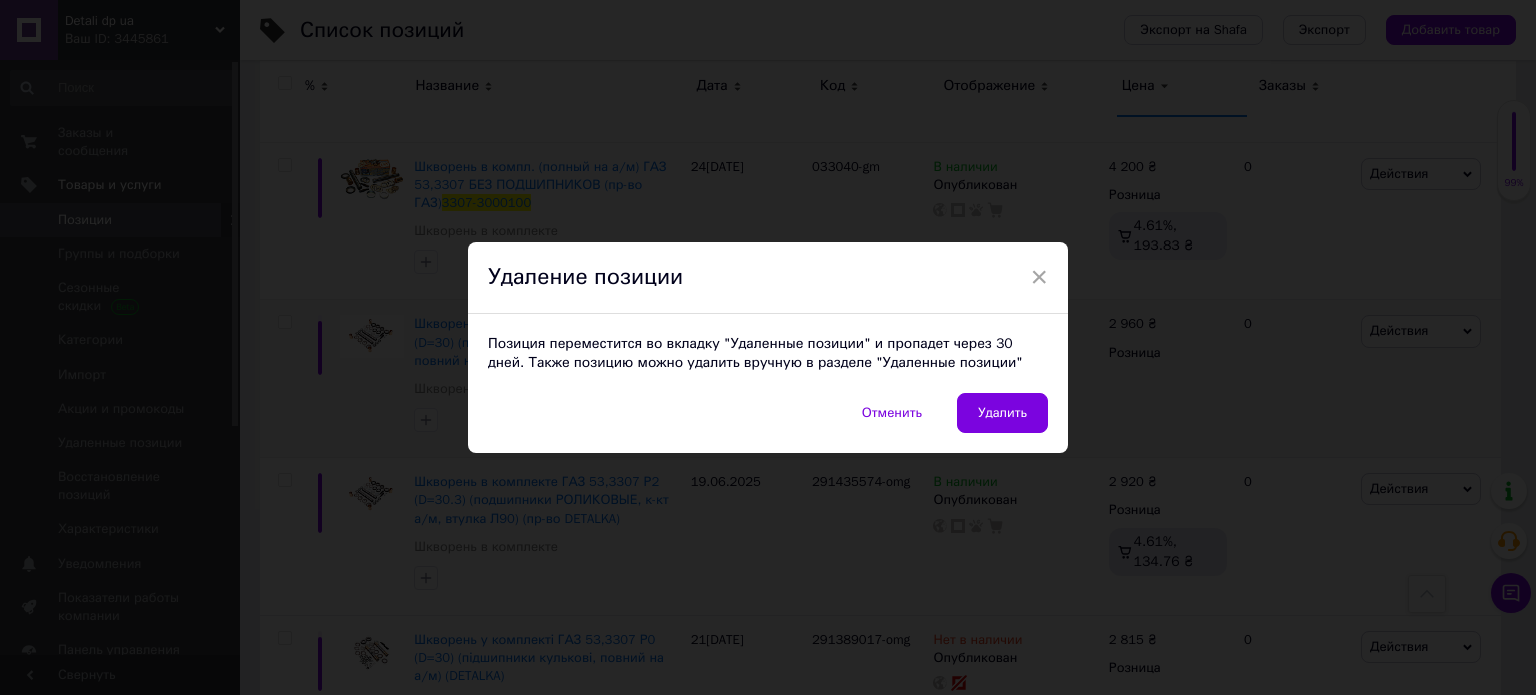 click on "Удалить" at bounding box center (1002, 413) 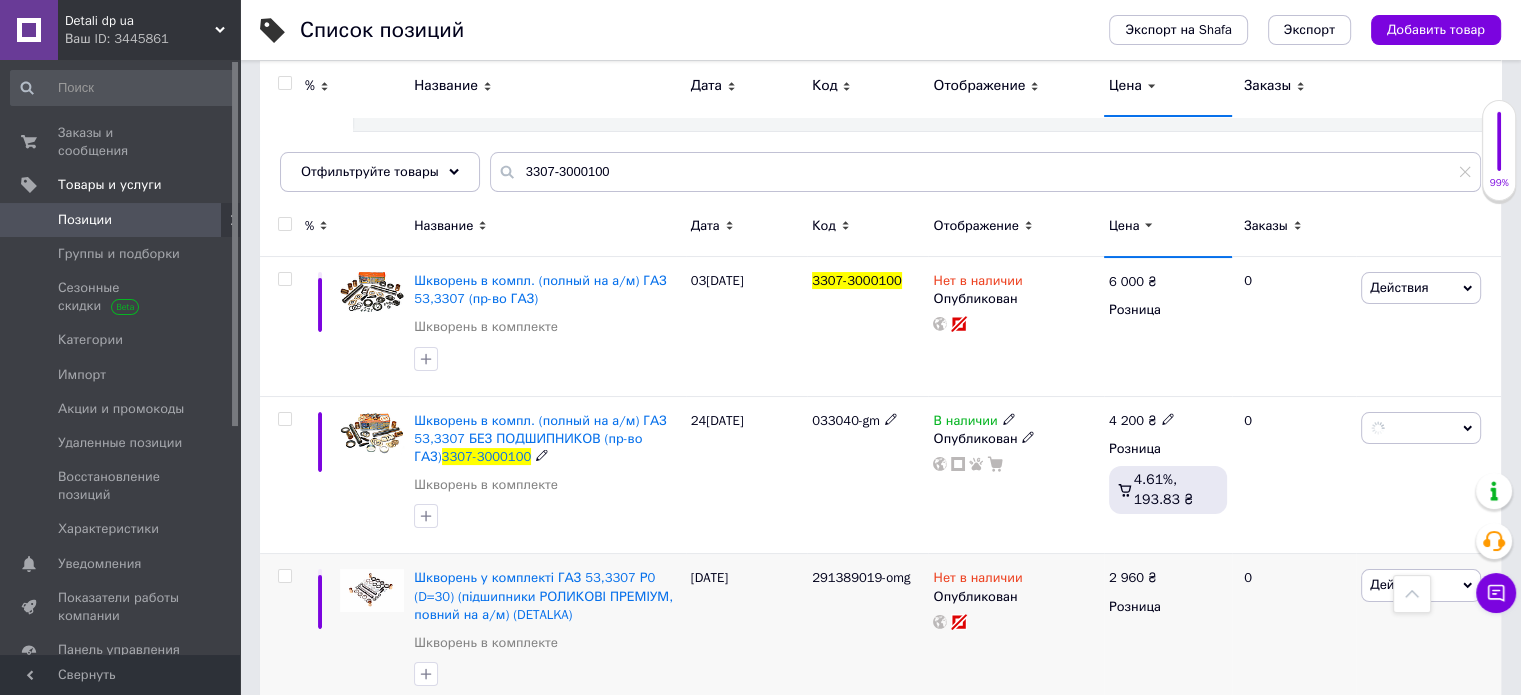 scroll, scrollTop: 0, scrollLeft: 0, axis: both 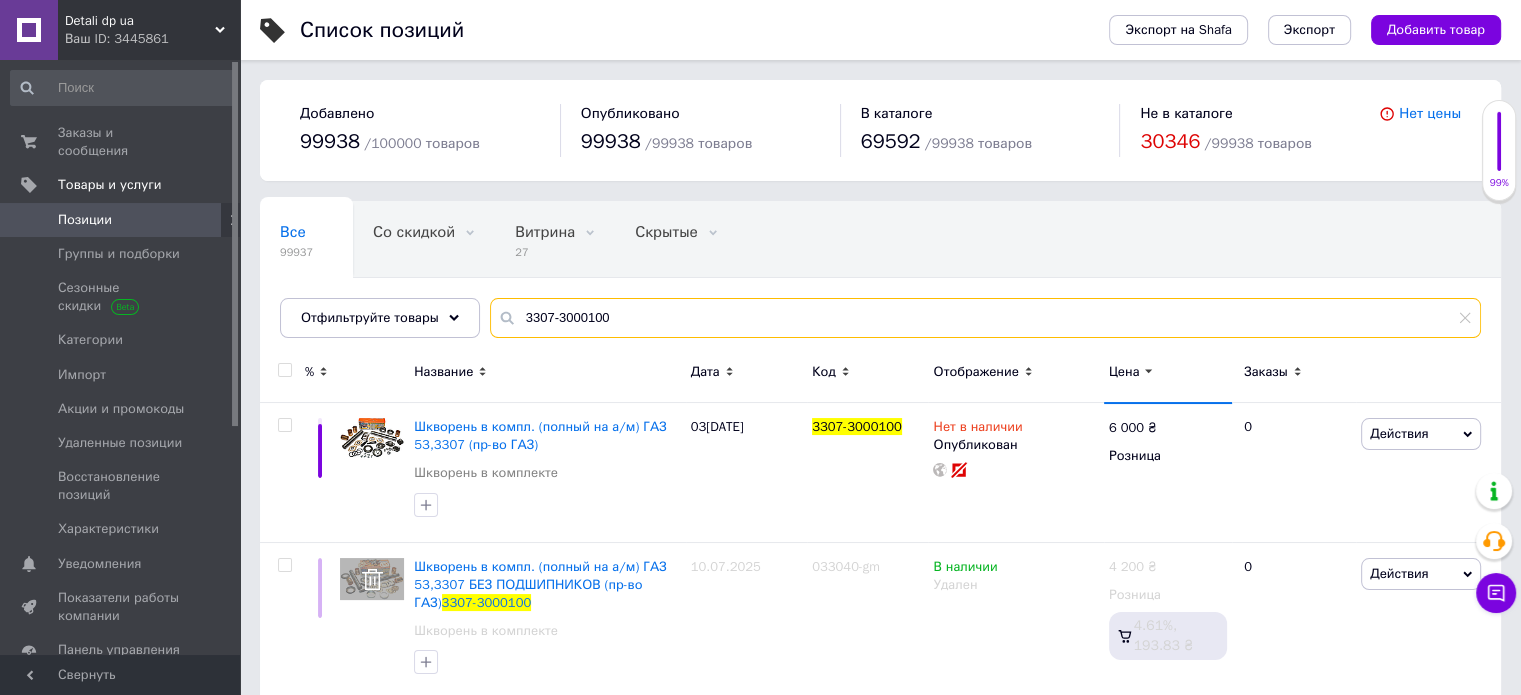 click on "3307-3000100" at bounding box center (985, 318) 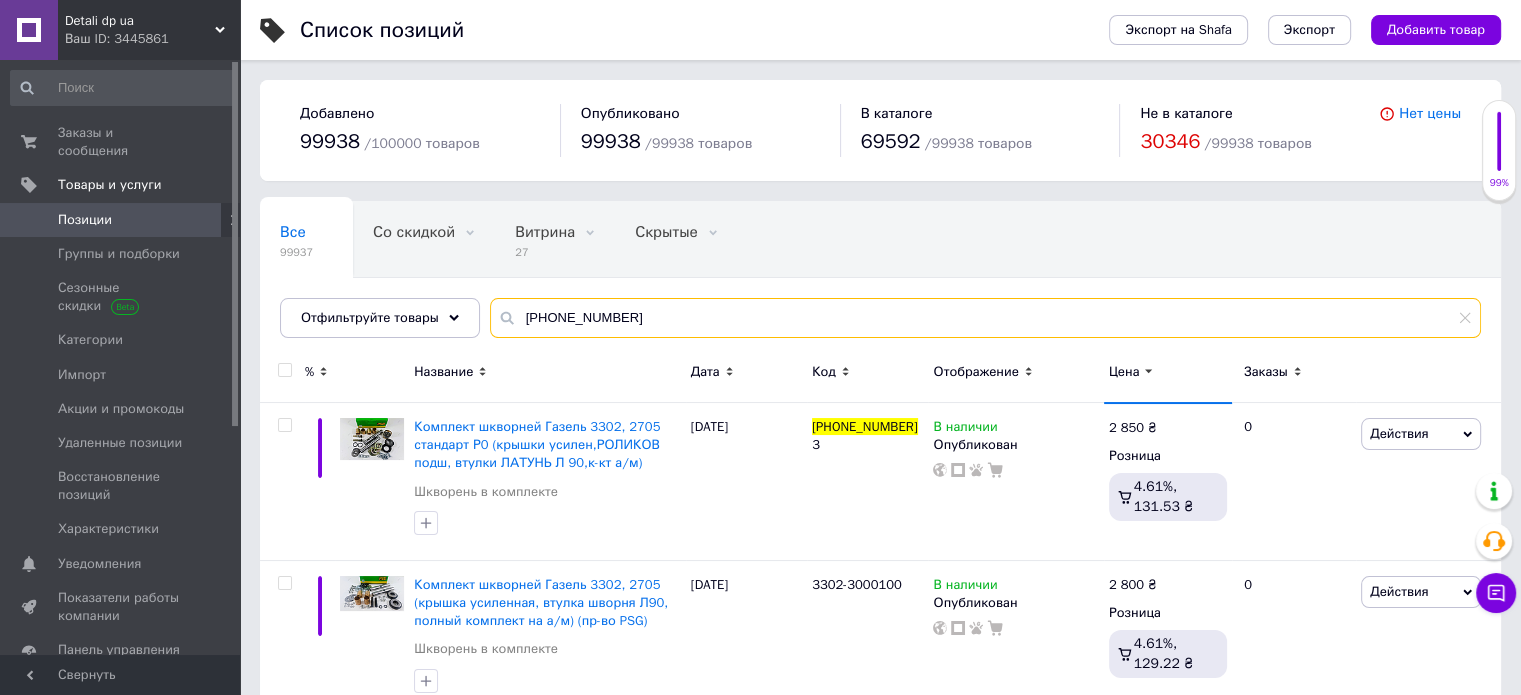 type on "3302-3000100-01" 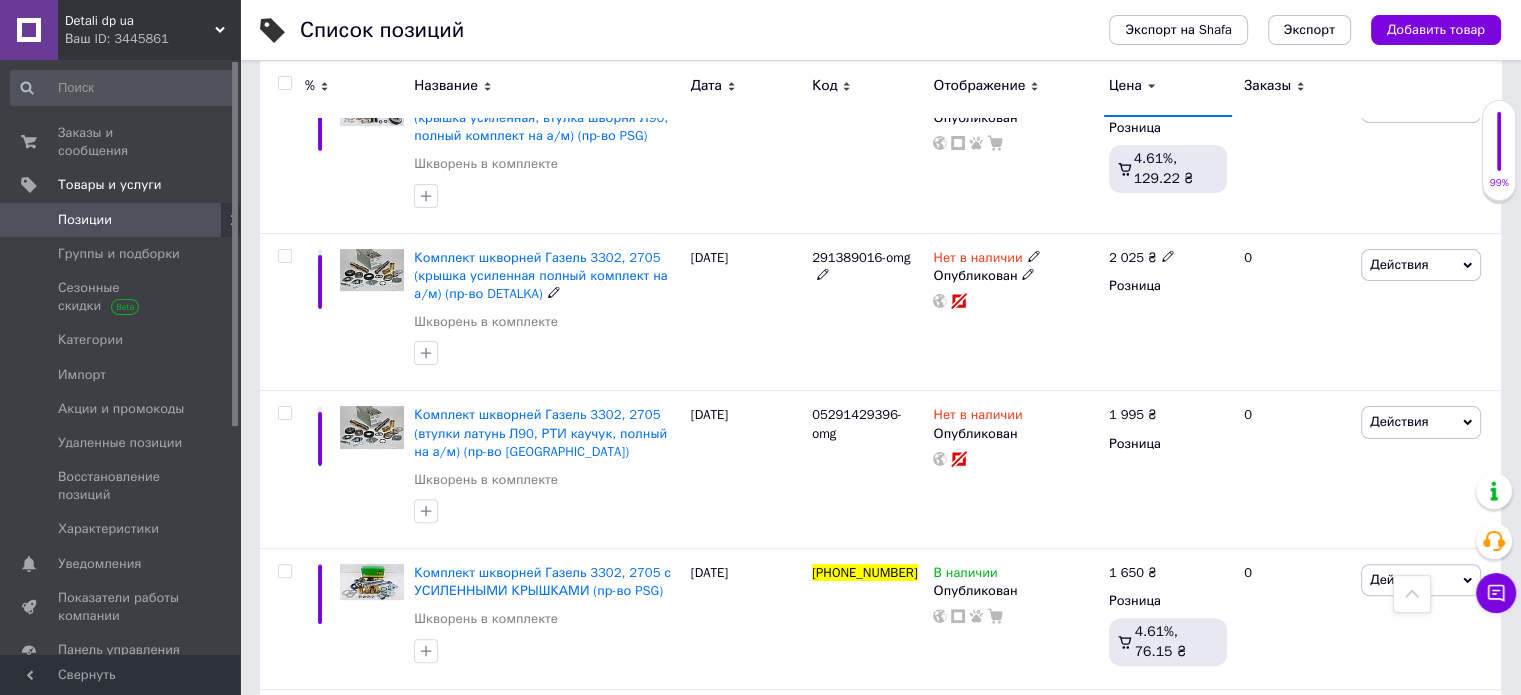 scroll, scrollTop: 600, scrollLeft: 0, axis: vertical 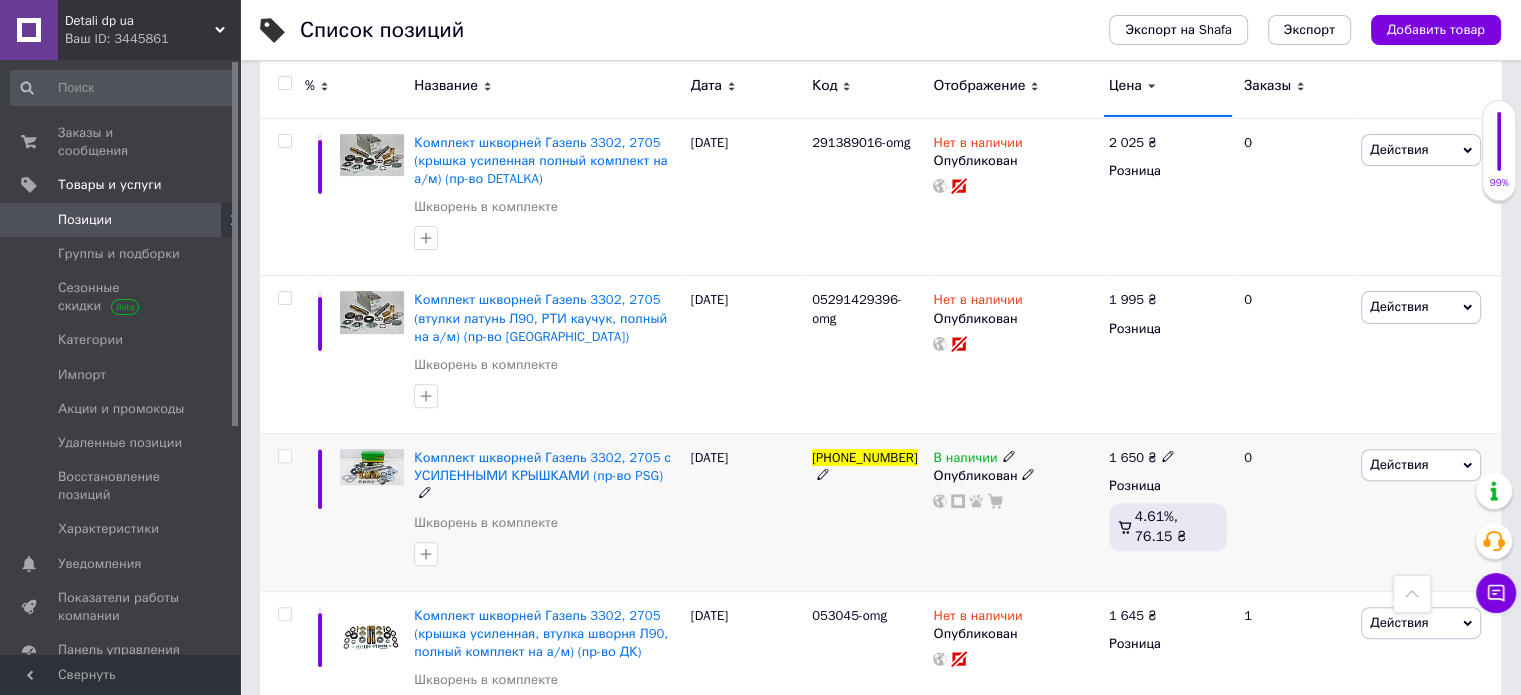 click 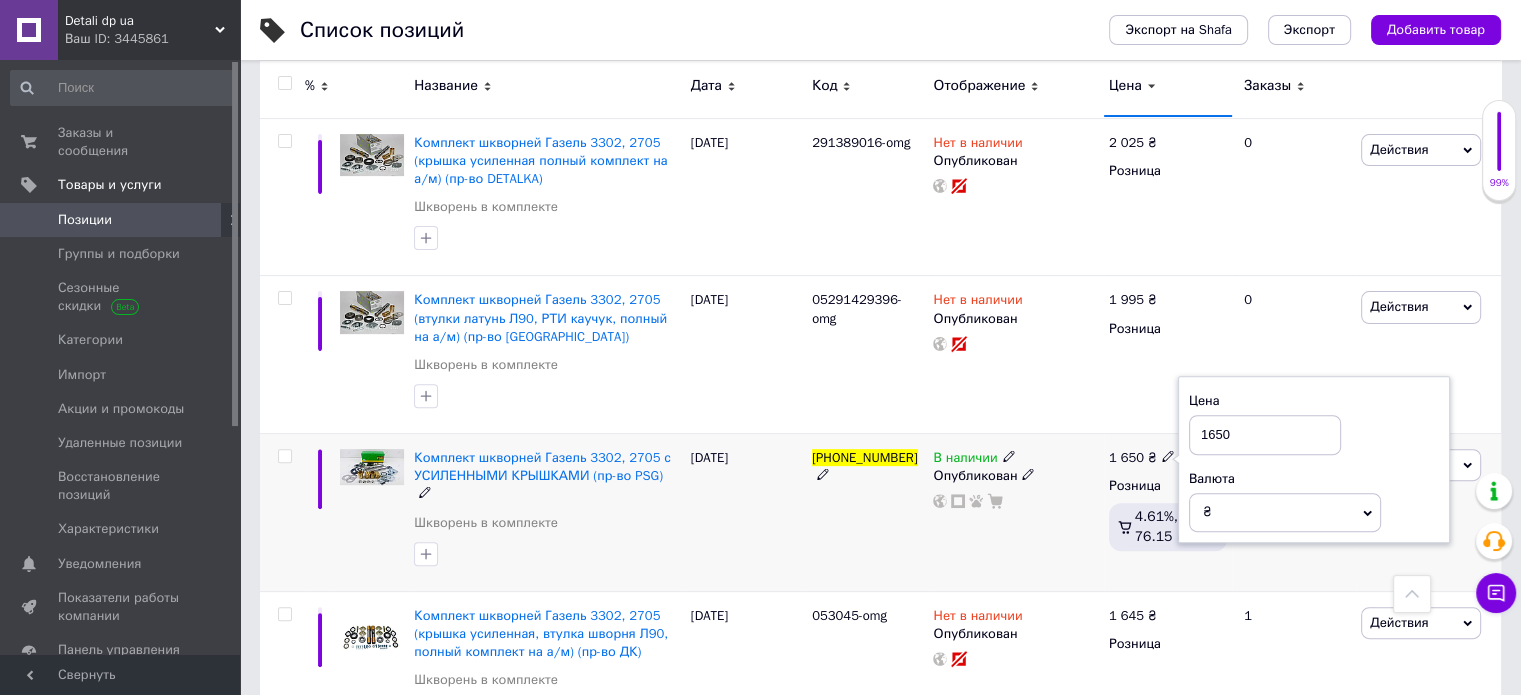 drag, startPoint x: 1215, startPoint y: 437, endPoint x: 1204, endPoint y: 437, distance: 11 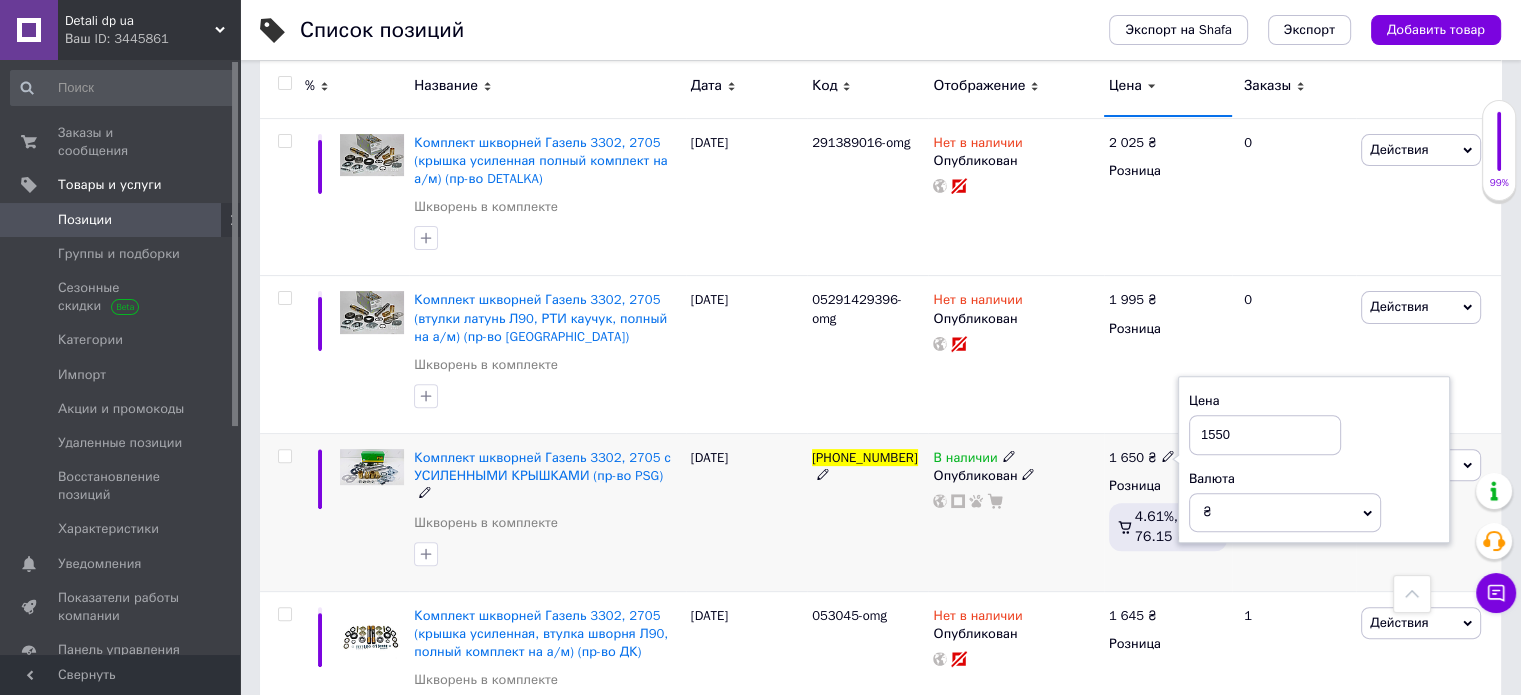 type on "1550" 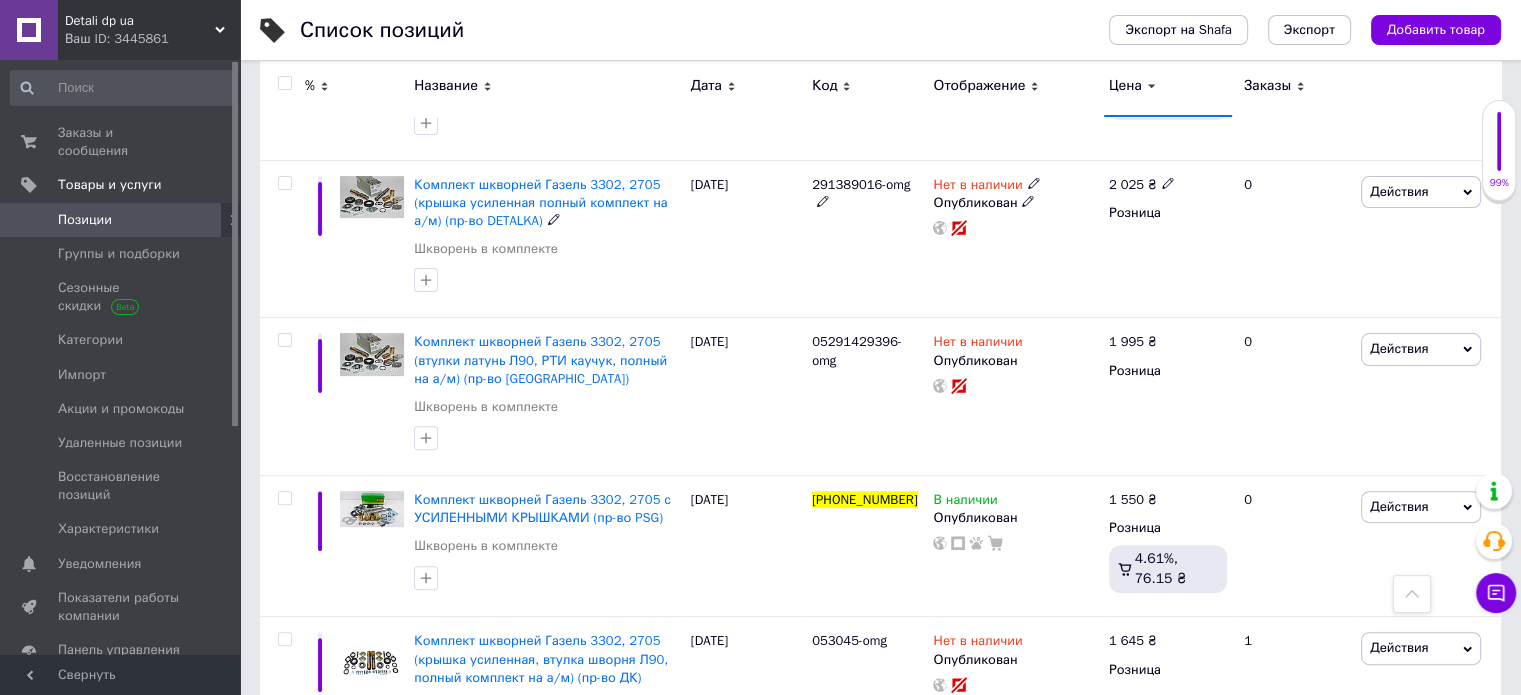 scroll, scrollTop: 0, scrollLeft: 0, axis: both 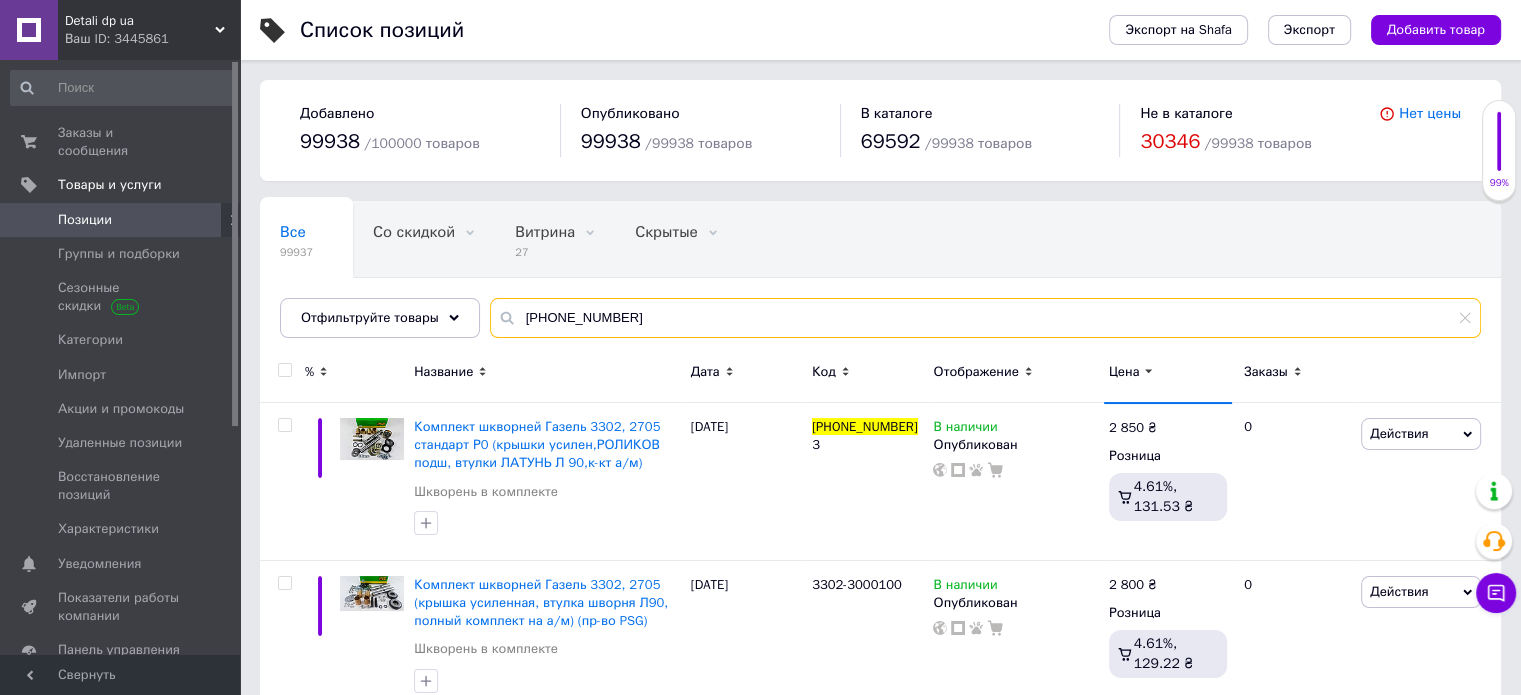 click on "3302-3000100-01" at bounding box center [985, 318] 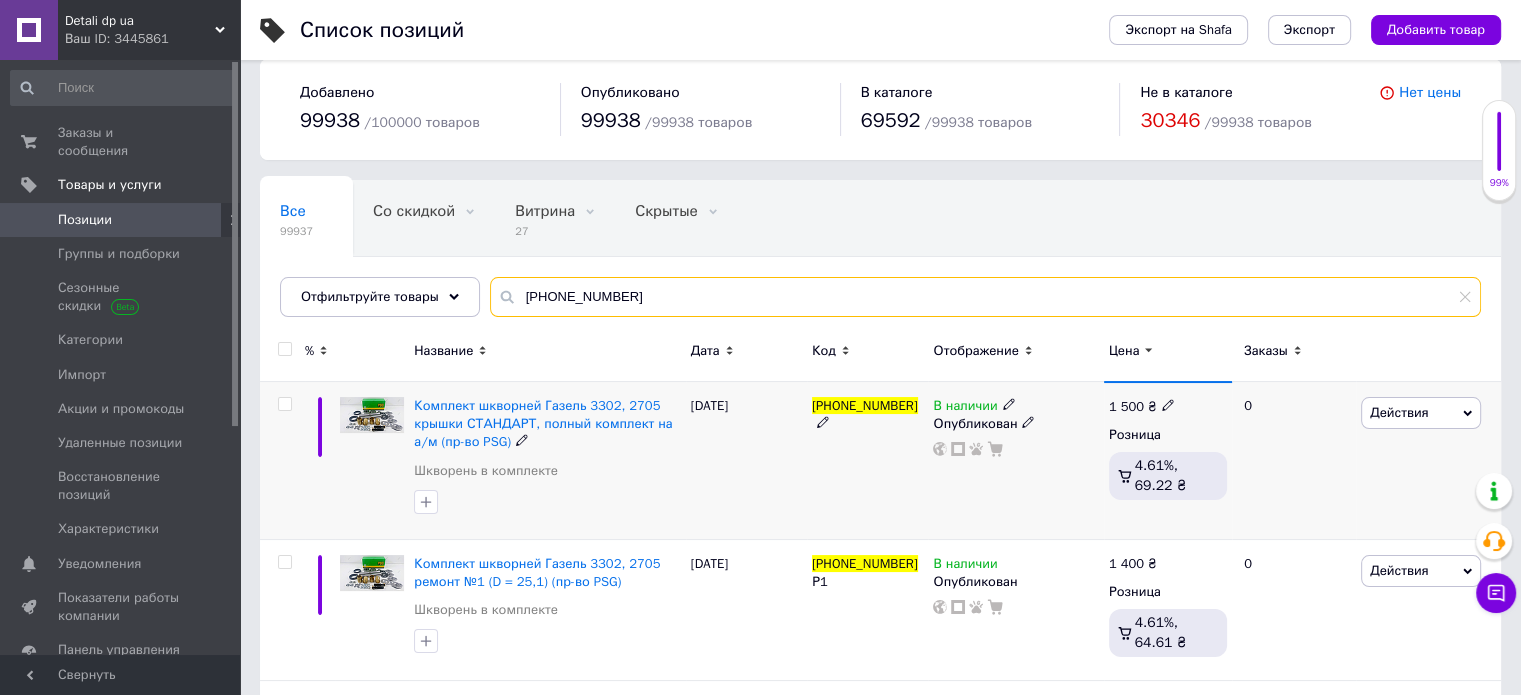 scroll, scrollTop: 0, scrollLeft: 0, axis: both 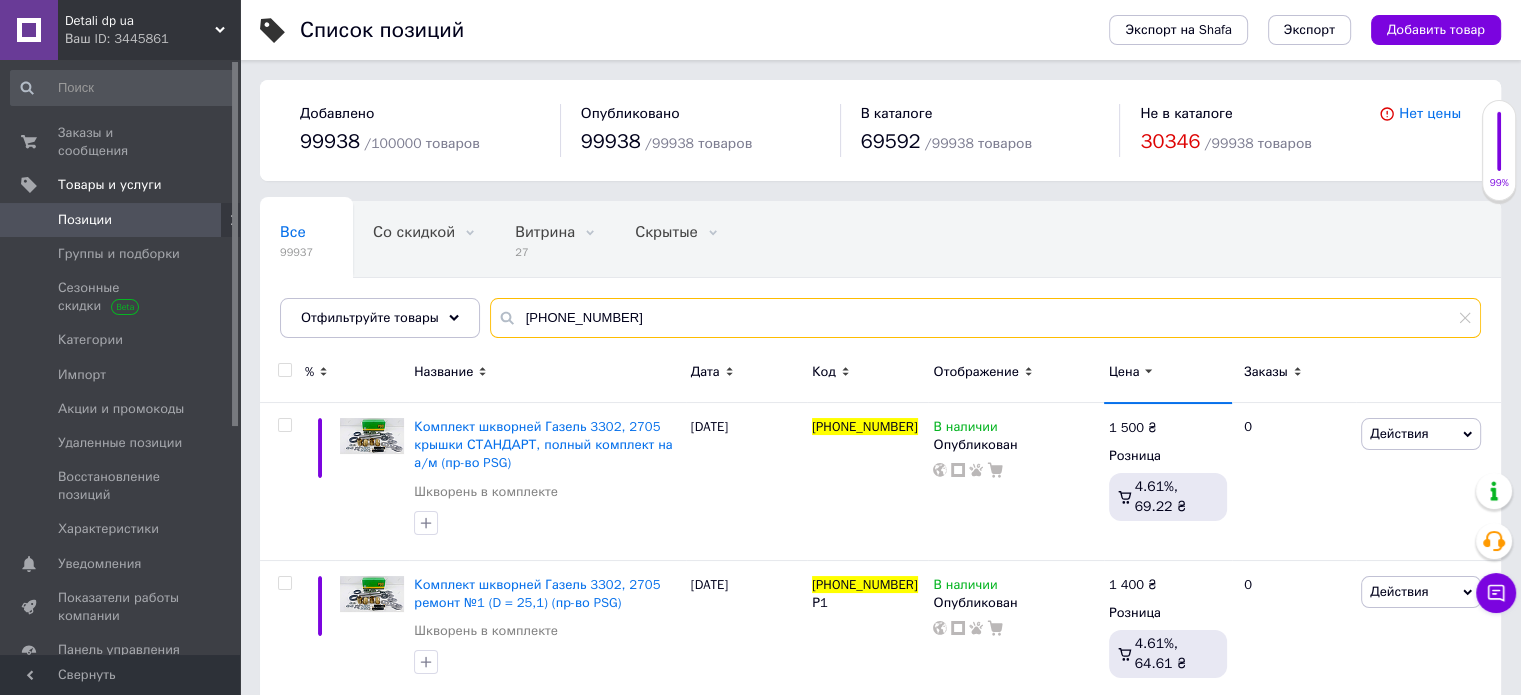 type on "3302-3000100-03" 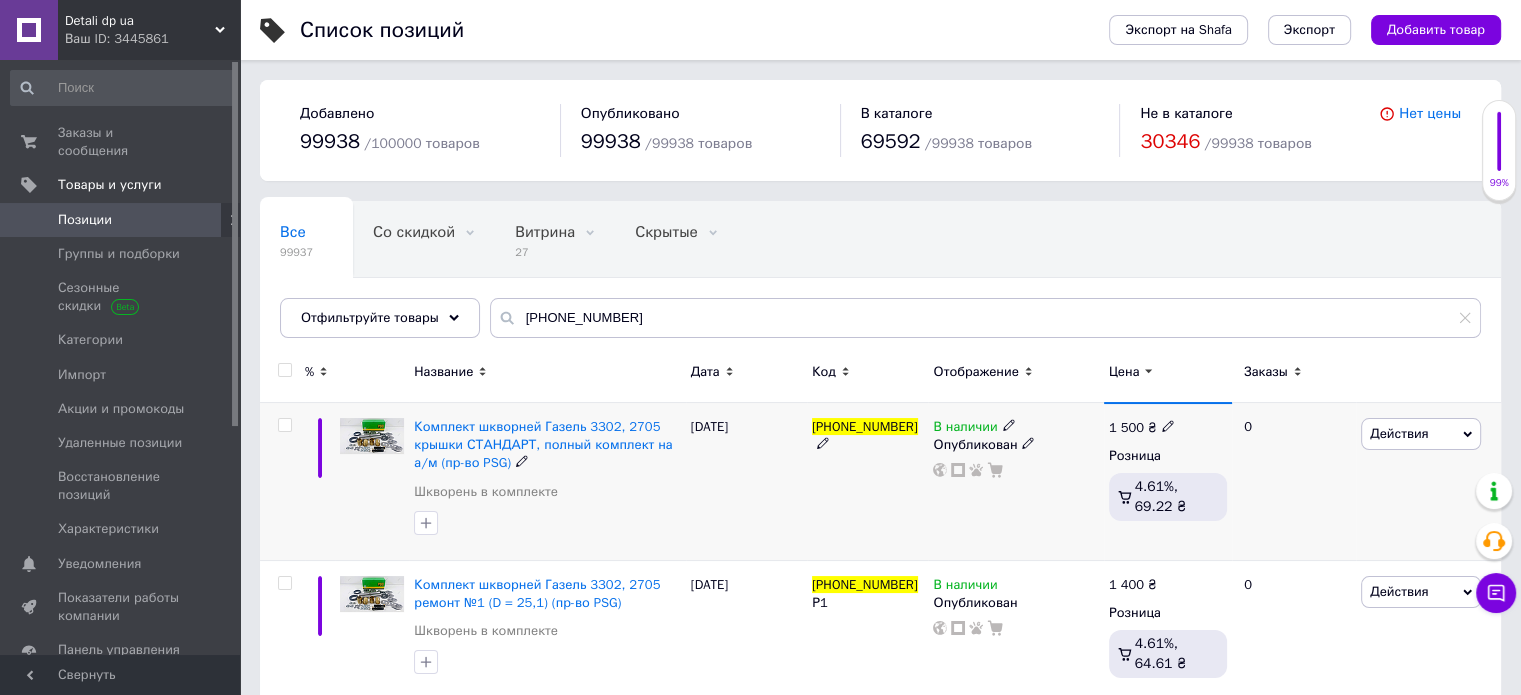 click 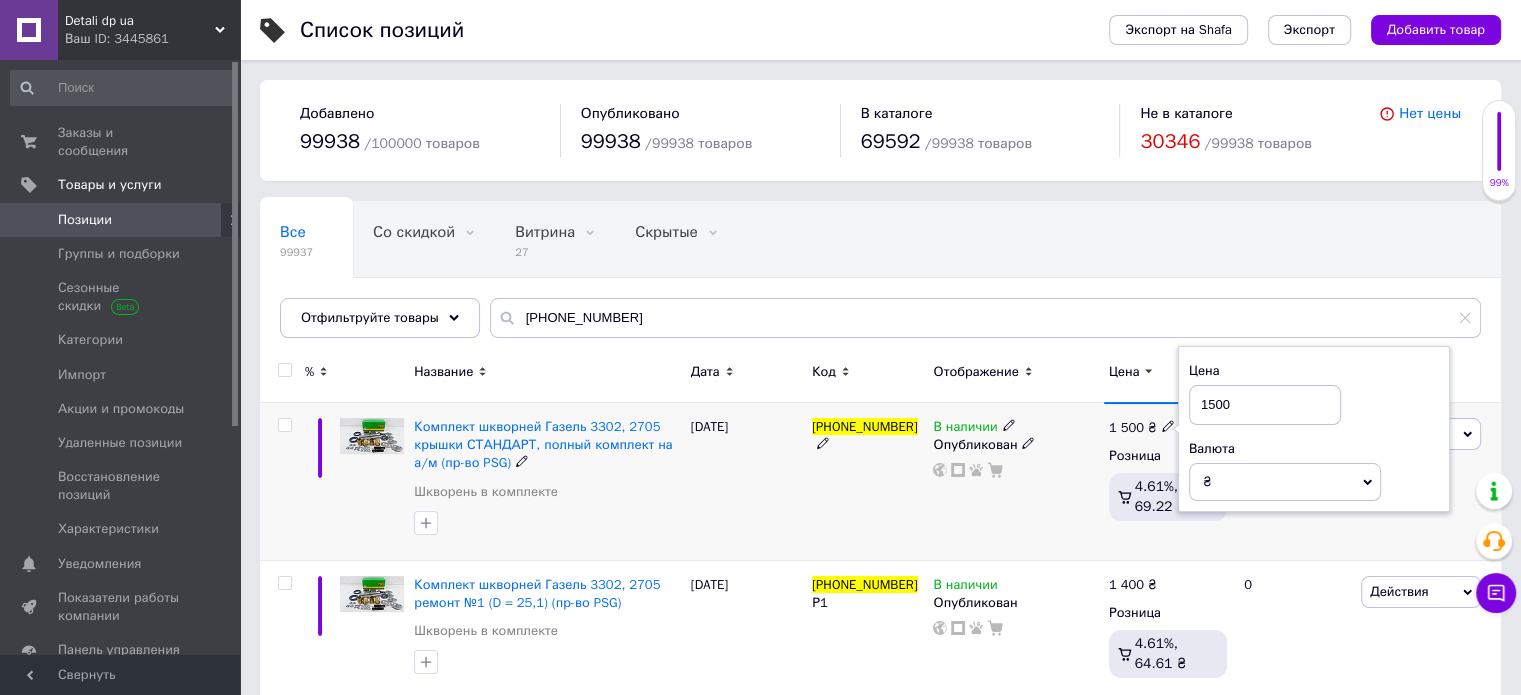 drag, startPoint x: 1251, startPoint y: 403, endPoint x: 1140, endPoint y: 403, distance: 111 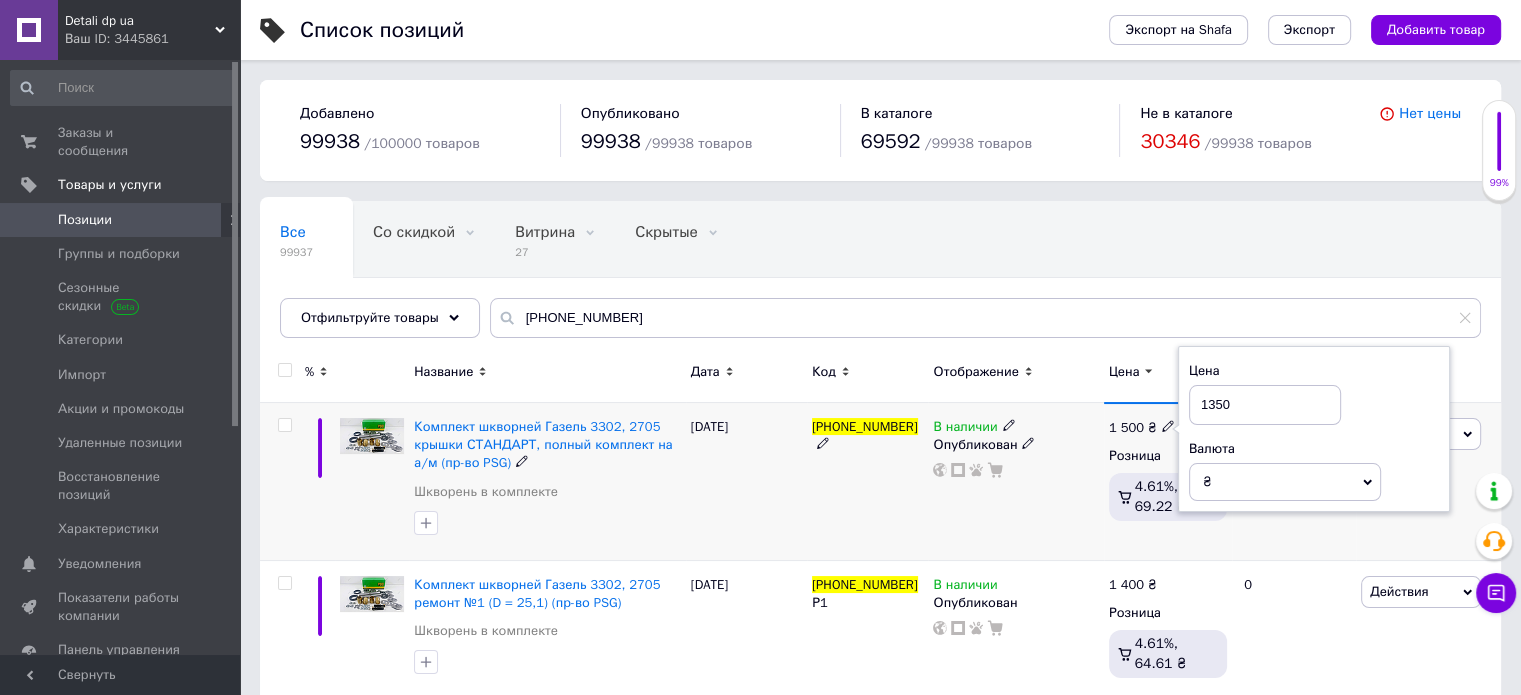 type on "1350" 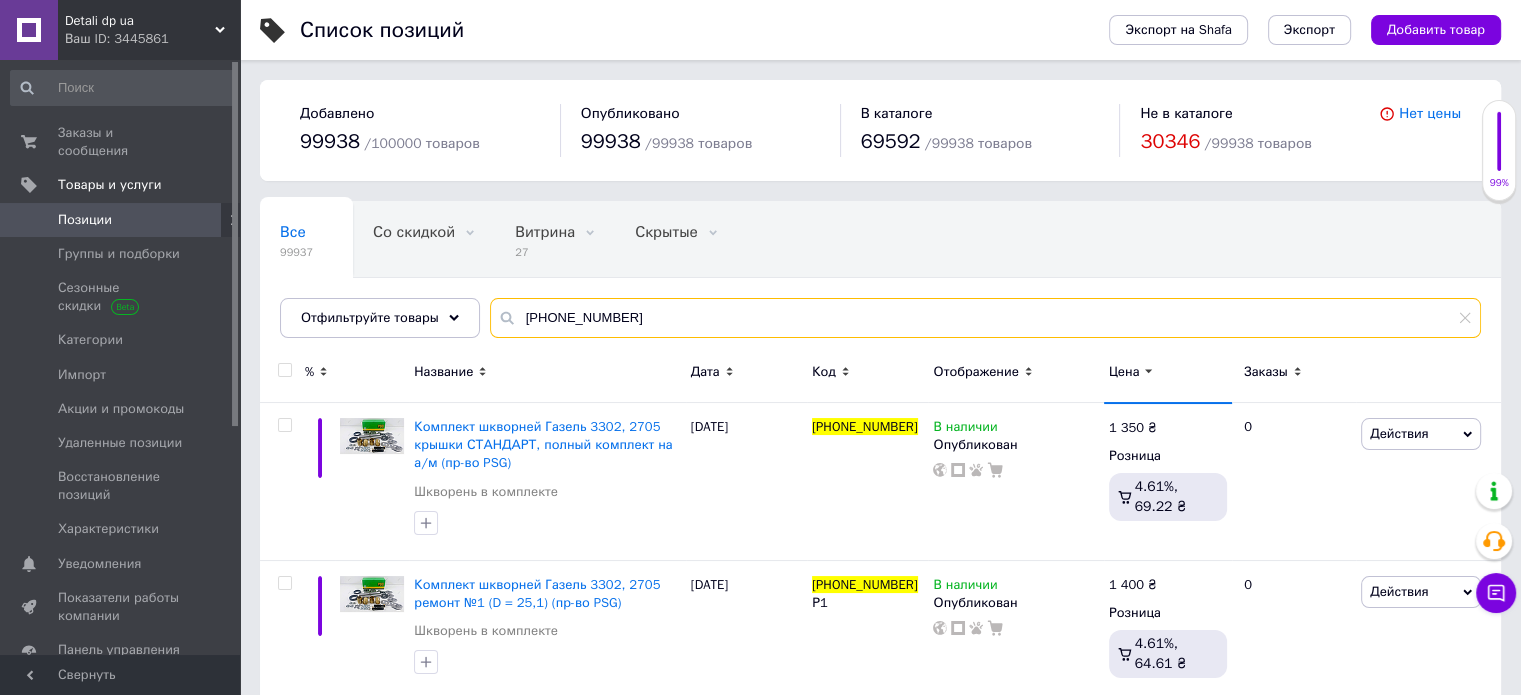 click on "3302-3000100-03" at bounding box center [985, 318] 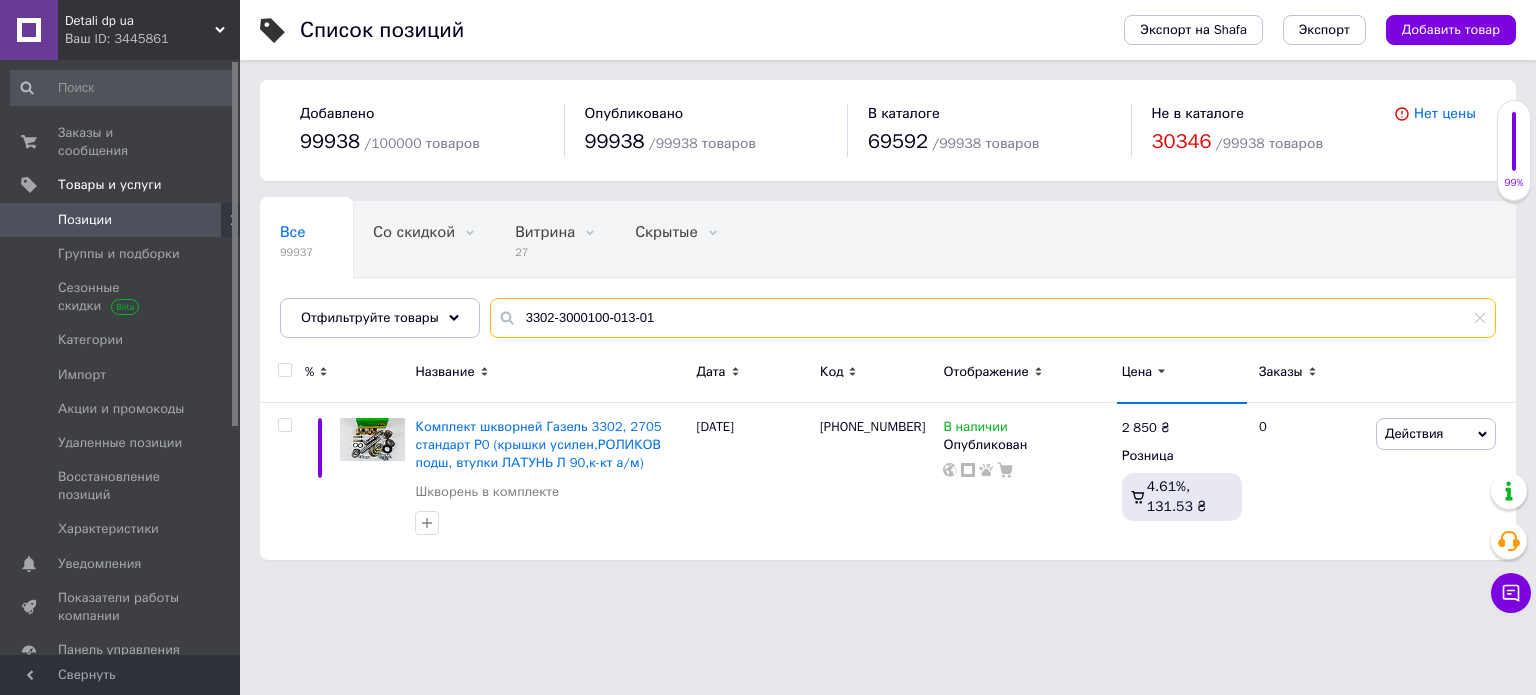 type on "3302-3000100-013-01" 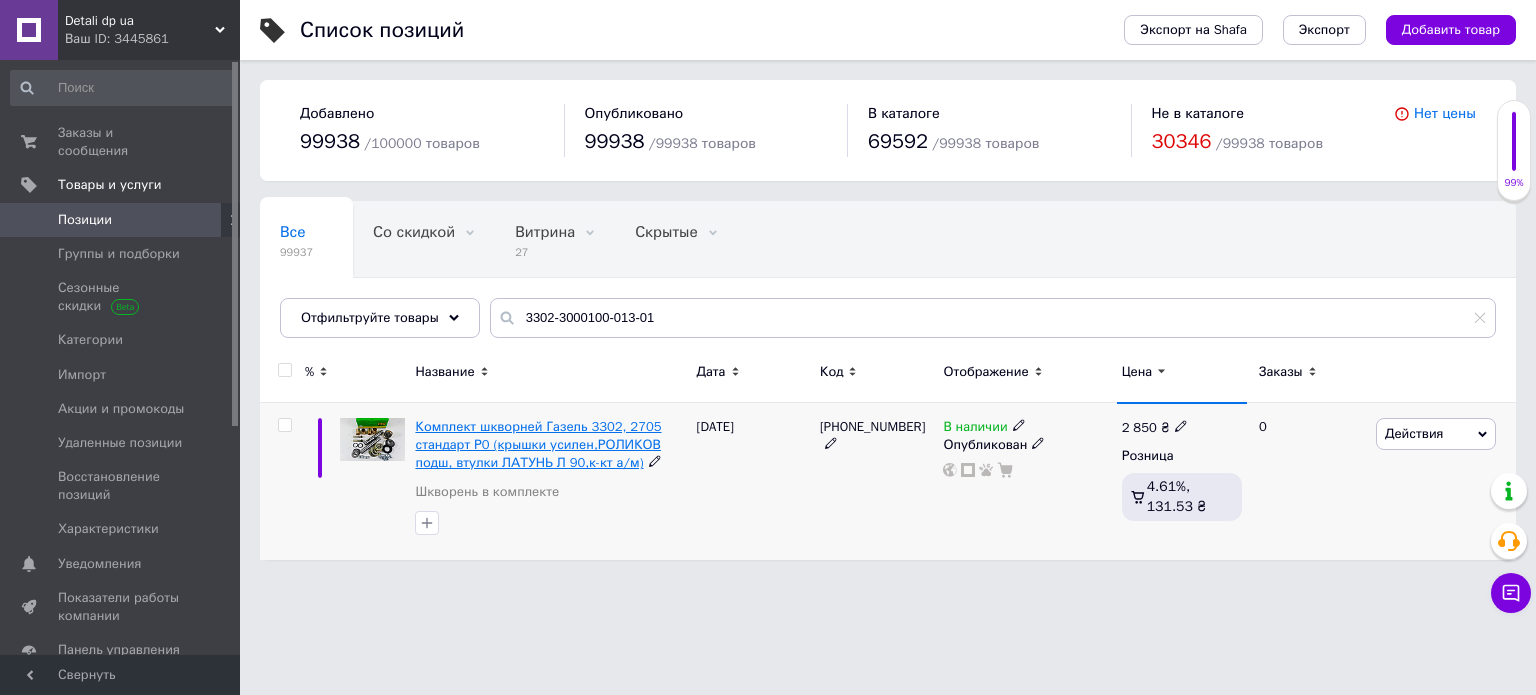click on "Комплект шкворней Газель 3302, 2705 стандарт Р0 (крышки усилен,РОЛИКОВ подш, втулки ЛАТУНЬ Л 90,к-кт а/м)" at bounding box center (538, 444) 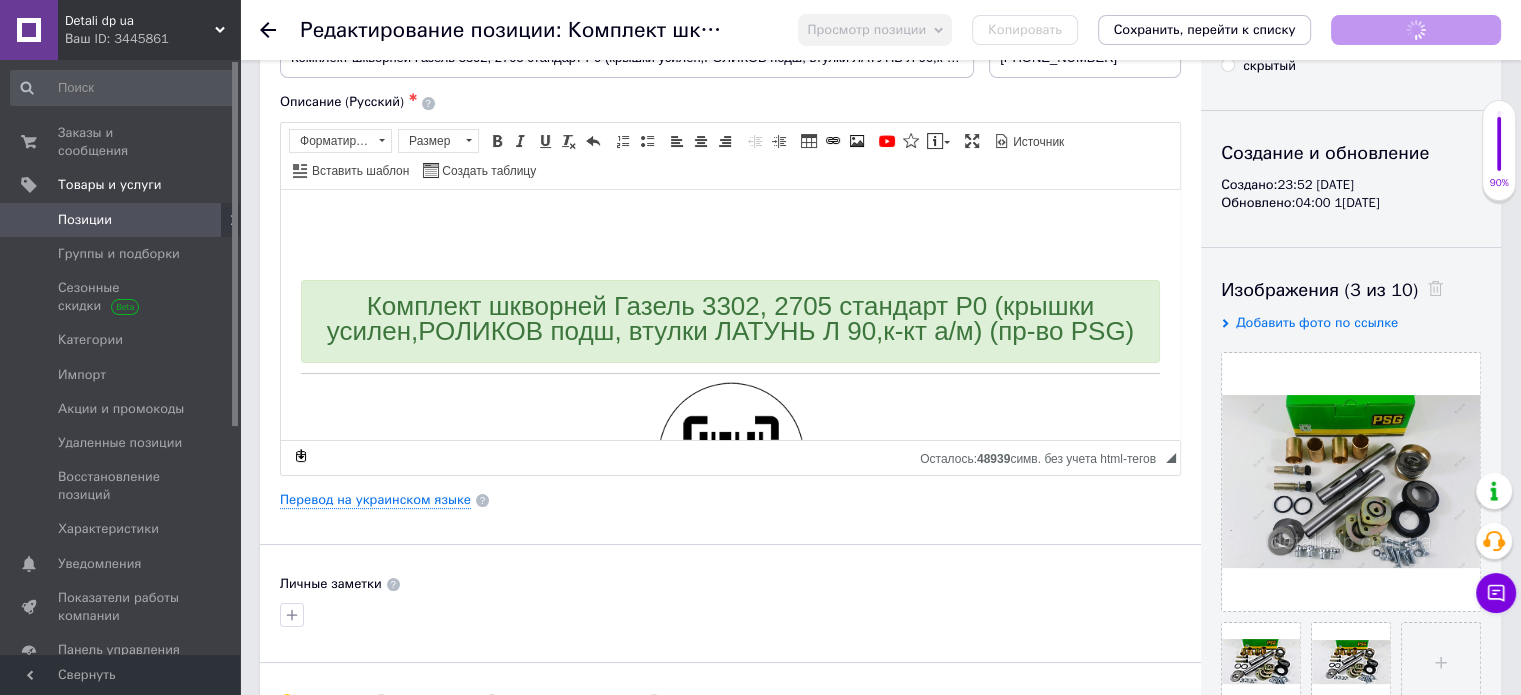 scroll, scrollTop: 400, scrollLeft: 0, axis: vertical 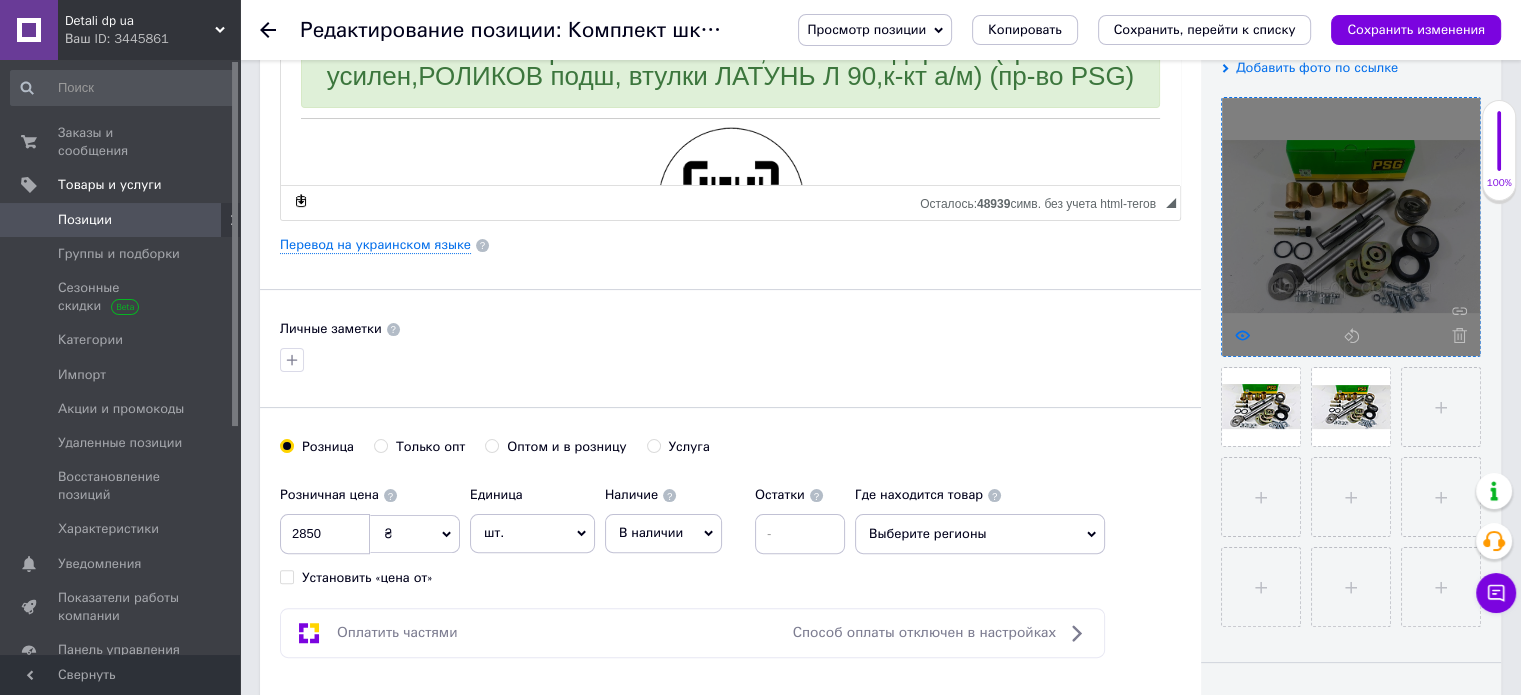 click 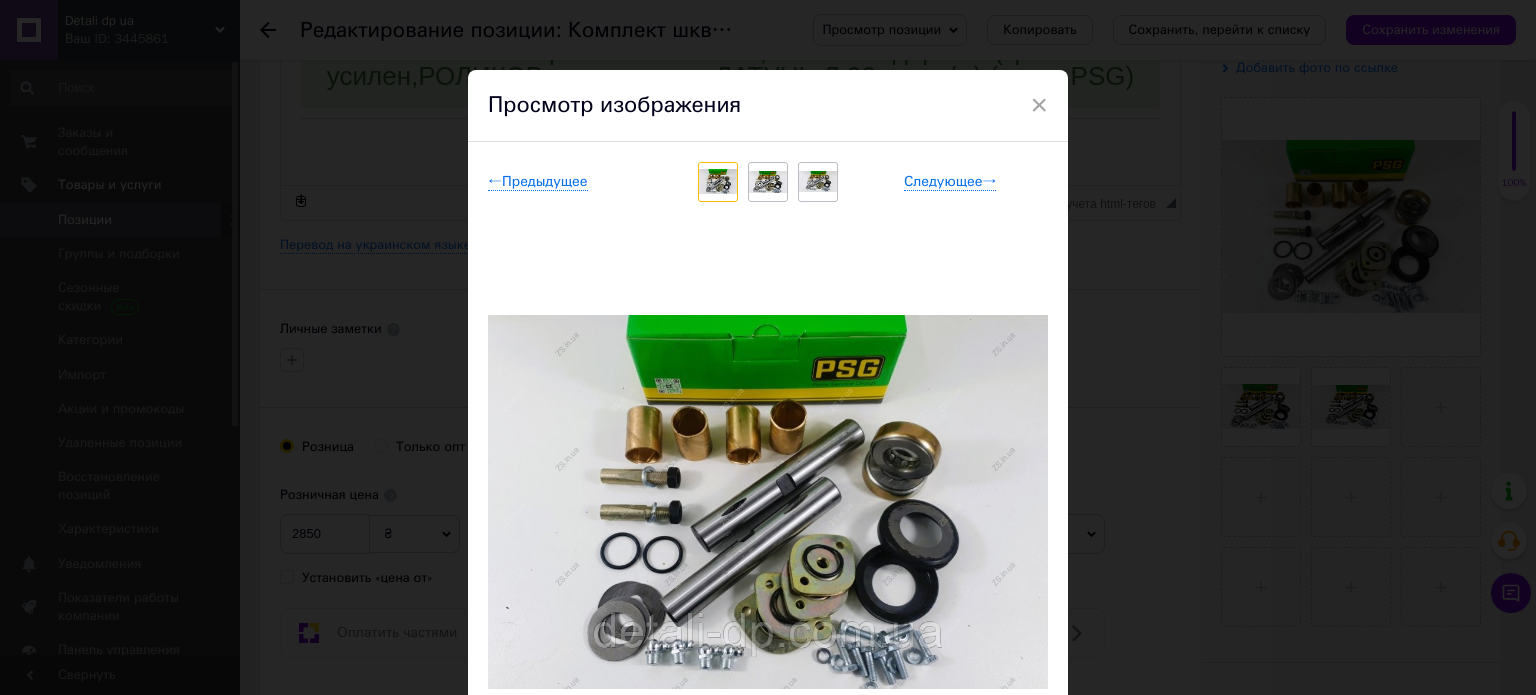 click on "× Просмотр изображения ← Предыдущее Следующее → Удалить изображение Удалить все изображения" at bounding box center [768, 347] 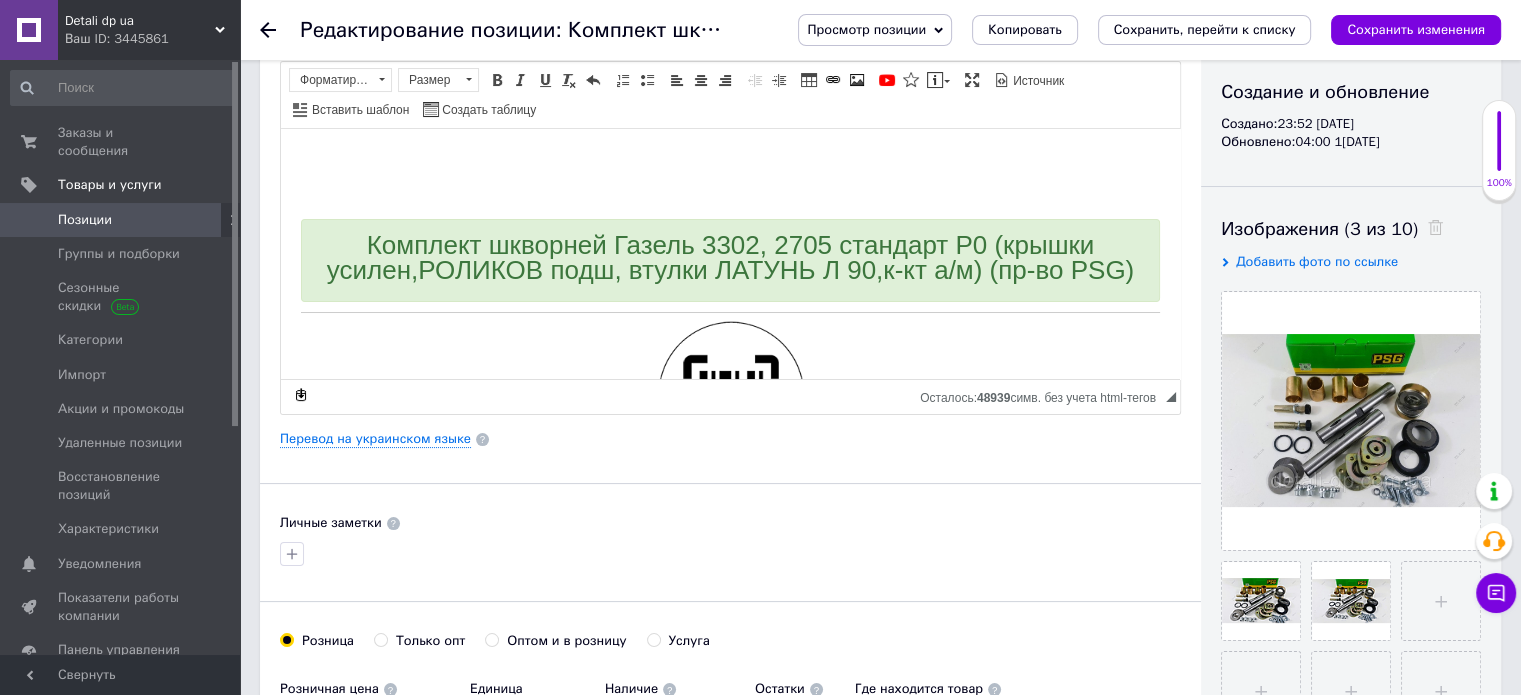 scroll, scrollTop: 300, scrollLeft: 0, axis: vertical 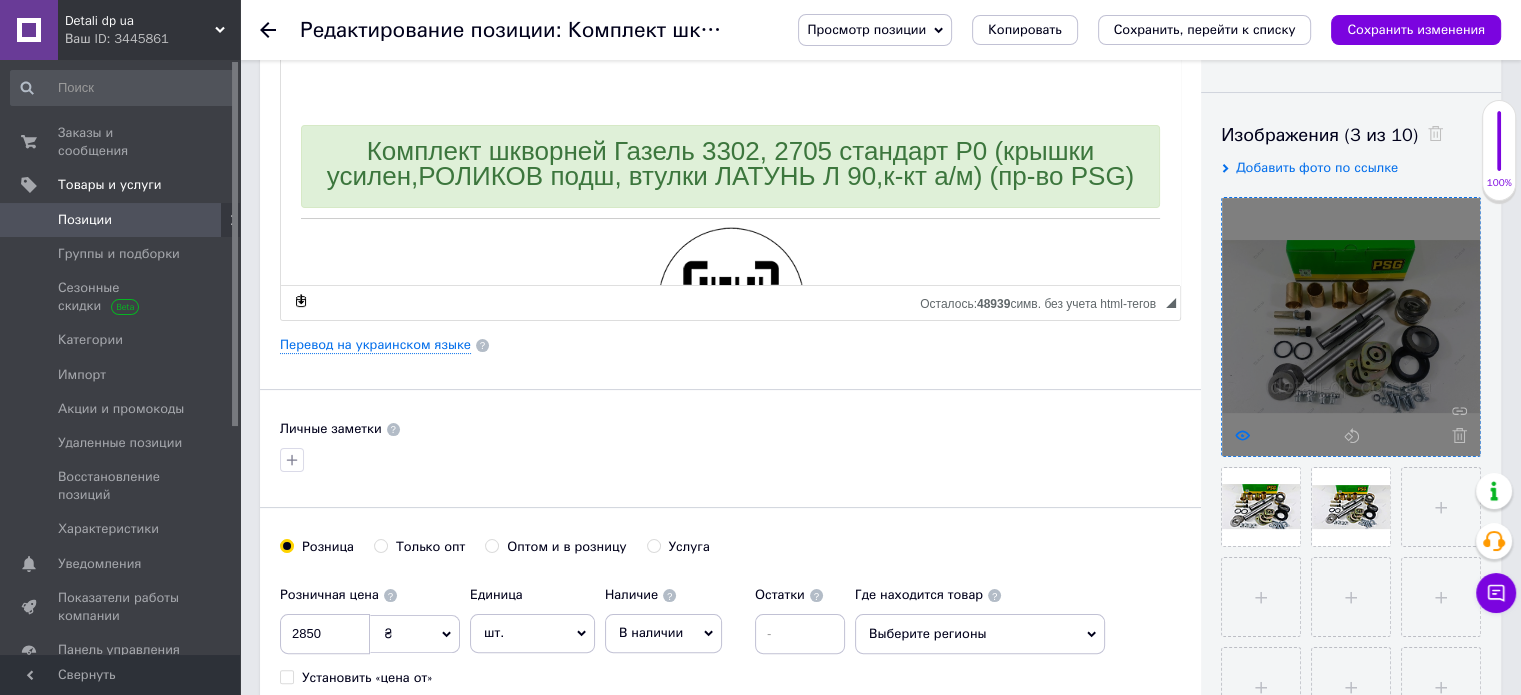 click 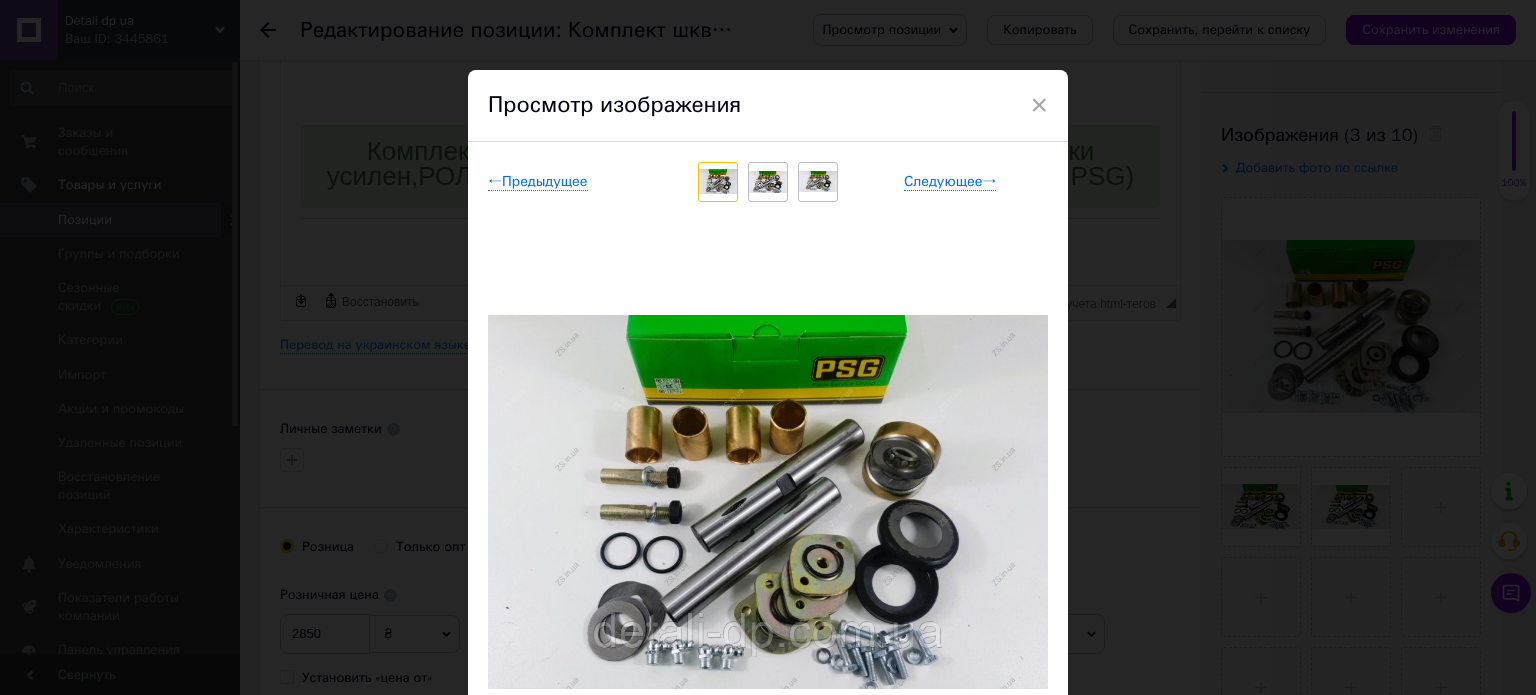 click on "× Просмотр изображения ← Предыдущее Следующее → Удалить изображение Удалить все изображения" at bounding box center (768, 347) 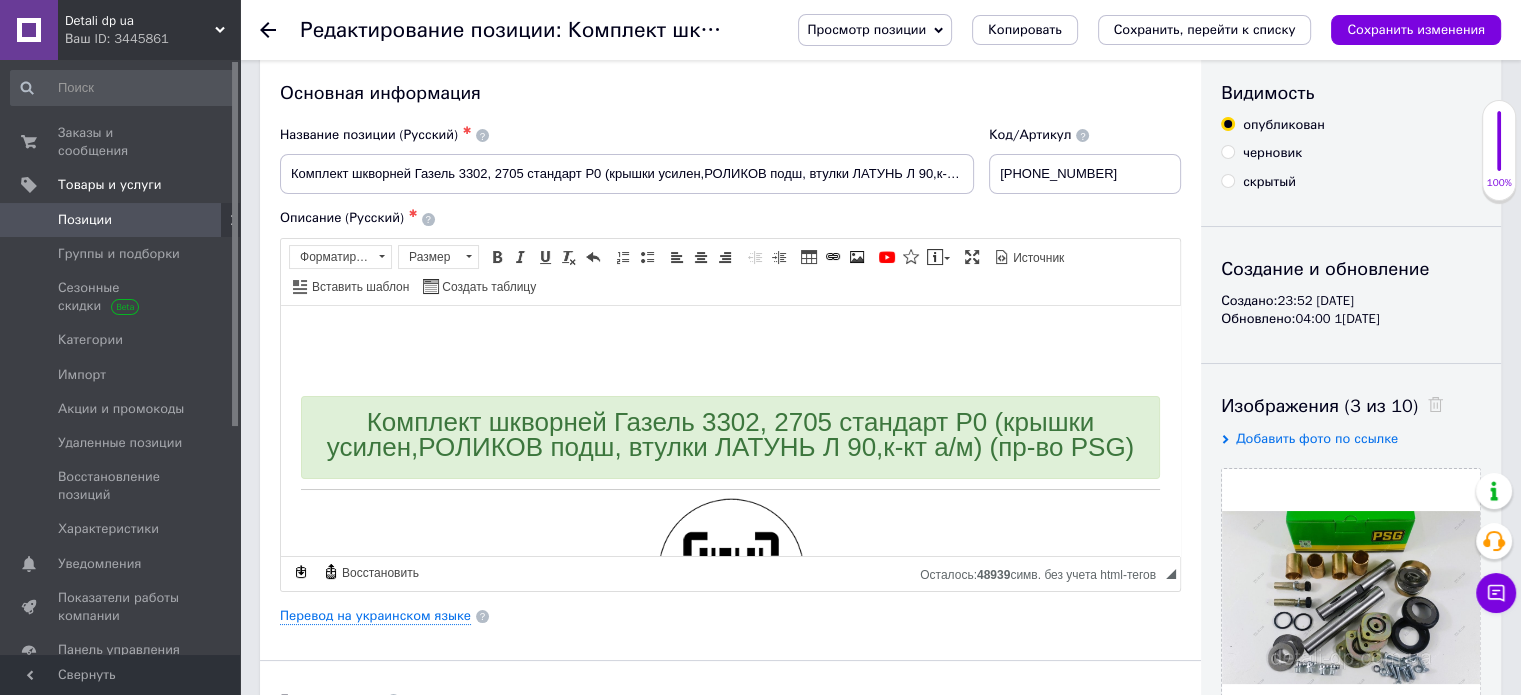 scroll, scrollTop: 0, scrollLeft: 0, axis: both 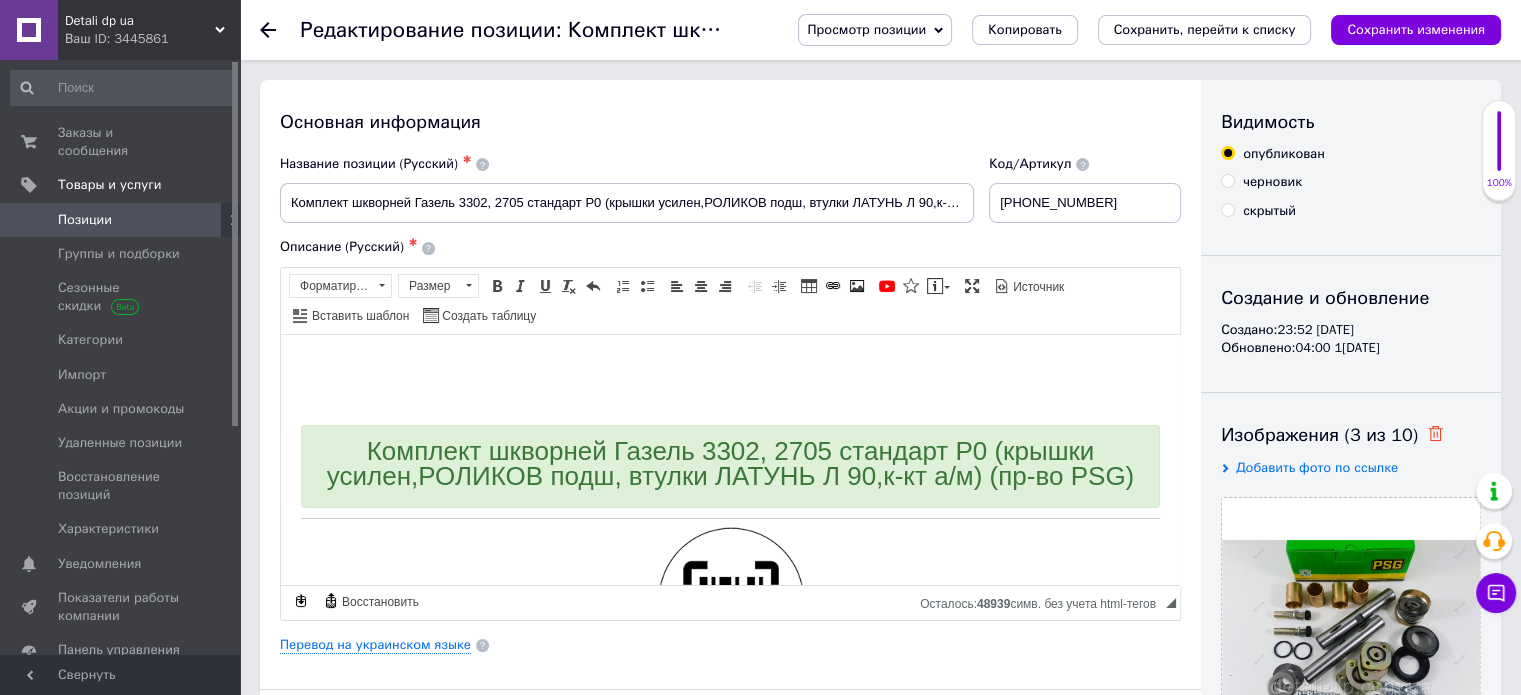click 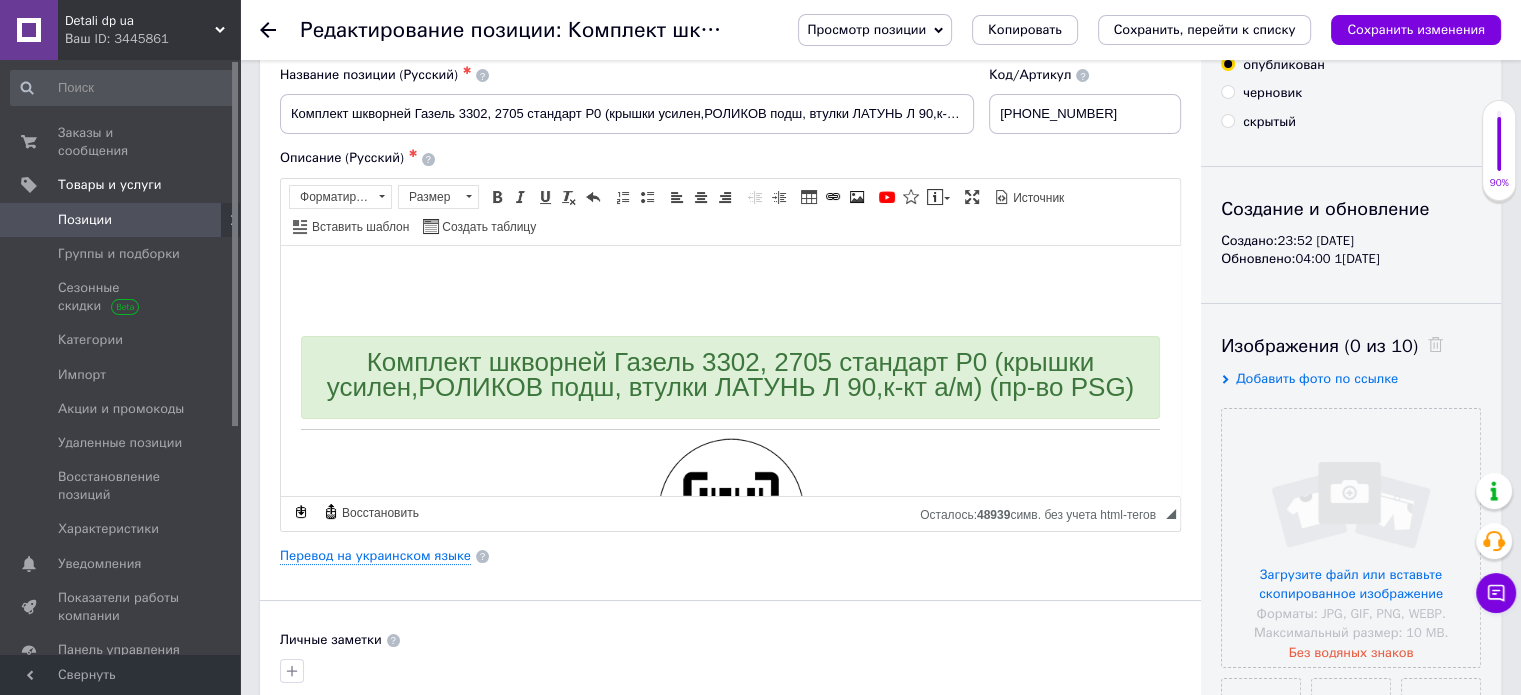 scroll, scrollTop: 0, scrollLeft: 0, axis: both 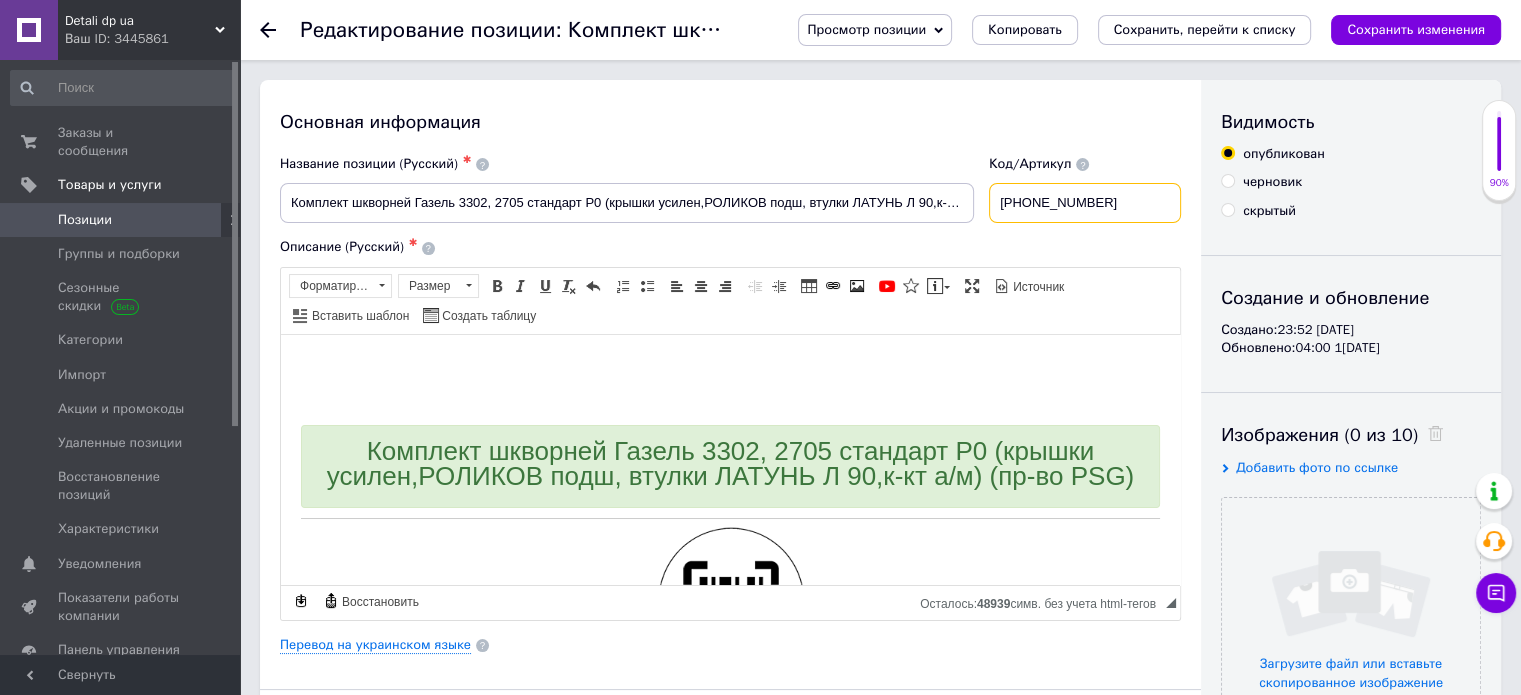 drag, startPoint x: 1148, startPoint y: 209, endPoint x: 980, endPoint y: 203, distance: 168.1071 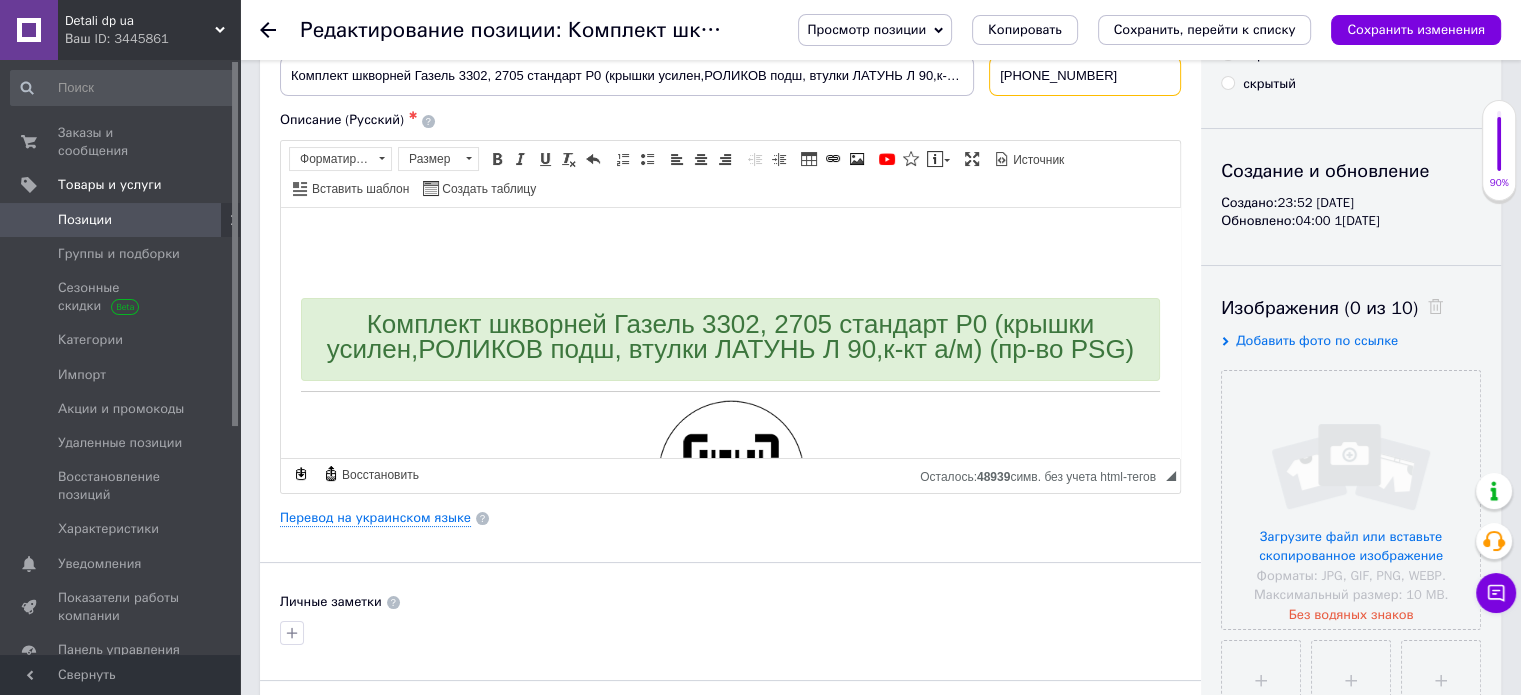 scroll, scrollTop: 500, scrollLeft: 0, axis: vertical 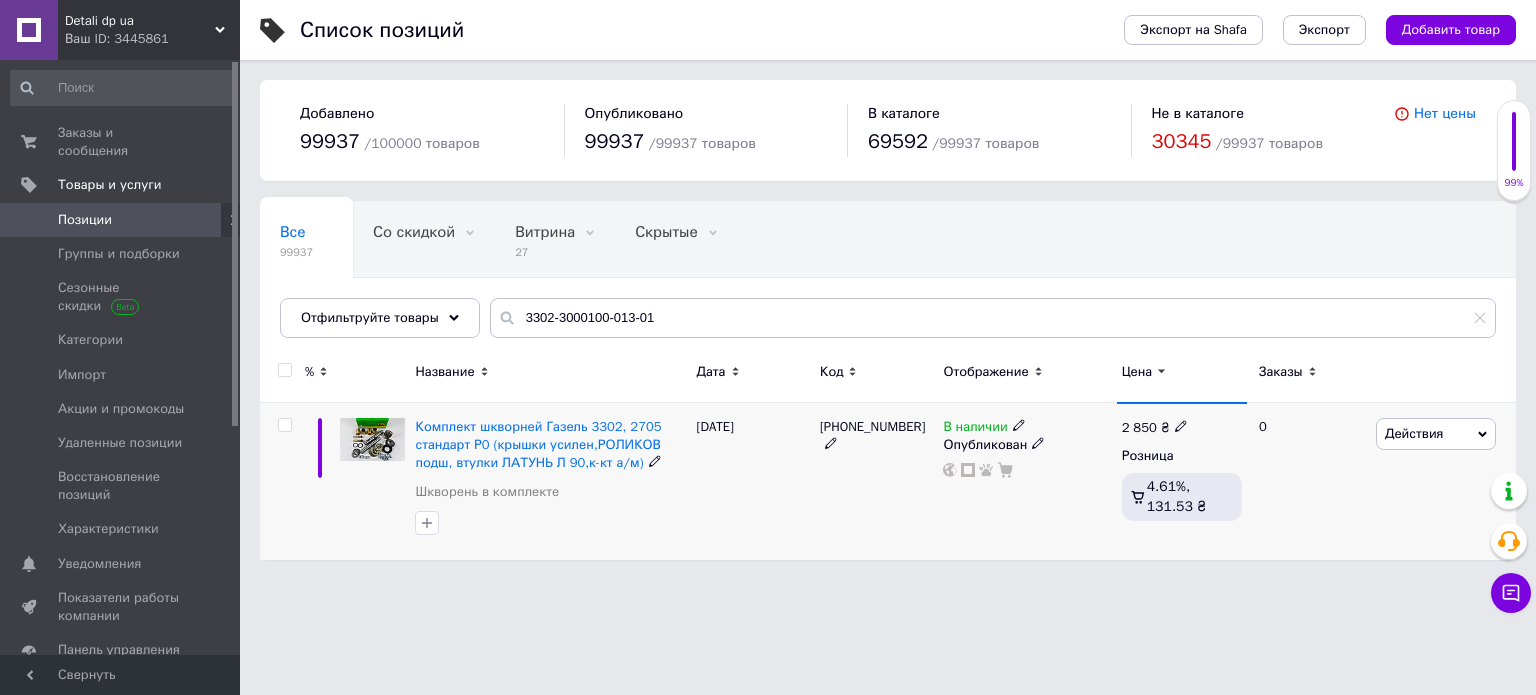 click 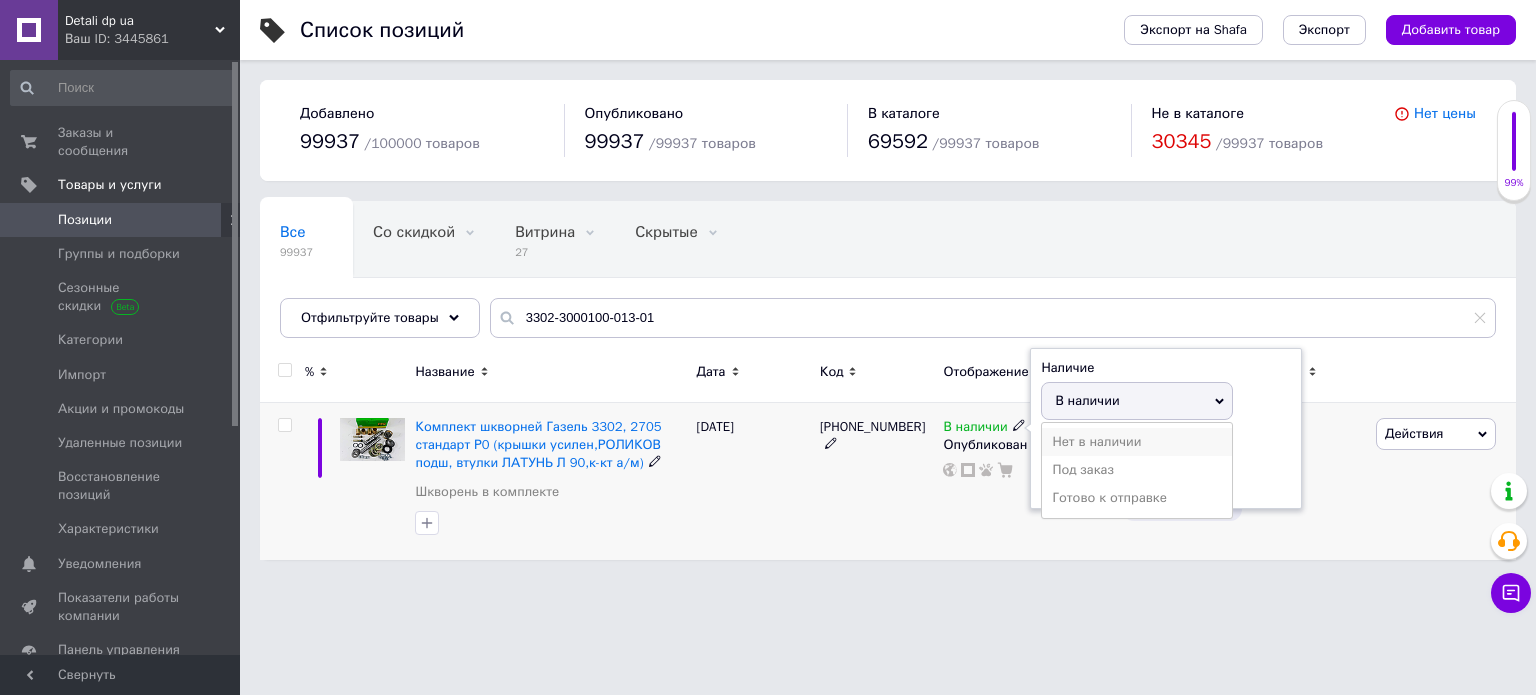 click on "Нет в наличии" at bounding box center [1137, 442] 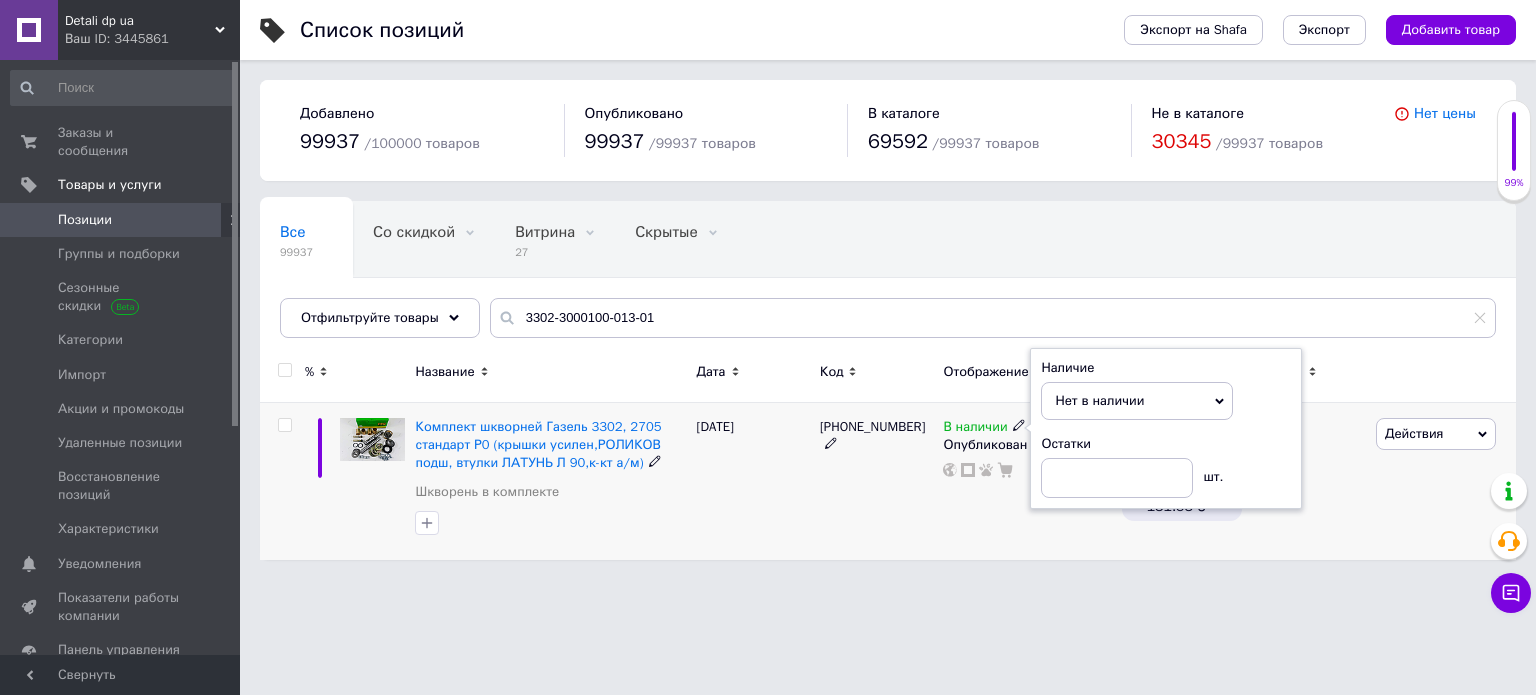 click on "3302-3000100-013" at bounding box center [876, 481] 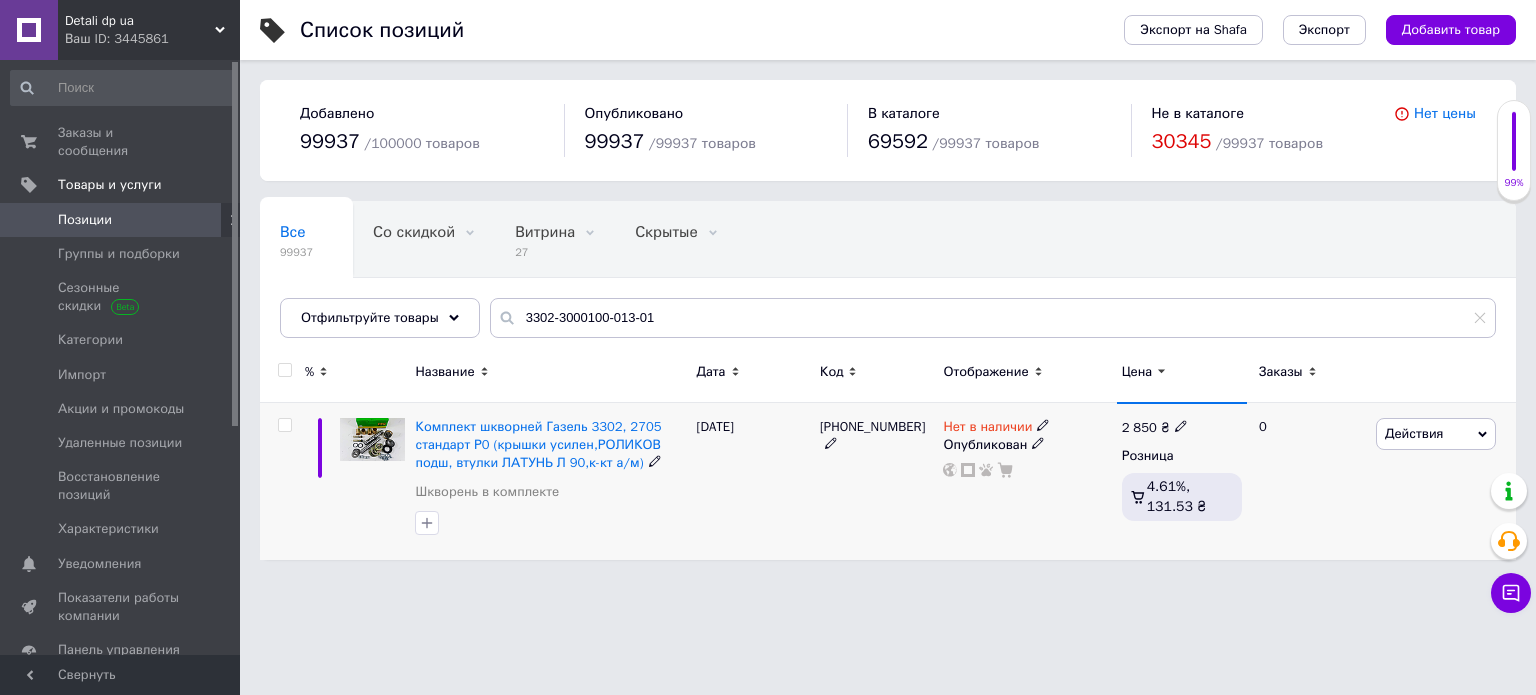 click on "Действия" at bounding box center [1414, 433] 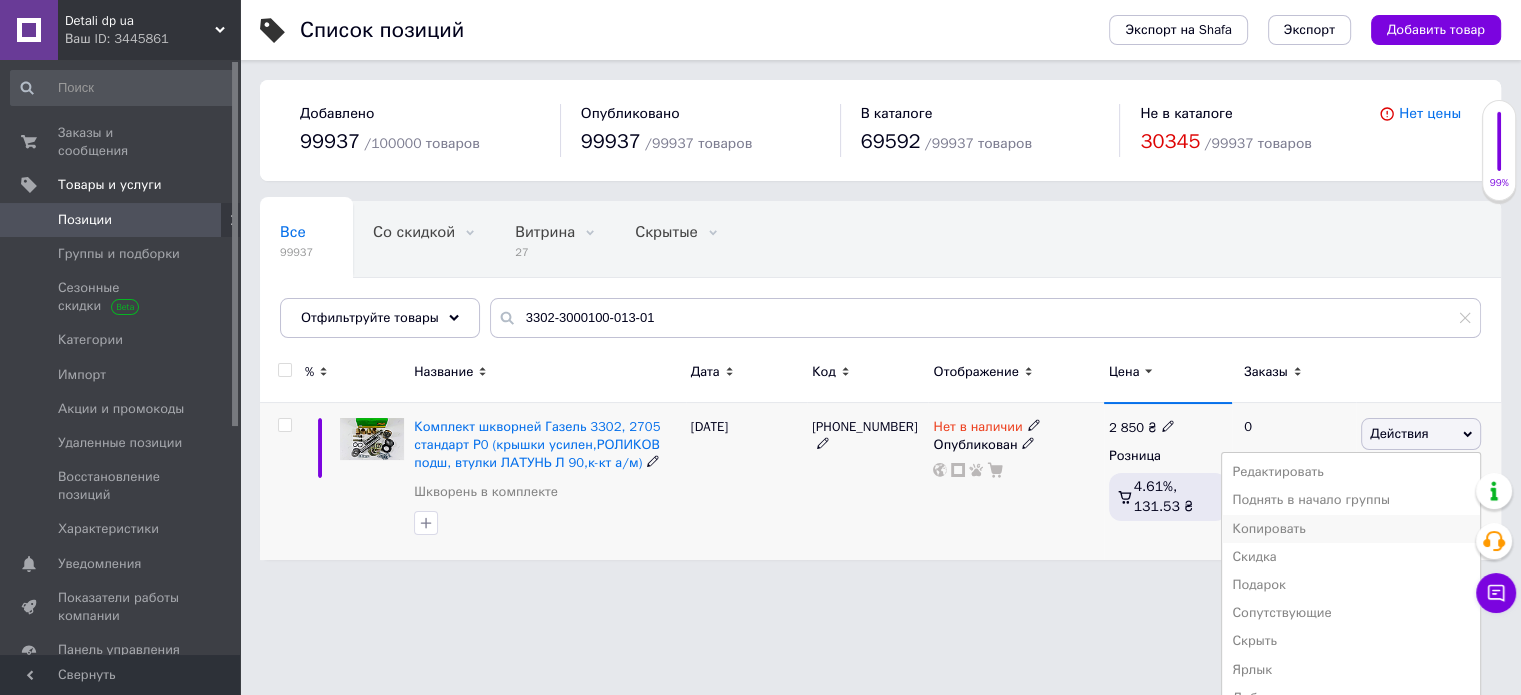 click on "Копировать" at bounding box center (1351, 529) 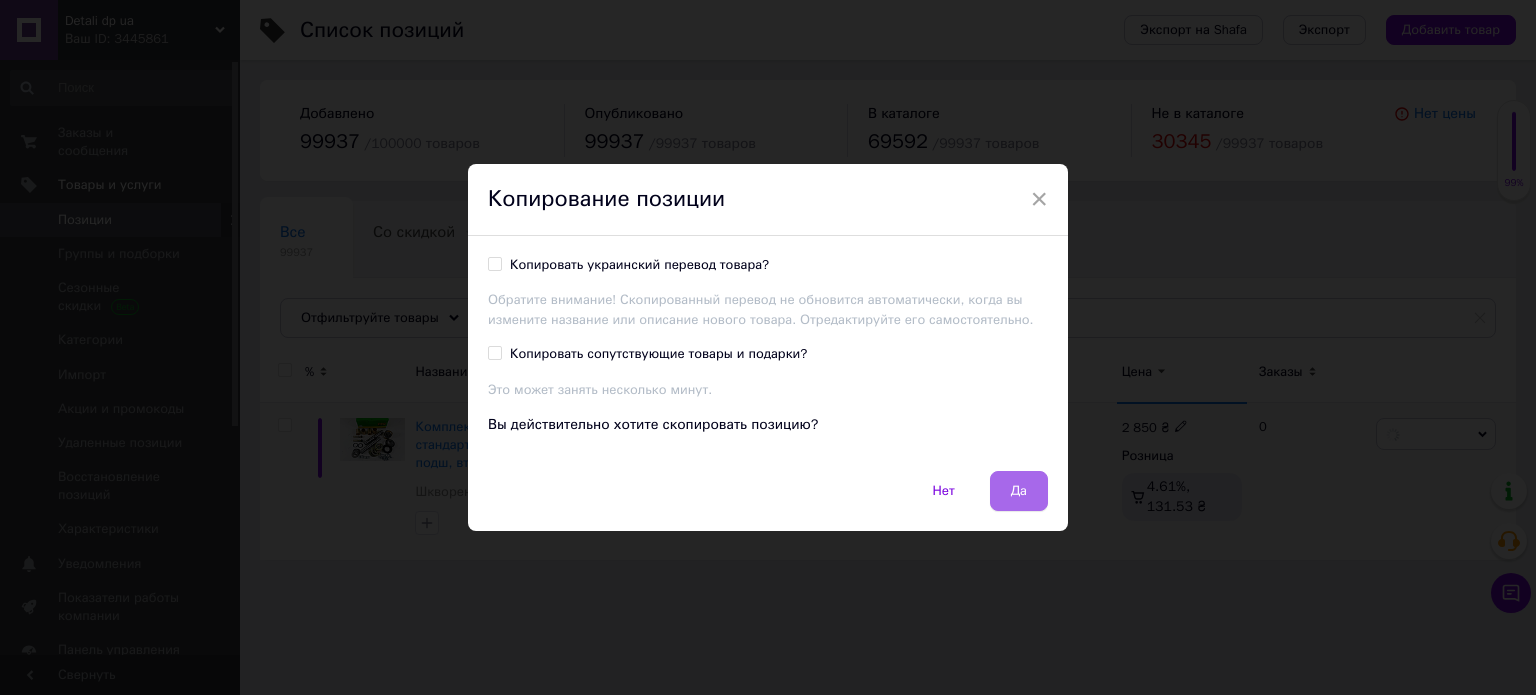 click on "Да" at bounding box center (1019, 491) 